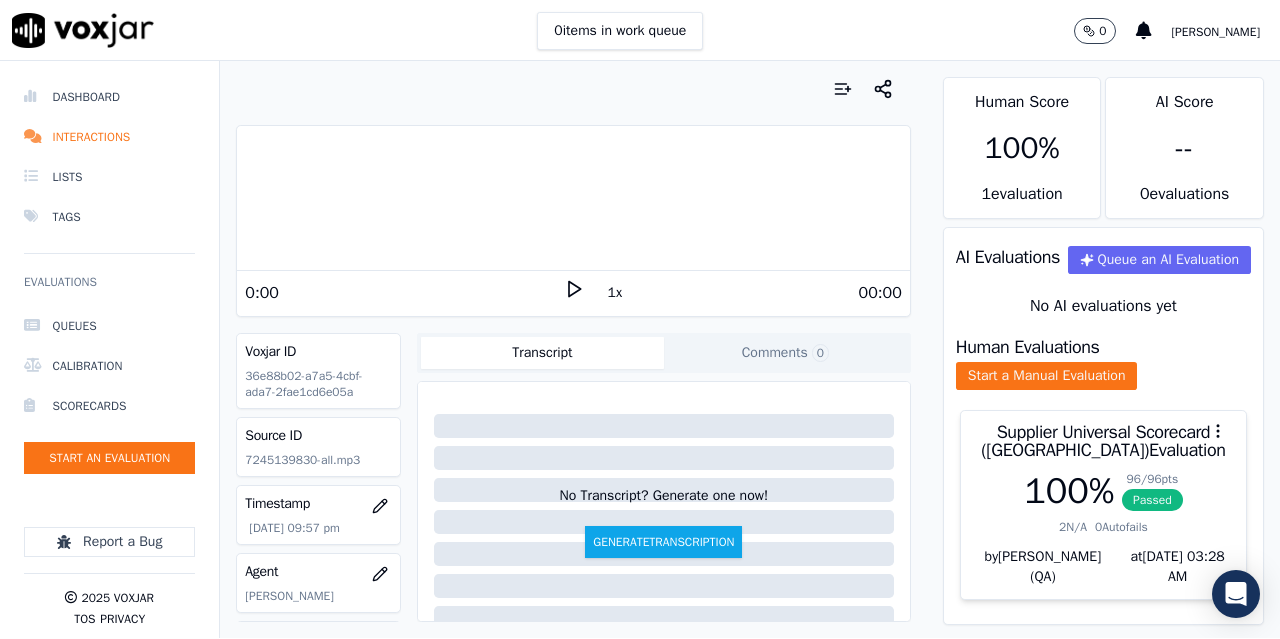 scroll, scrollTop: 0, scrollLeft: 0, axis: both 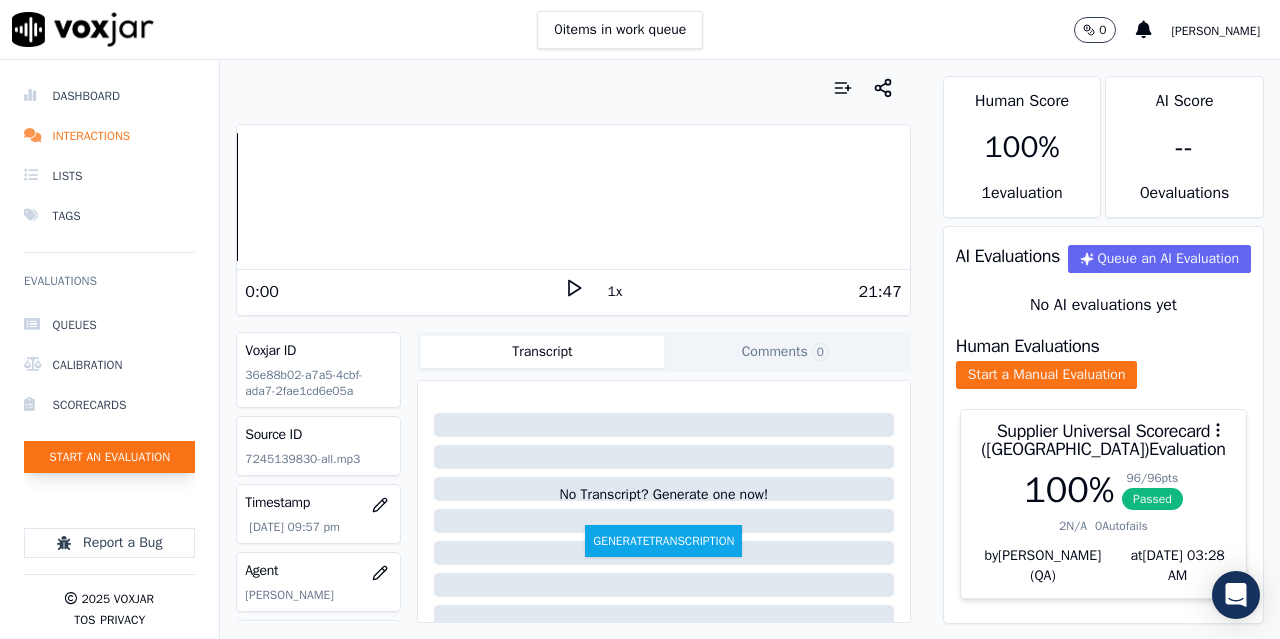 click on "Start an Evaluation" 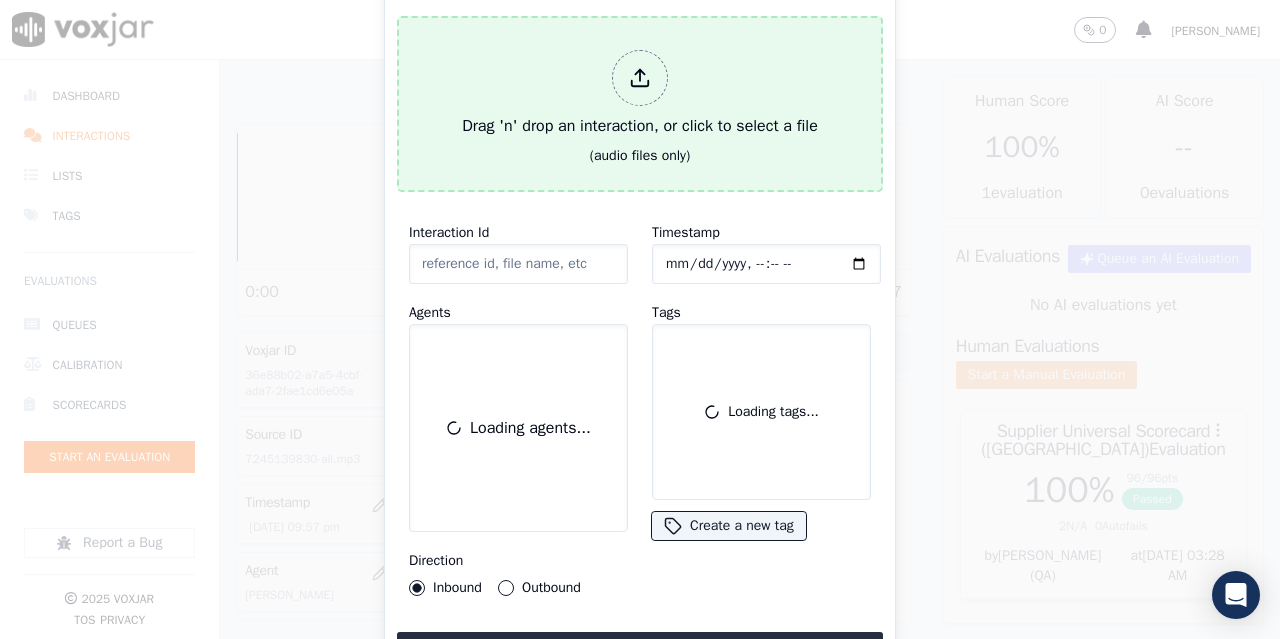 click on "Drag 'n' drop an interaction, or click to select a file   (audio files only)" at bounding box center (640, 104) 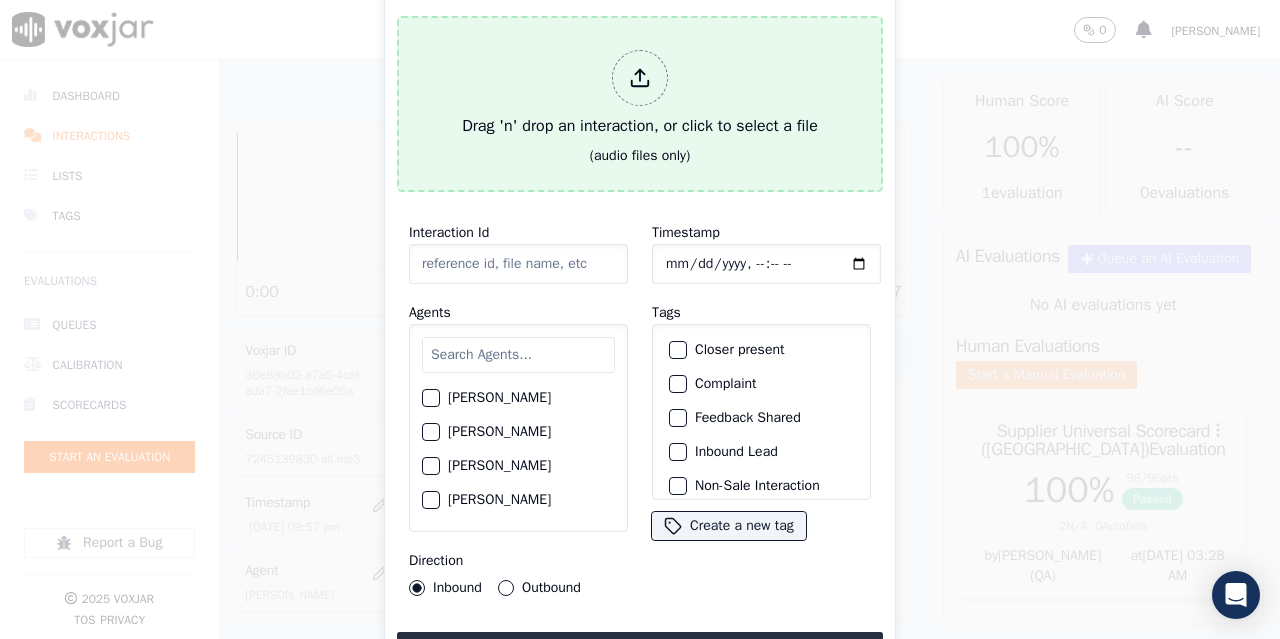 type on "20250708-131031_2159067978-all.mp3" 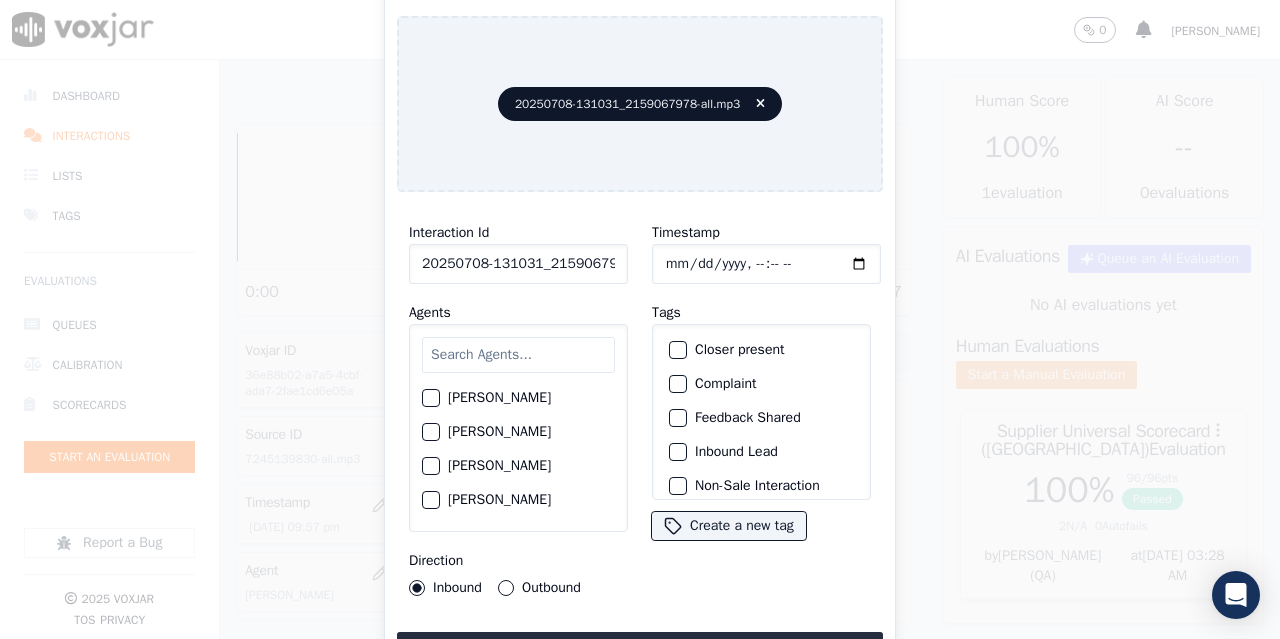 click at bounding box center (518, 355) 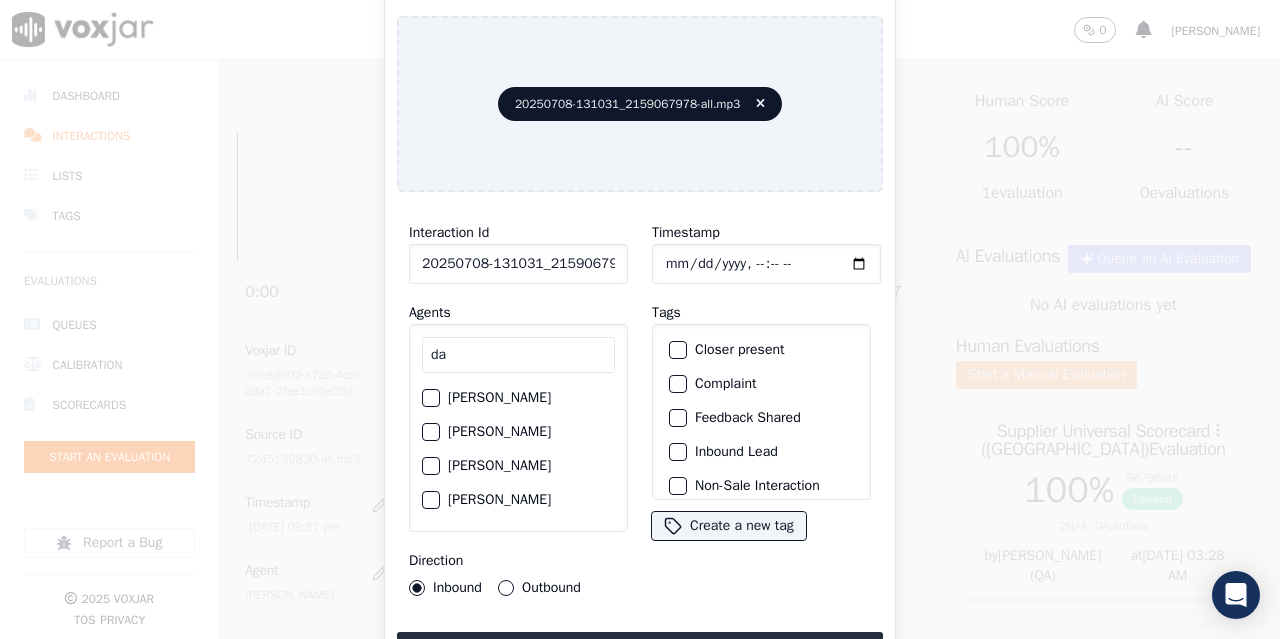 type on "da" 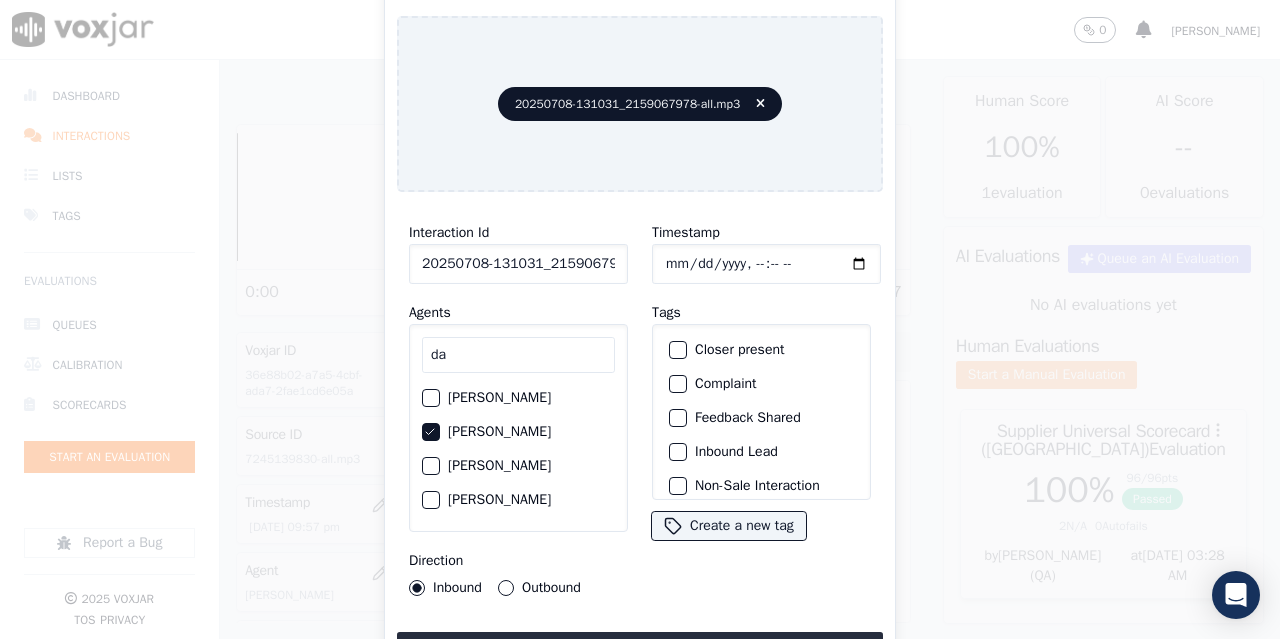 click on "Timestamp" 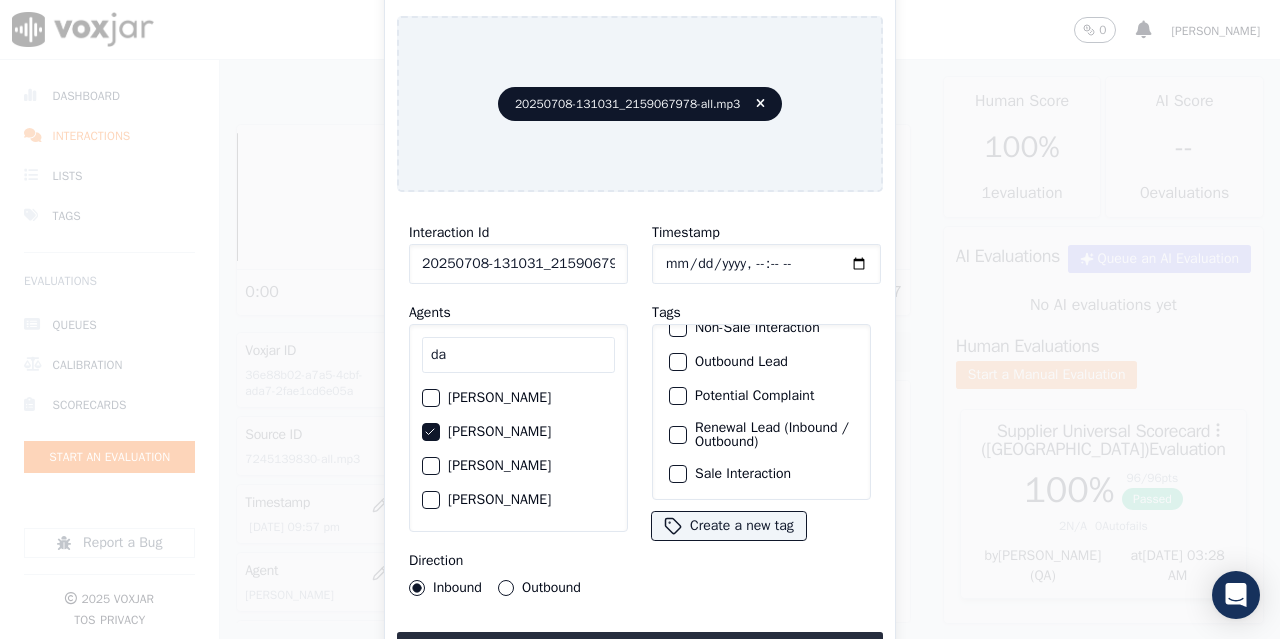 click on "Sale Interaction" 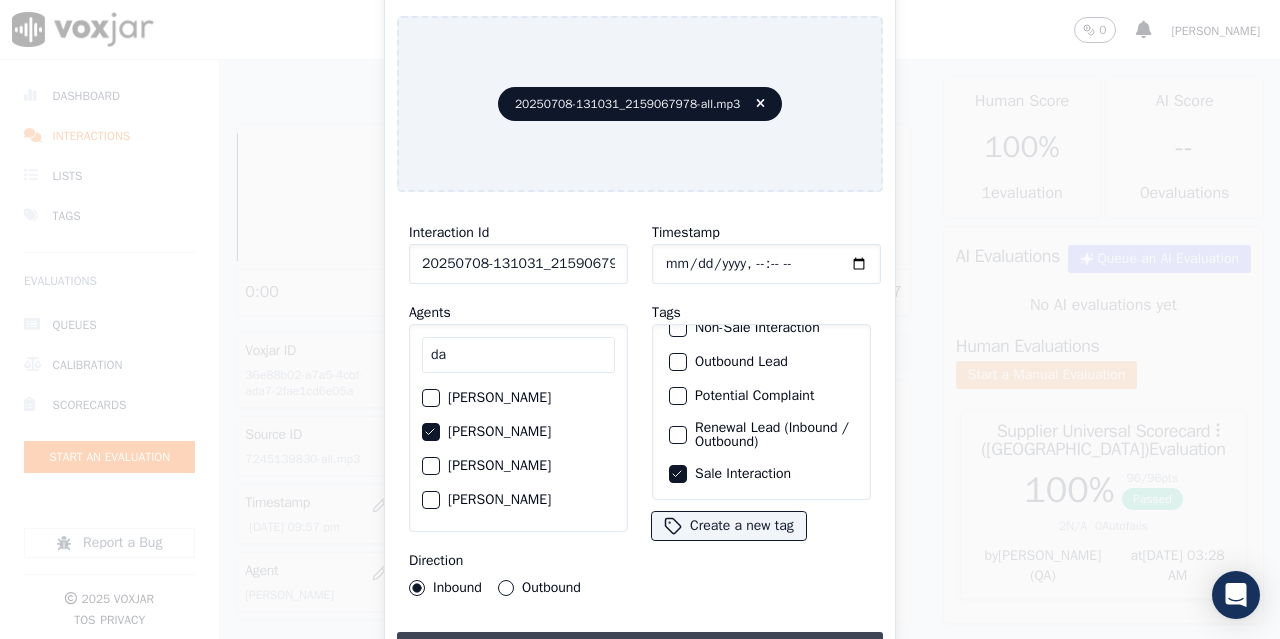 click on "Upload interaction to start evaluation" at bounding box center [640, 650] 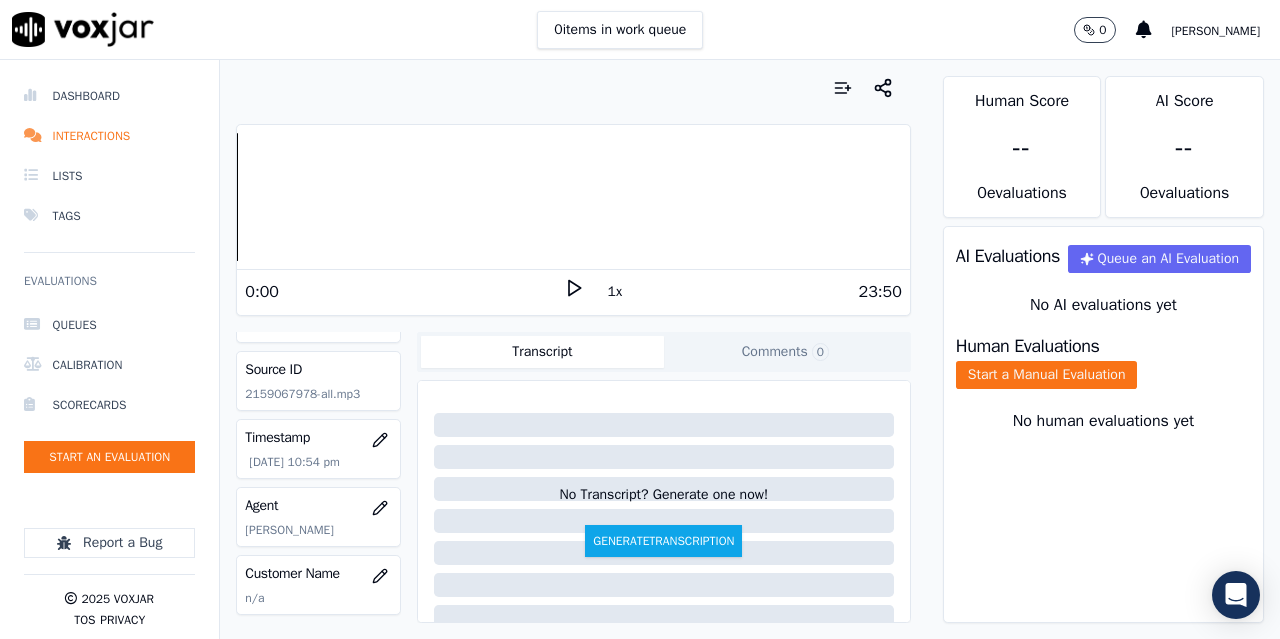 scroll, scrollTop: 100, scrollLeft: 0, axis: vertical 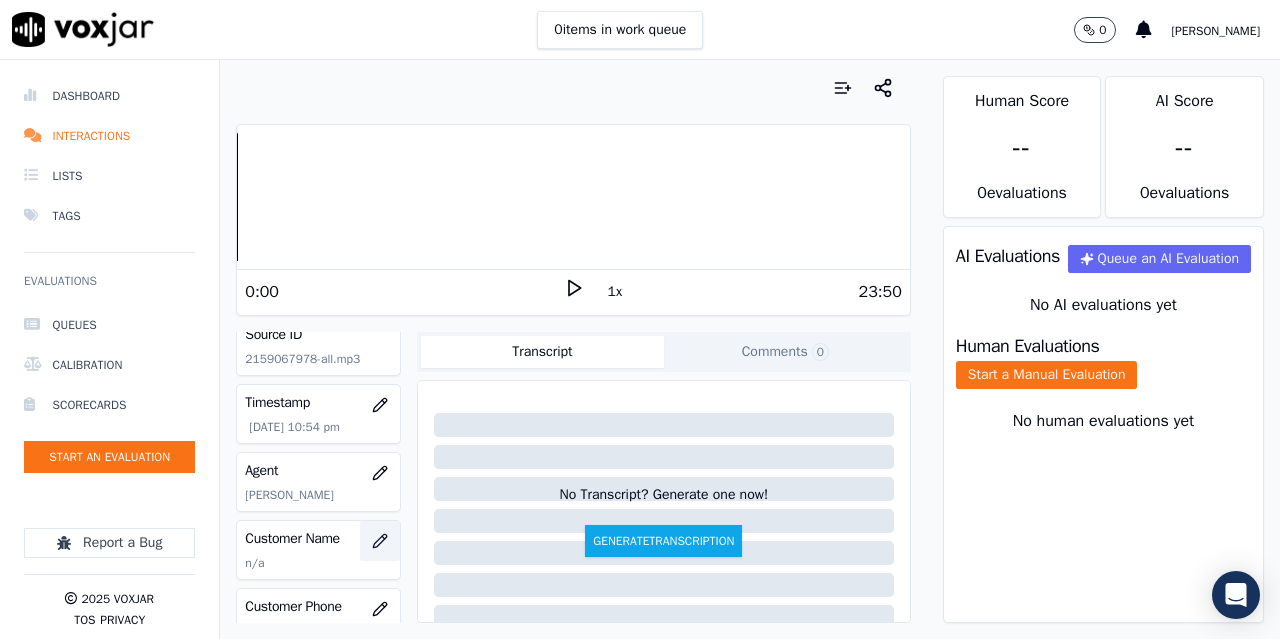click 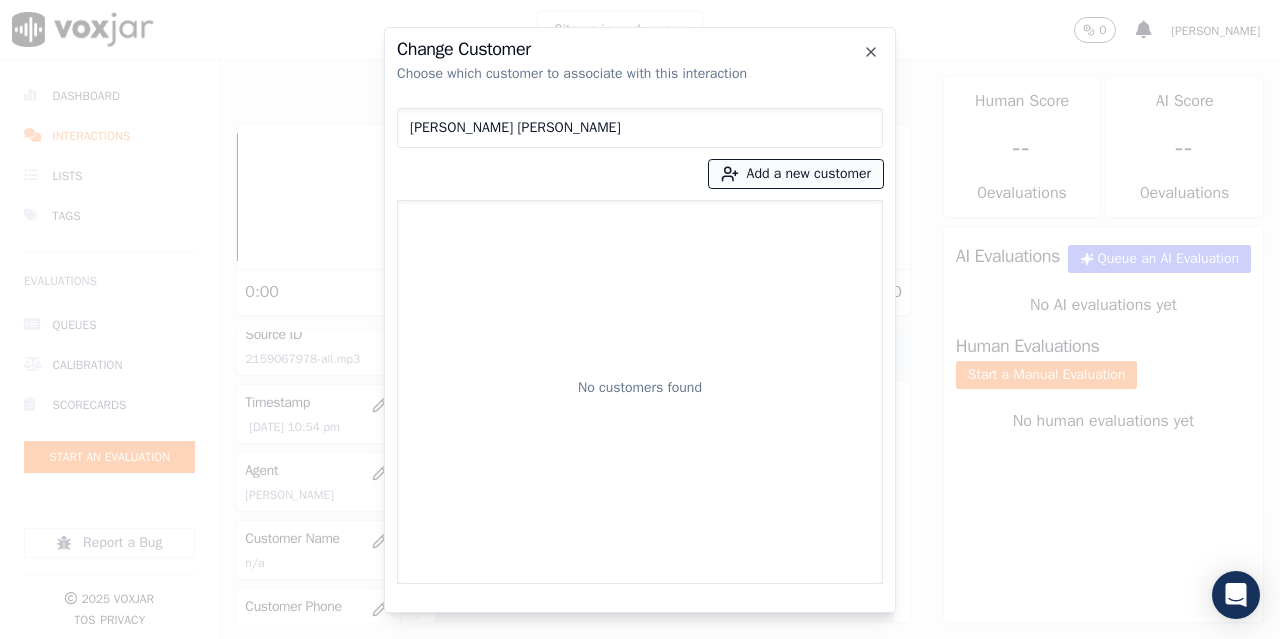 type on "[PERSON_NAME] [PERSON_NAME]" 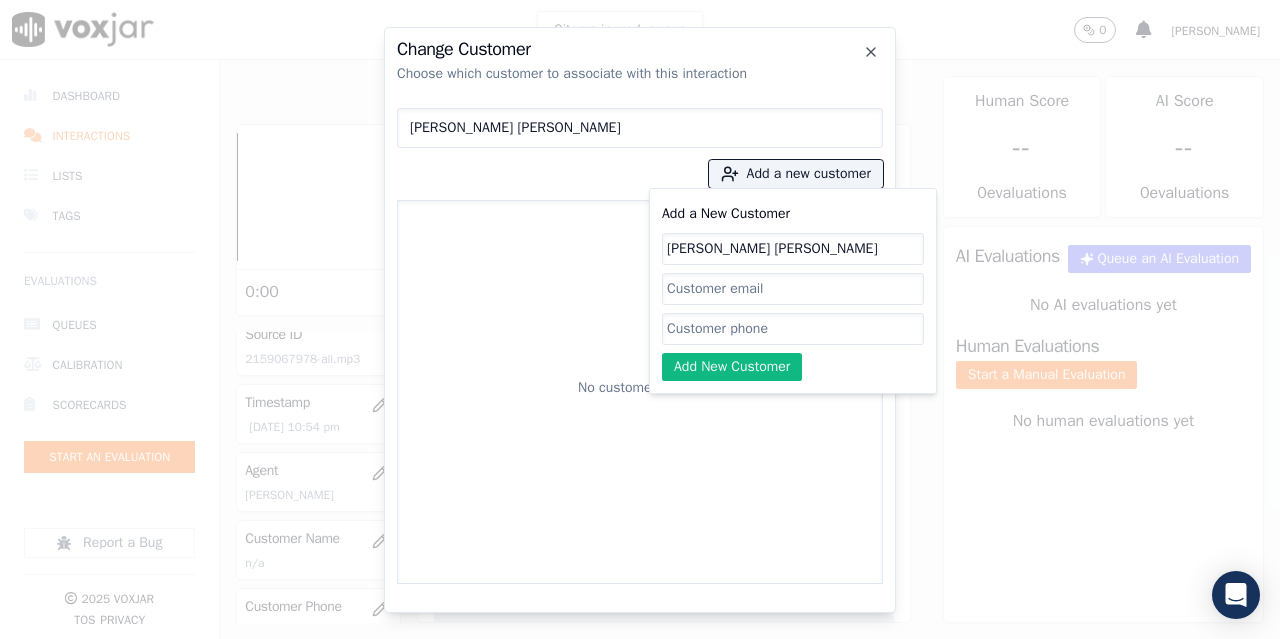 type on "[PERSON_NAME] [PERSON_NAME]" 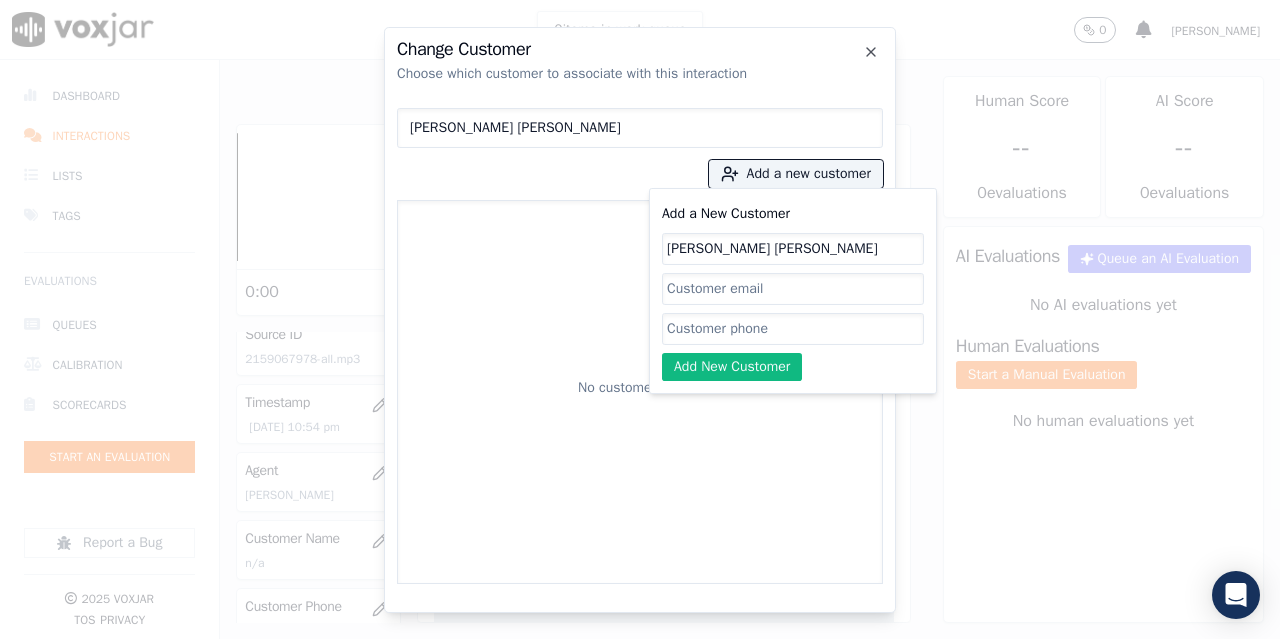 click on "Add a New Customer" 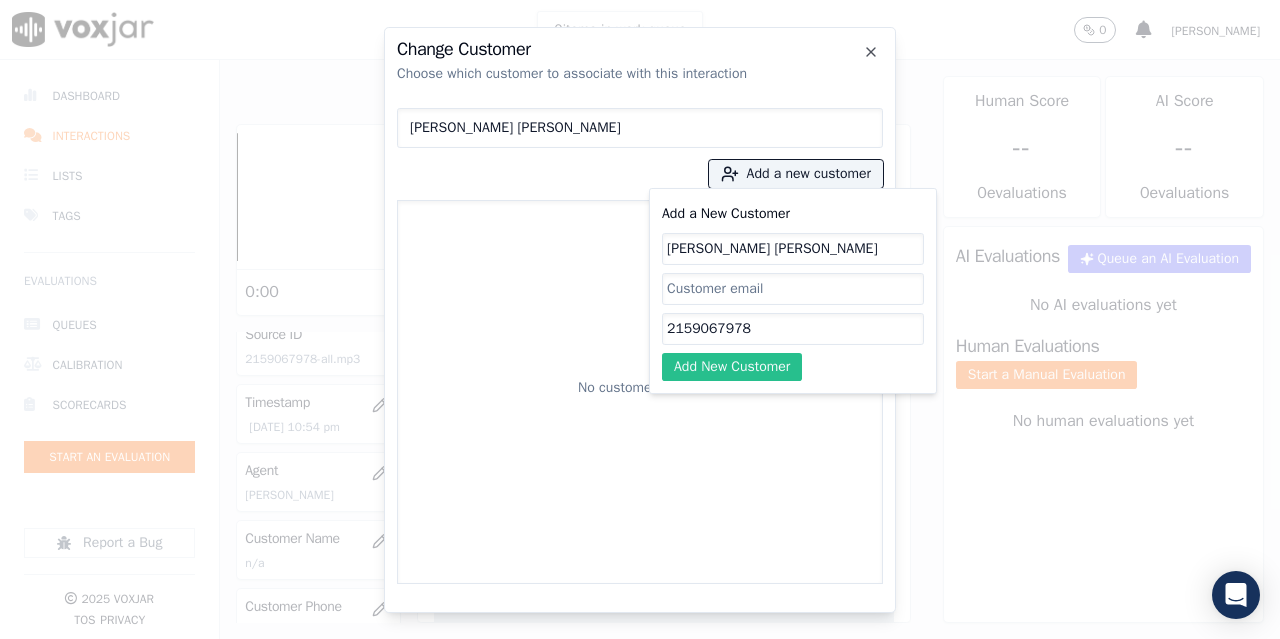 type on "2159067978" 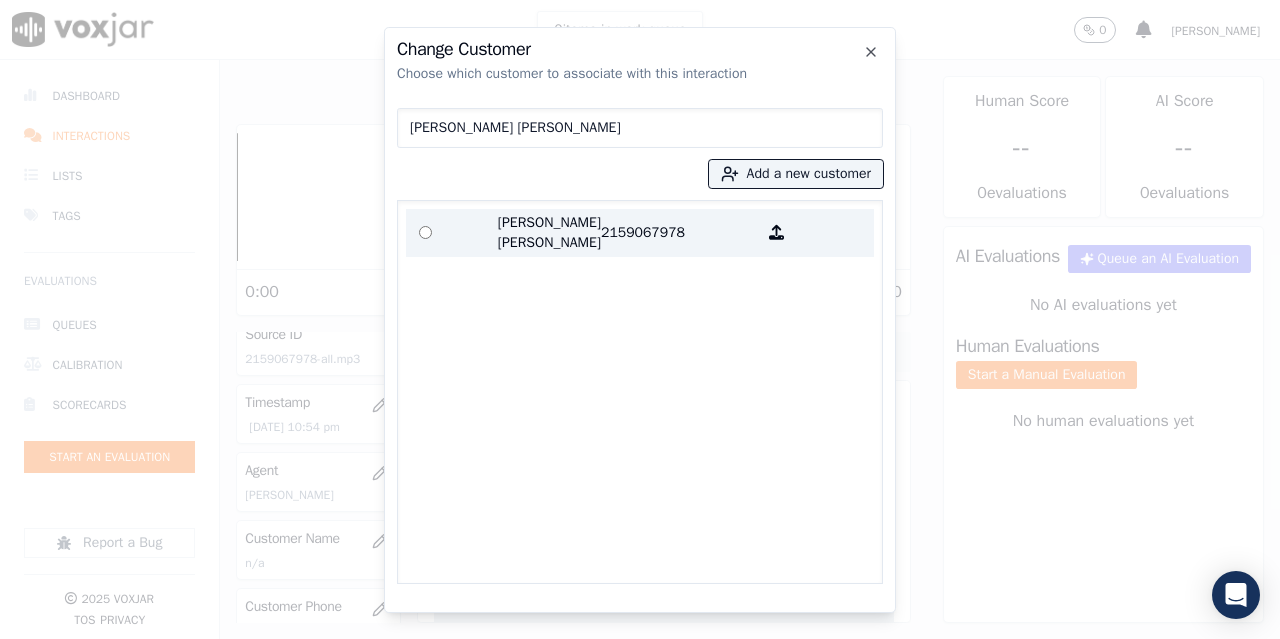 click on "[PERSON_NAME] [PERSON_NAME]" at bounding box center [523, 233] 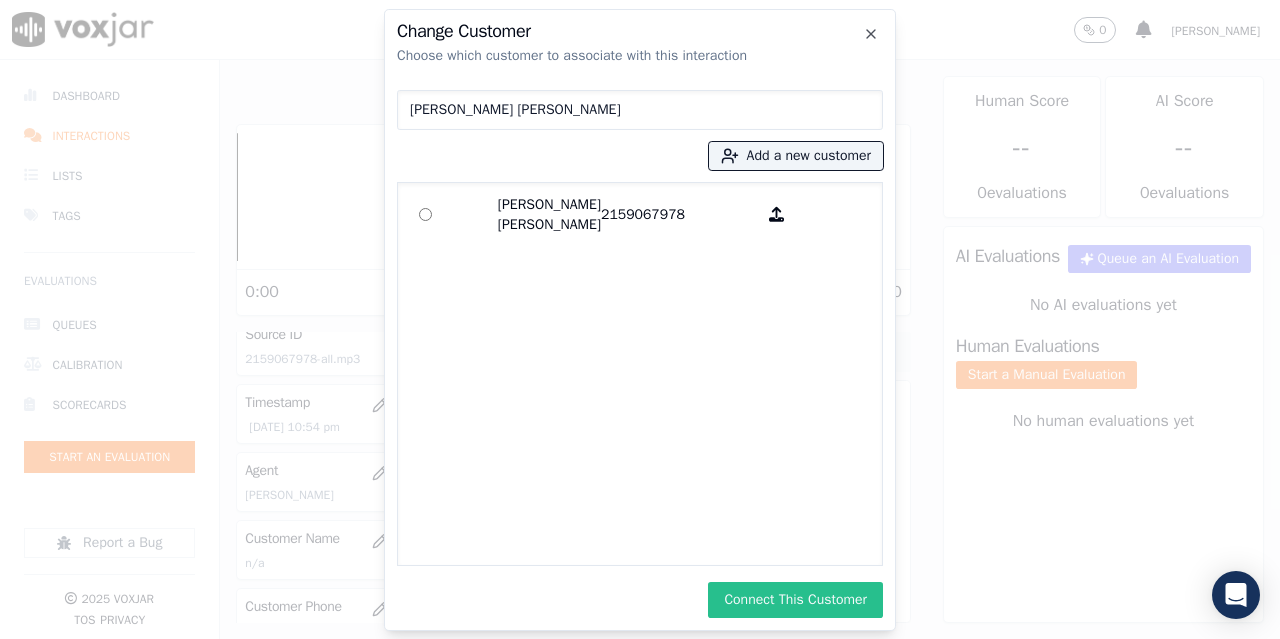 click on "Connect This Customer" at bounding box center [795, 600] 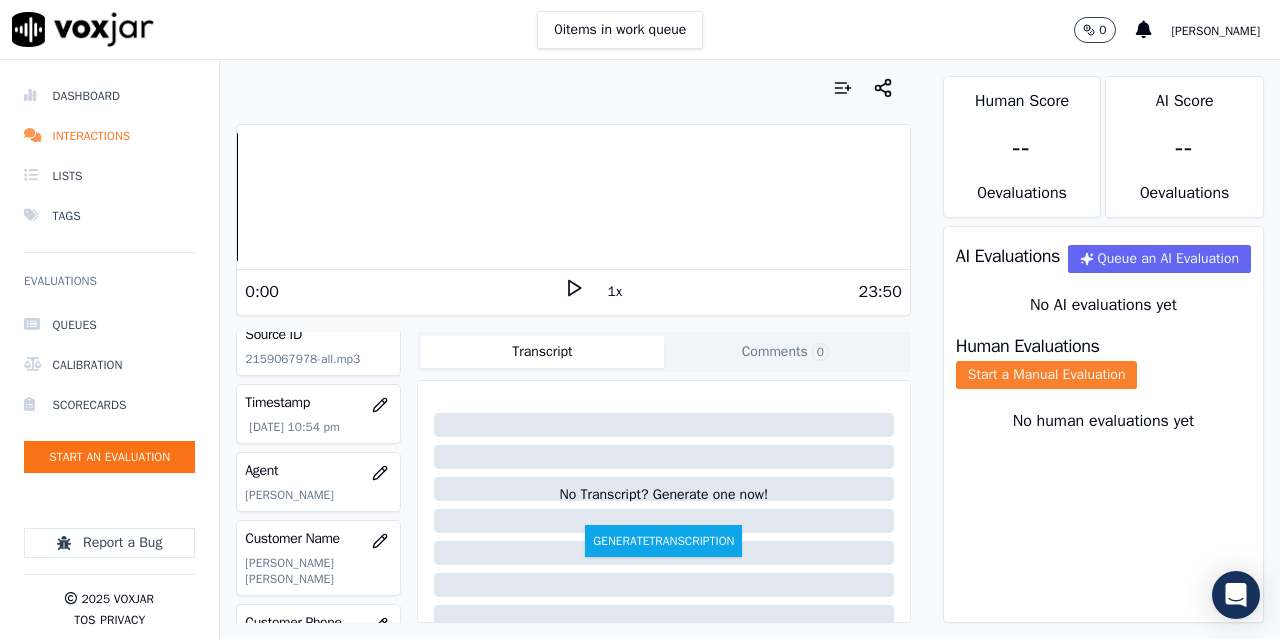 click on "Start a Manual Evaluation" 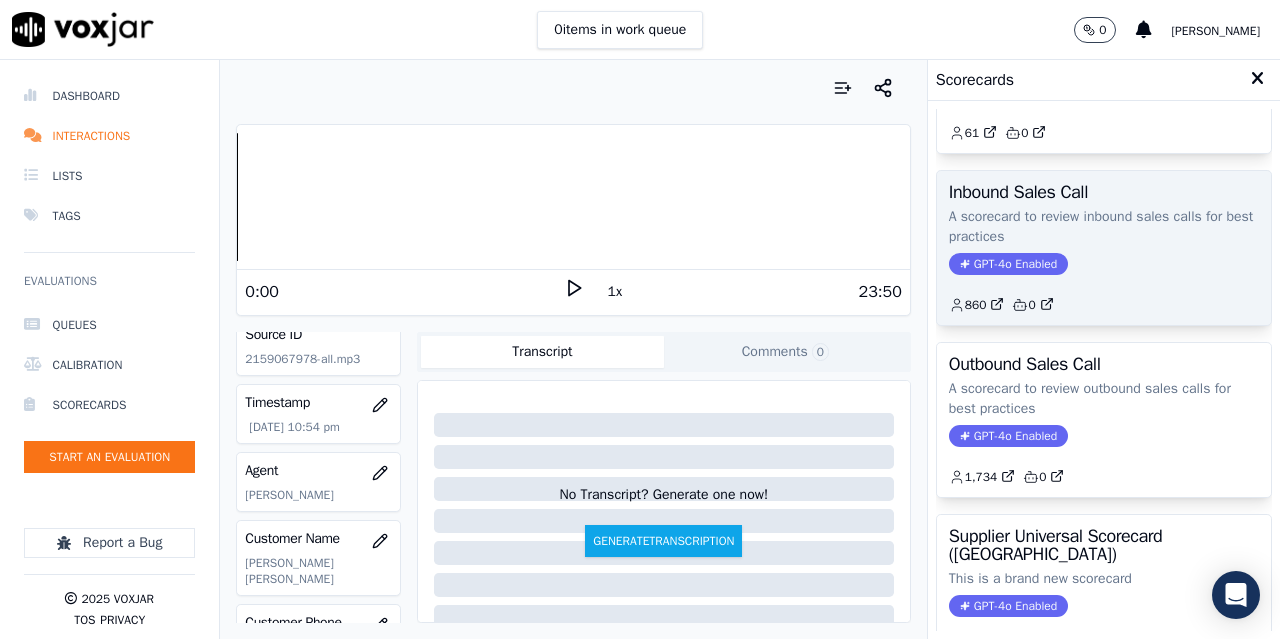 scroll, scrollTop: 400, scrollLeft: 0, axis: vertical 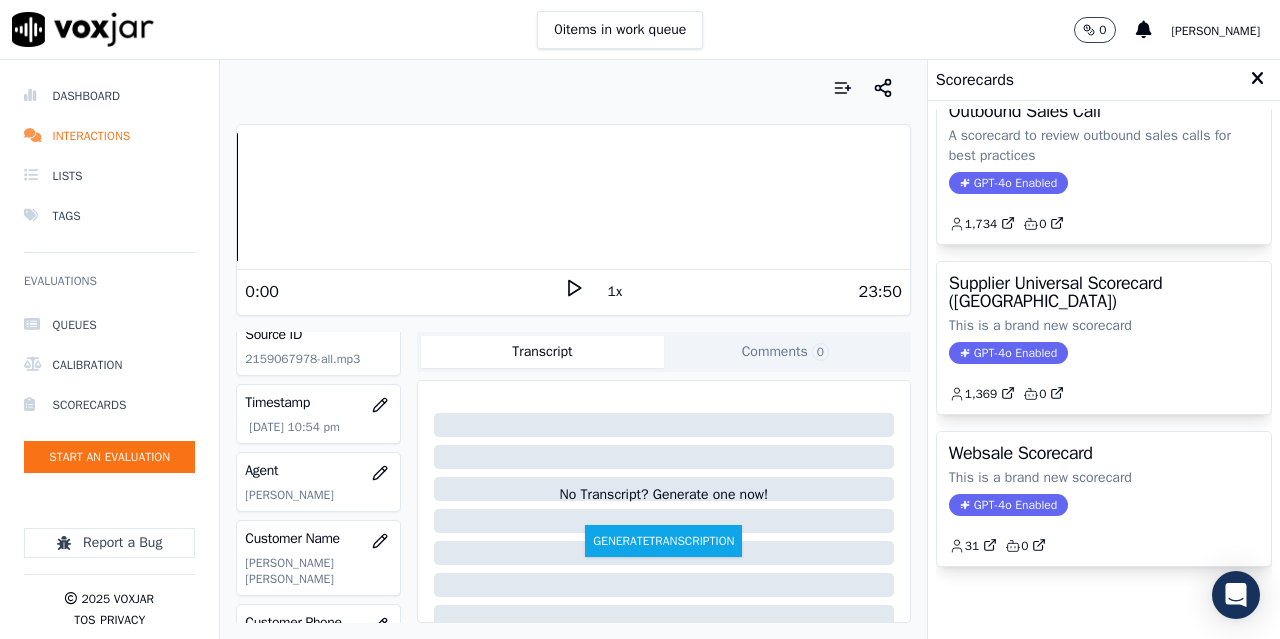 click on "This is a brand new scorecard" 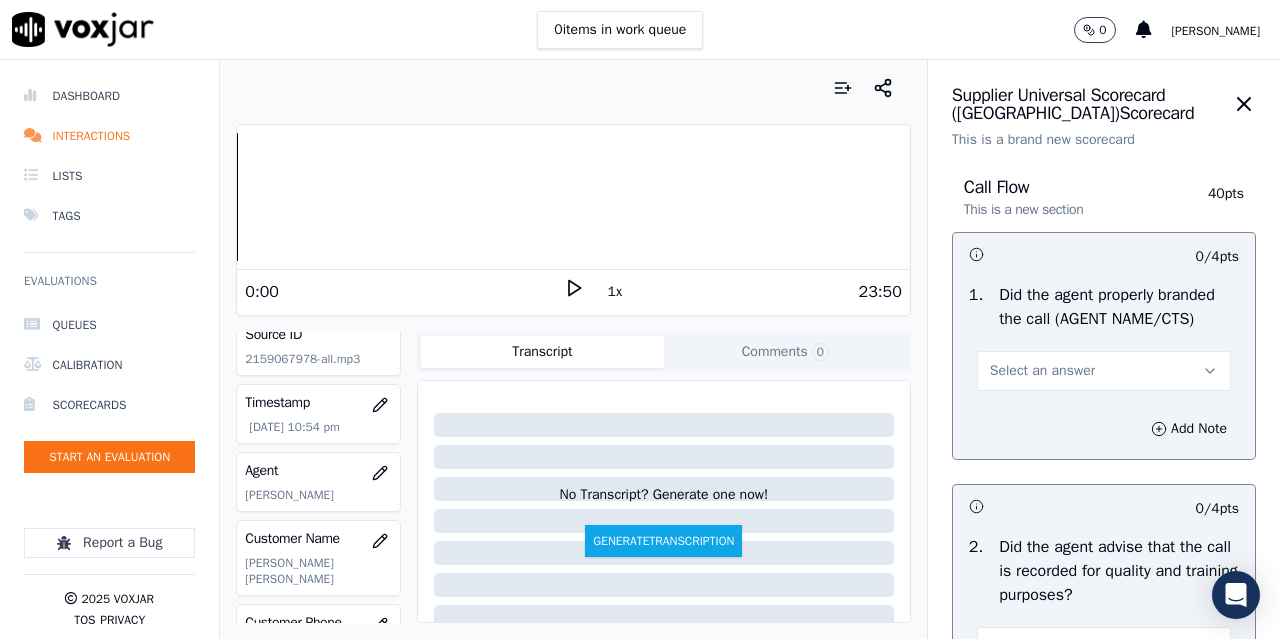 click on "Select an answer" at bounding box center (1104, 371) 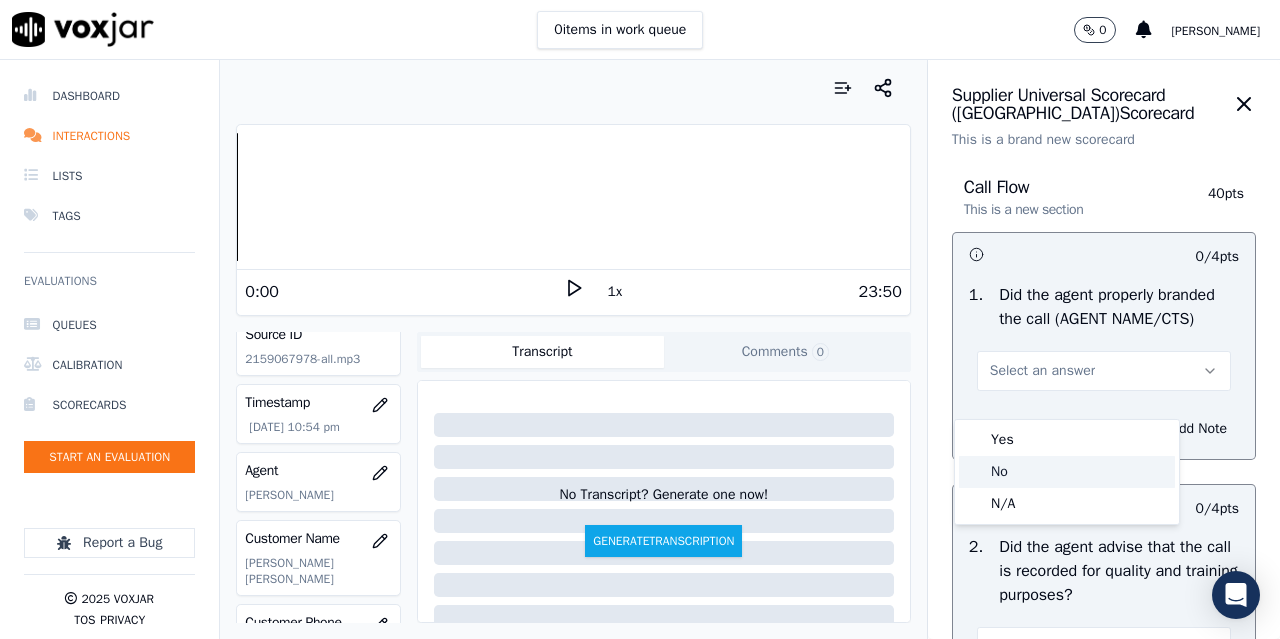 click on "No" 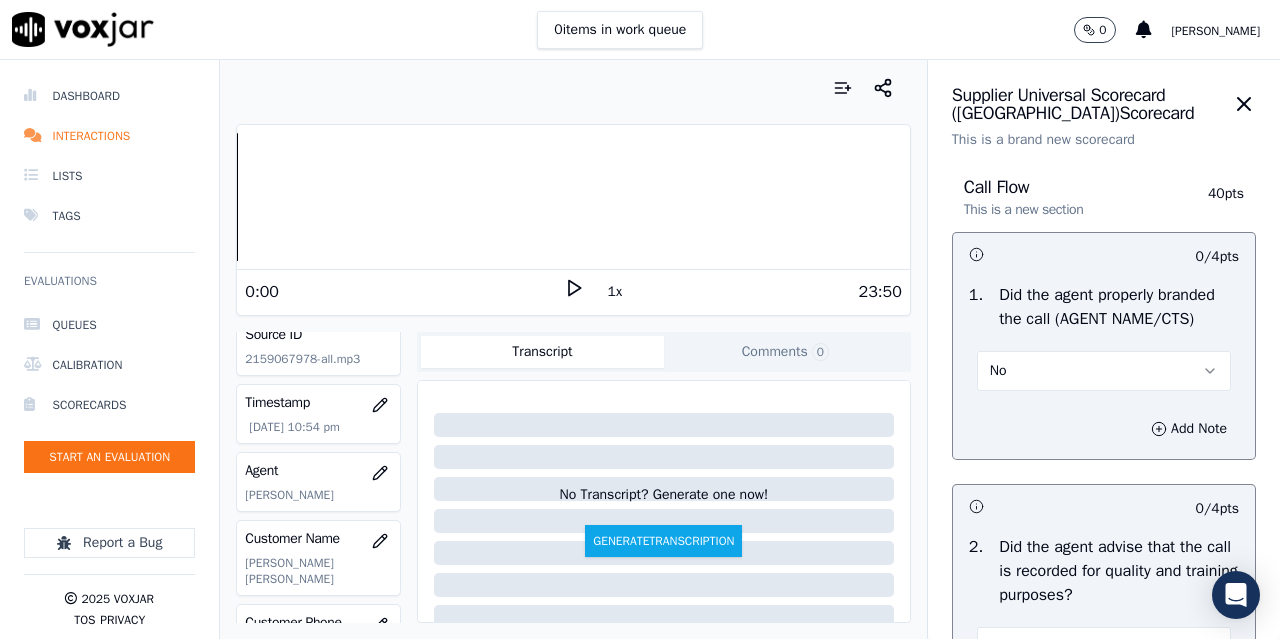 click on "No" at bounding box center (1104, 371) 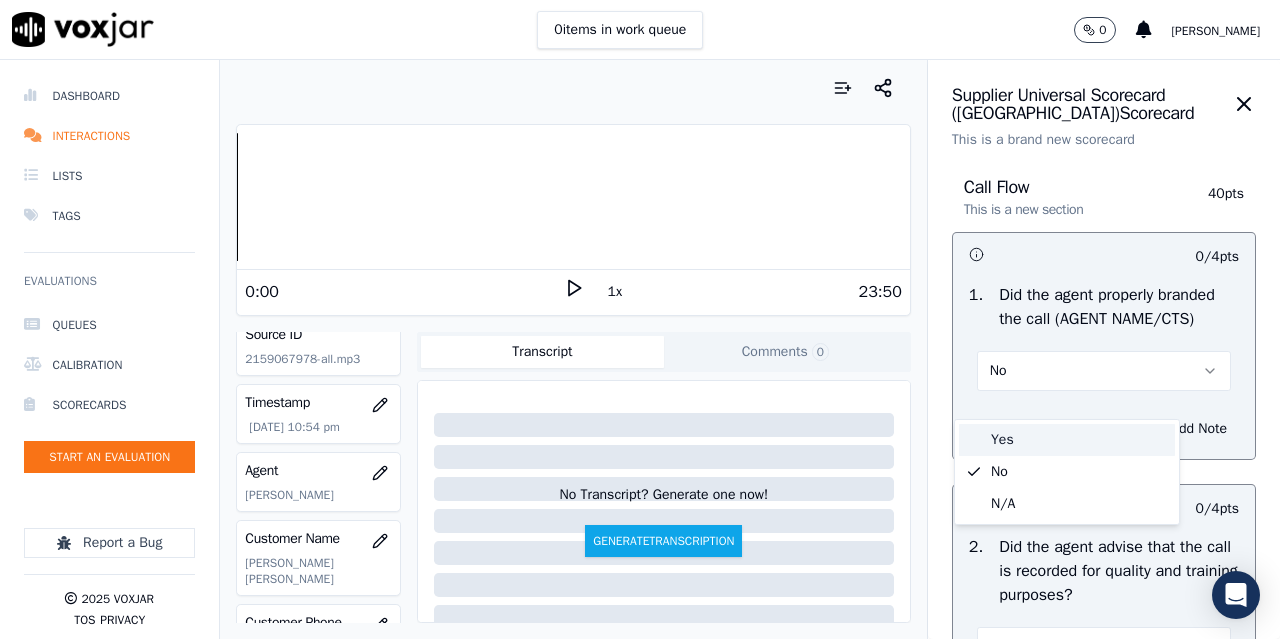 click on "Yes" at bounding box center (1067, 440) 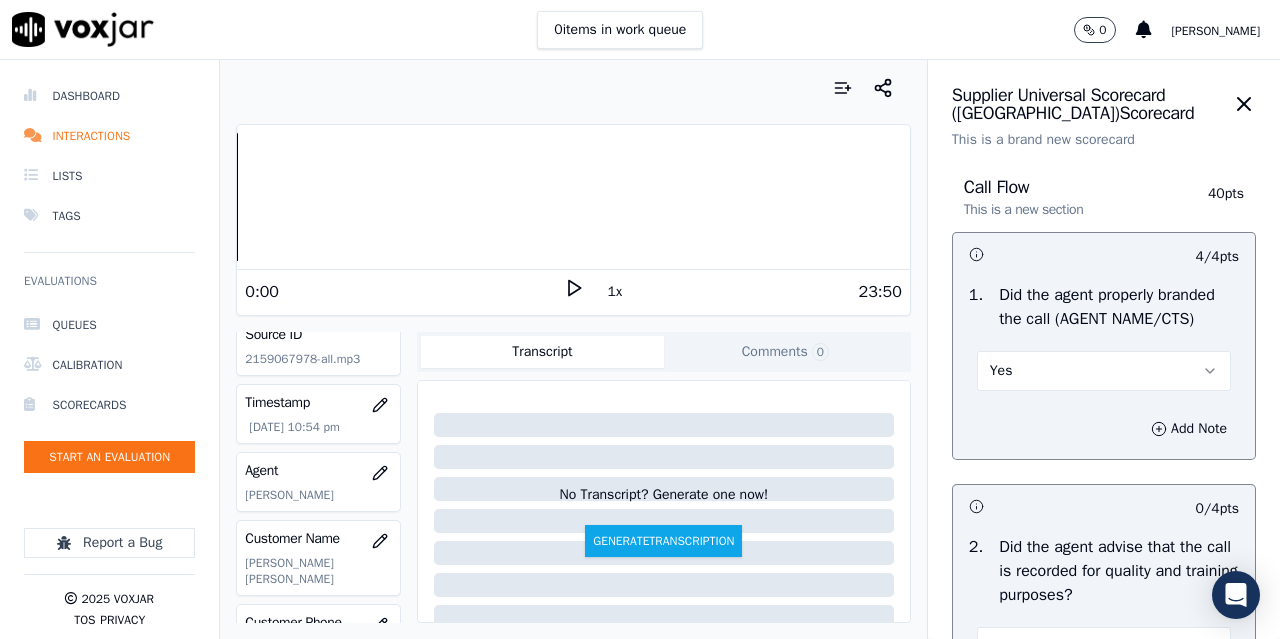 scroll, scrollTop: 300, scrollLeft: 0, axis: vertical 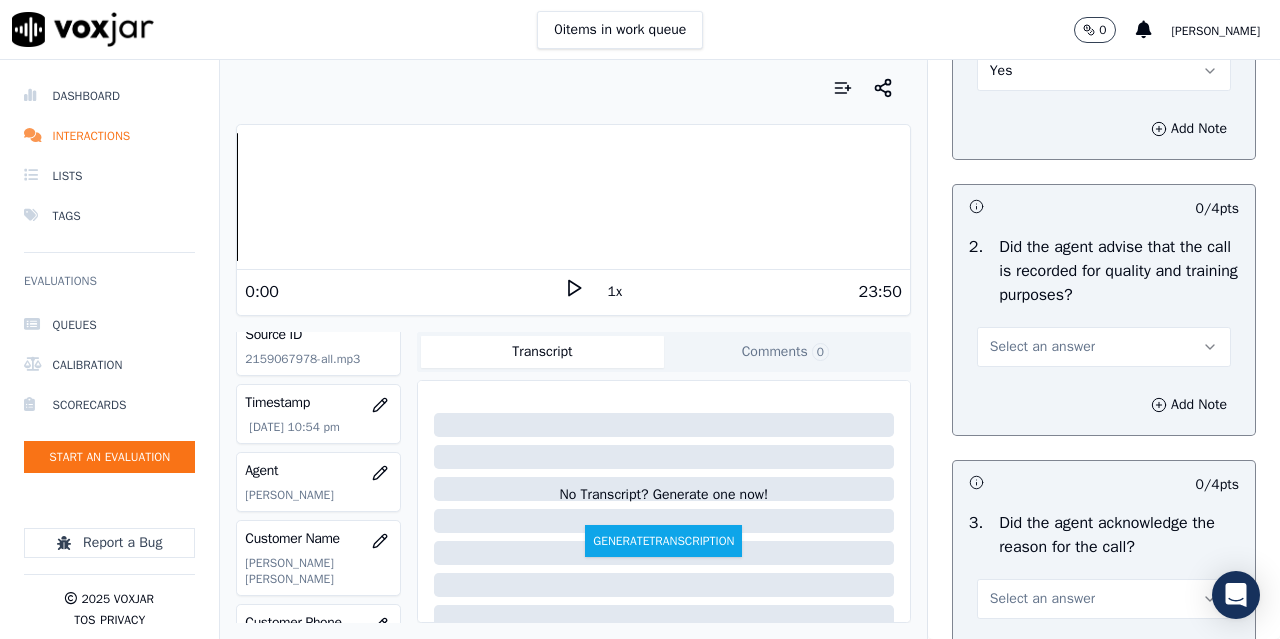 click on "Select an answer" at bounding box center (1104, 347) 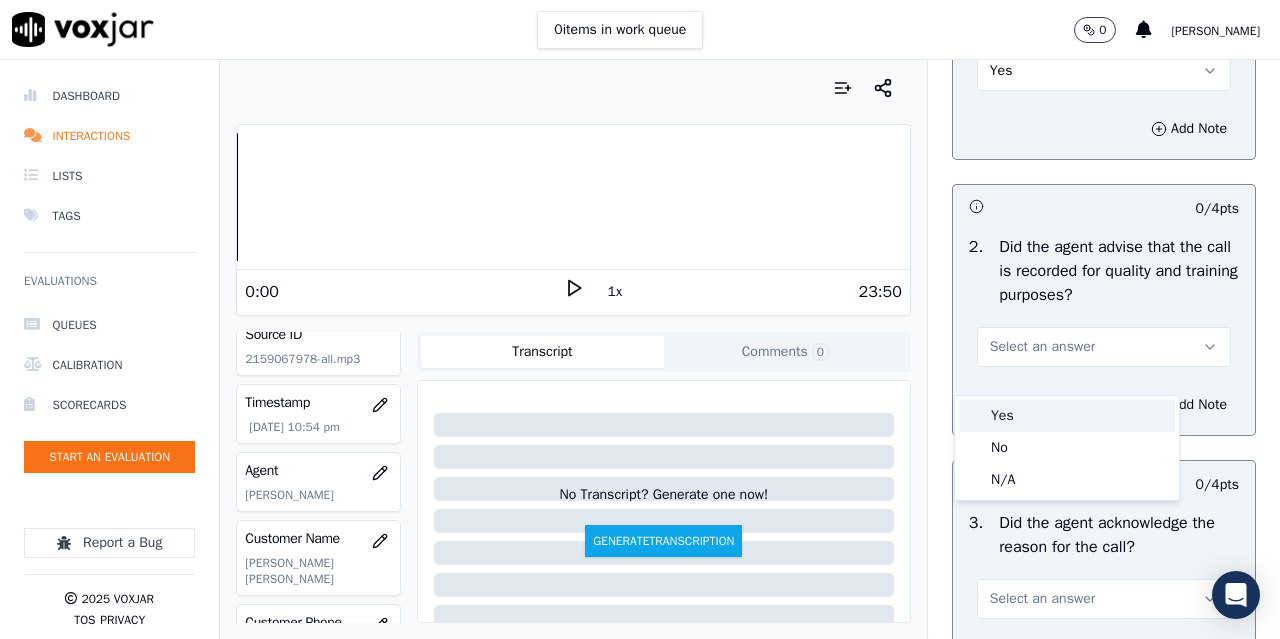 click on "Yes" at bounding box center [1067, 416] 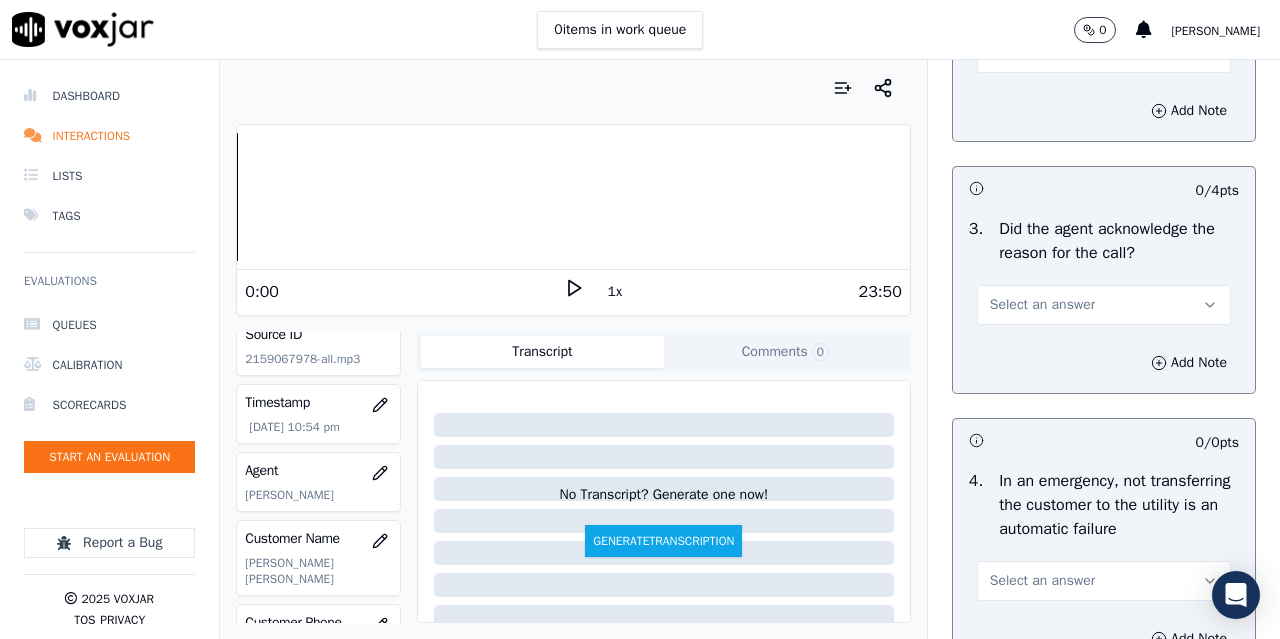 scroll, scrollTop: 600, scrollLeft: 0, axis: vertical 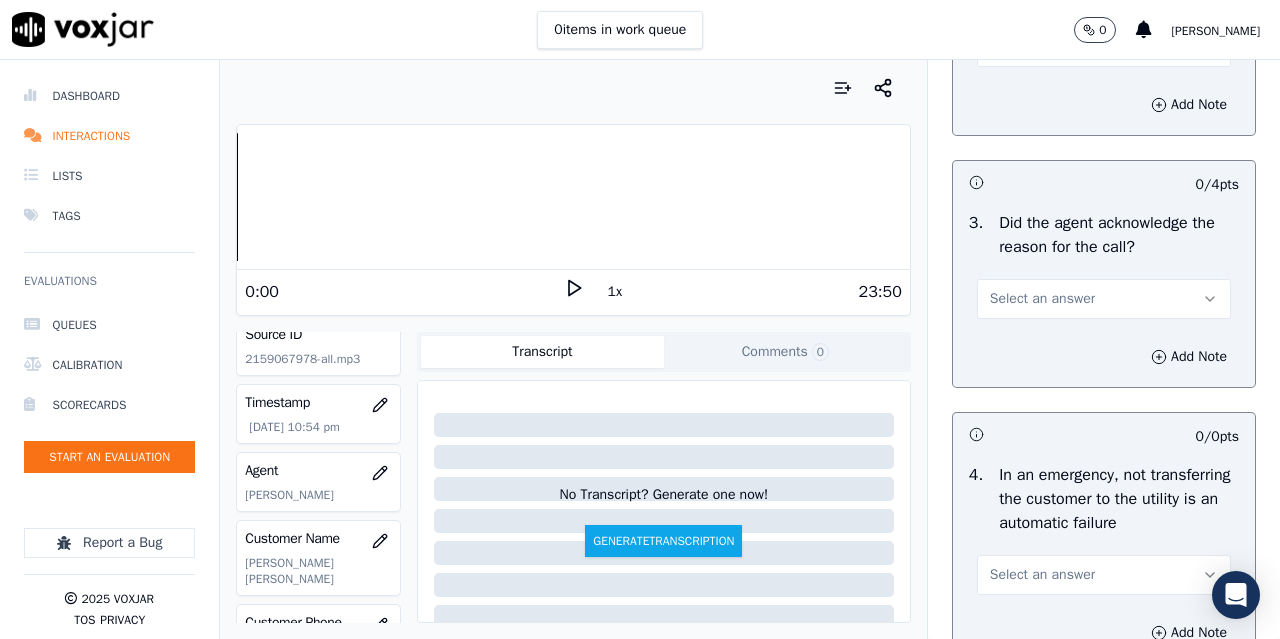 click on "Select an answer" at bounding box center (1042, 299) 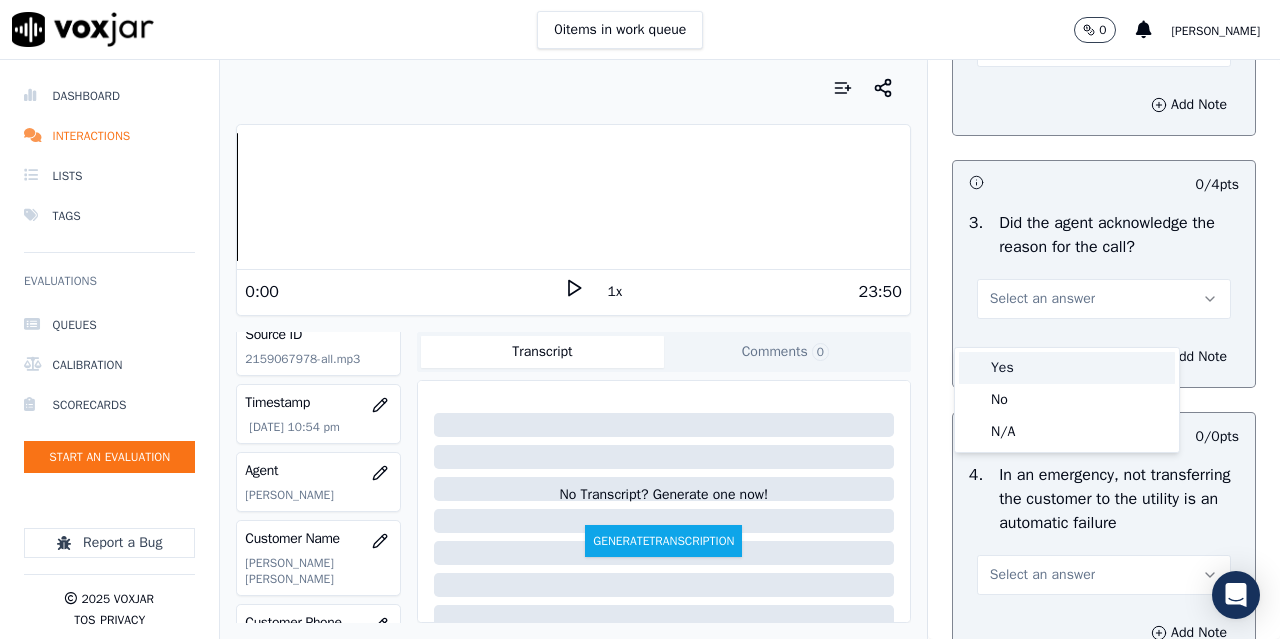 click on "Yes" at bounding box center (1067, 368) 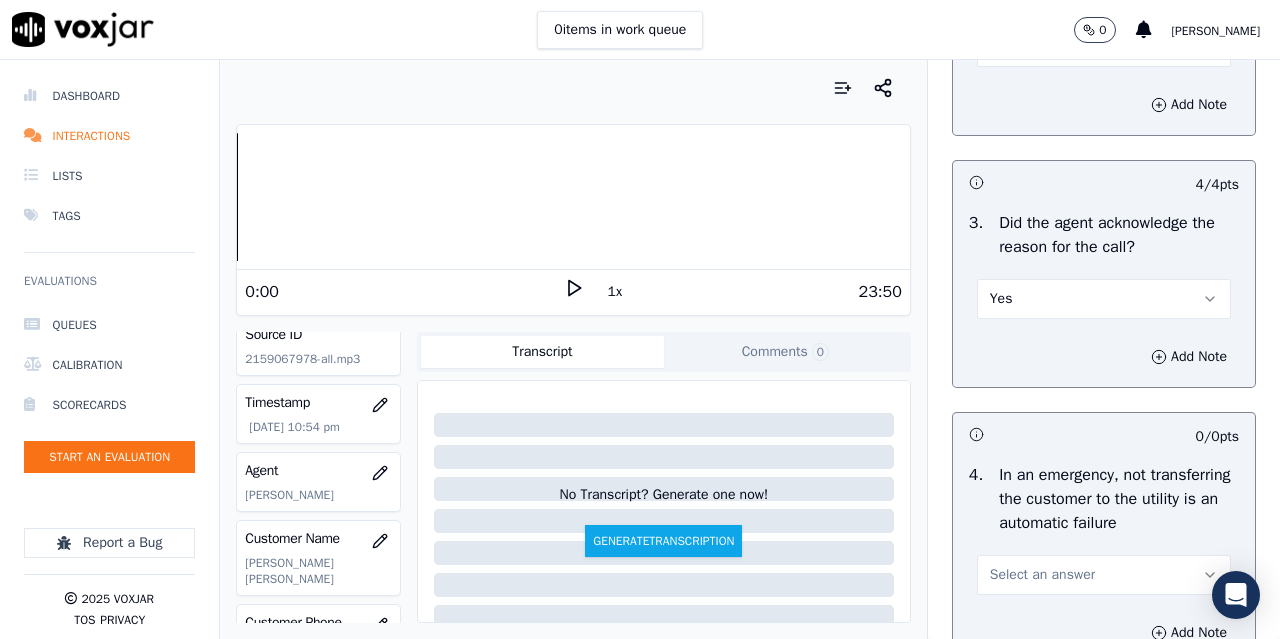 scroll, scrollTop: 1000, scrollLeft: 0, axis: vertical 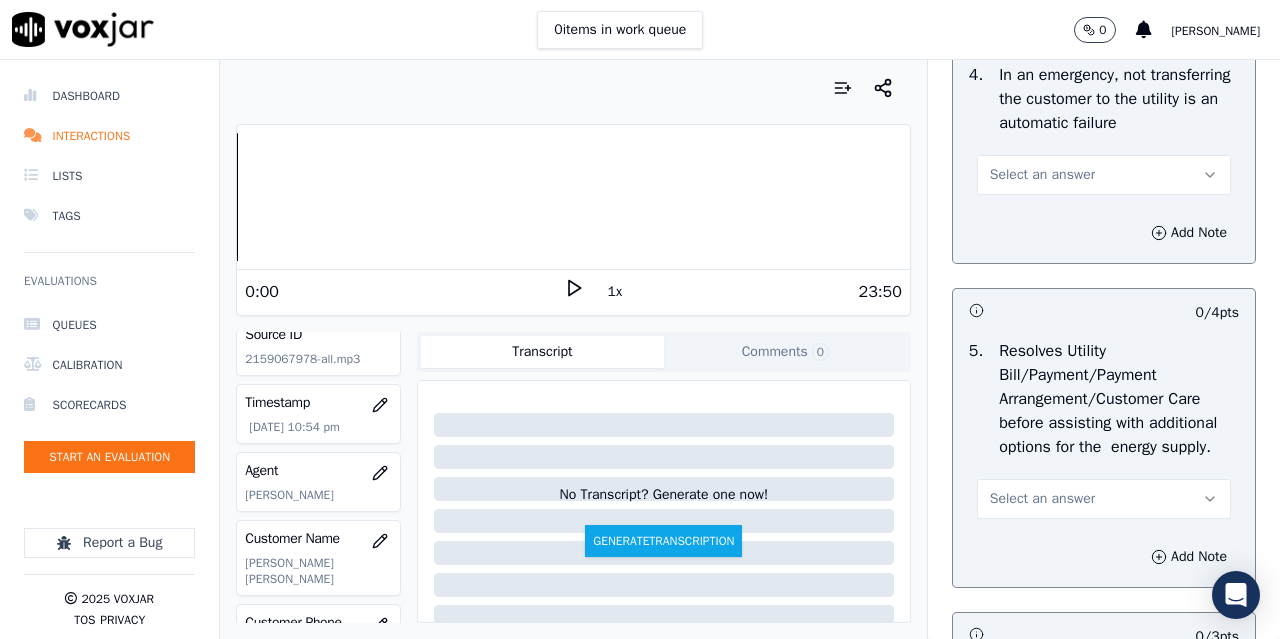 click on "Select an answer" at bounding box center [1042, 175] 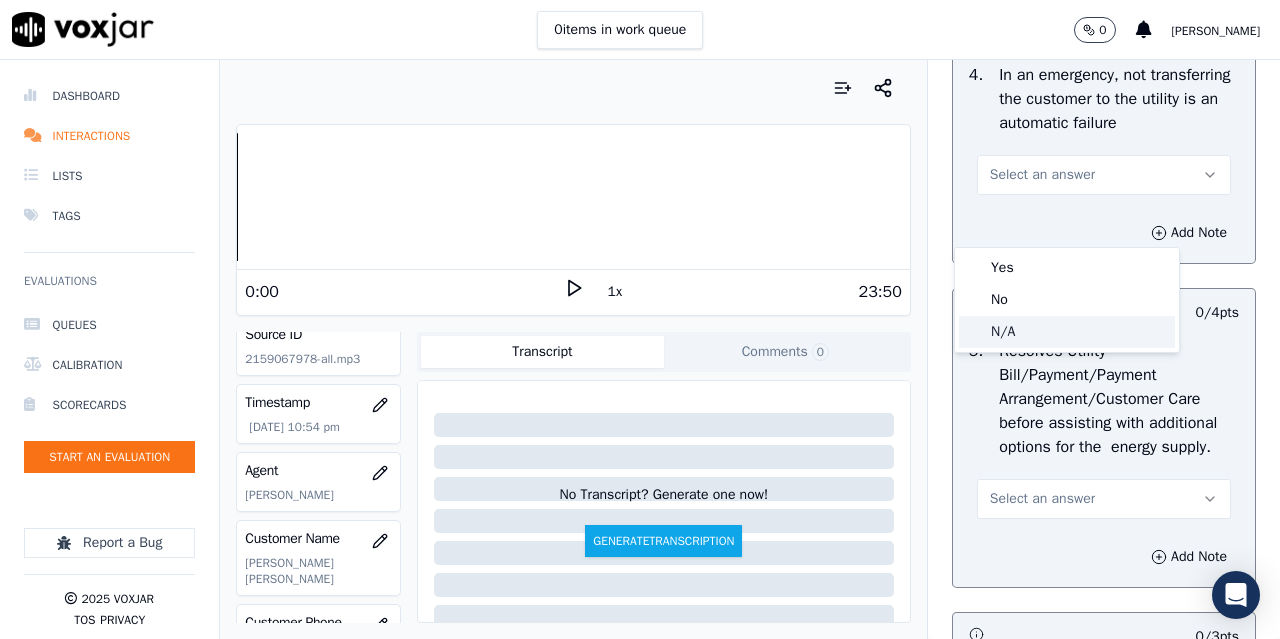 click on "N/A" 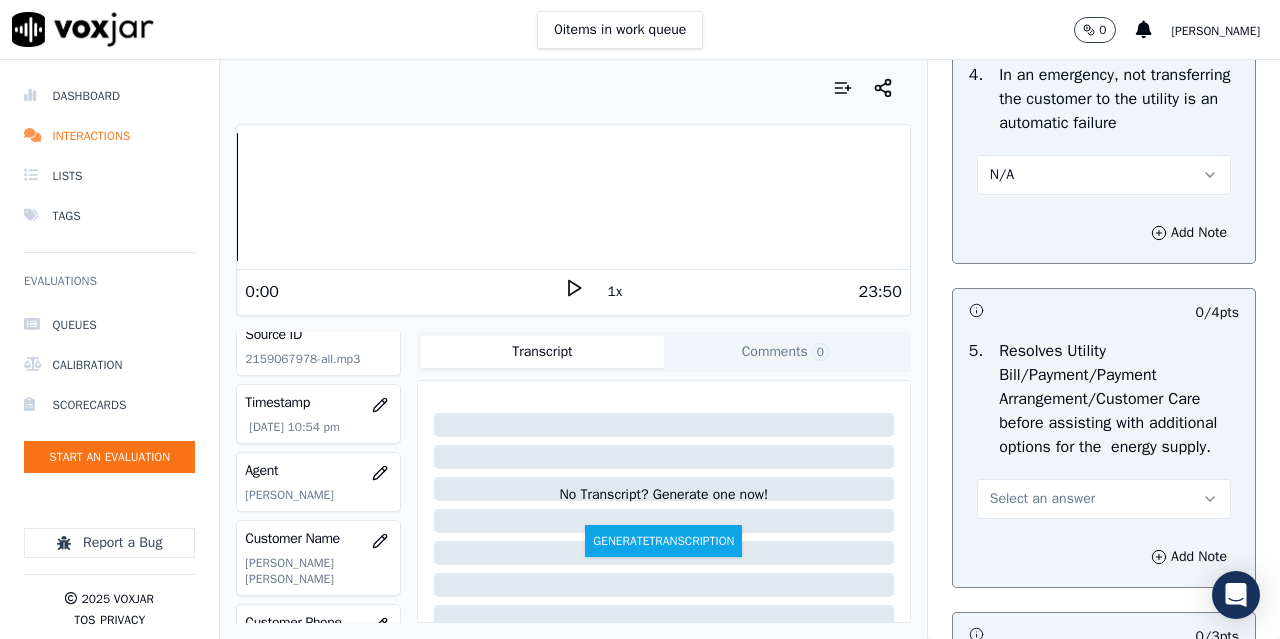 drag, startPoint x: 1043, startPoint y: 562, endPoint x: 1045, endPoint y: 582, distance: 20.09975 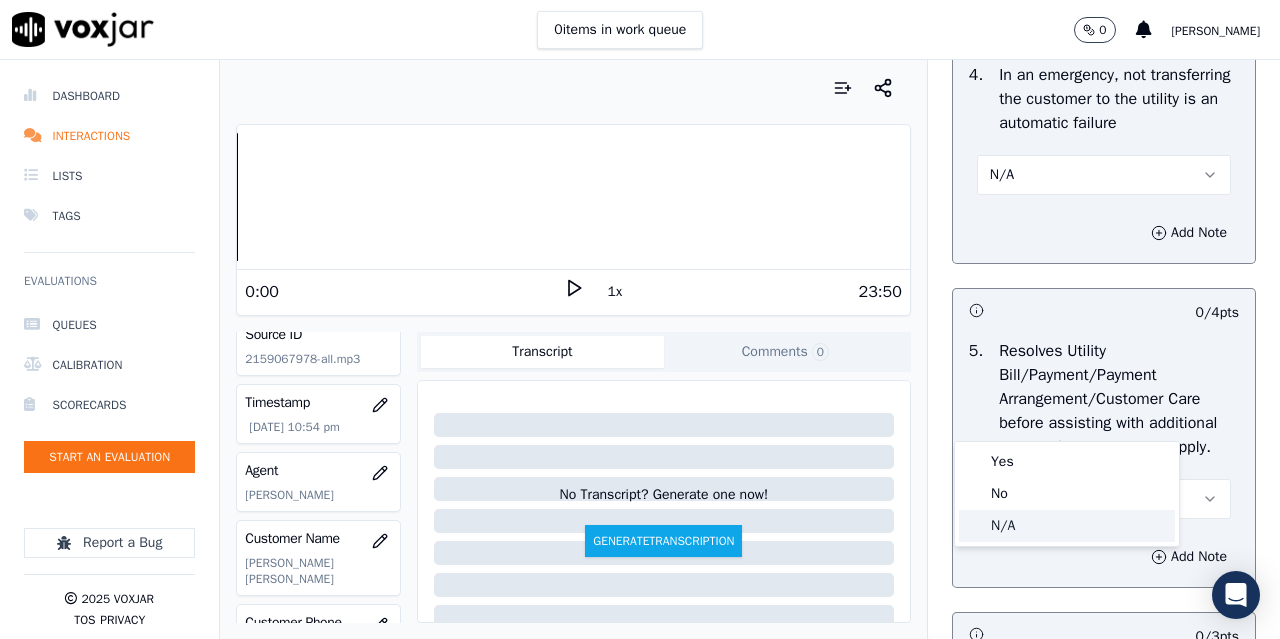 click on "N/A" 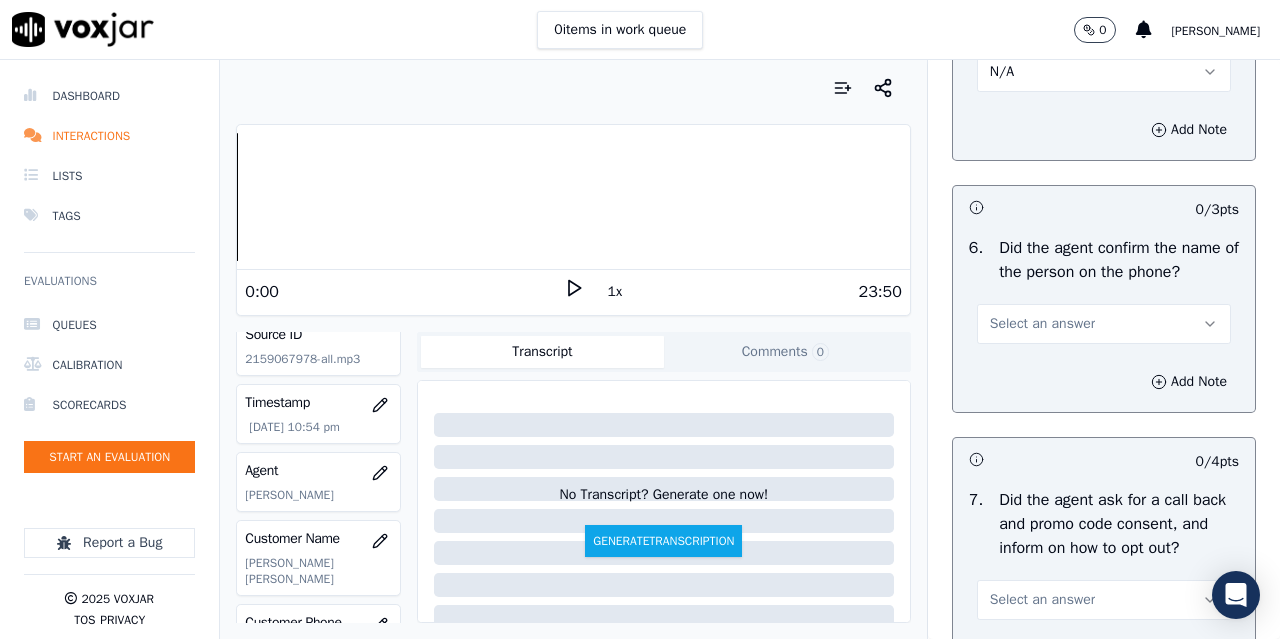 scroll, scrollTop: 1600, scrollLeft: 0, axis: vertical 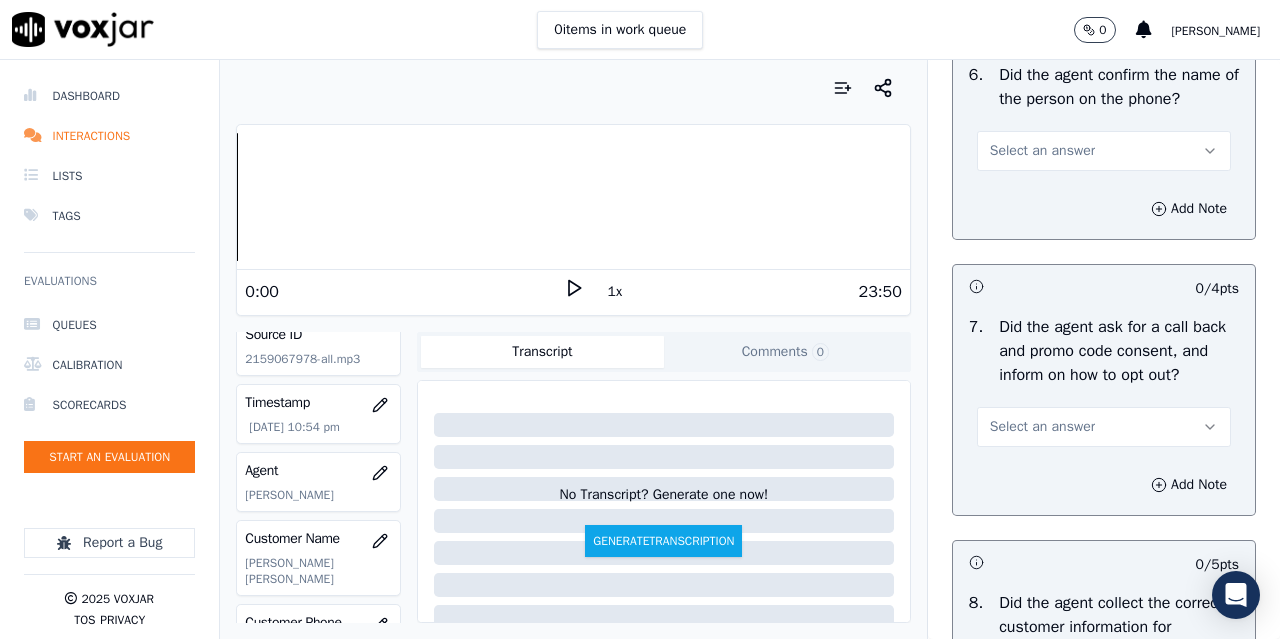 click on "Select an answer" at bounding box center [1042, 151] 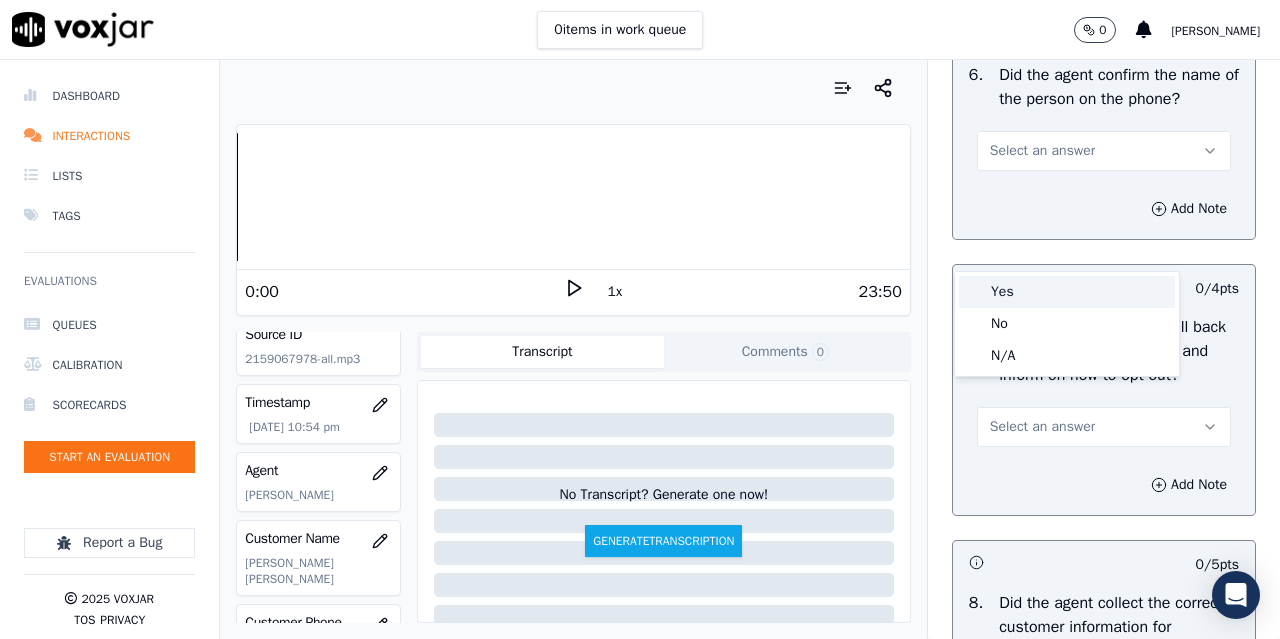 click on "Yes" at bounding box center (1067, 292) 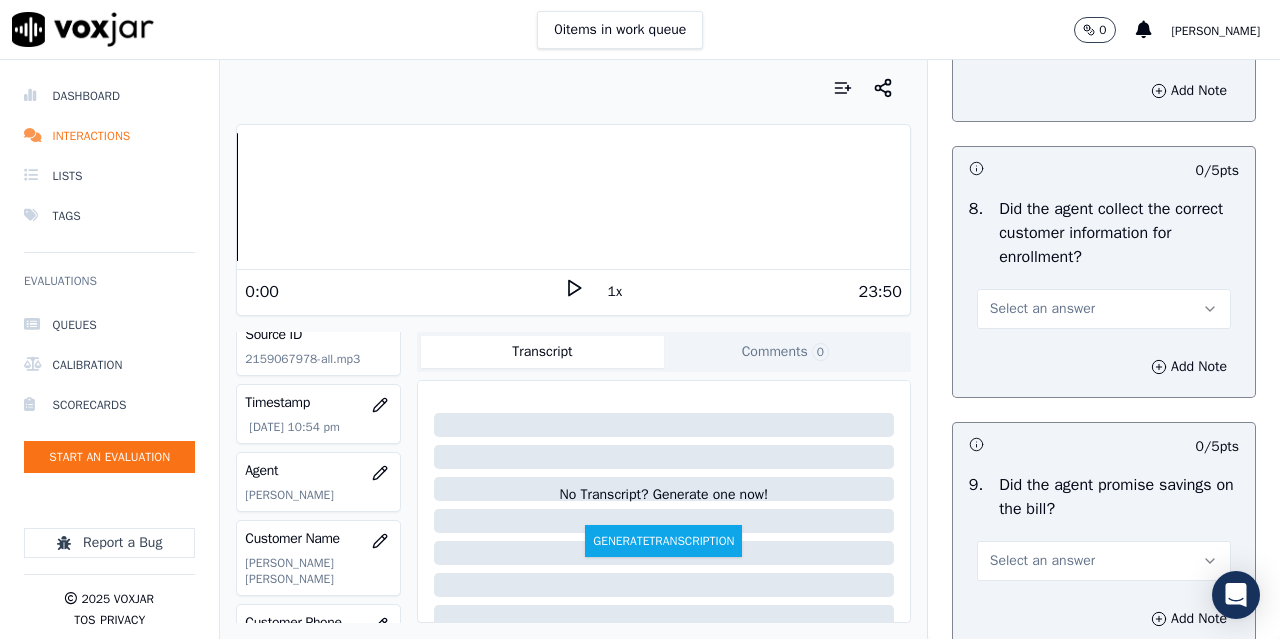 scroll, scrollTop: 2000, scrollLeft: 0, axis: vertical 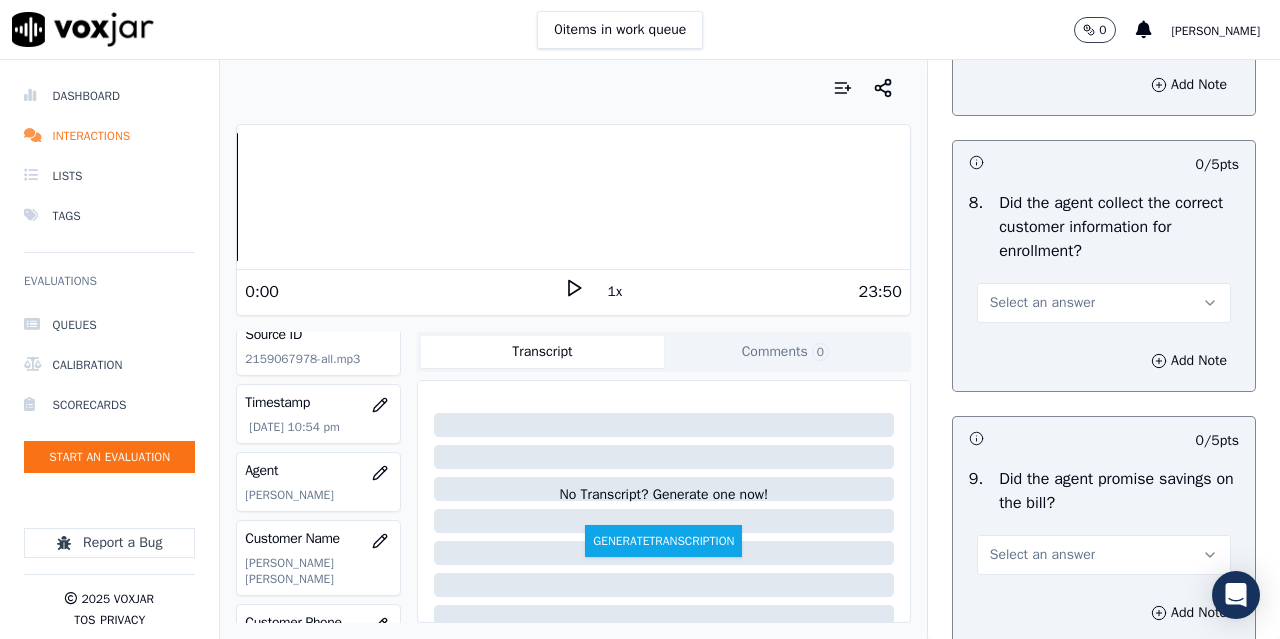 click on "Select an answer" at bounding box center [1042, 27] 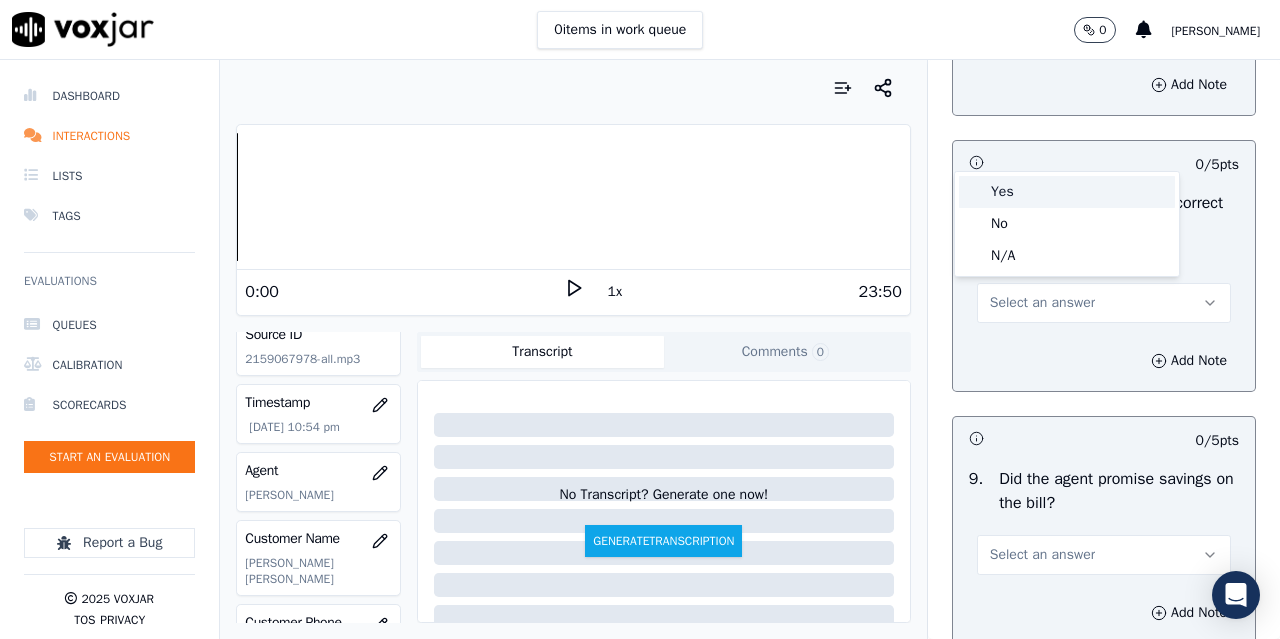 click on "Yes" at bounding box center (1067, 192) 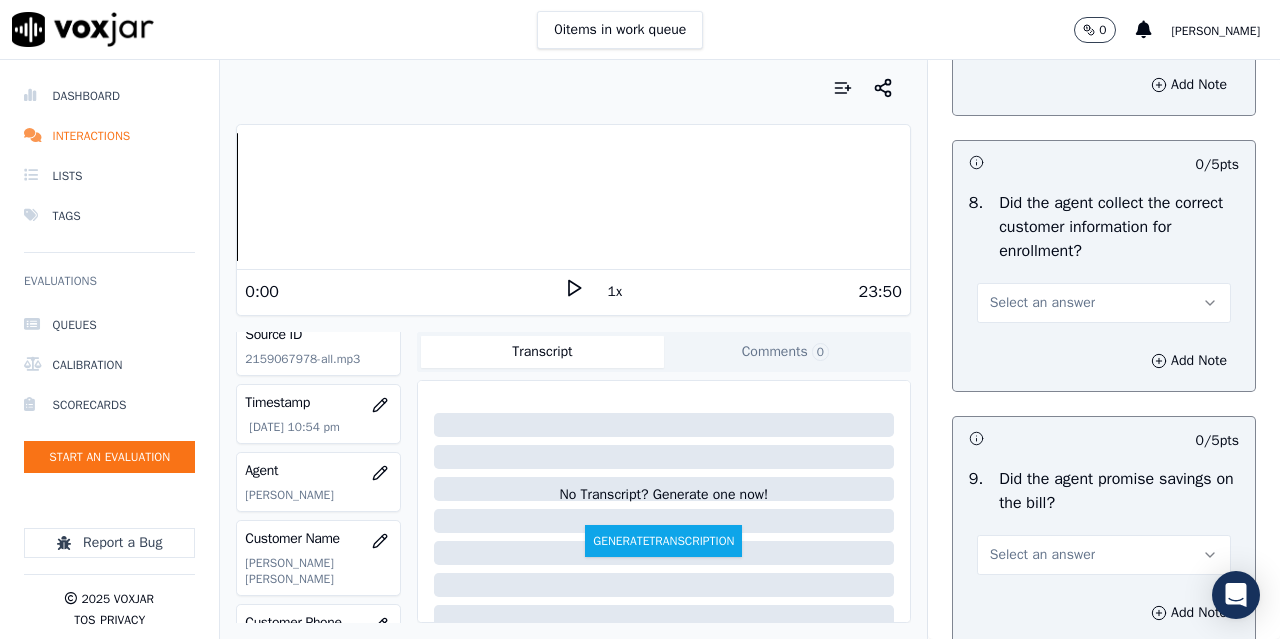 drag, startPoint x: 1047, startPoint y: 425, endPoint x: 1047, endPoint y: 440, distance: 15 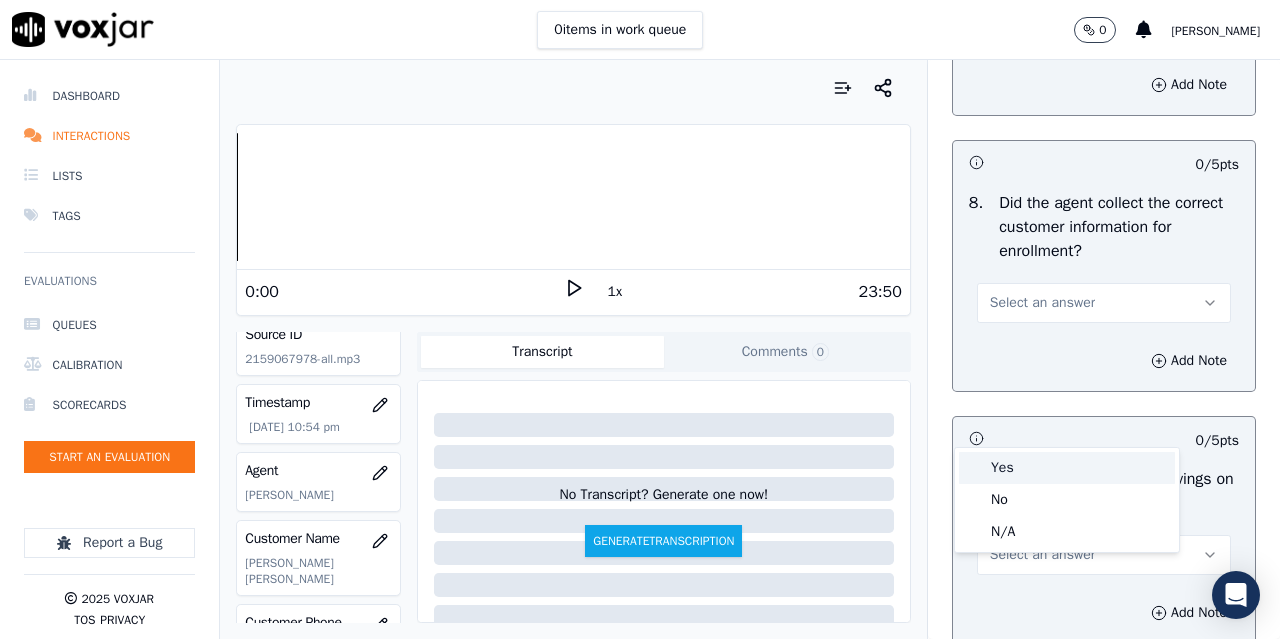 click on "Yes" at bounding box center [1067, 468] 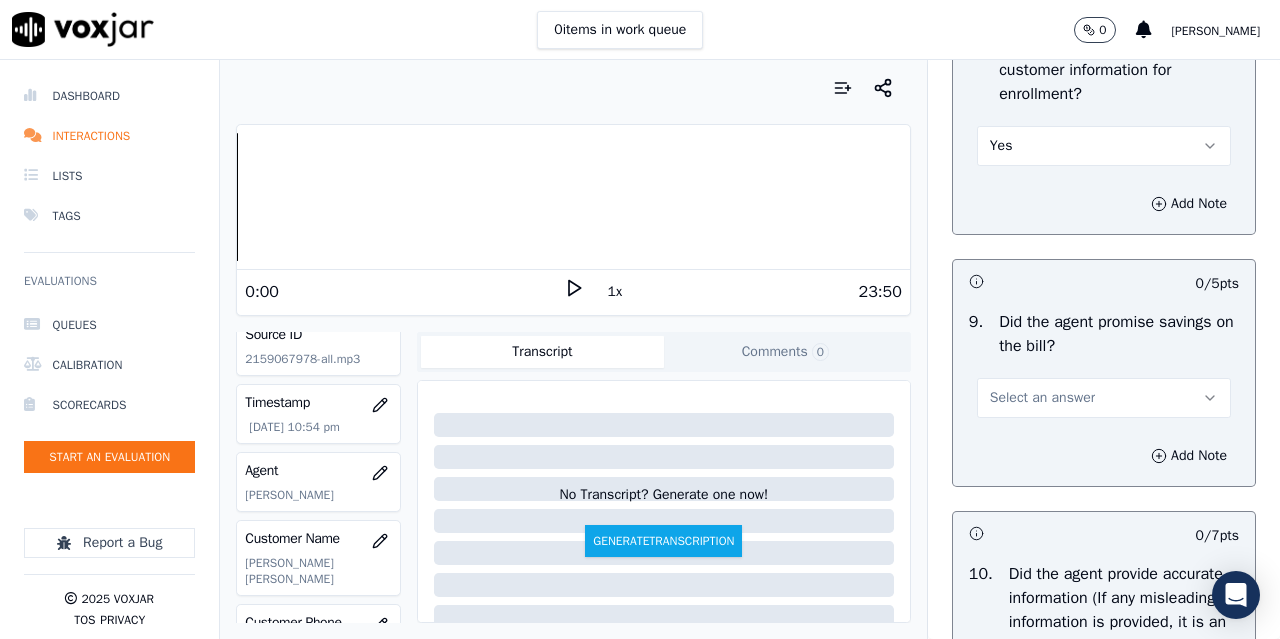 scroll, scrollTop: 2400, scrollLeft: 0, axis: vertical 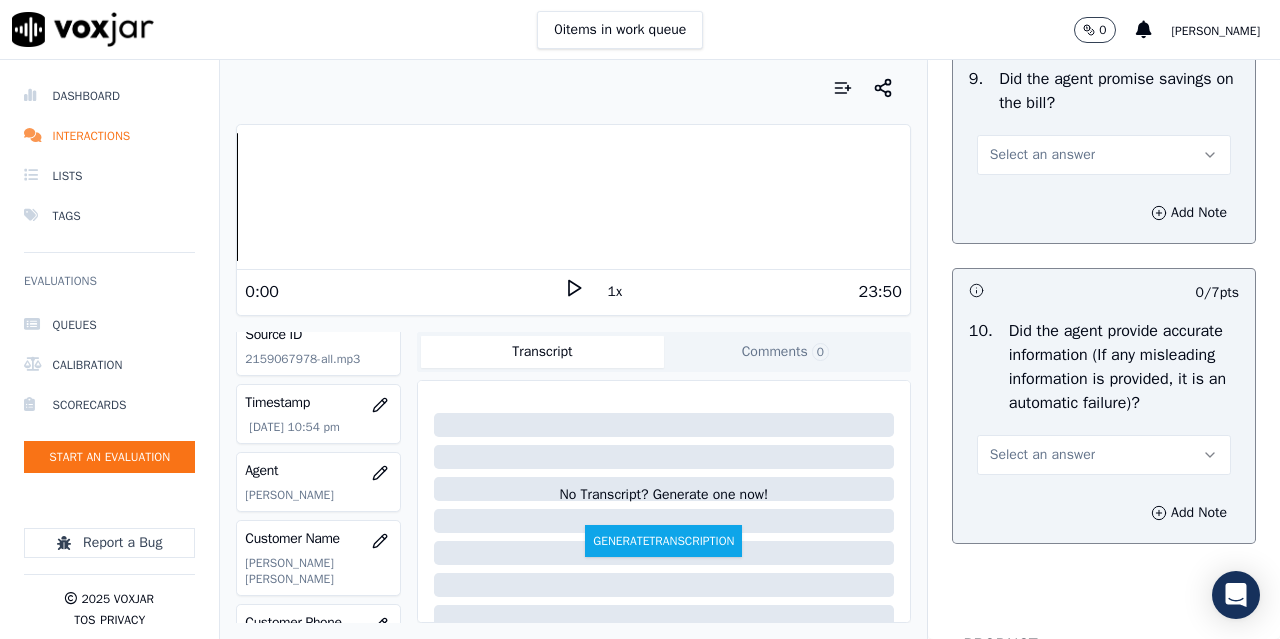 click on "Select an answer" at bounding box center (1042, 155) 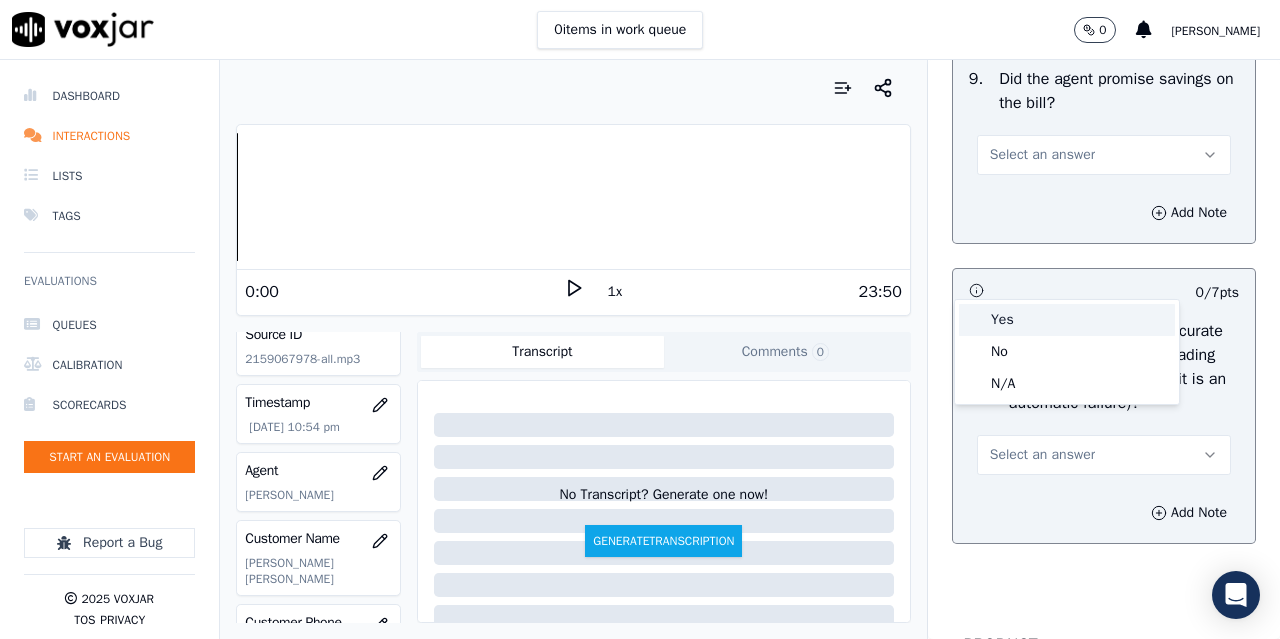 click on "Yes" at bounding box center [1067, 320] 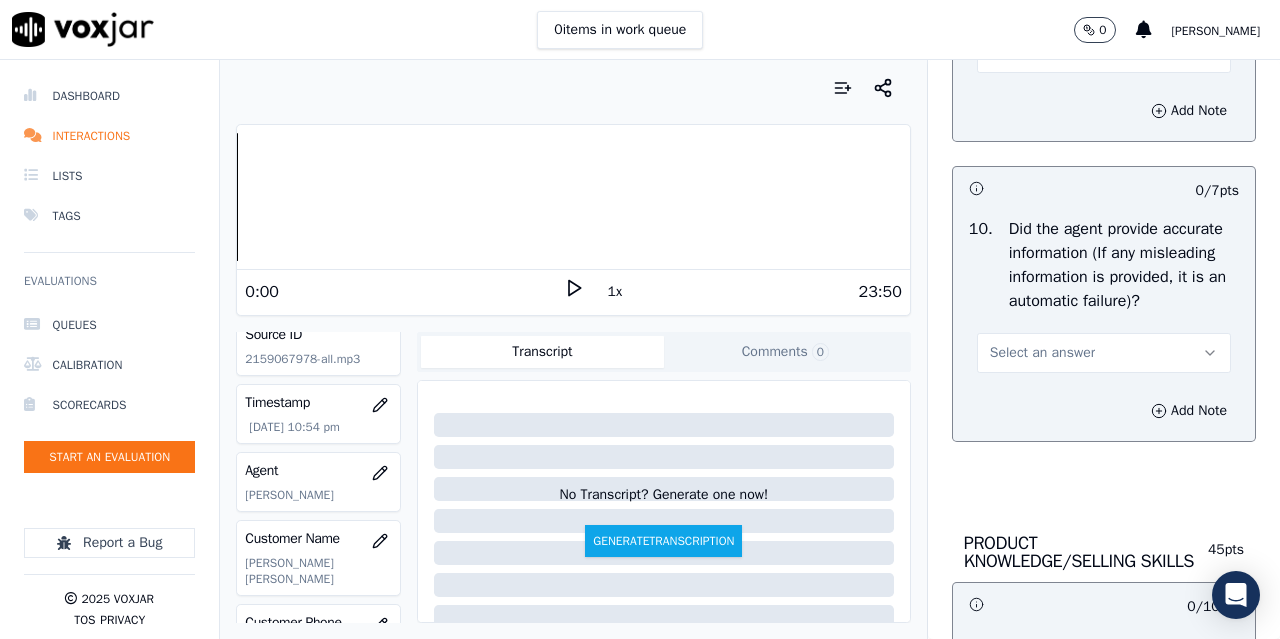 scroll, scrollTop: 2700, scrollLeft: 0, axis: vertical 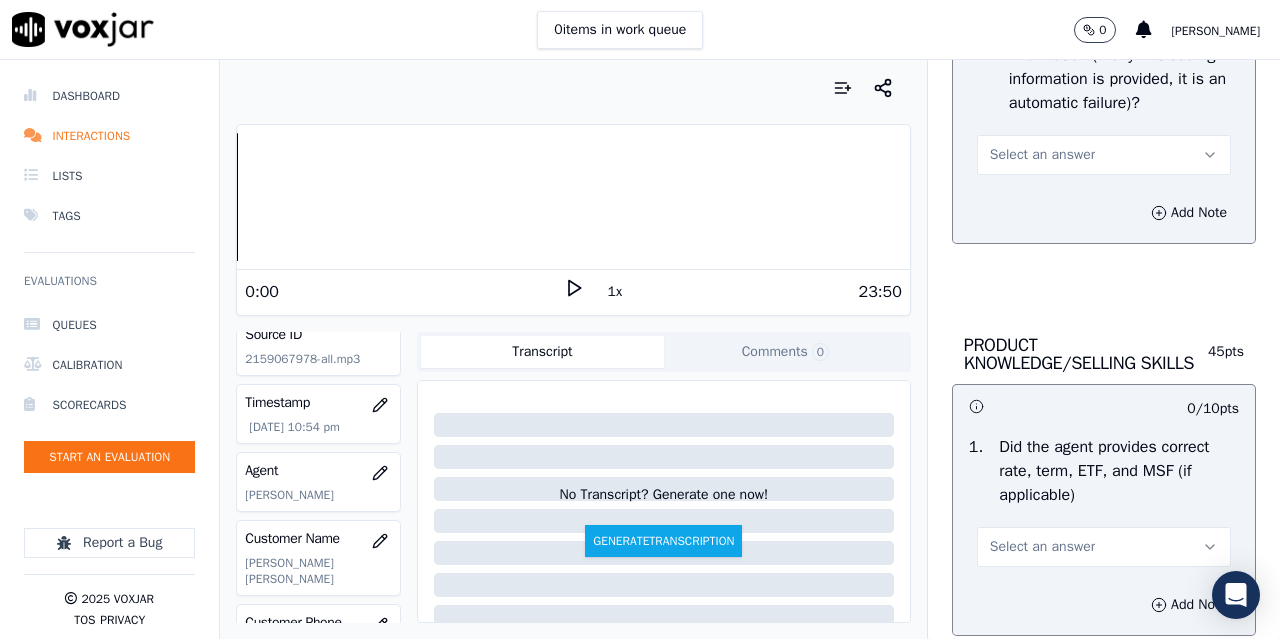 click on "Select an answer" at bounding box center (1042, 155) 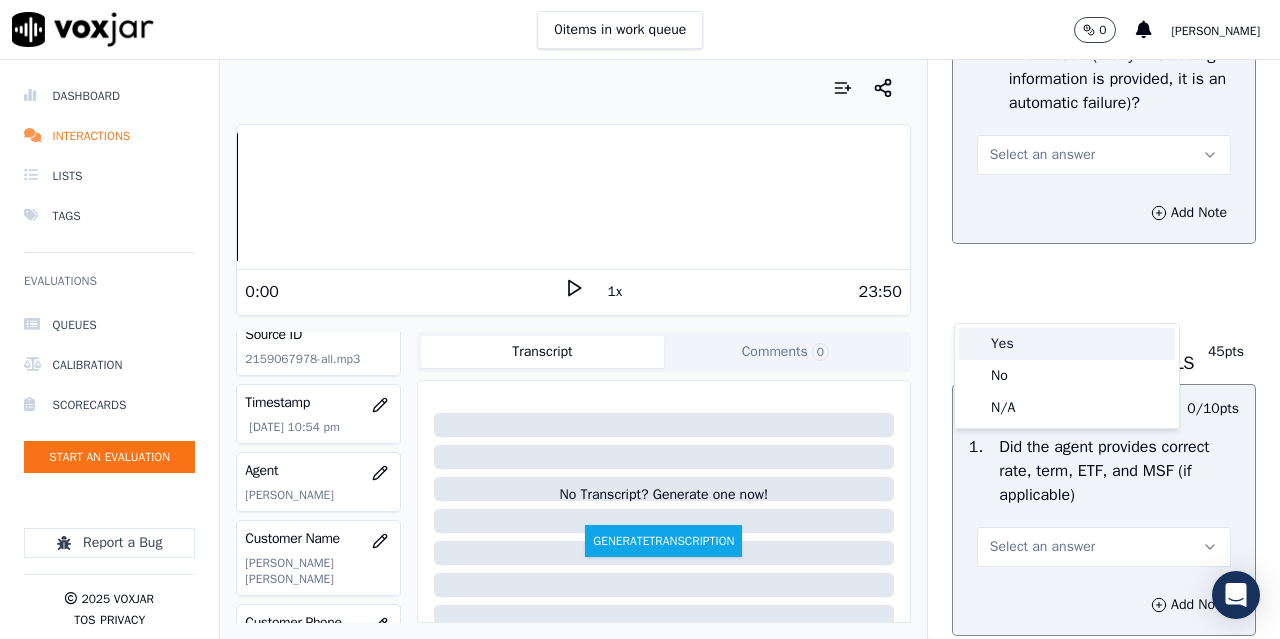 click on "Yes" at bounding box center [1067, 344] 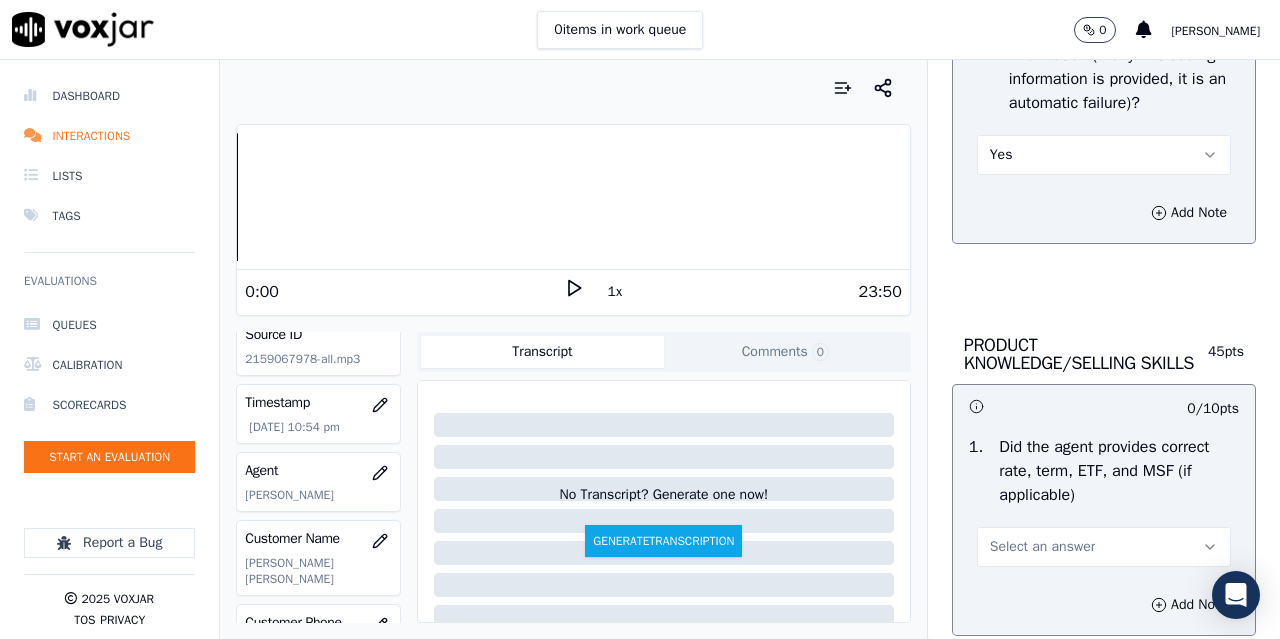 scroll, scrollTop: 3000, scrollLeft: 0, axis: vertical 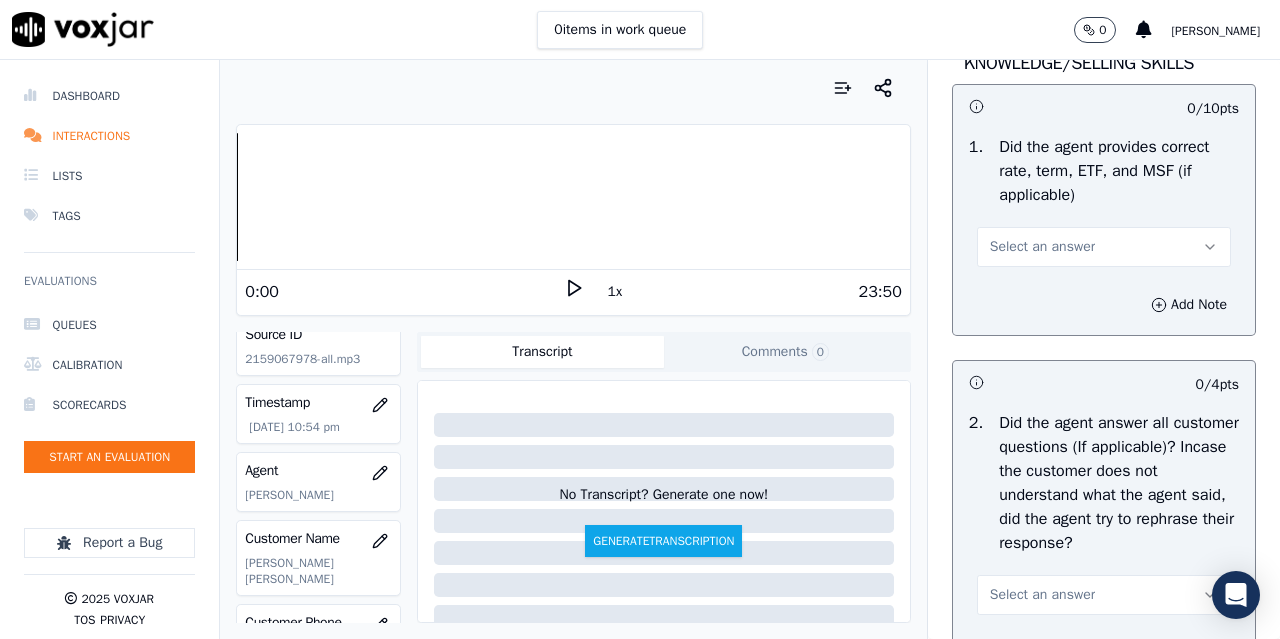 click on "1 .   Did the agent provides correct rate, term, ETF, and MSF (if applicable)
Select an answer" at bounding box center [1104, 201] 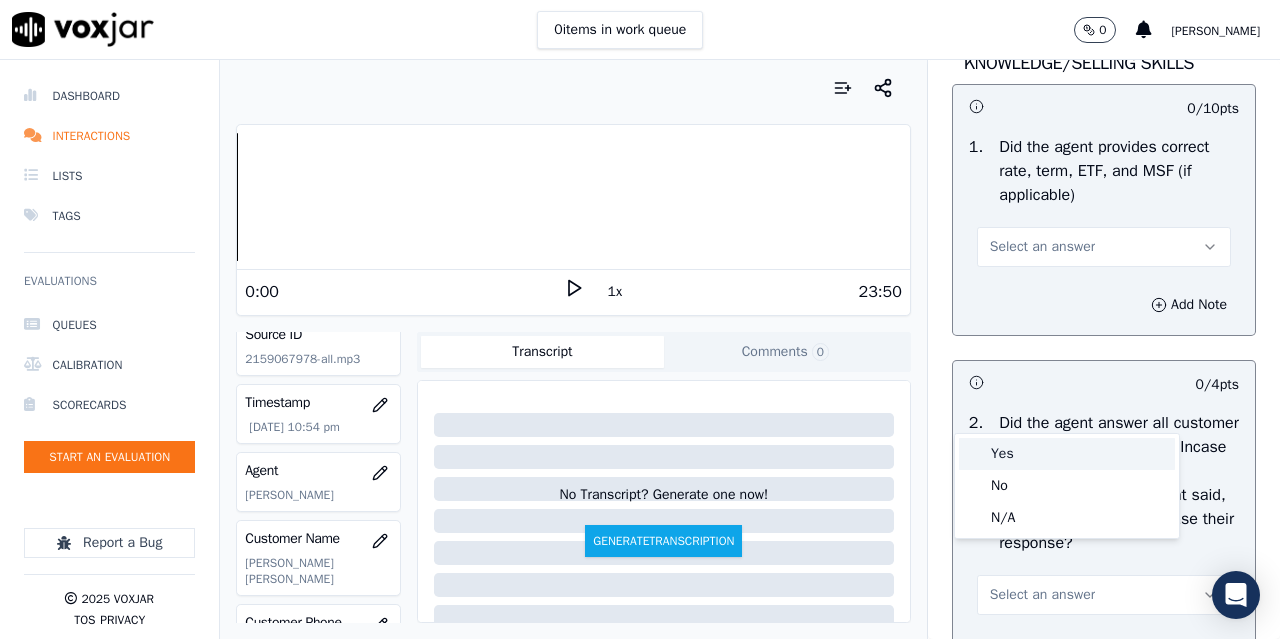 click on "Yes" at bounding box center (1067, 454) 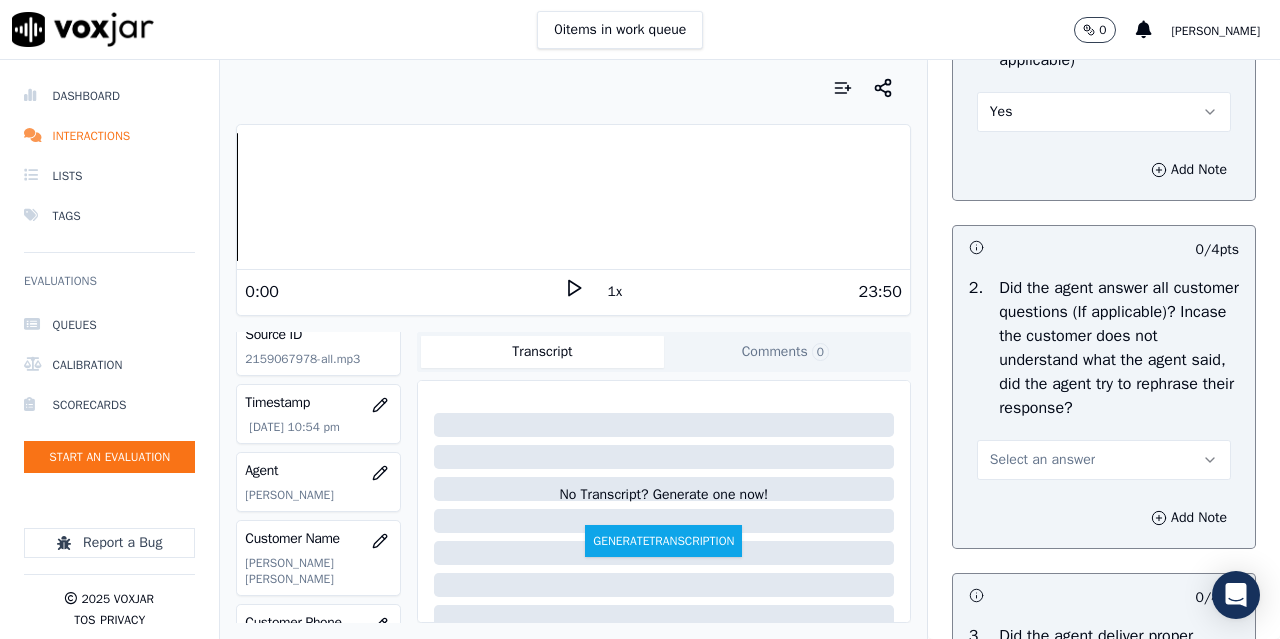 scroll, scrollTop: 3400, scrollLeft: 0, axis: vertical 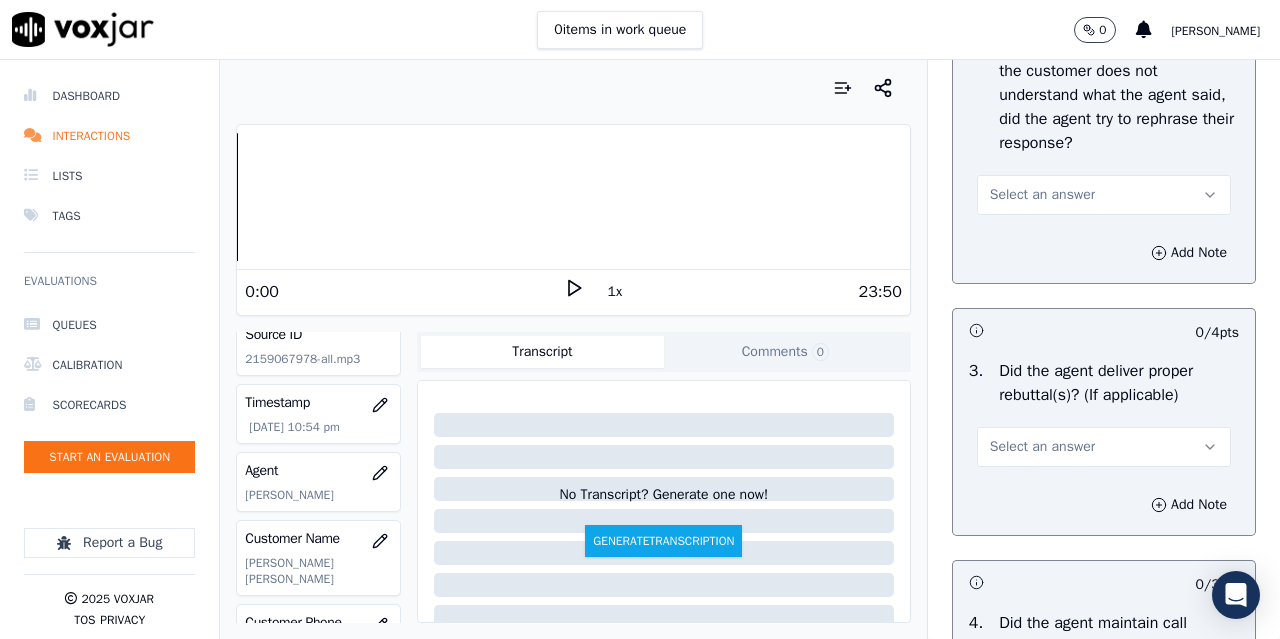 click on "Select an answer" at bounding box center (1042, 195) 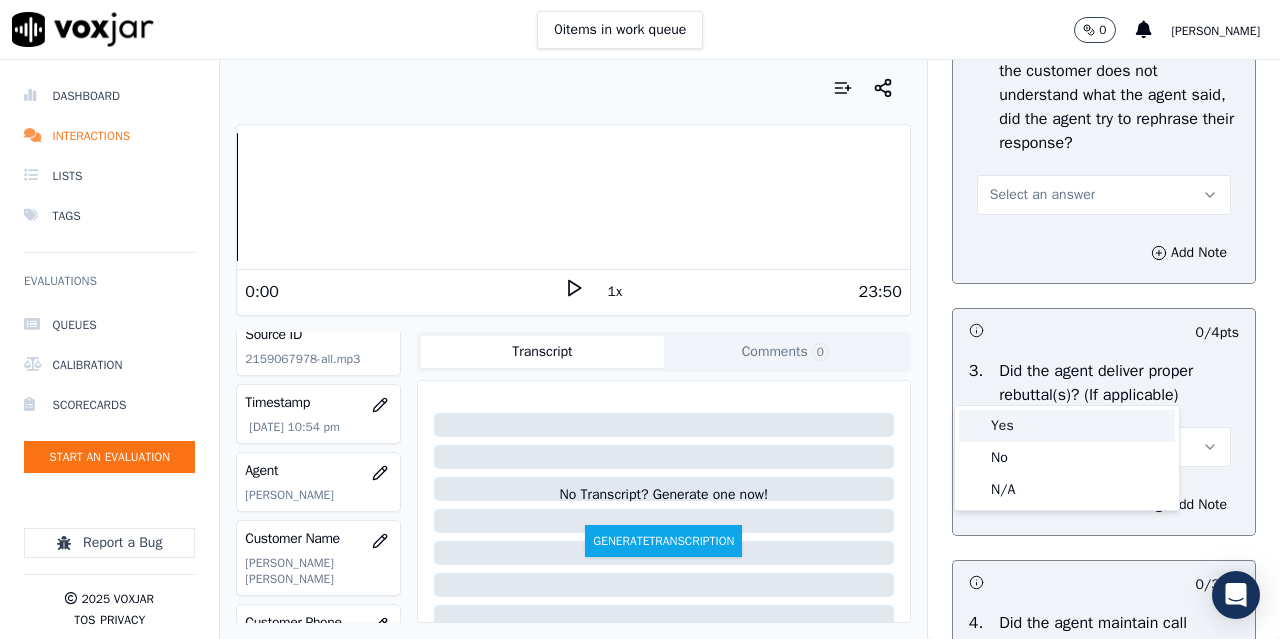 click on "Yes" at bounding box center (1067, 426) 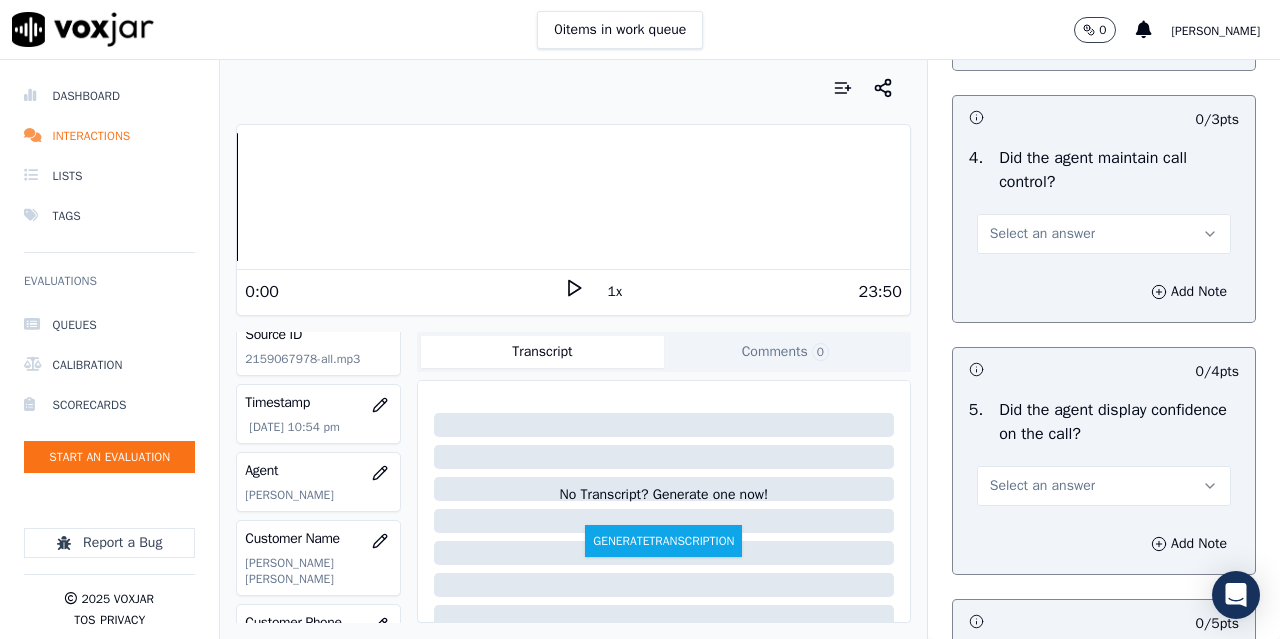scroll, scrollTop: 3900, scrollLeft: 0, axis: vertical 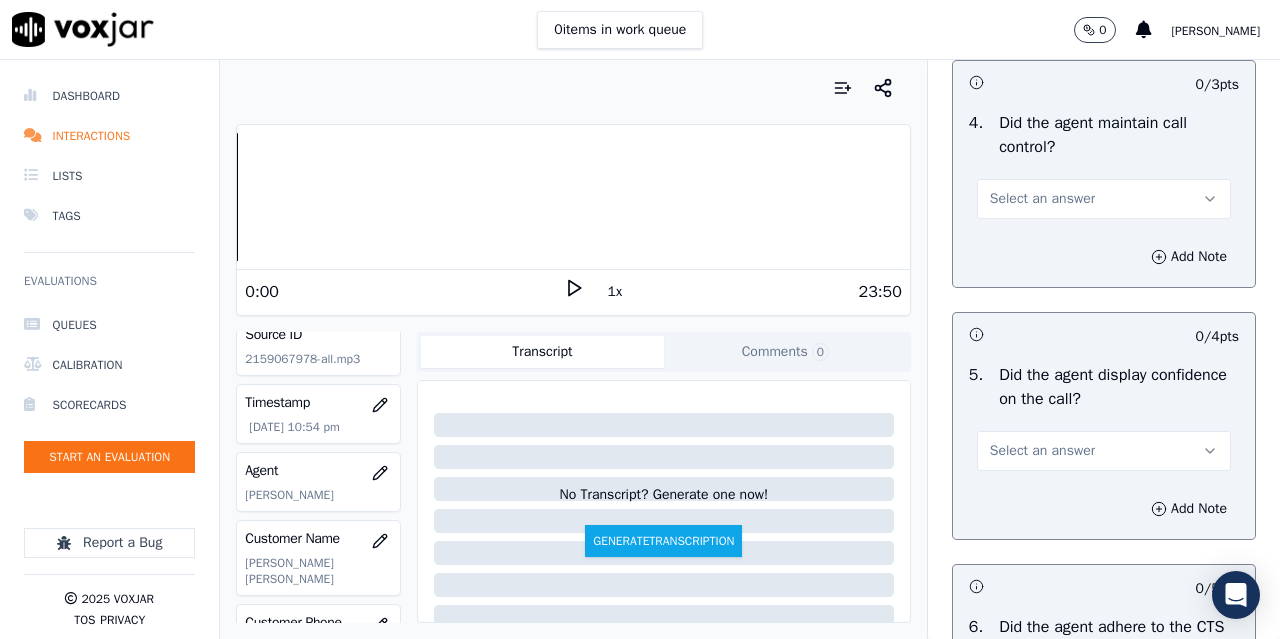 click on "Select an answer" at bounding box center (1042, -53) 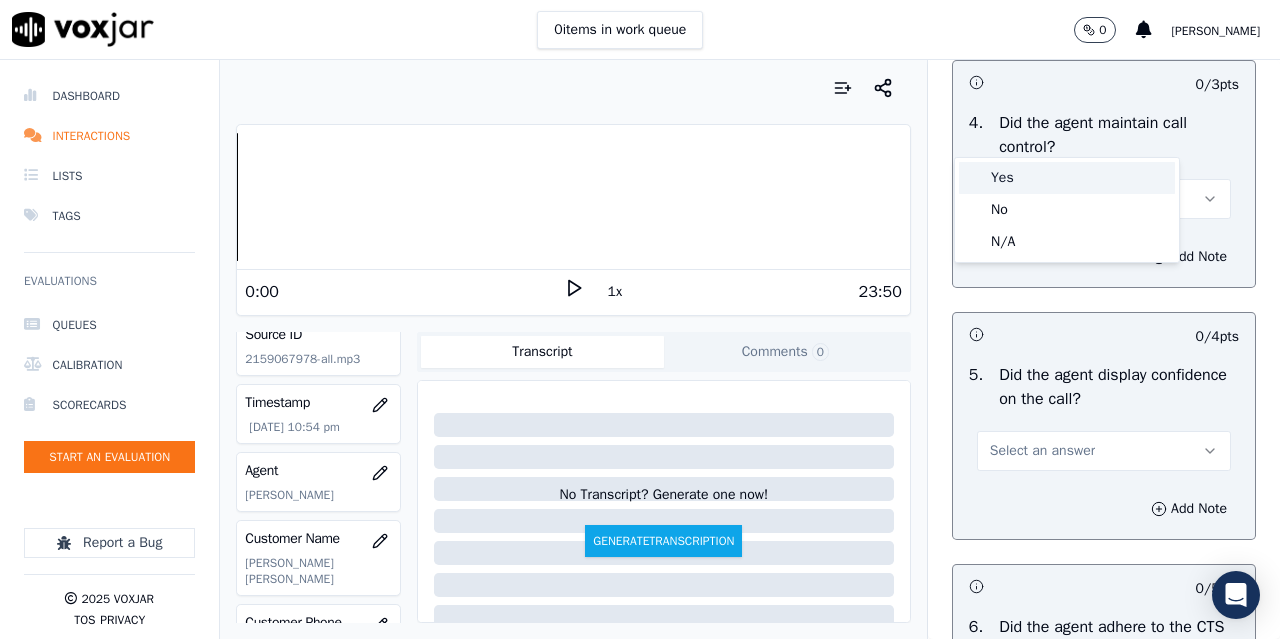 click on "Yes" at bounding box center [1067, 178] 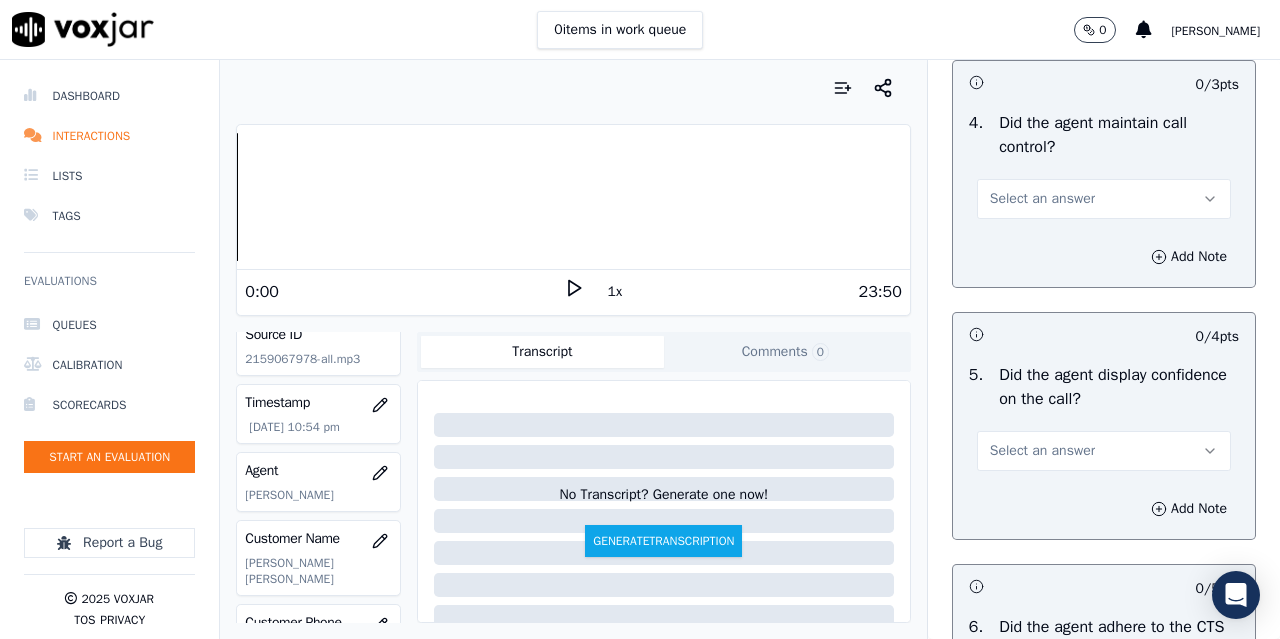 click on "Select an answer" at bounding box center (1042, 199) 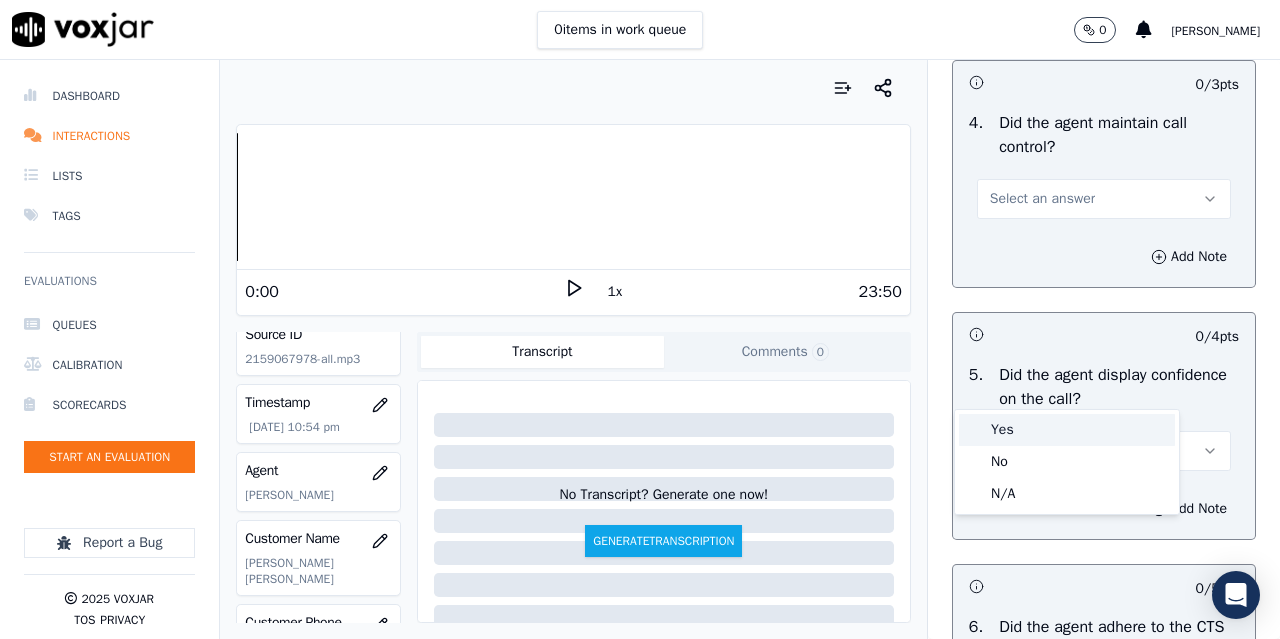 click on "Yes" at bounding box center (1067, 430) 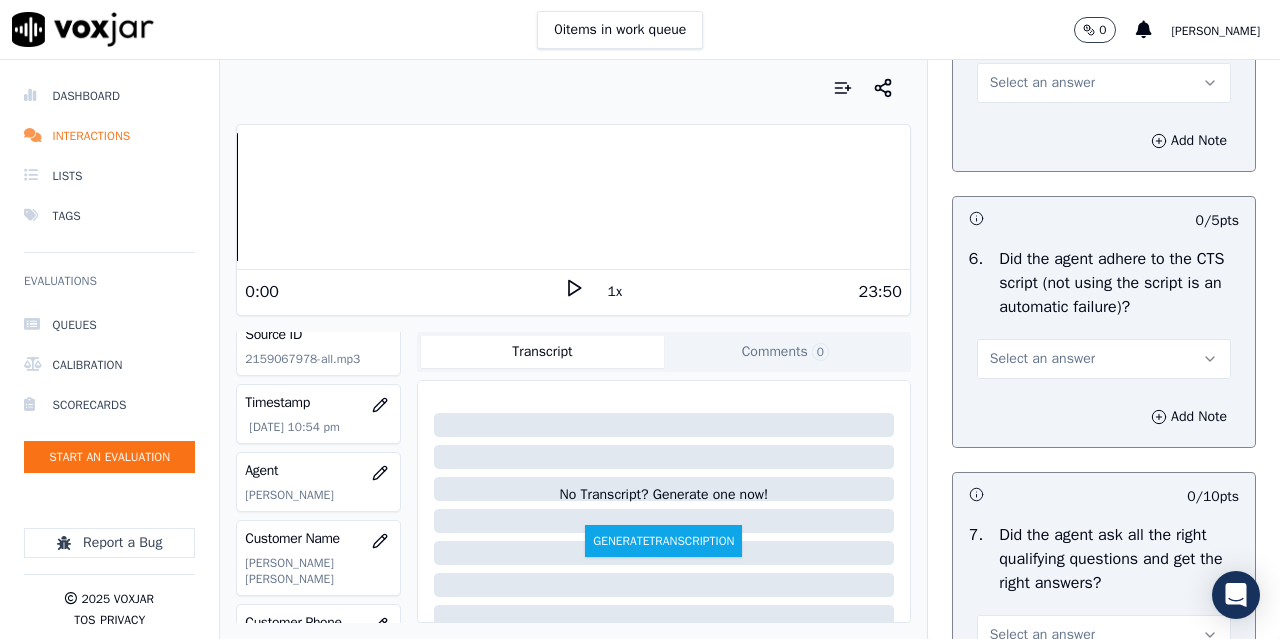 scroll, scrollTop: 4300, scrollLeft: 0, axis: vertical 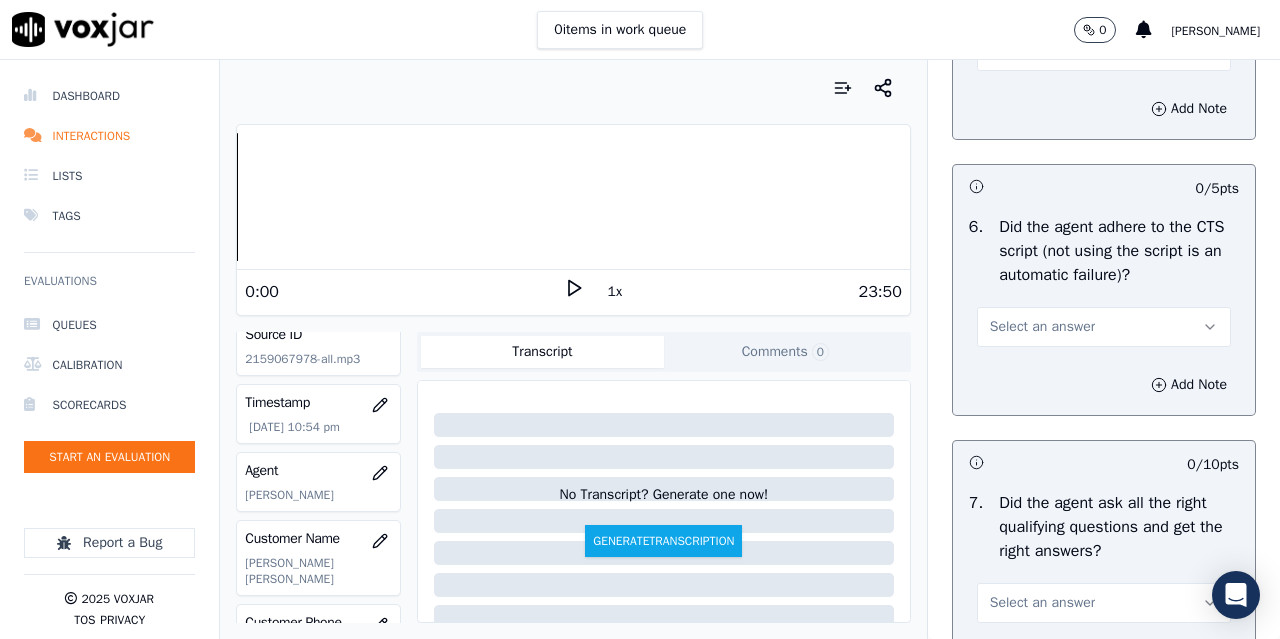 click on "Select an answer" at bounding box center (1042, 51) 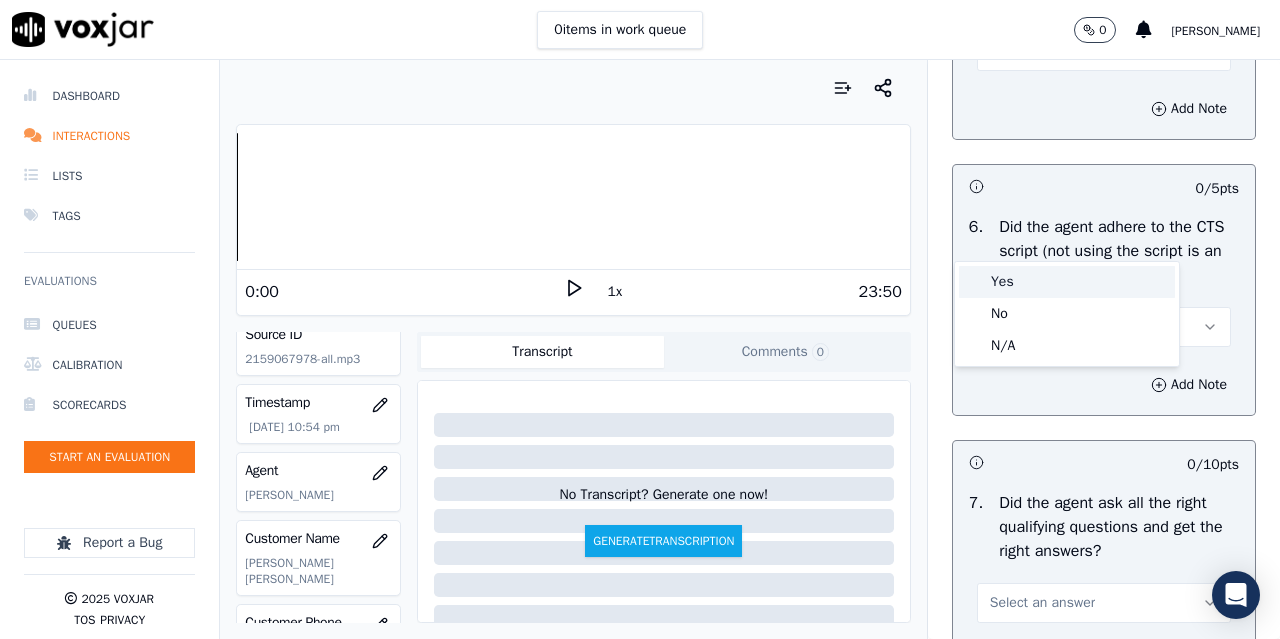 click on "Yes" at bounding box center [1067, 282] 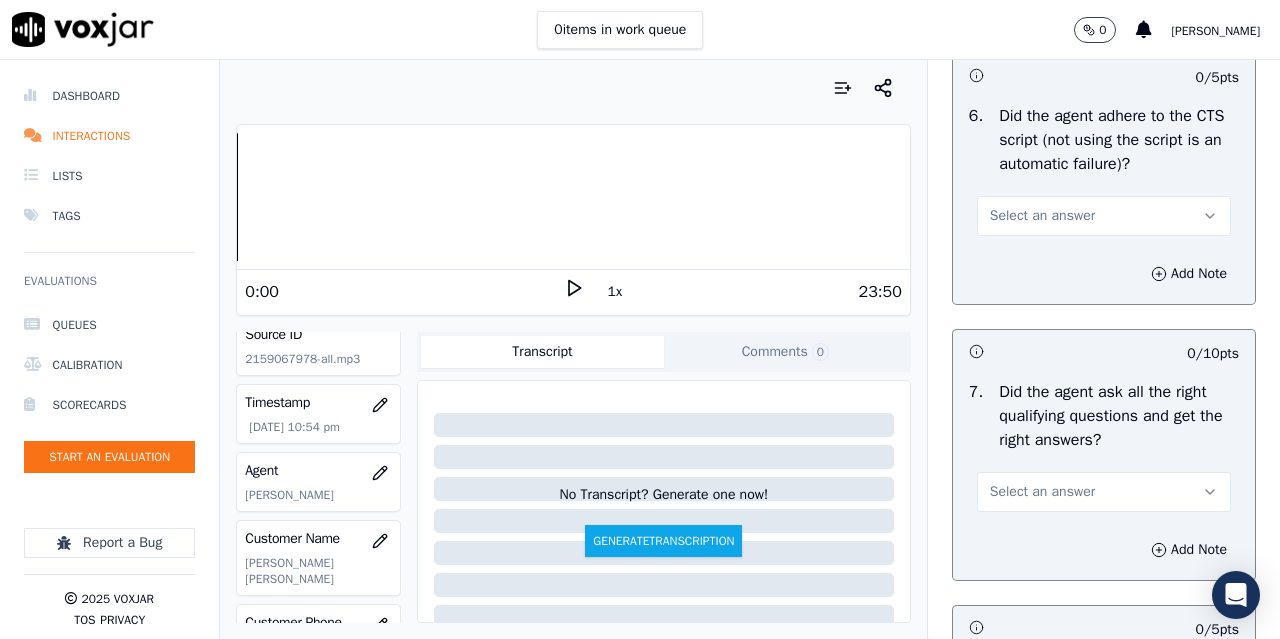 scroll, scrollTop: 4600, scrollLeft: 0, axis: vertical 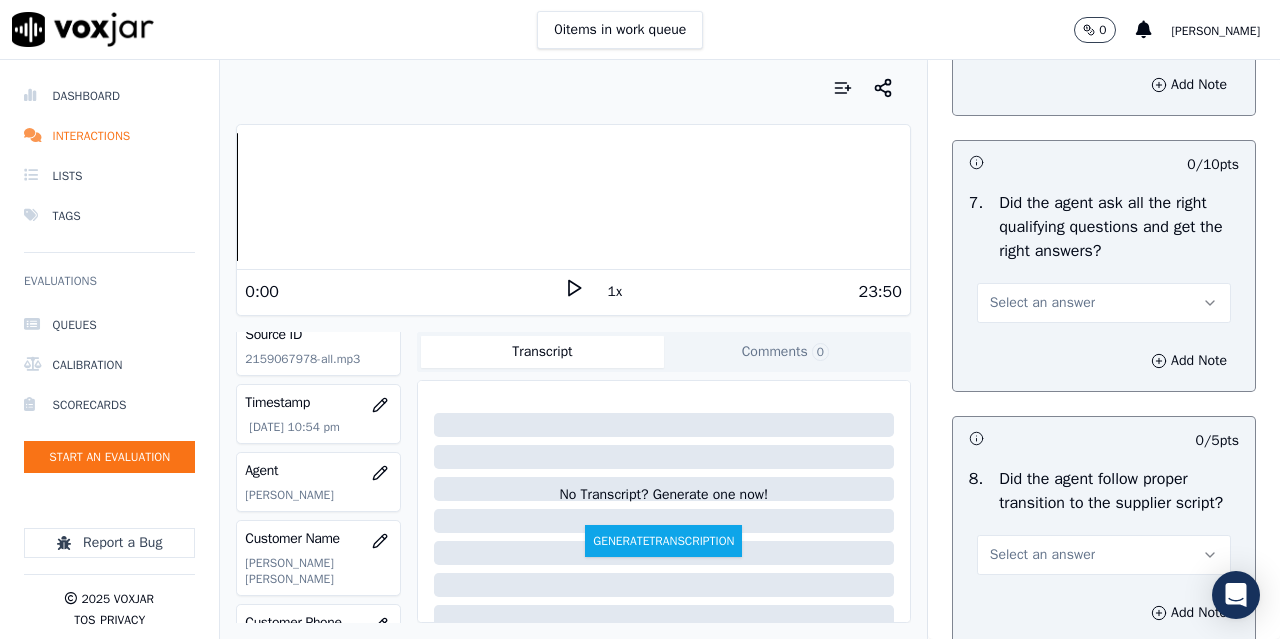 click on "Select an answer" at bounding box center (1042, 27) 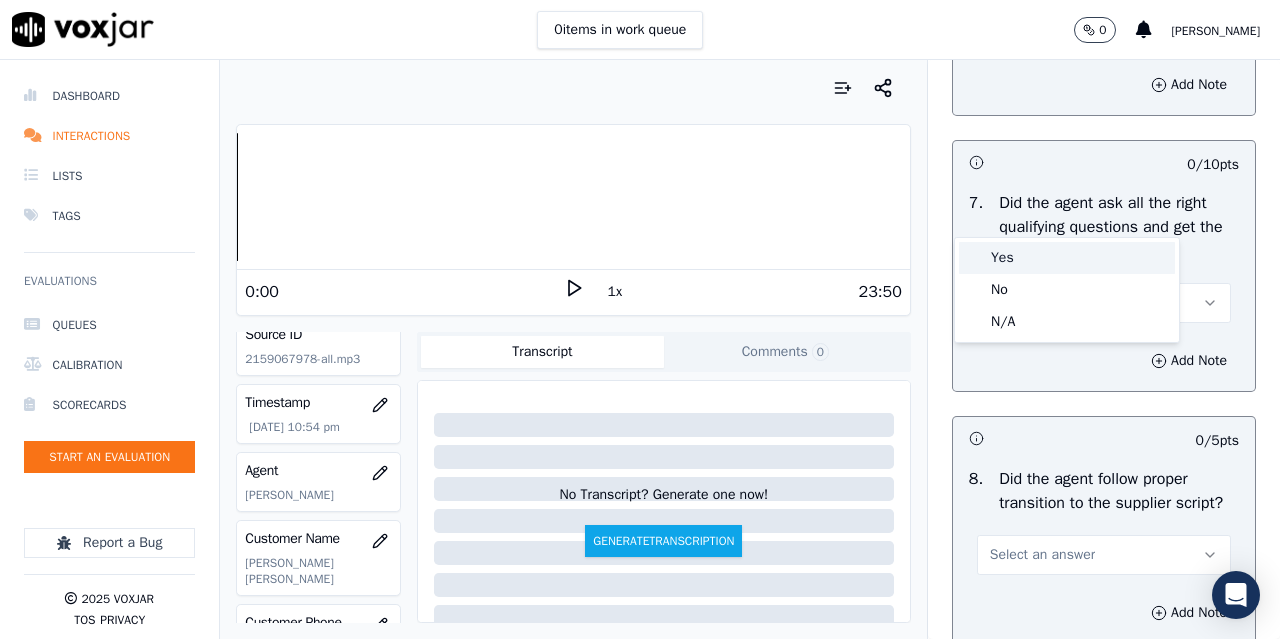 click on "Yes" at bounding box center [1067, 258] 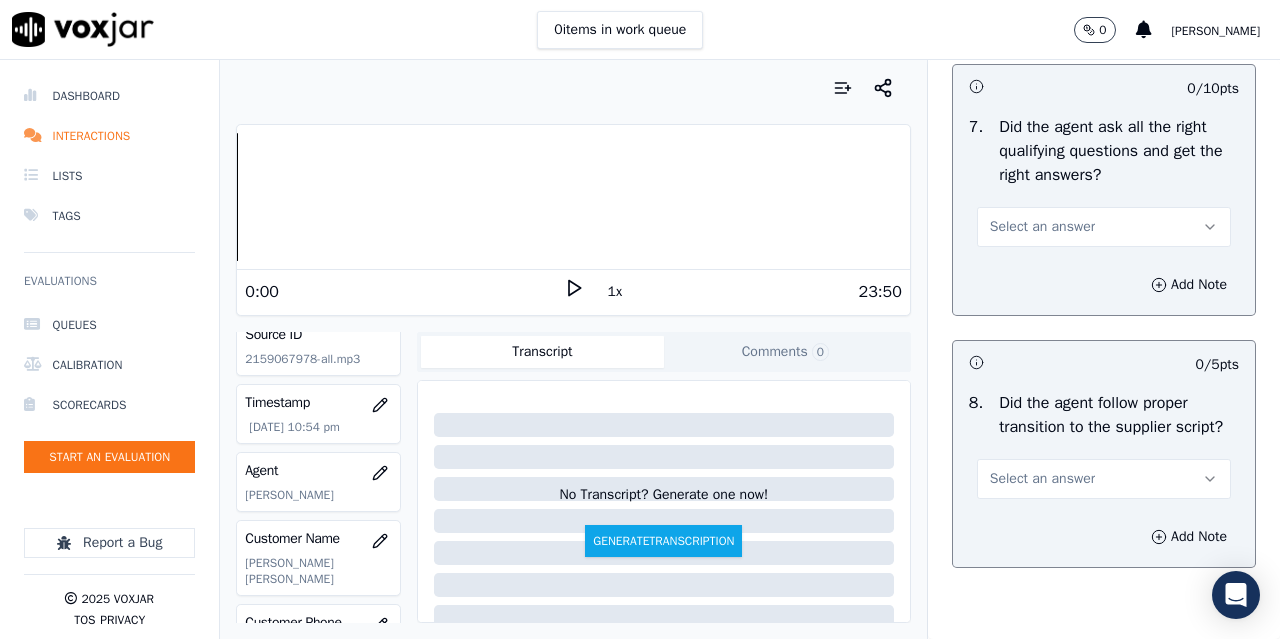 scroll, scrollTop: 4800, scrollLeft: 0, axis: vertical 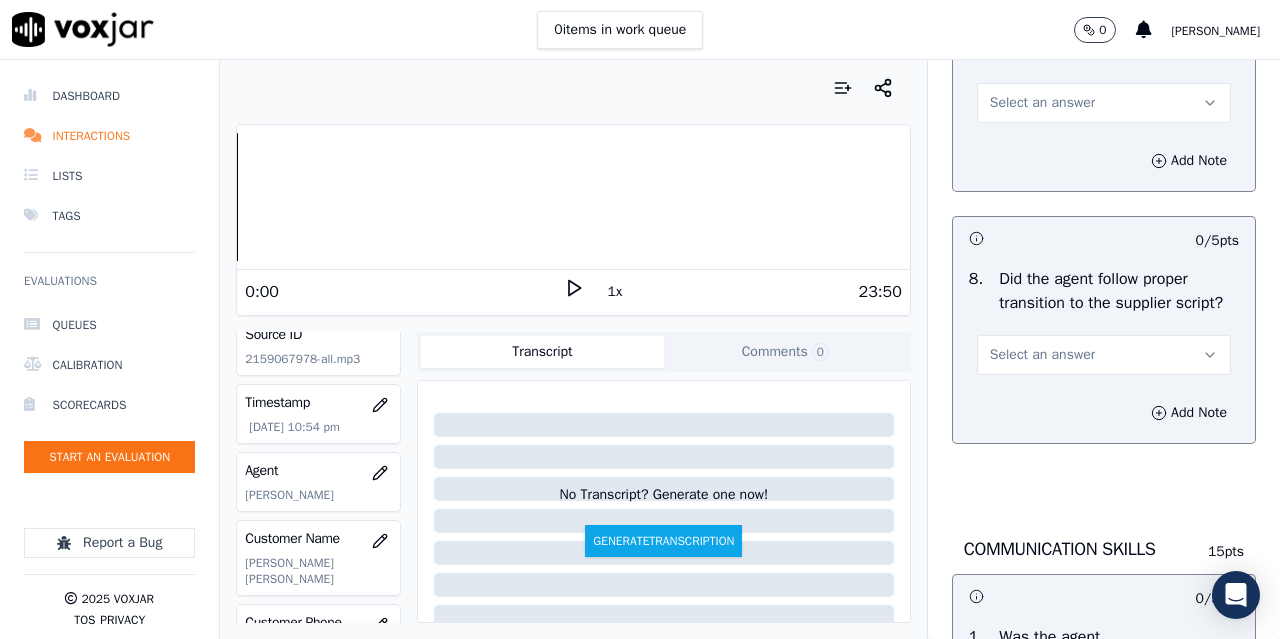 click on "Select an answer" at bounding box center (1104, 103) 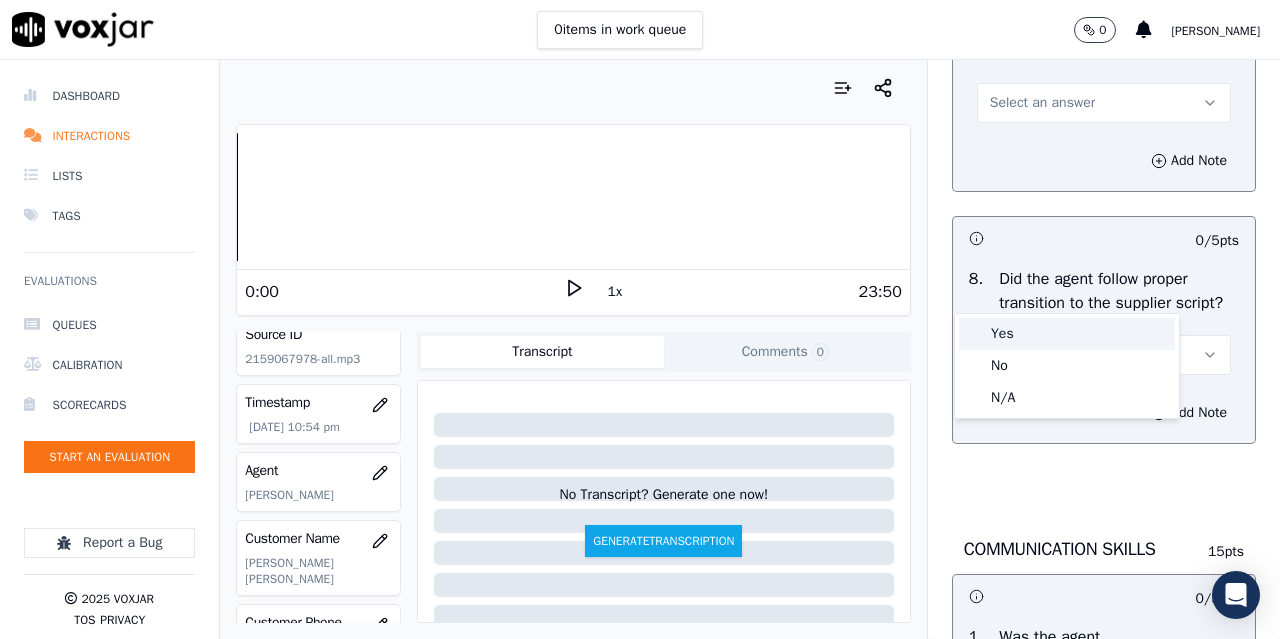 click on "Yes" at bounding box center [1067, 334] 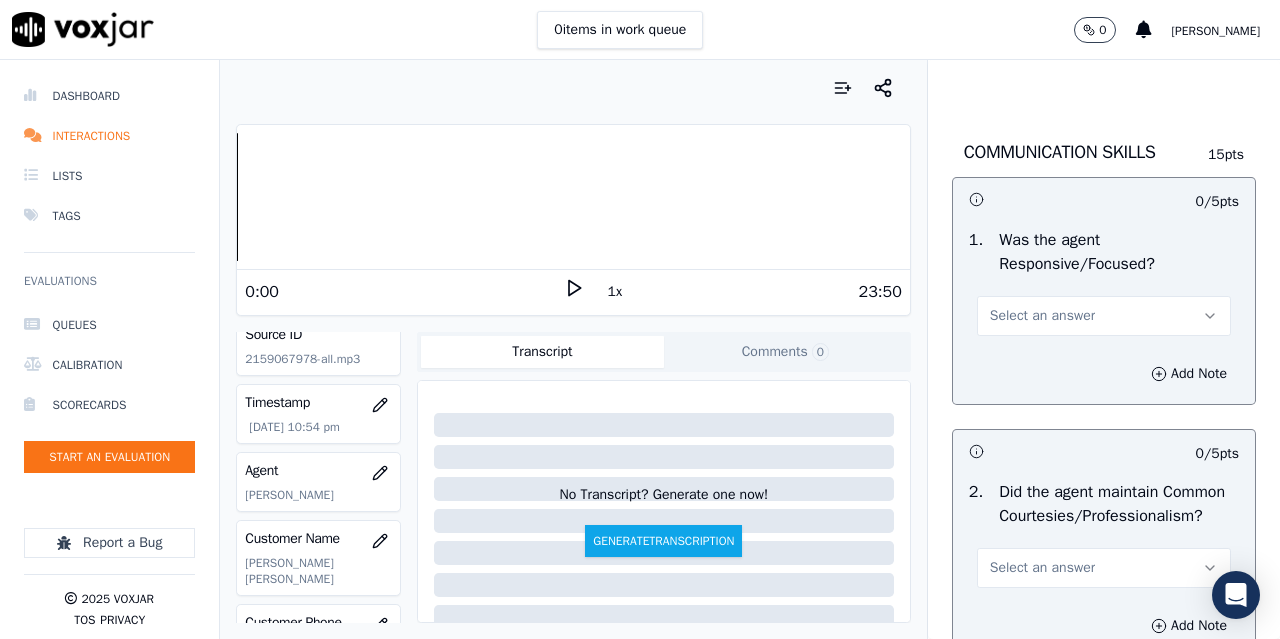 scroll, scrollTop: 5200, scrollLeft: 0, axis: vertical 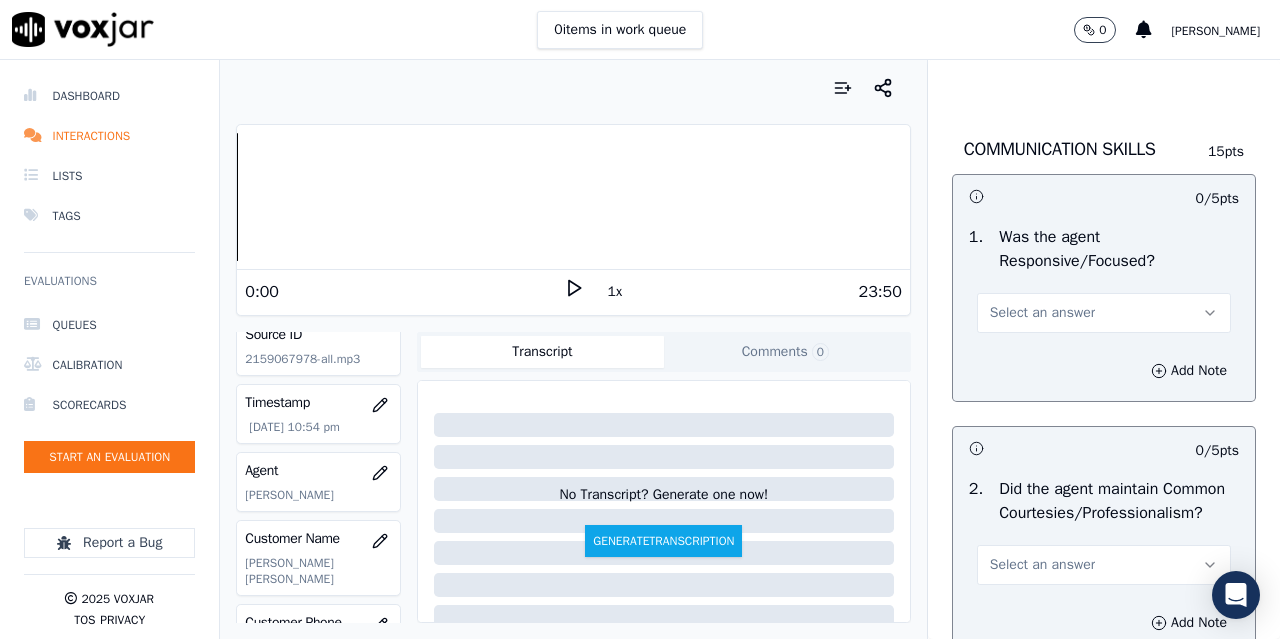 click on "Select an answer" at bounding box center (1042, -45) 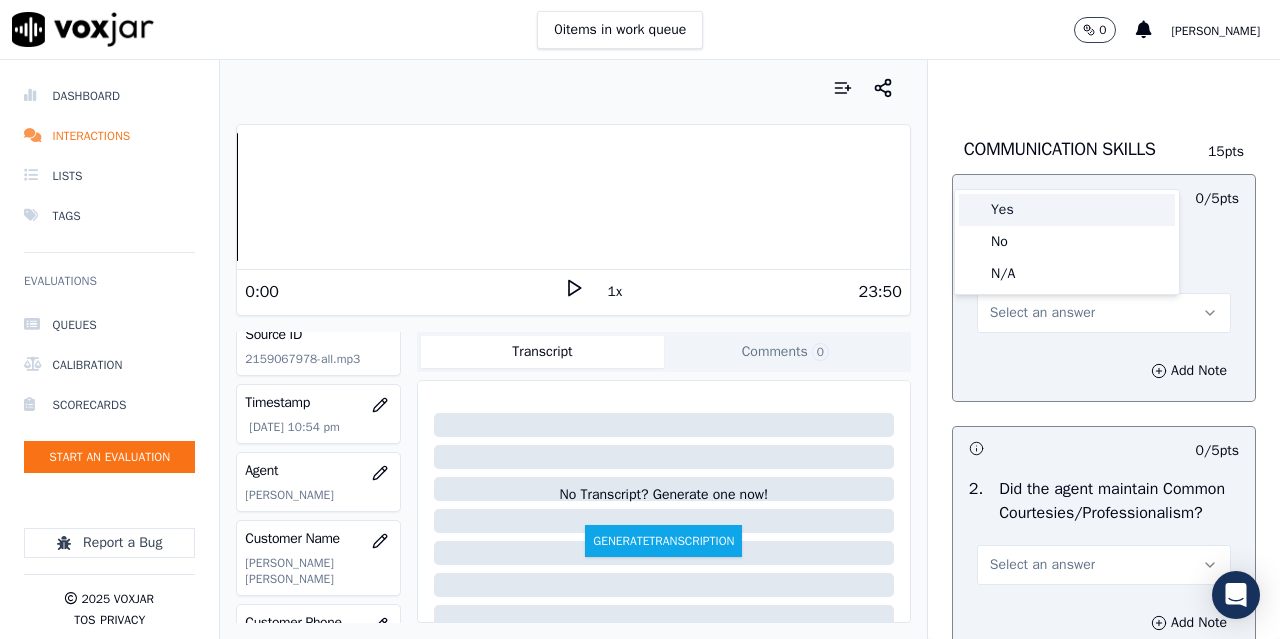 click on "Yes" at bounding box center [1067, 210] 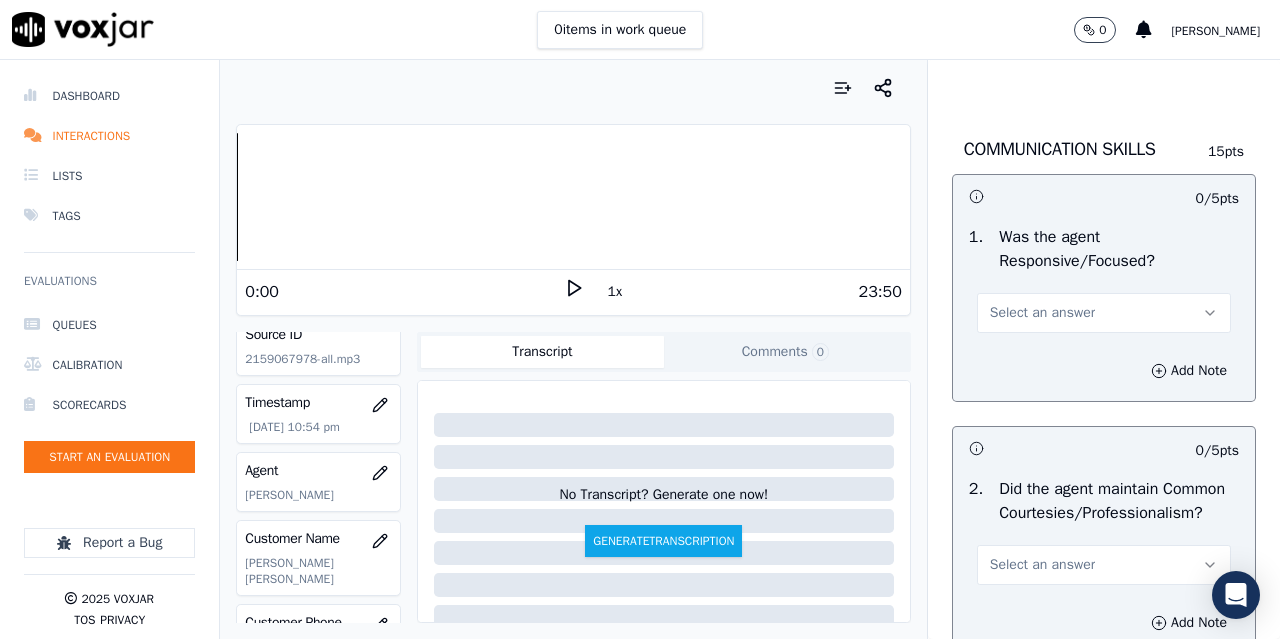 click on "Select an answer" at bounding box center (1042, 313) 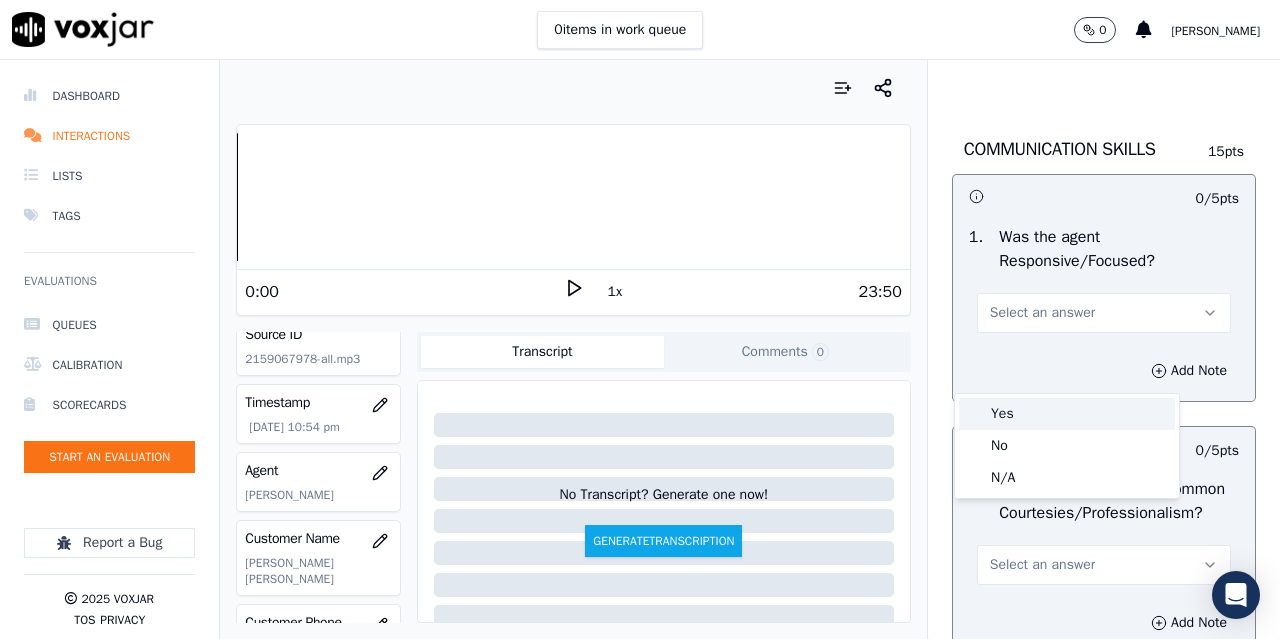 click on "Yes" at bounding box center [1067, 414] 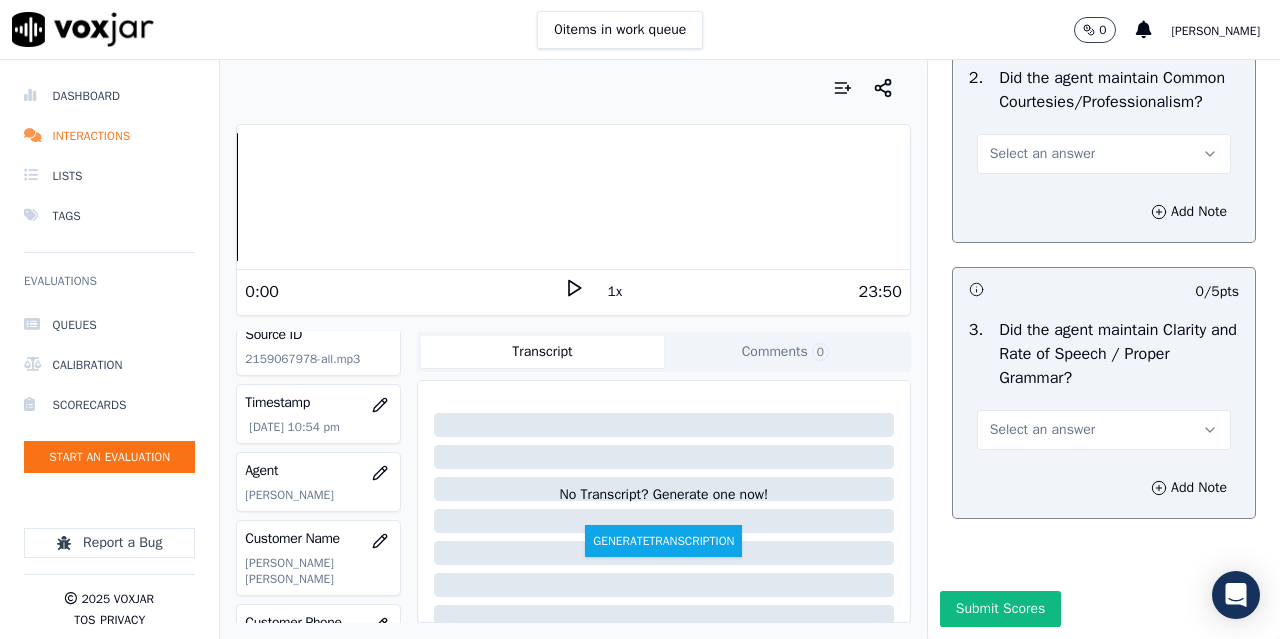scroll, scrollTop: 5800, scrollLeft: 0, axis: vertical 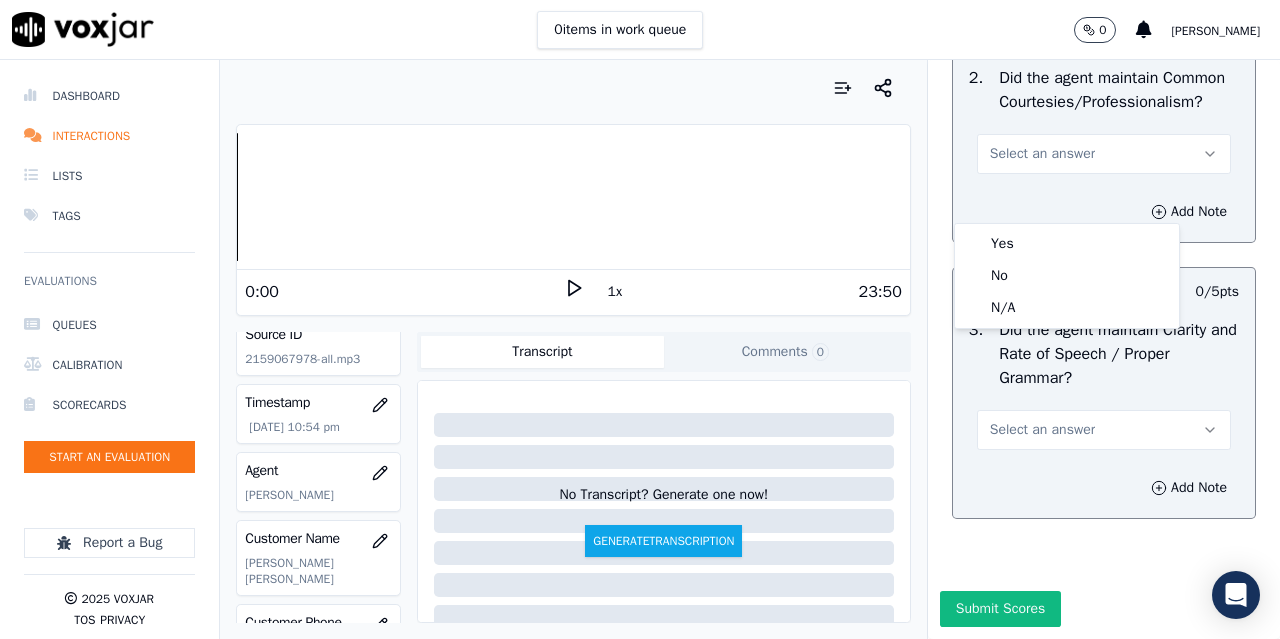 click on "Yes   No     N/A" at bounding box center [1067, 276] 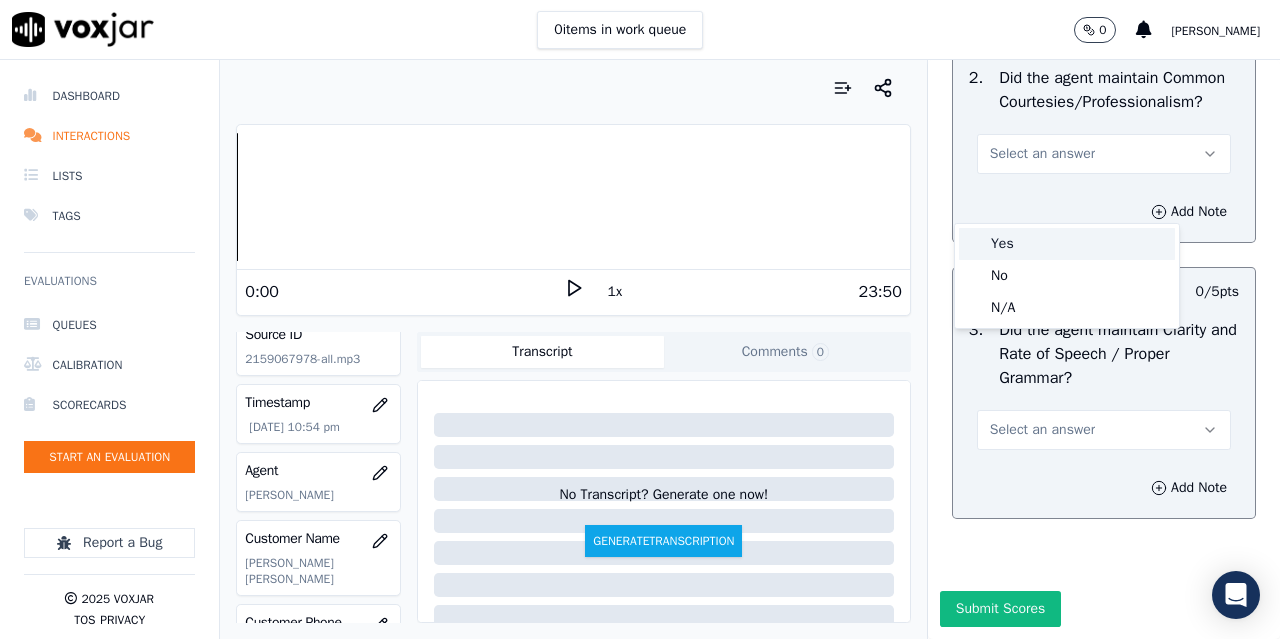 click on "Yes" at bounding box center (1067, 244) 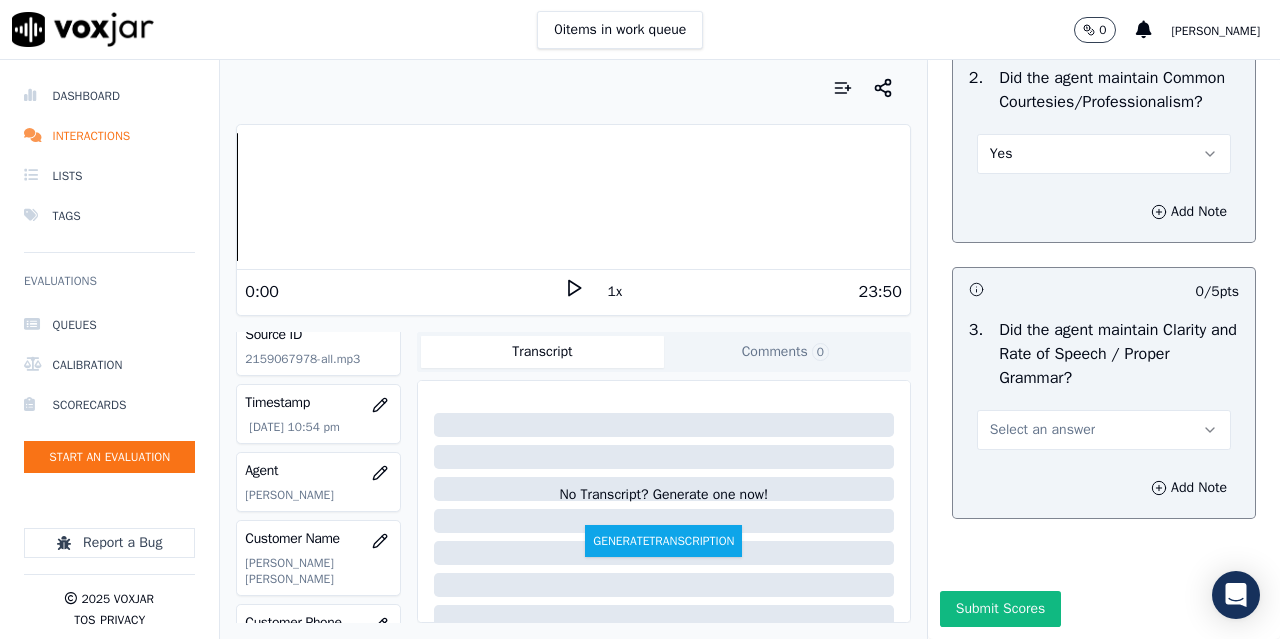 click on "Select an answer" at bounding box center [1042, 430] 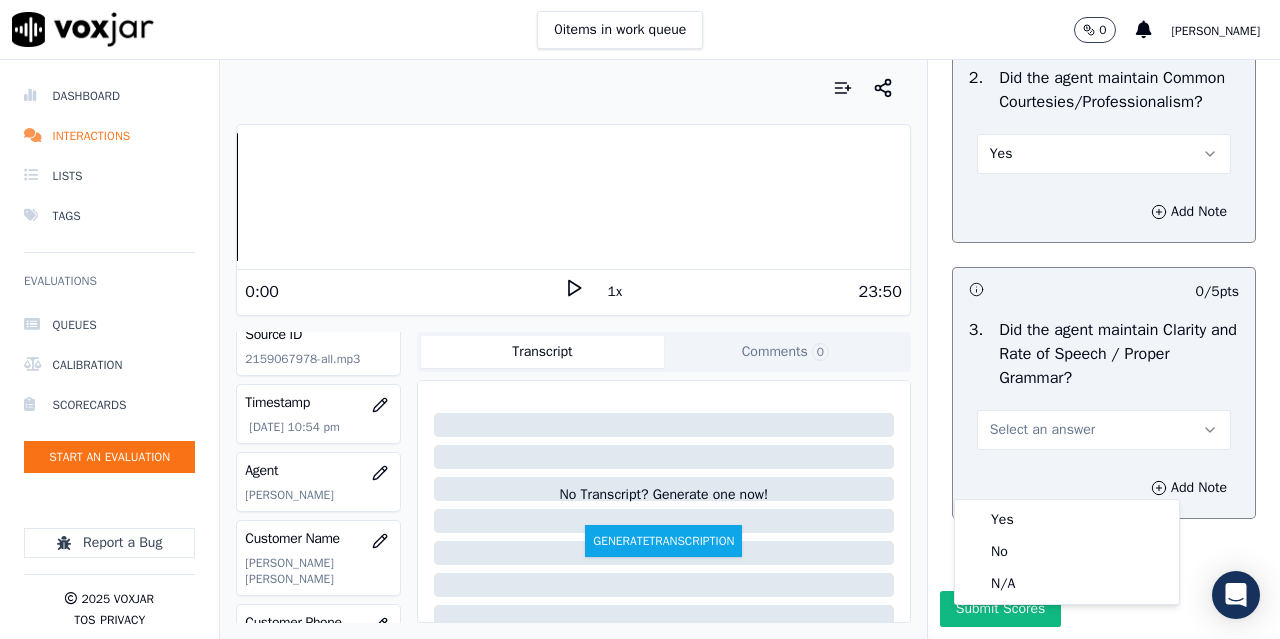 click on "Yes   No     N/A" at bounding box center (1067, 552) 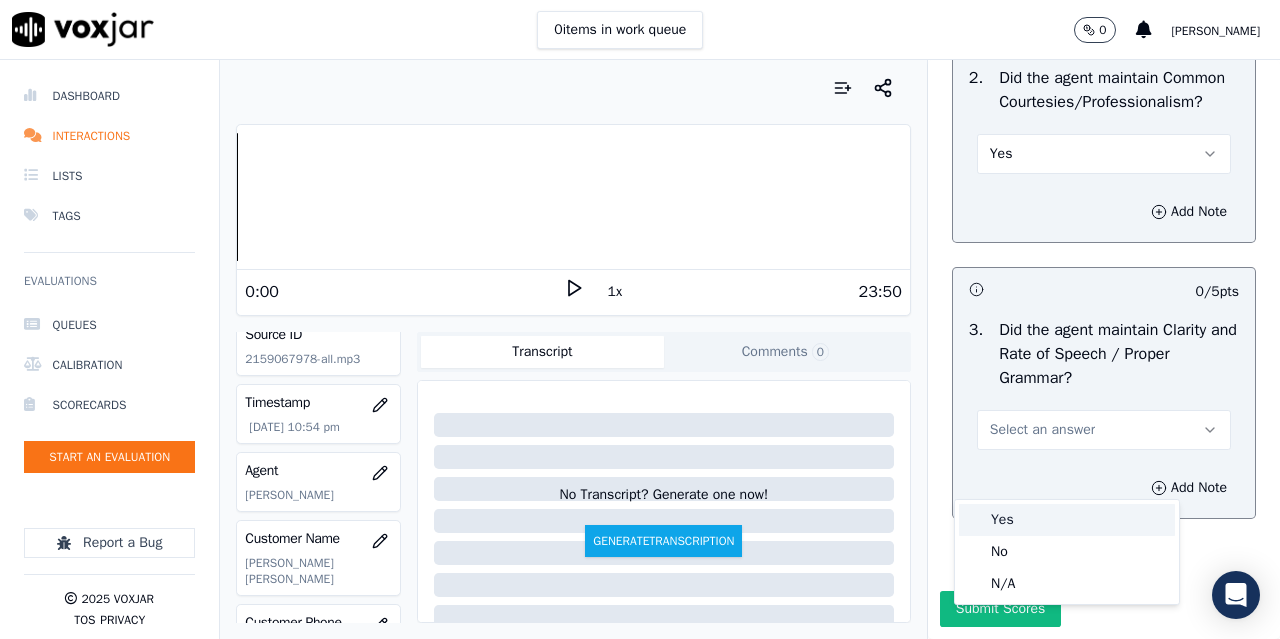 click on "Yes" at bounding box center (1067, 520) 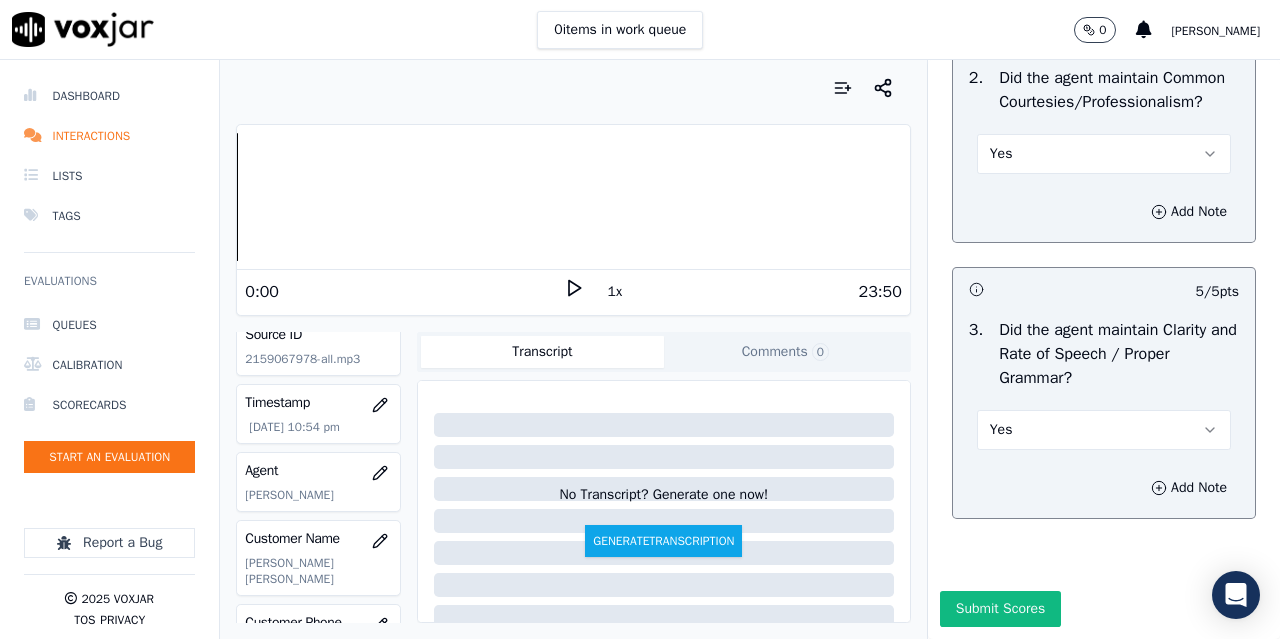 scroll, scrollTop: 5896, scrollLeft: 0, axis: vertical 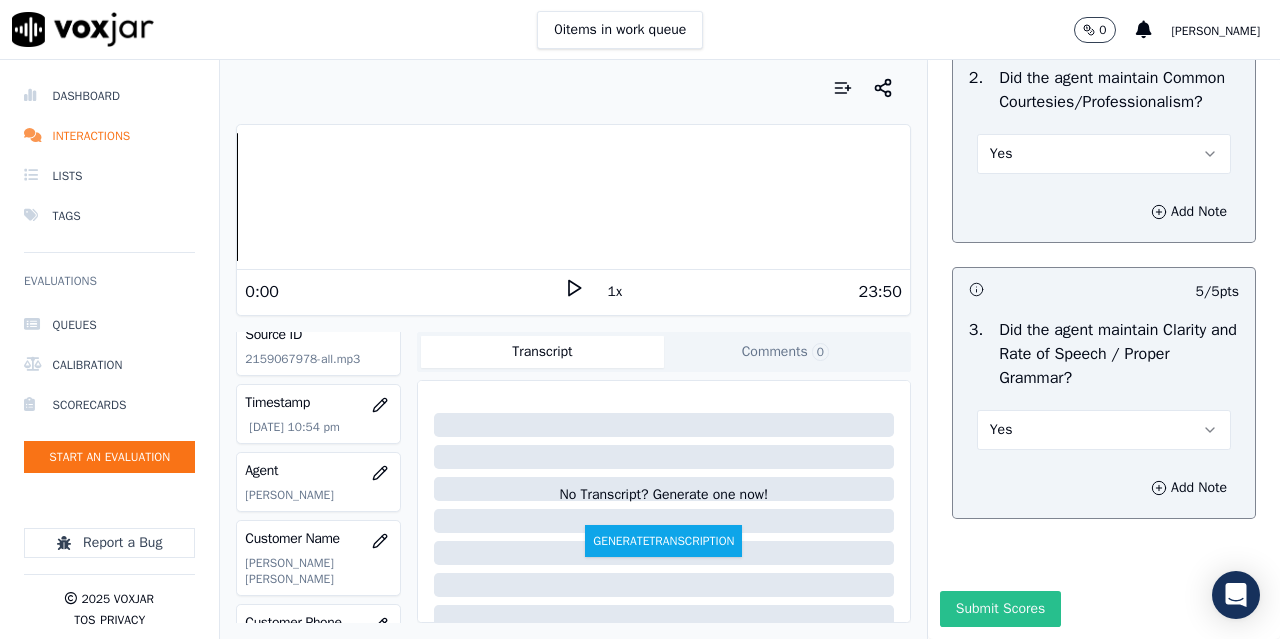 click on "Submit Scores" at bounding box center (1000, 609) 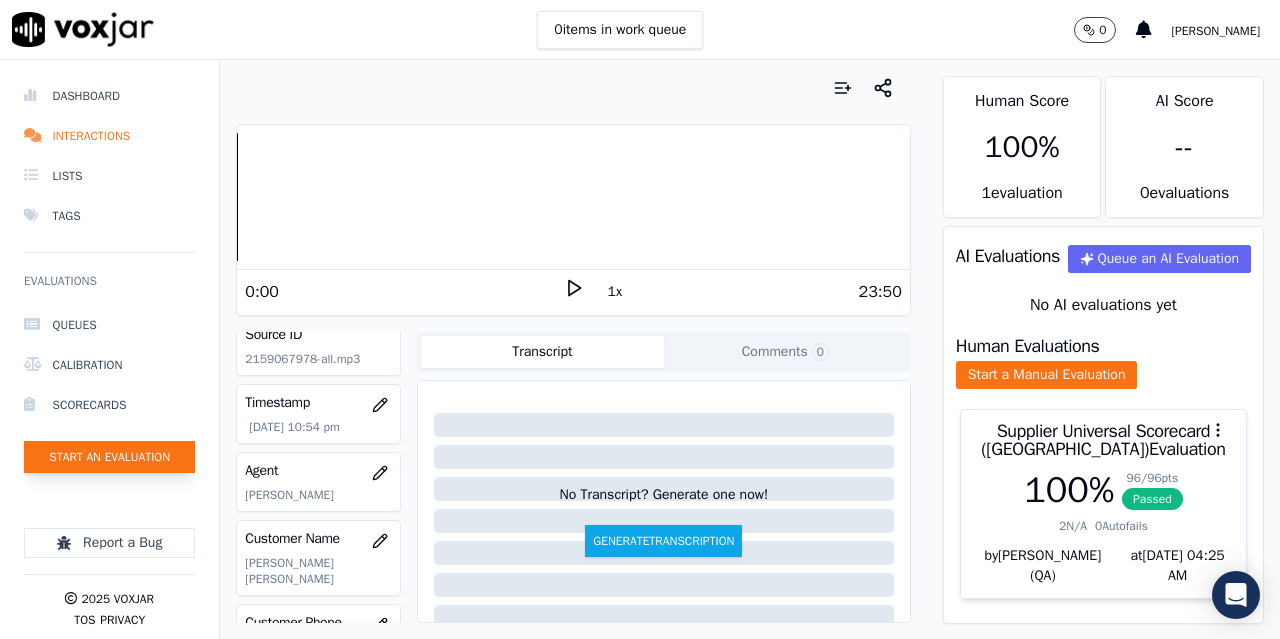 click on "Start an Evaluation" 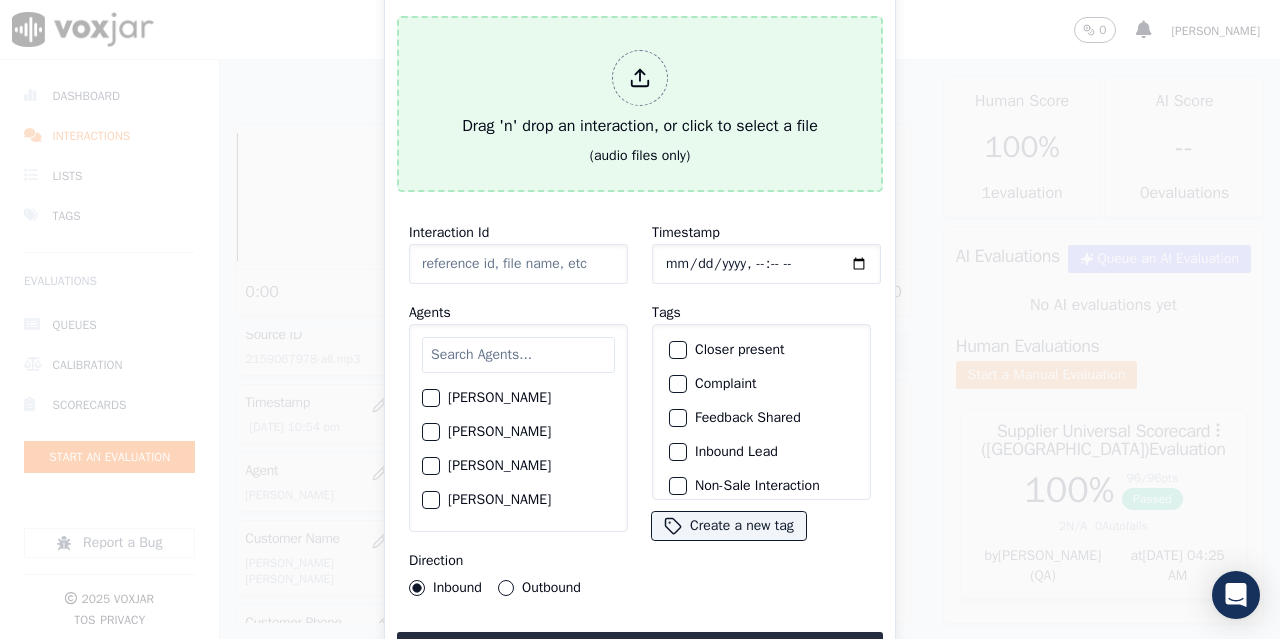 click on "Drag 'n' drop an interaction, or click to select a file" at bounding box center [640, 94] 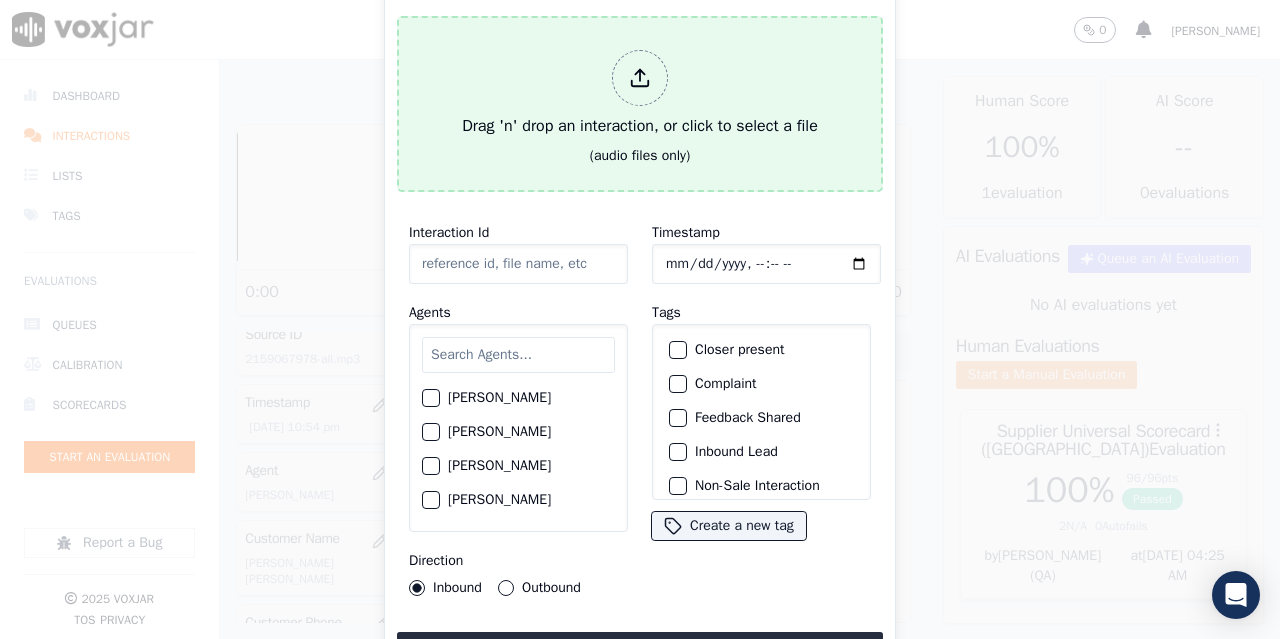 type on "20250708-113805_2675860328-all.mp3" 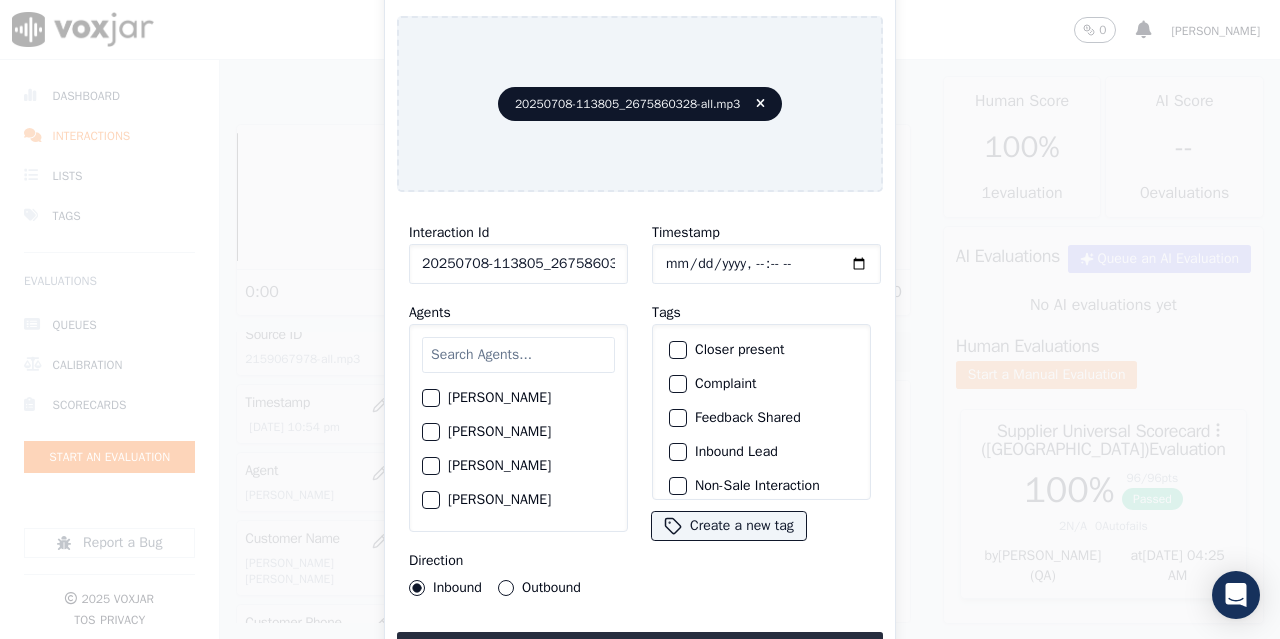 click at bounding box center (518, 355) 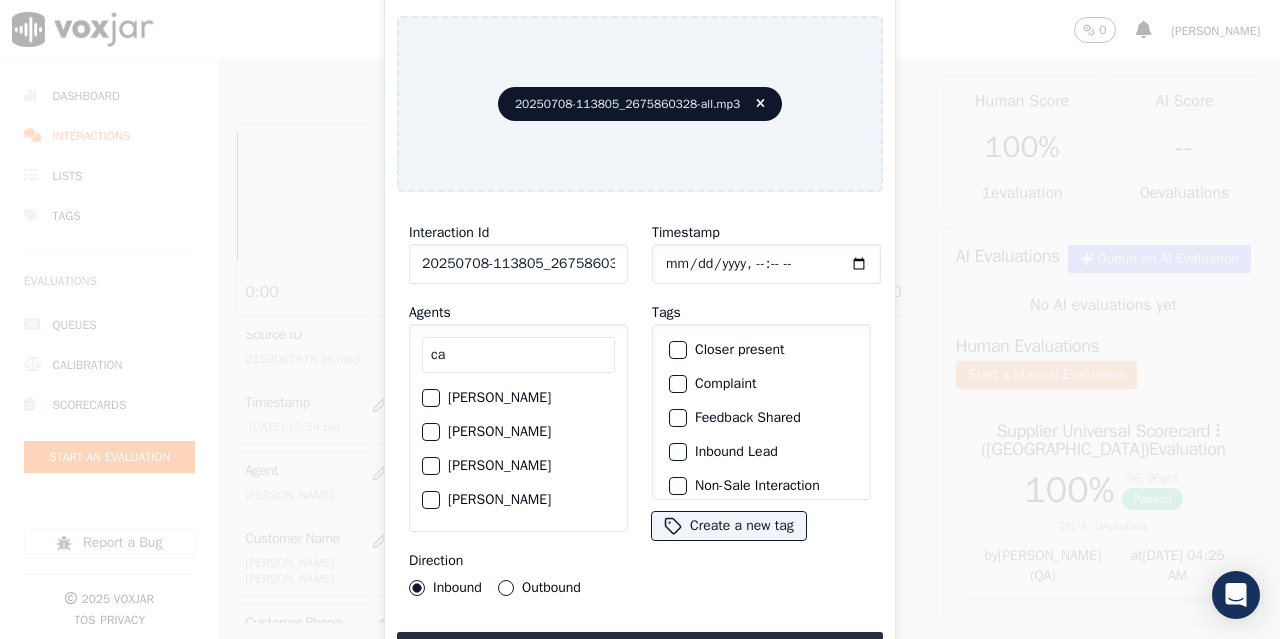 type on "ca" 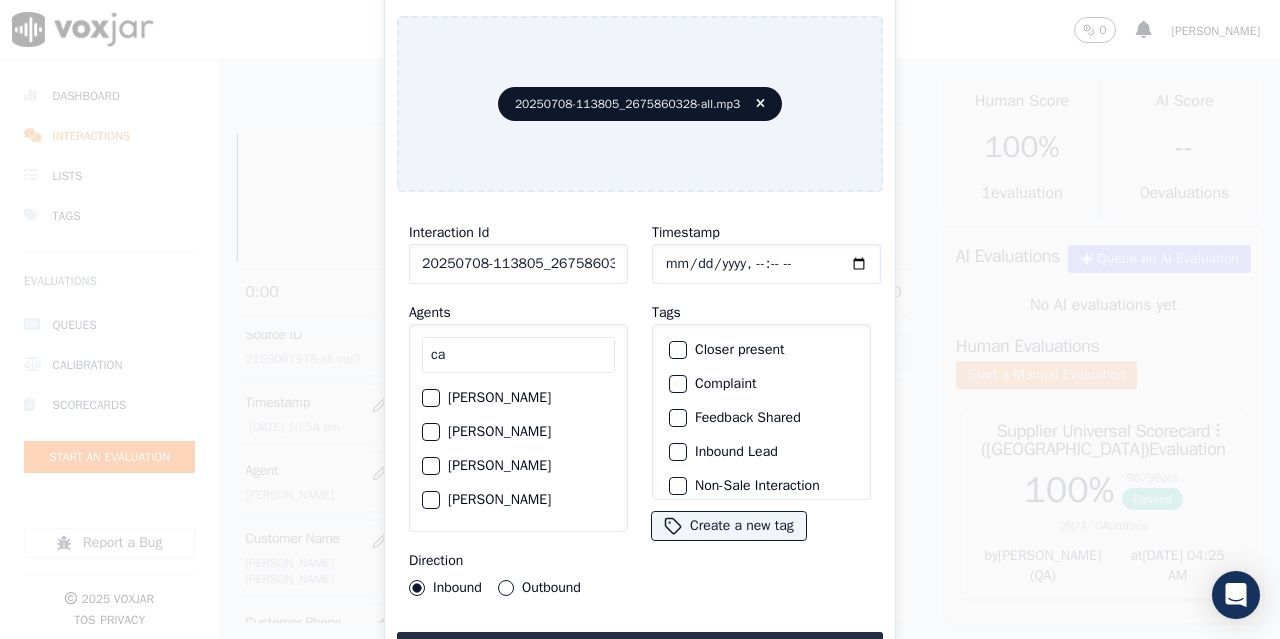 click on "[PERSON_NAME]" 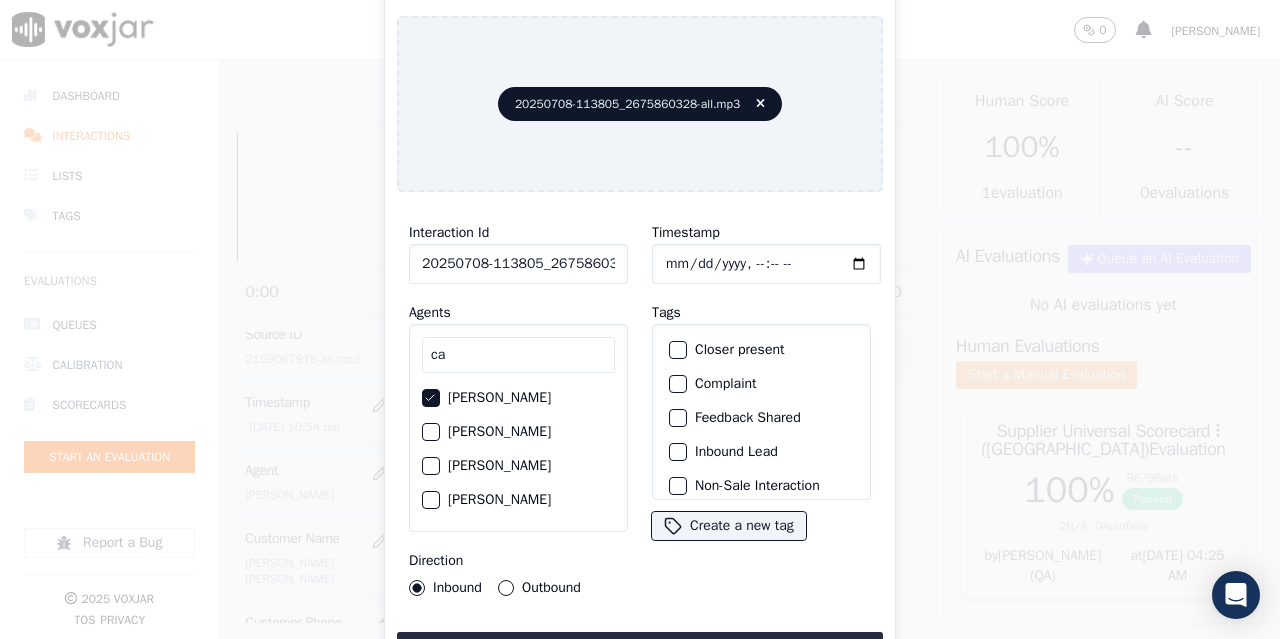 click on "Timestamp" 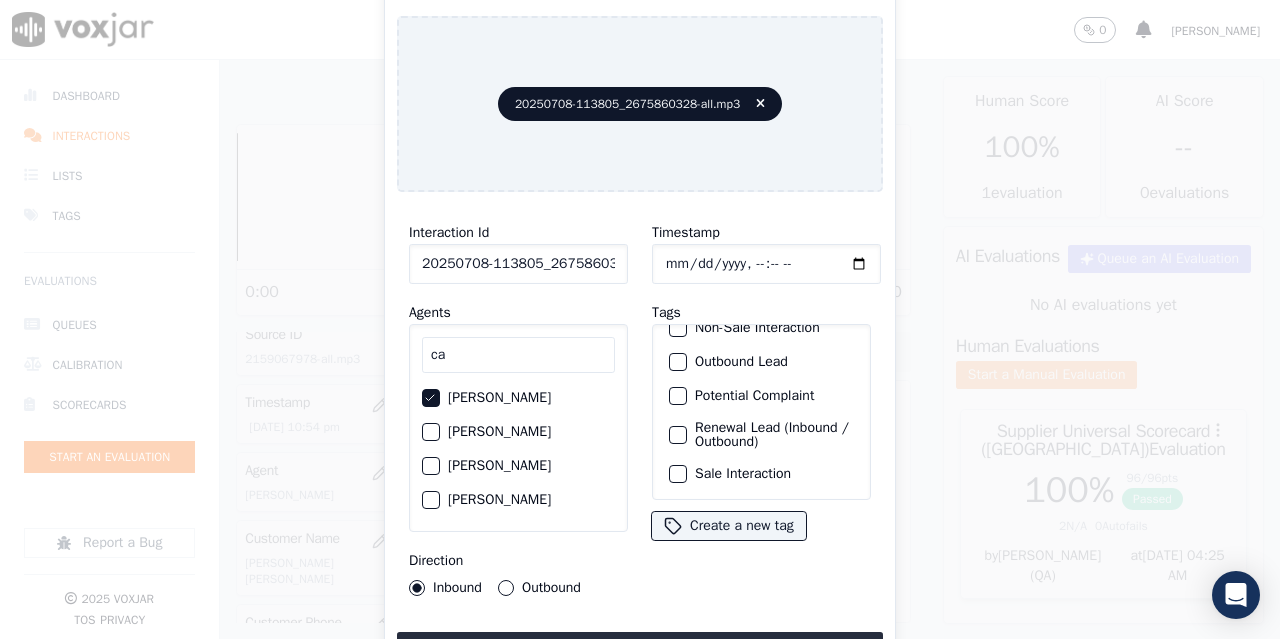 click on "Sale Interaction" 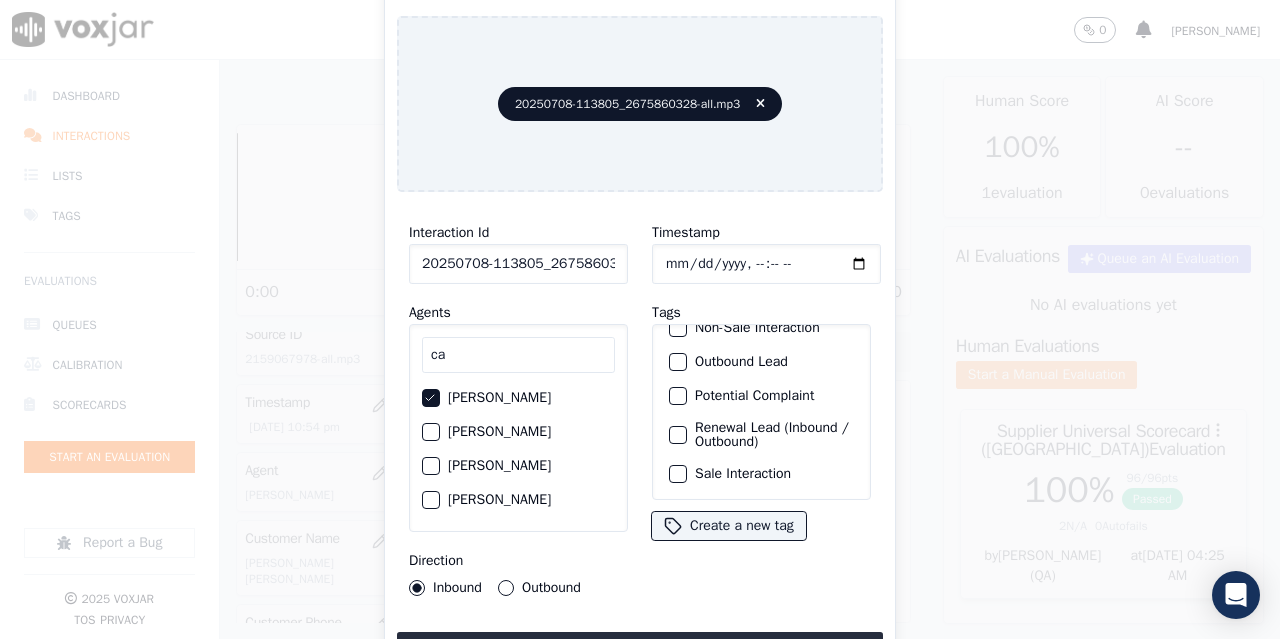 click on "Sale Interaction" at bounding box center [678, 474] 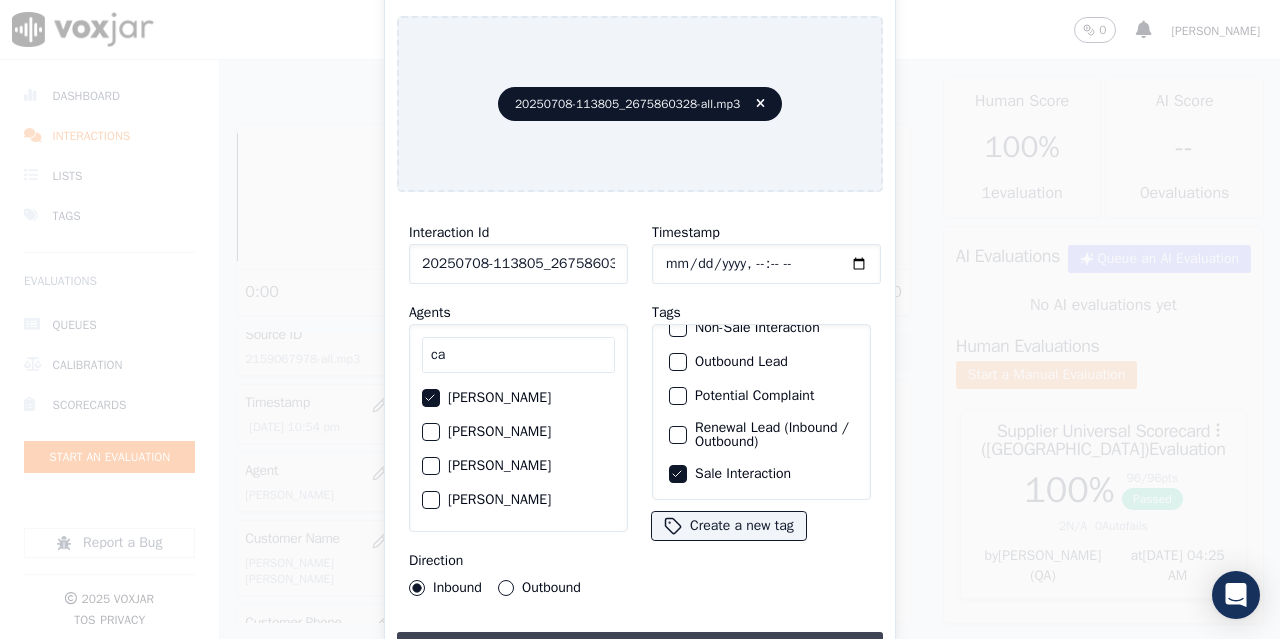 click on "Upload interaction to start evaluation" at bounding box center [640, 650] 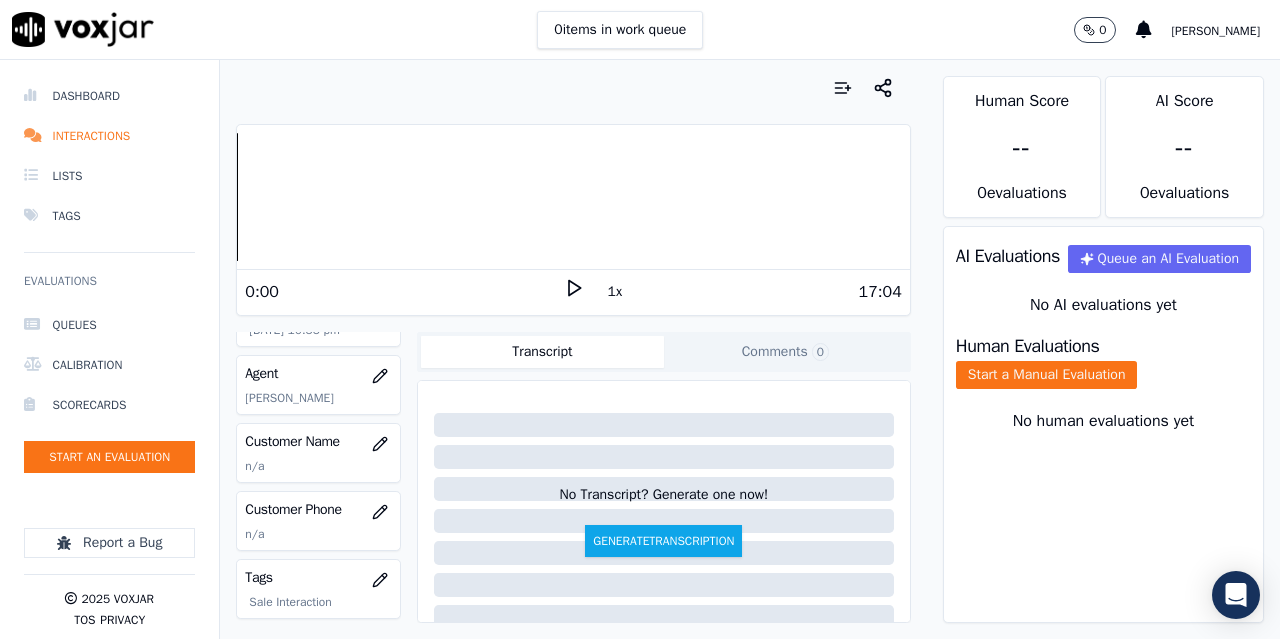 scroll, scrollTop: 200, scrollLeft: 0, axis: vertical 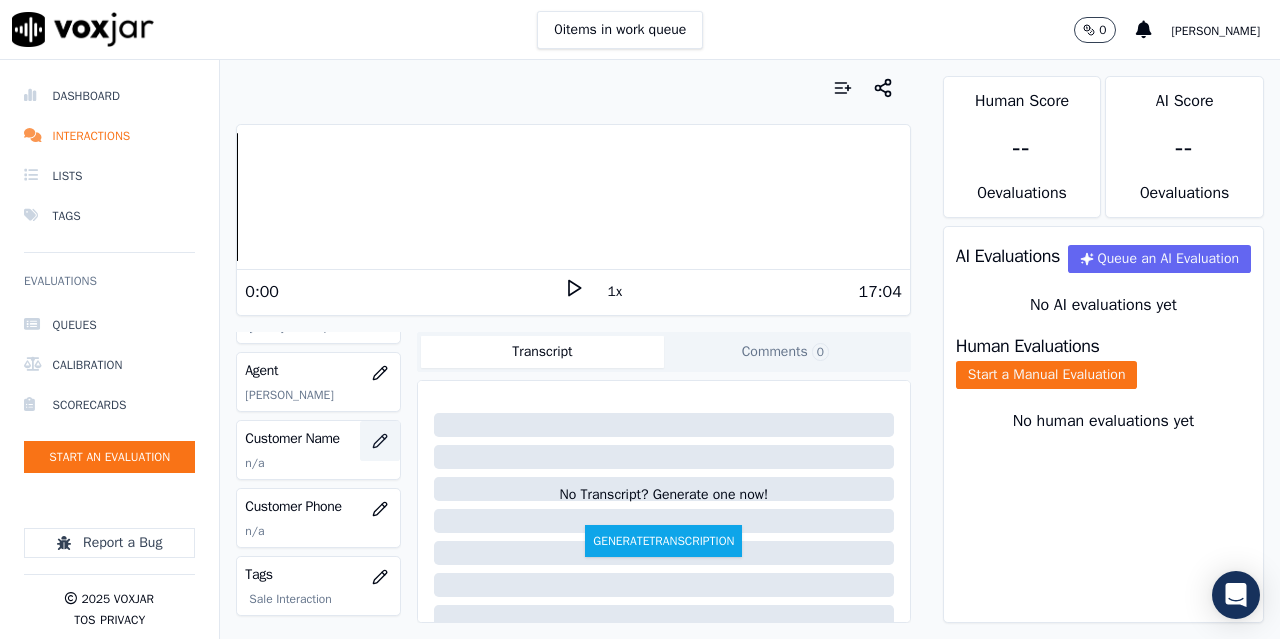 click 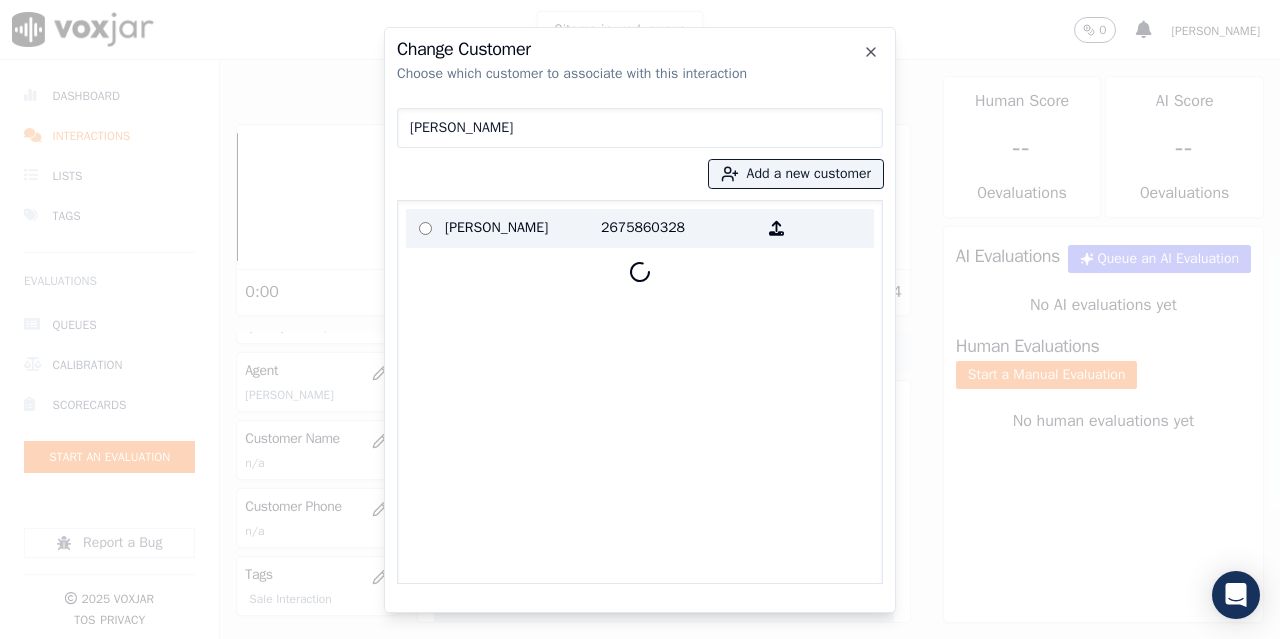 type on "[PERSON_NAME]" 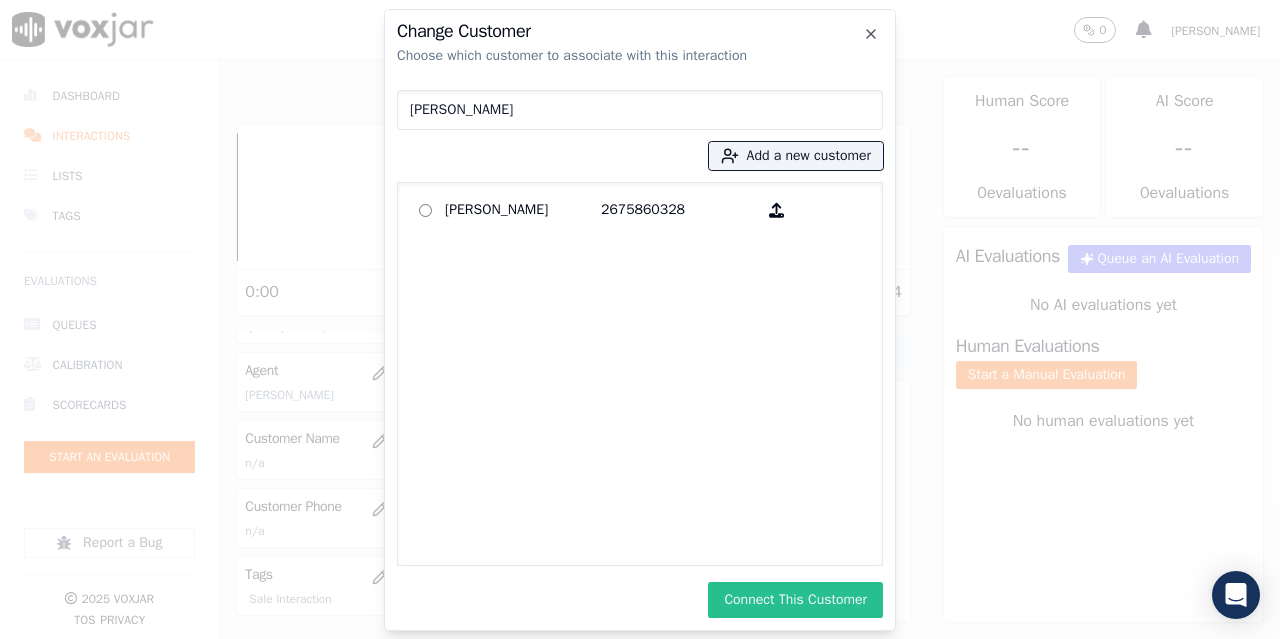 click on "Connect This Customer" at bounding box center [795, 600] 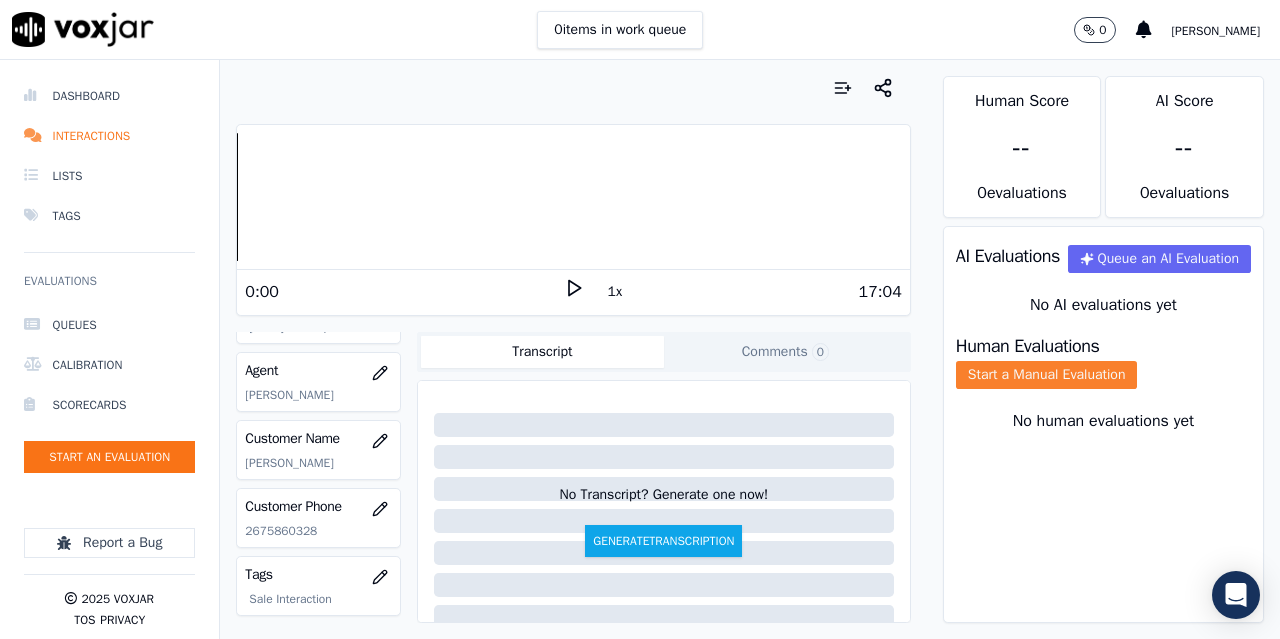 click on "Start a Manual Evaluation" 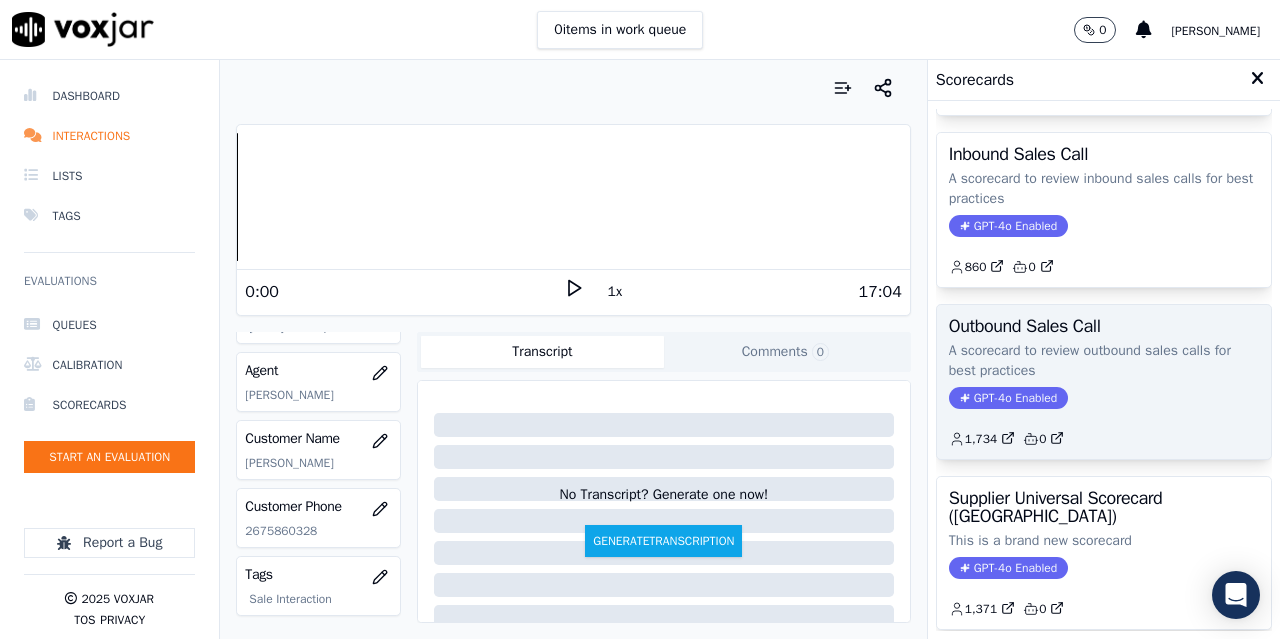 scroll, scrollTop: 400, scrollLeft: 0, axis: vertical 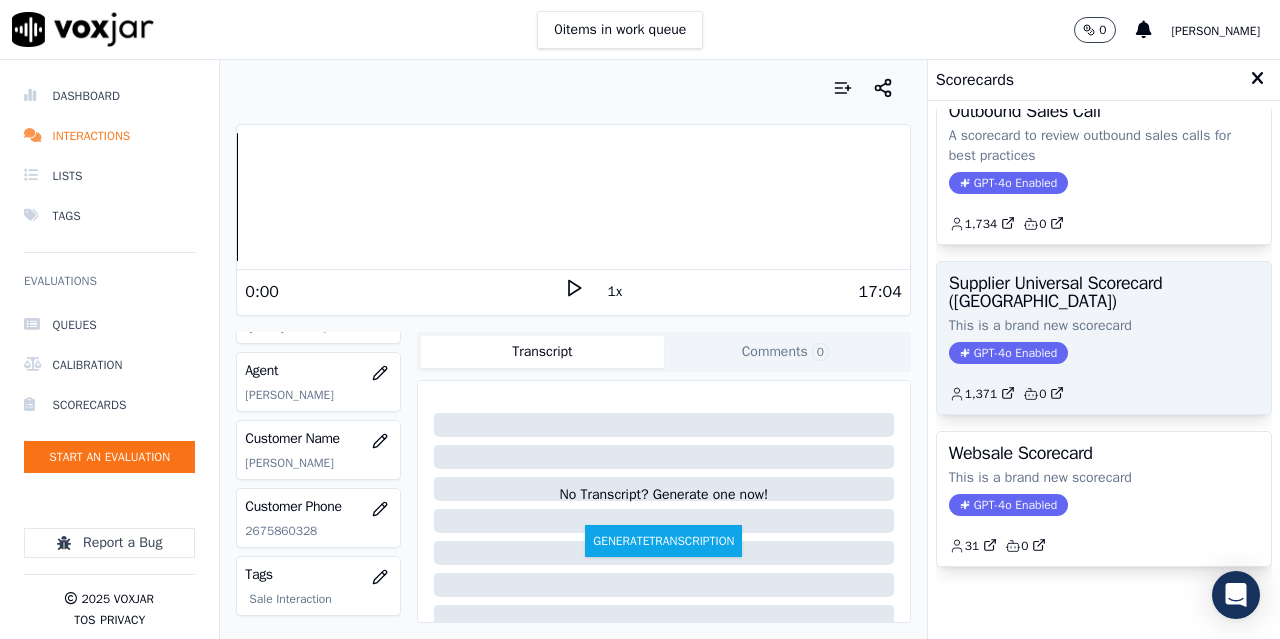 click on "Supplier Universal Scorecard ([GEOGRAPHIC_DATA])" at bounding box center [1104, 292] 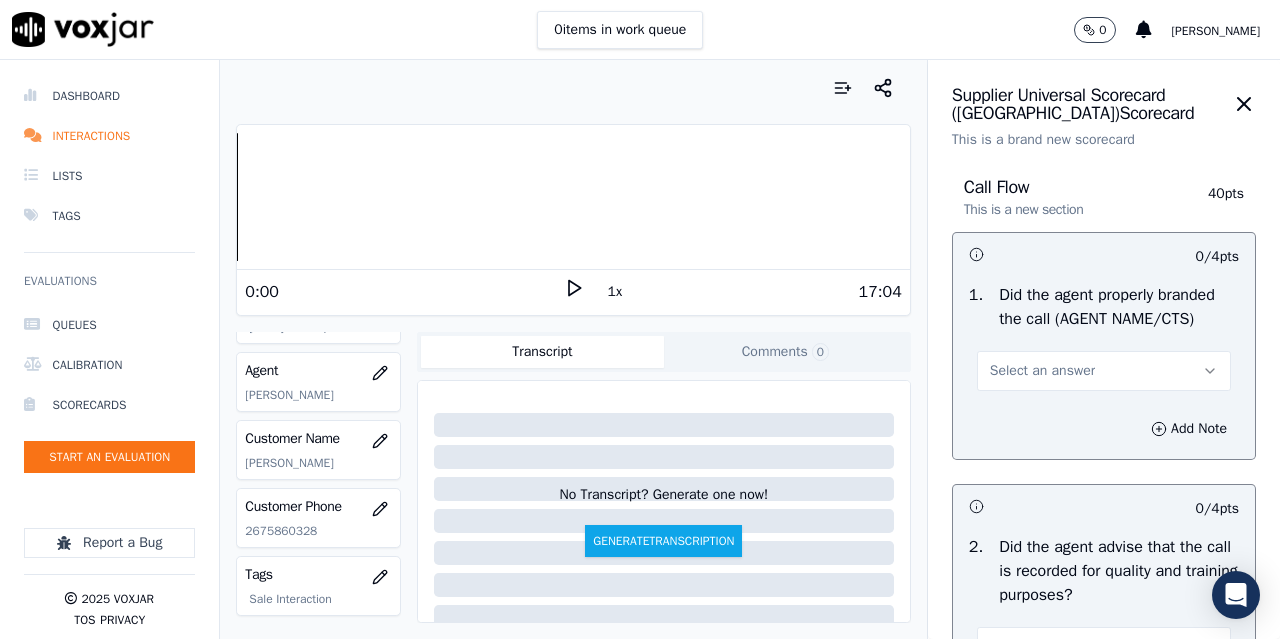 drag, startPoint x: 1063, startPoint y: 390, endPoint x: 1066, endPoint y: 408, distance: 18.248287 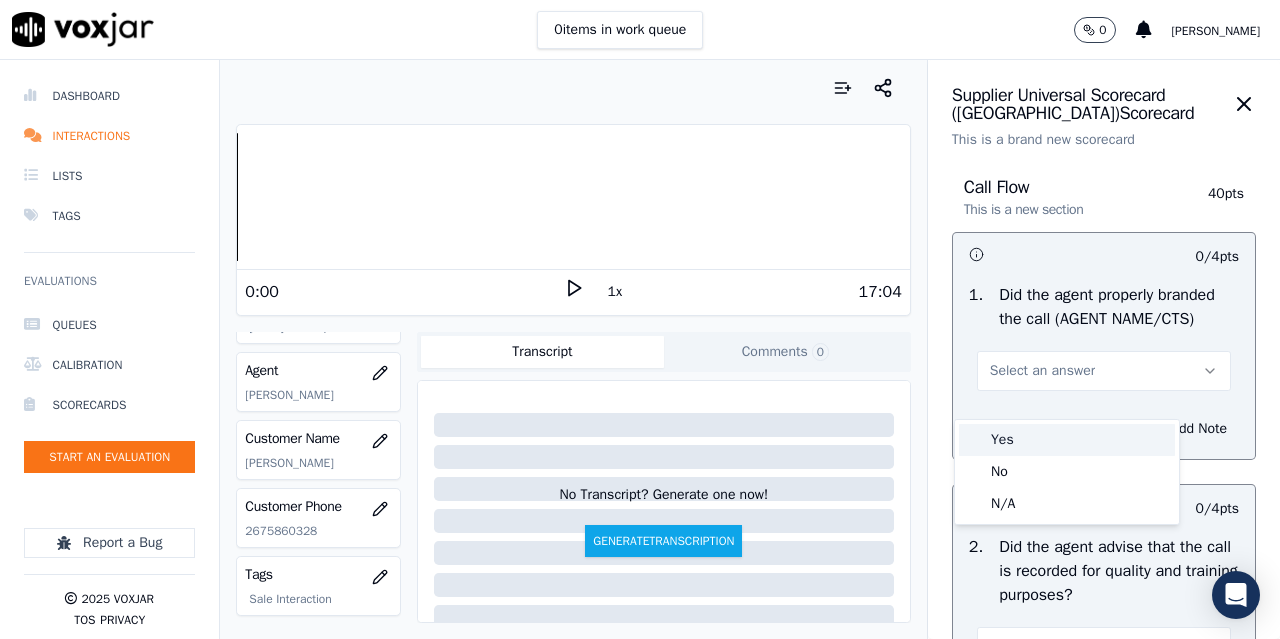 click on "Yes" at bounding box center (1067, 440) 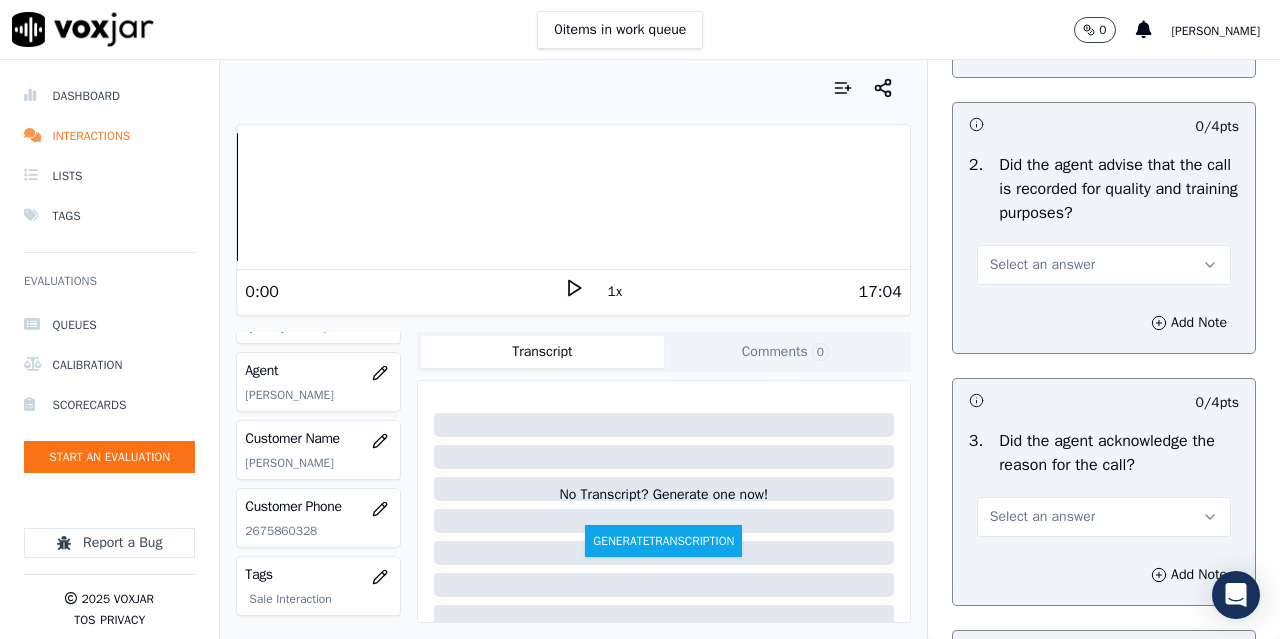 scroll, scrollTop: 400, scrollLeft: 0, axis: vertical 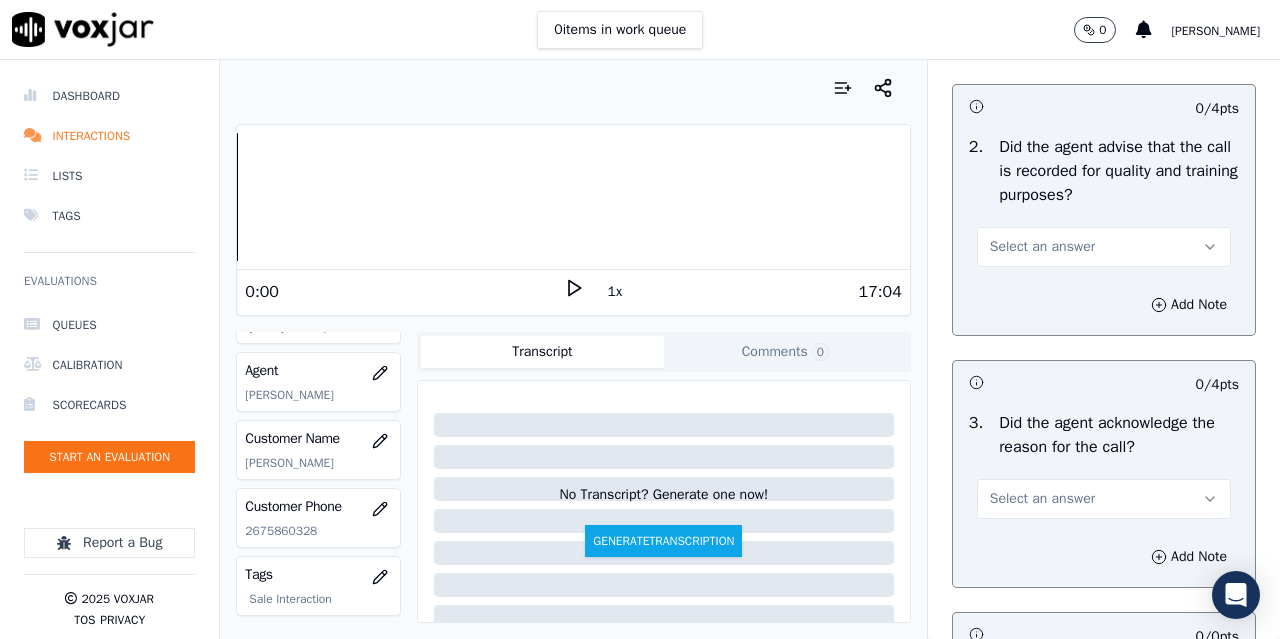 click on "Select an answer" at bounding box center (1104, 247) 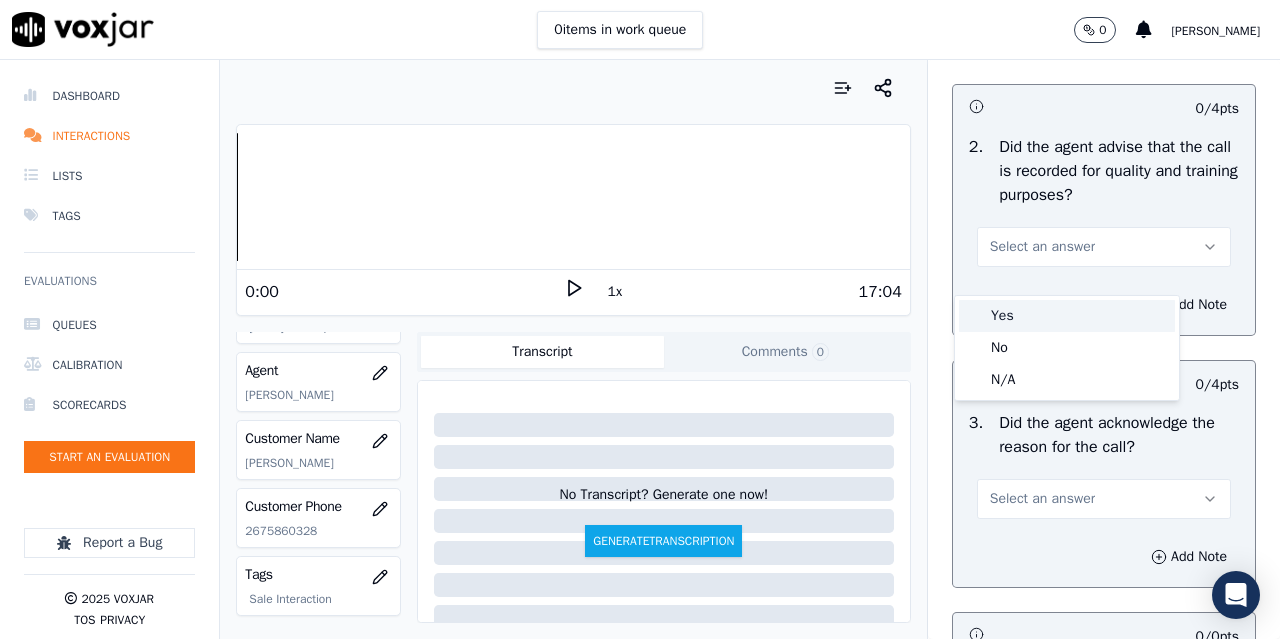 click on "Yes" at bounding box center (1067, 316) 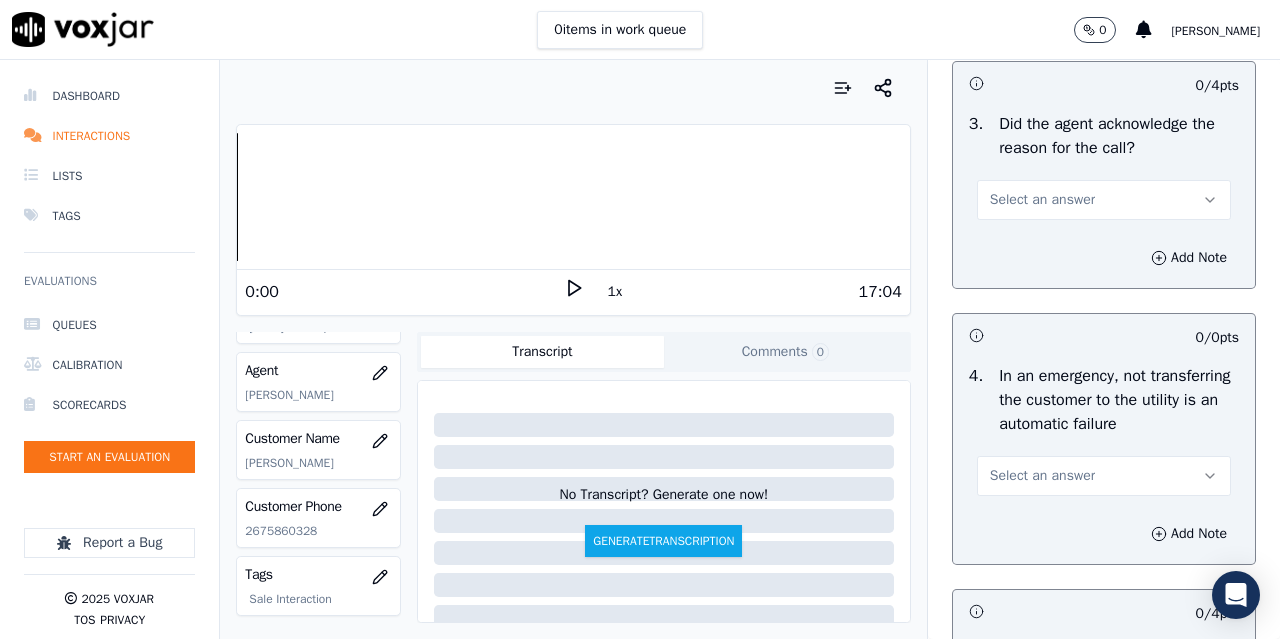 scroll, scrollTop: 700, scrollLeft: 0, axis: vertical 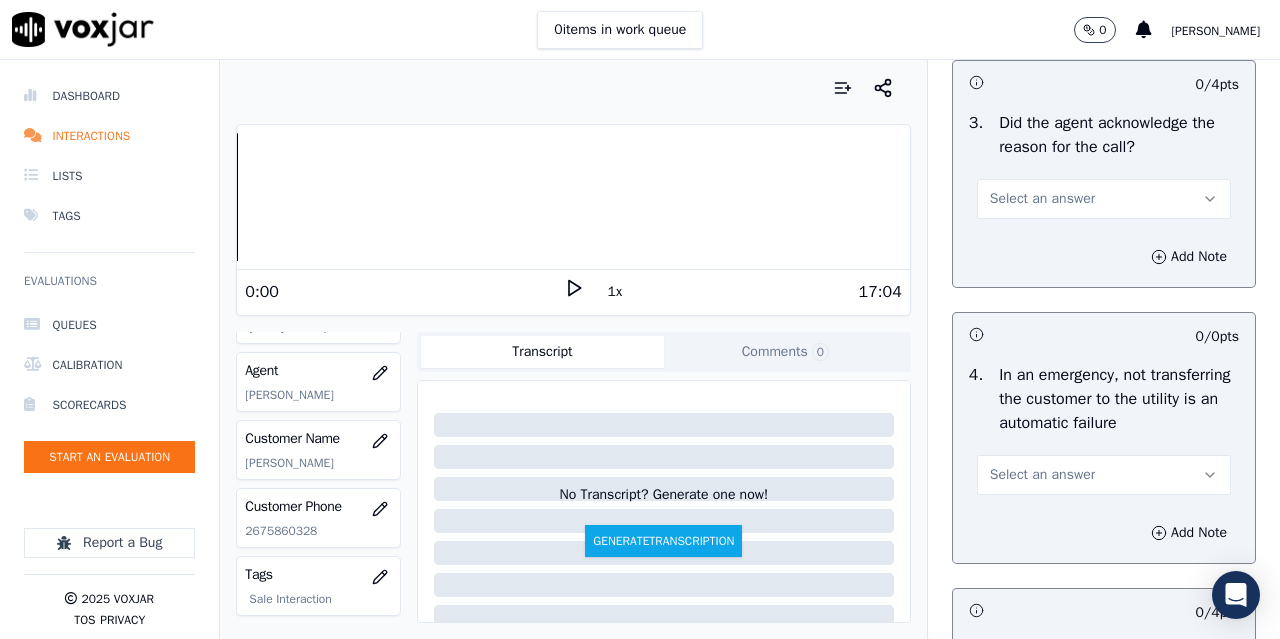 click on "Select an answer" at bounding box center (1042, 199) 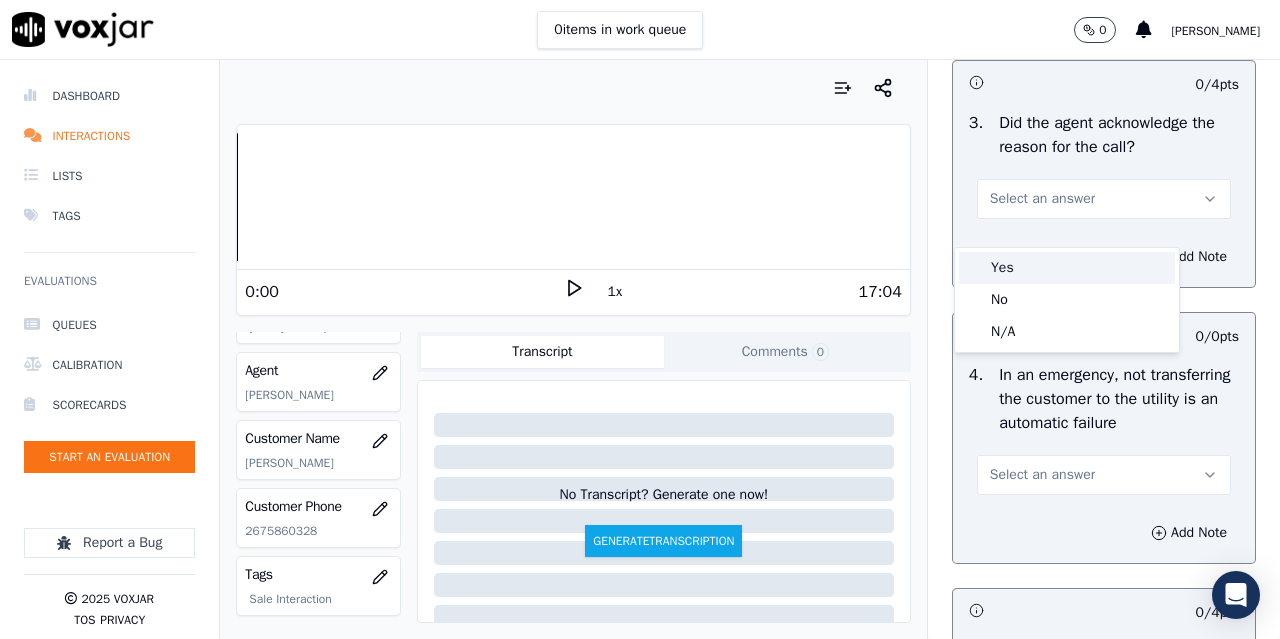 click on "Yes" at bounding box center [1067, 268] 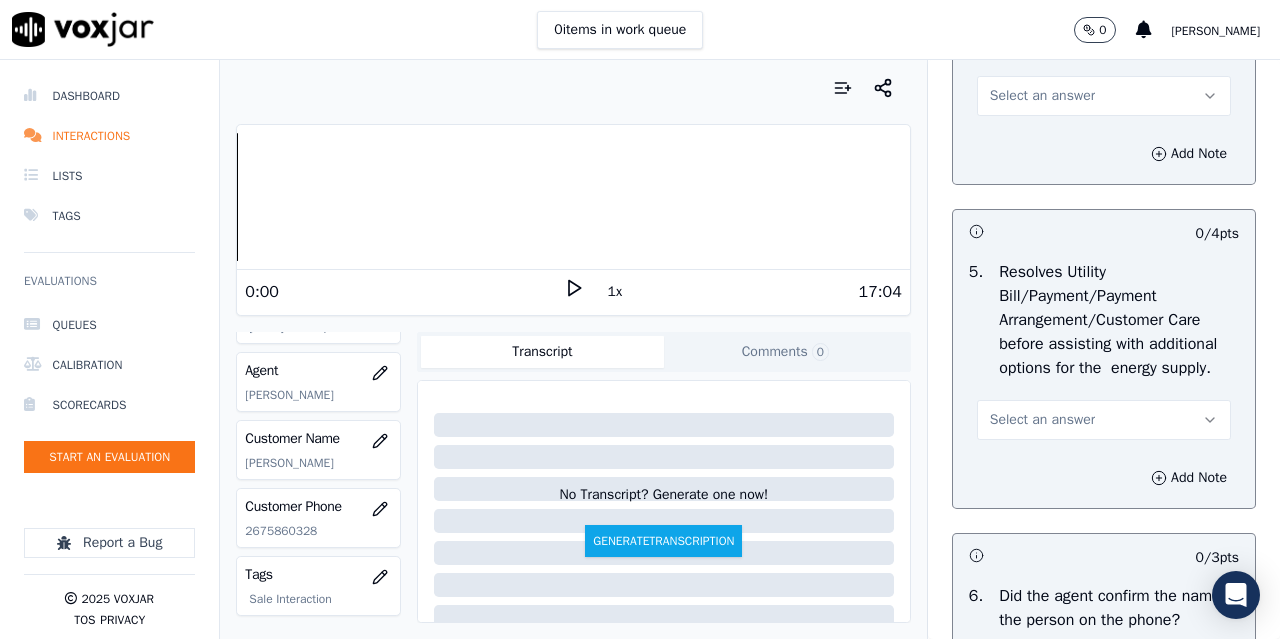 scroll, scrollTop: 1100, scrollLeft: 0, axis: vertical 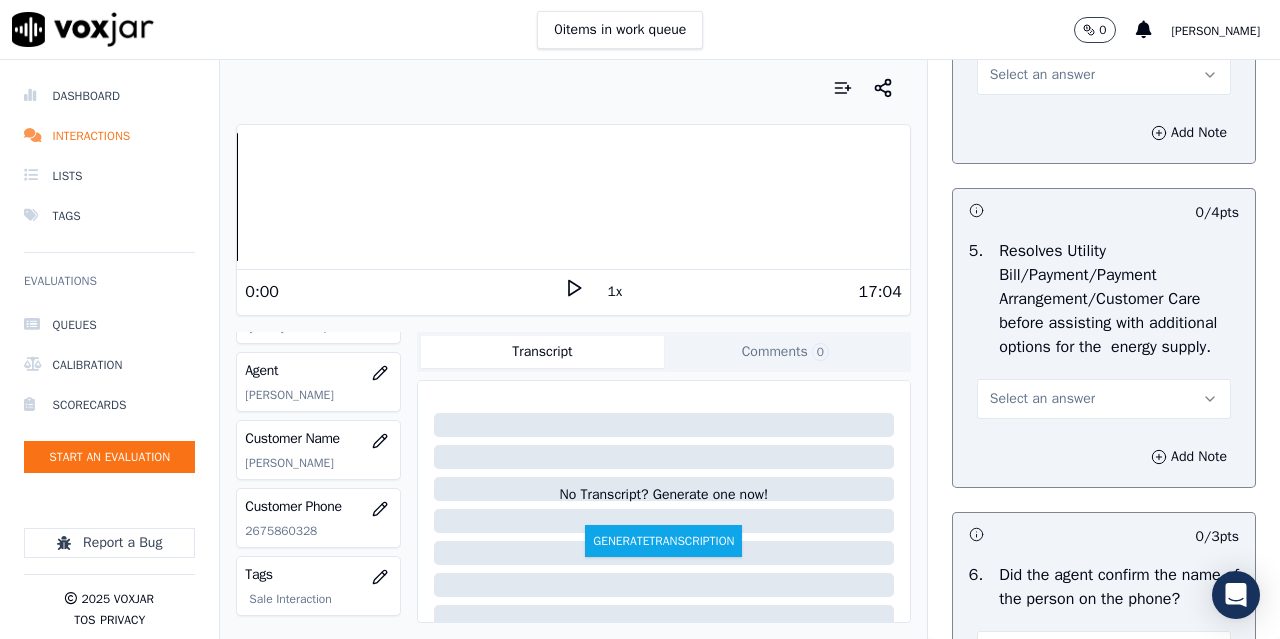 click on "Select an answer" at bounding box center (1042, 75) 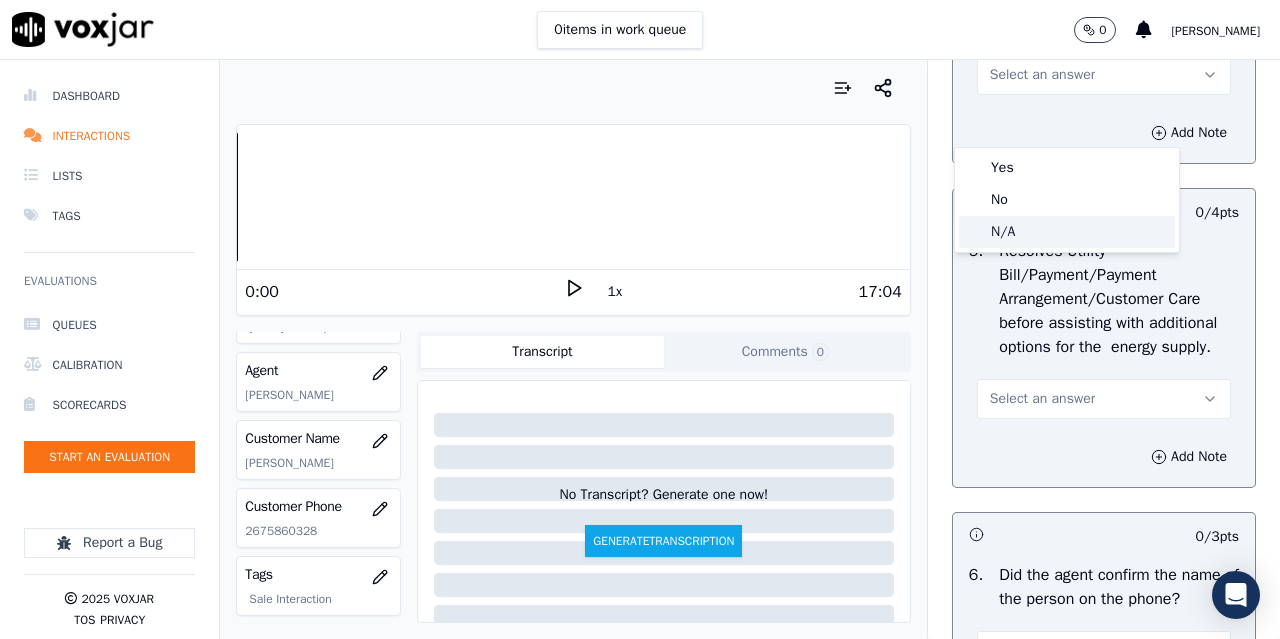 click on "N/A" 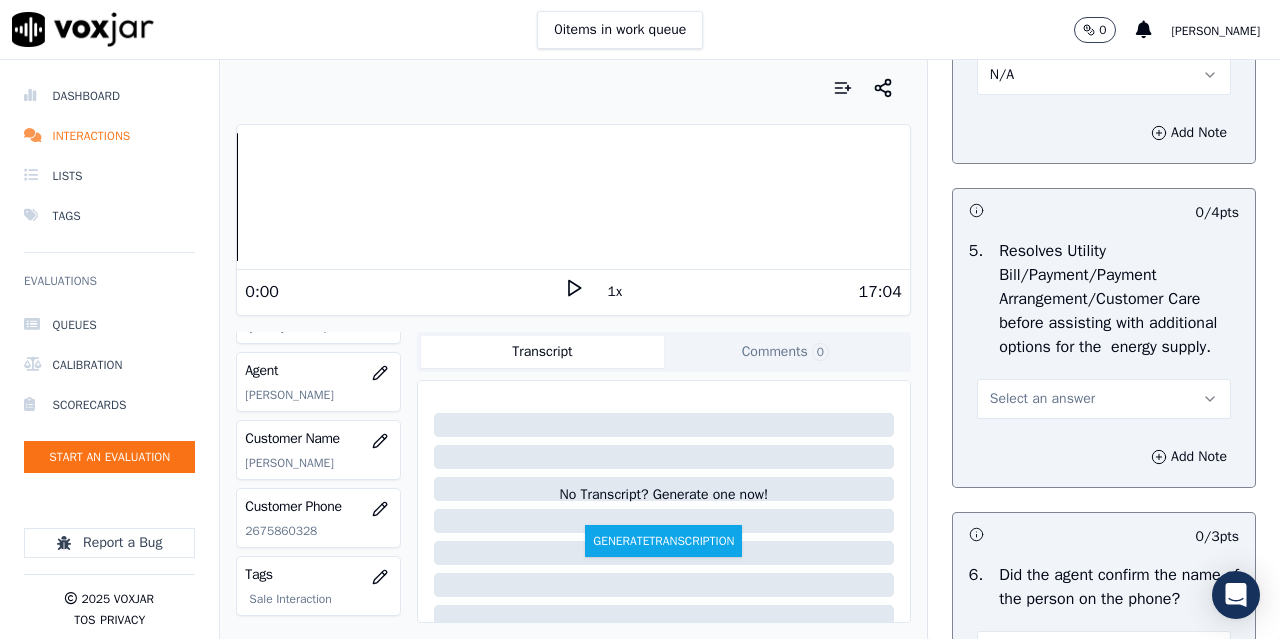 click on "Select an answer" at bounding box center (1042, 399) 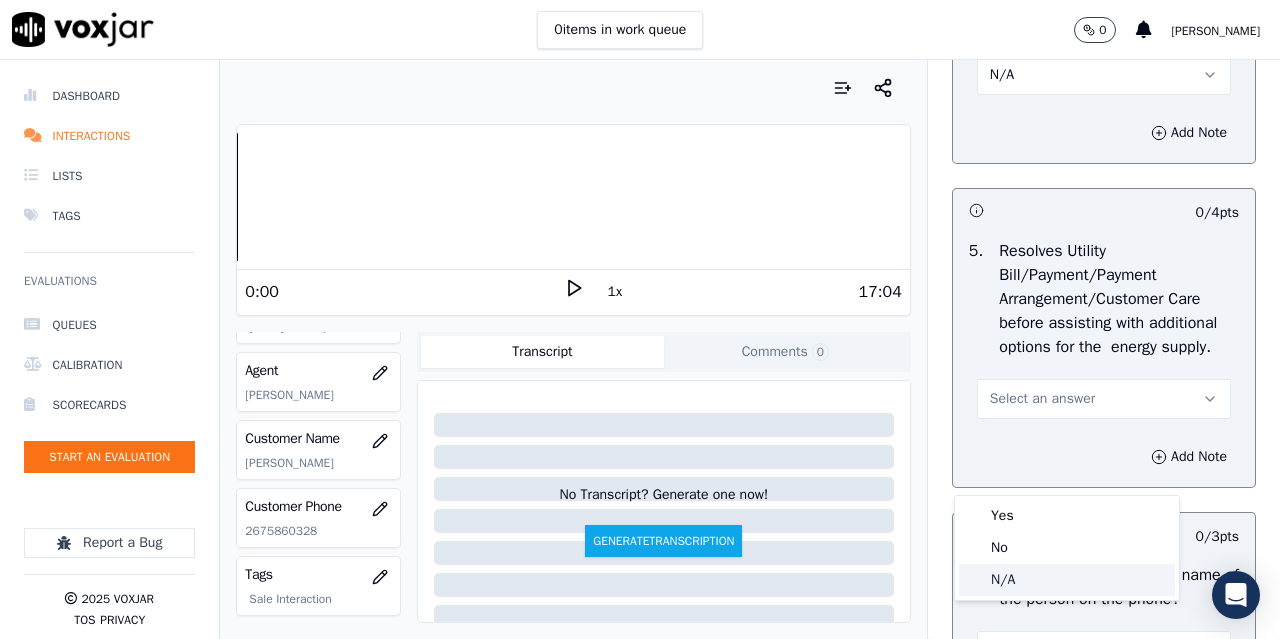 click on "N/A" 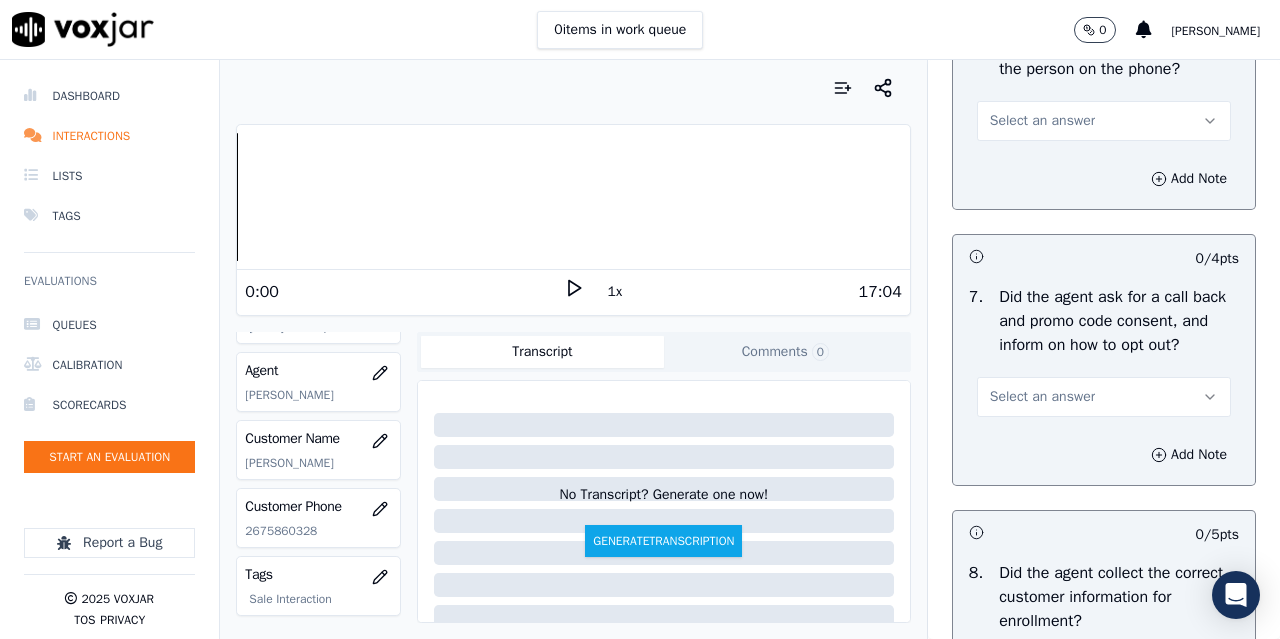 scroll, scrollTop: 1600, scrollLeft: 0, axis: vertical 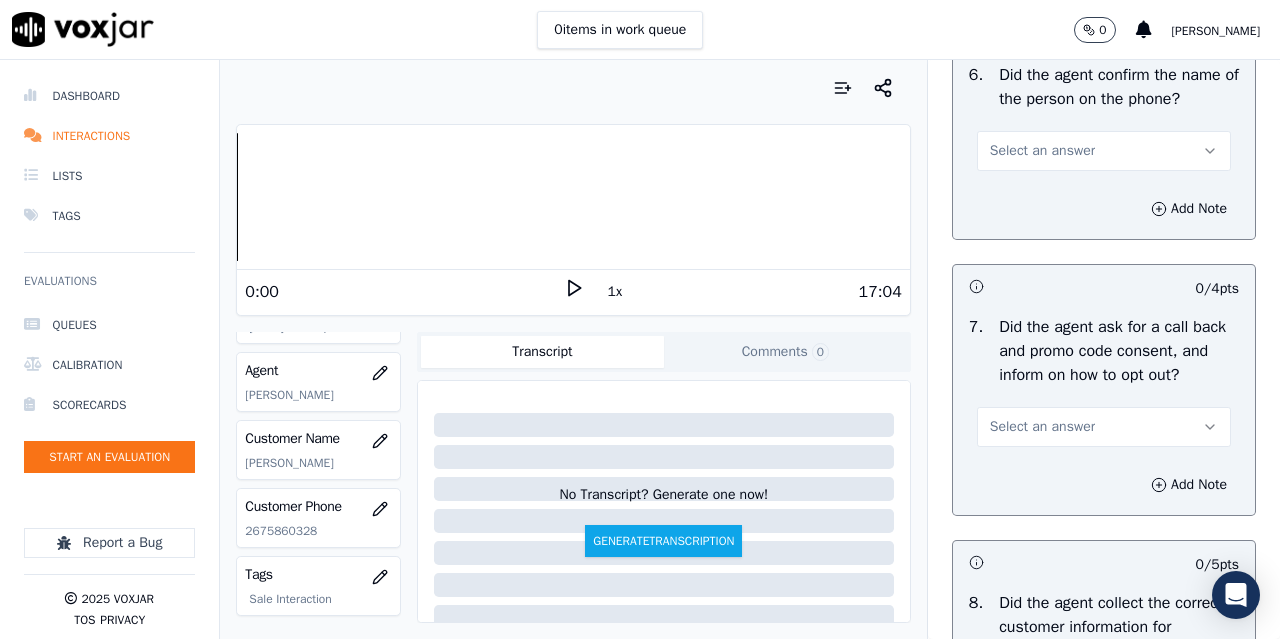 click on "Select an answer" at bounding box center (1104, 151) 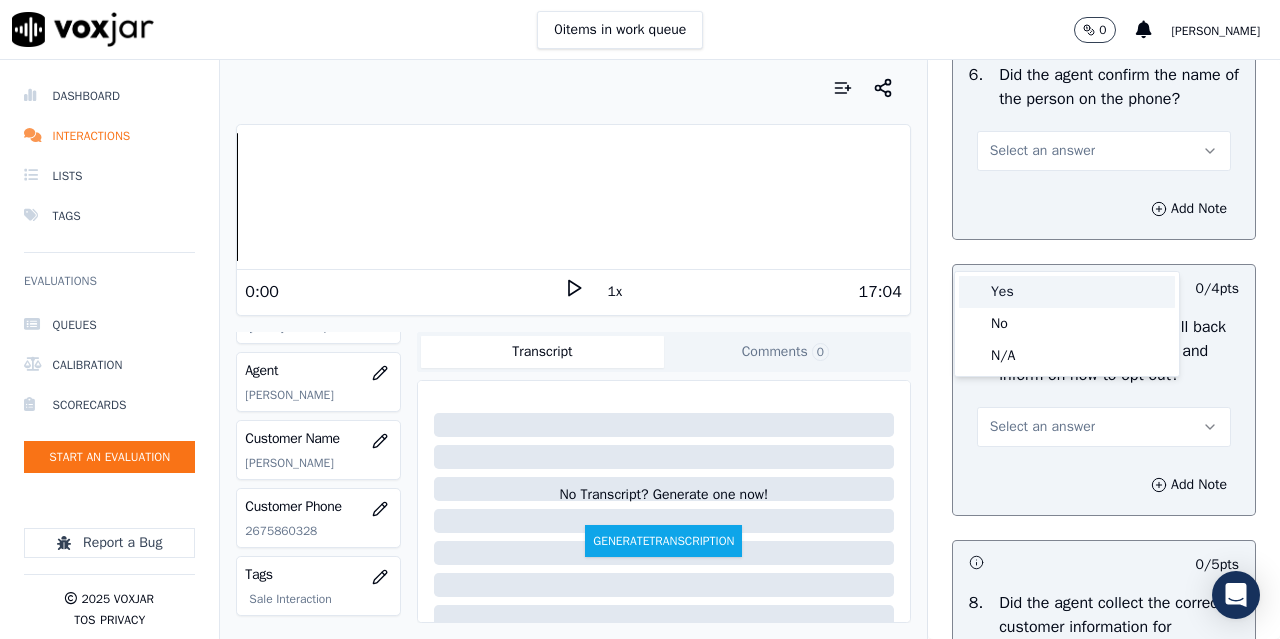 click on "Yes" at bounding box center (1067, 292) 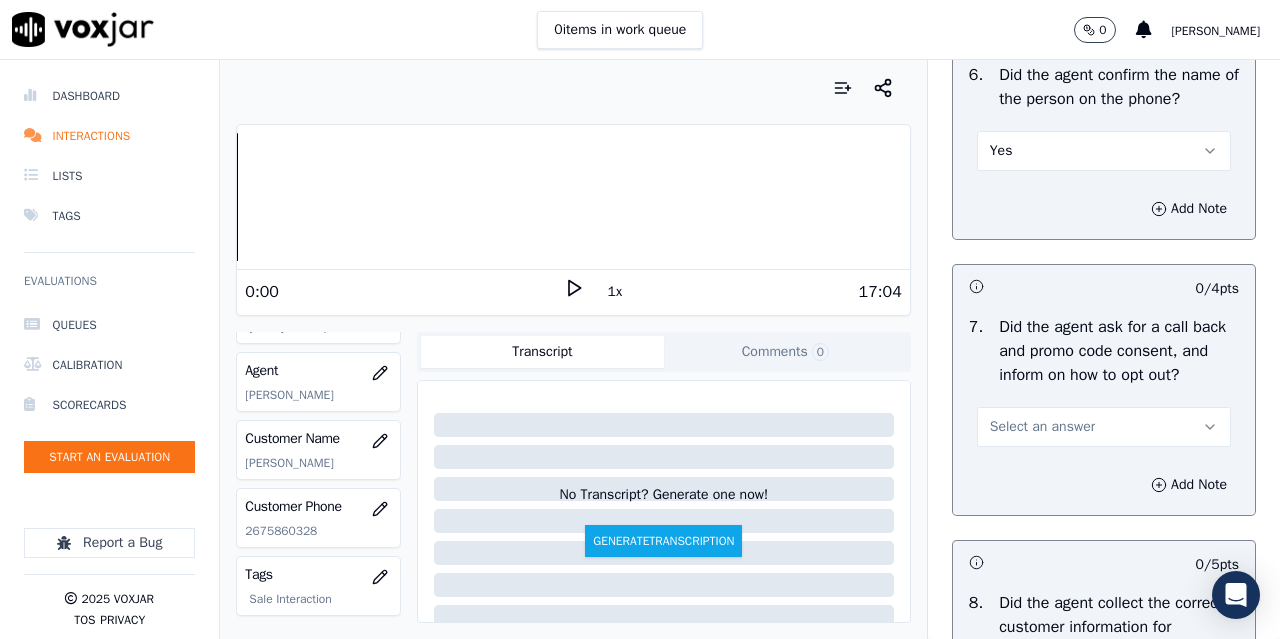 click on "Select an answer" at bounding box center (1042, 427) 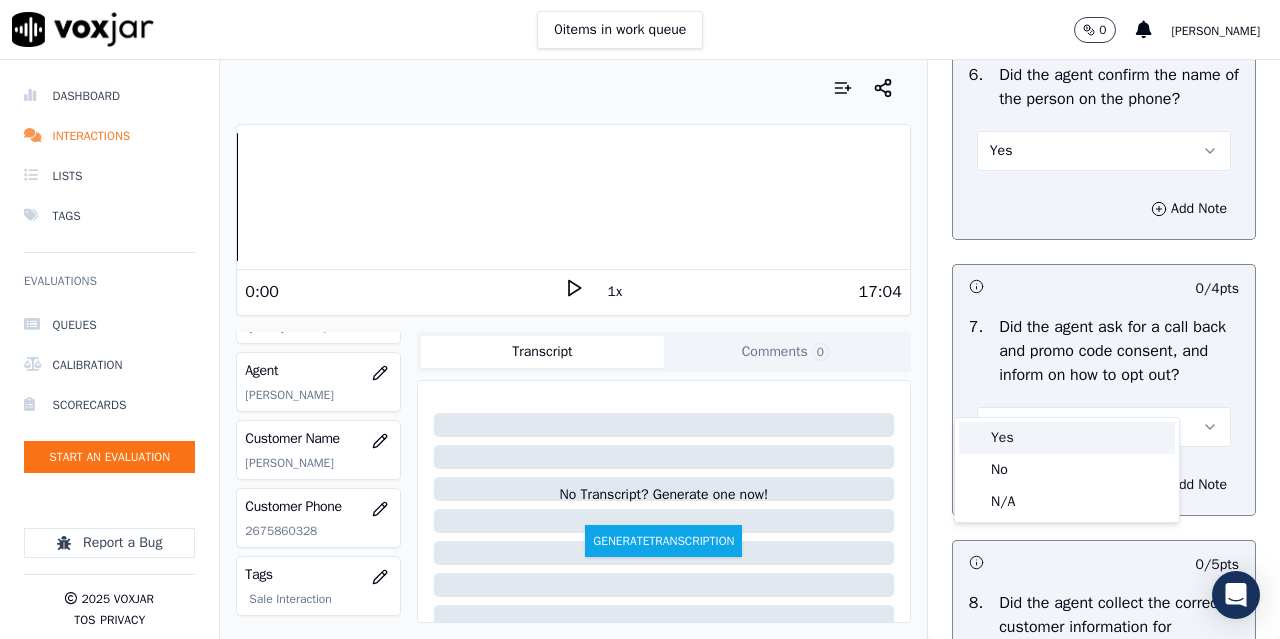 click on "Yes" at bounding box center (1067, 438) 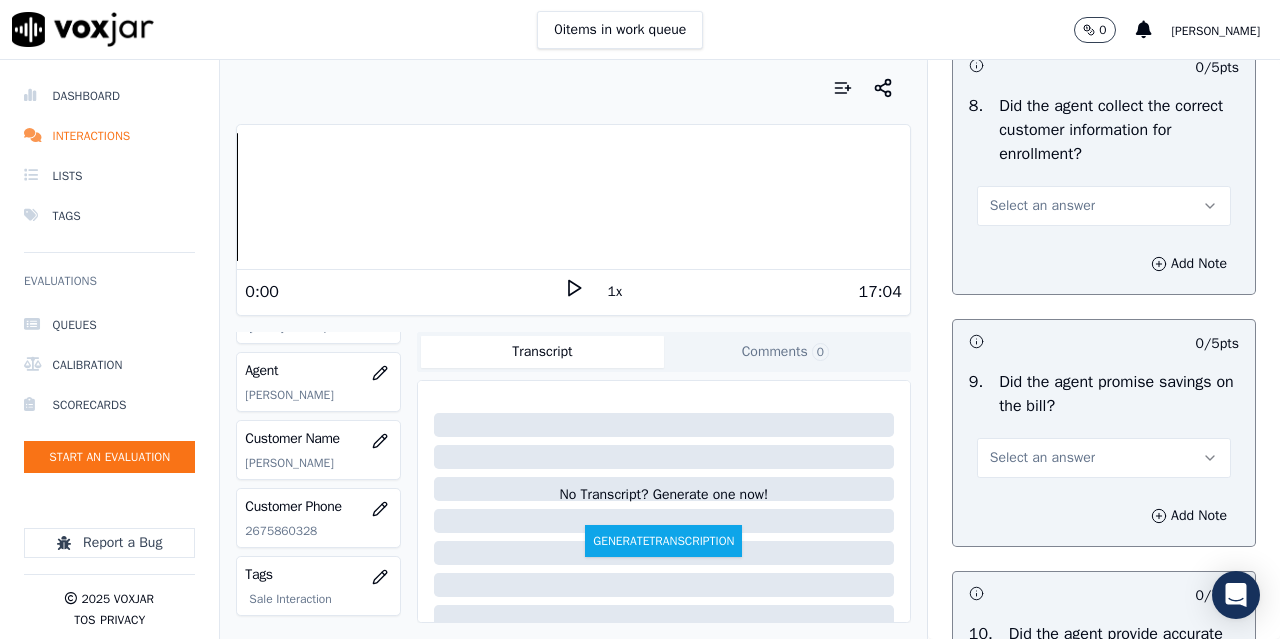 scroll, scrollTop: 2200, scrollLeft: 0, axis: vertical 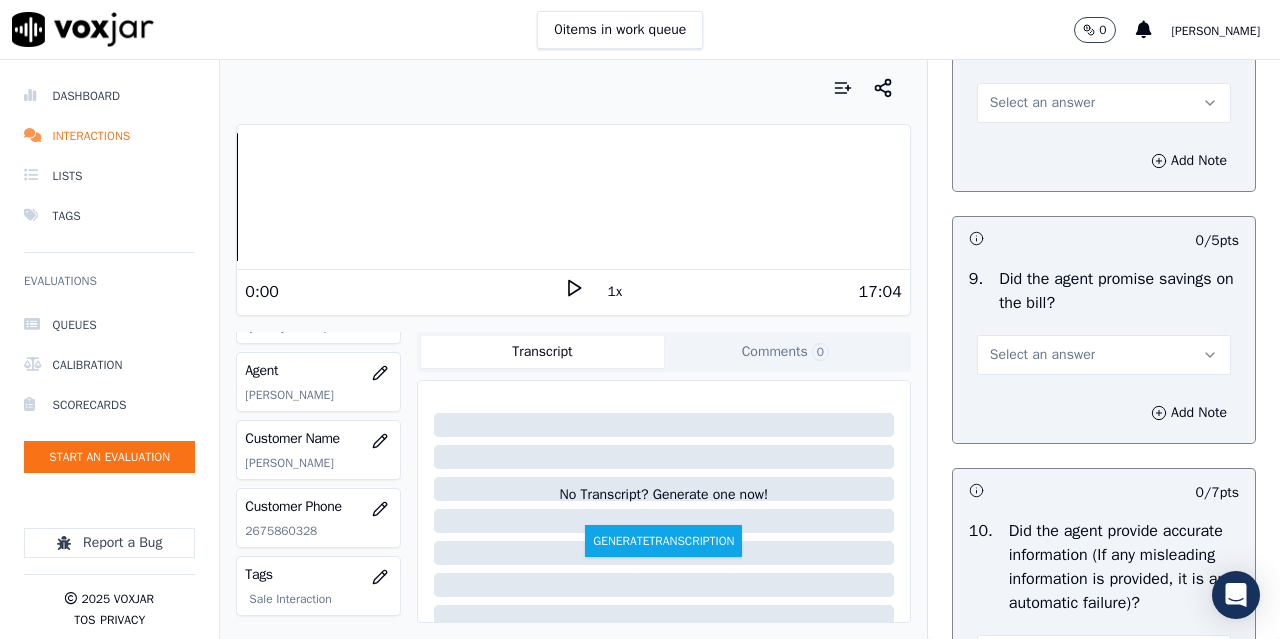 click on "Select an answer" at bounding box center [1042, 103] 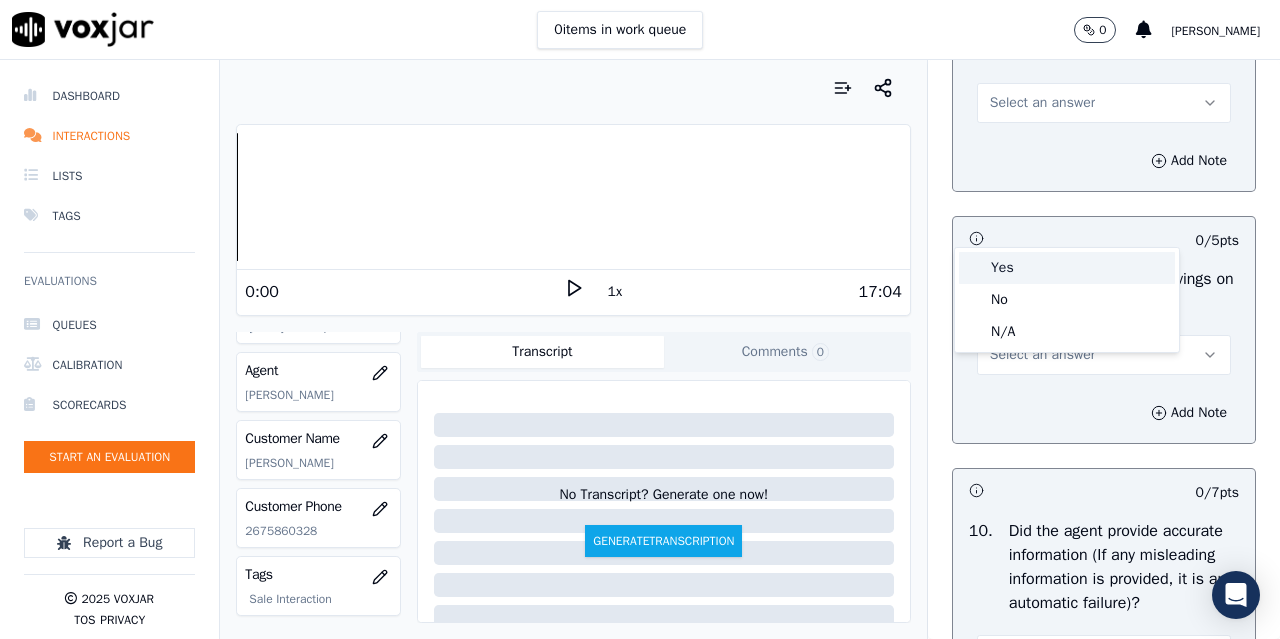 click on "Yes" at bounding box center (1067, 268) 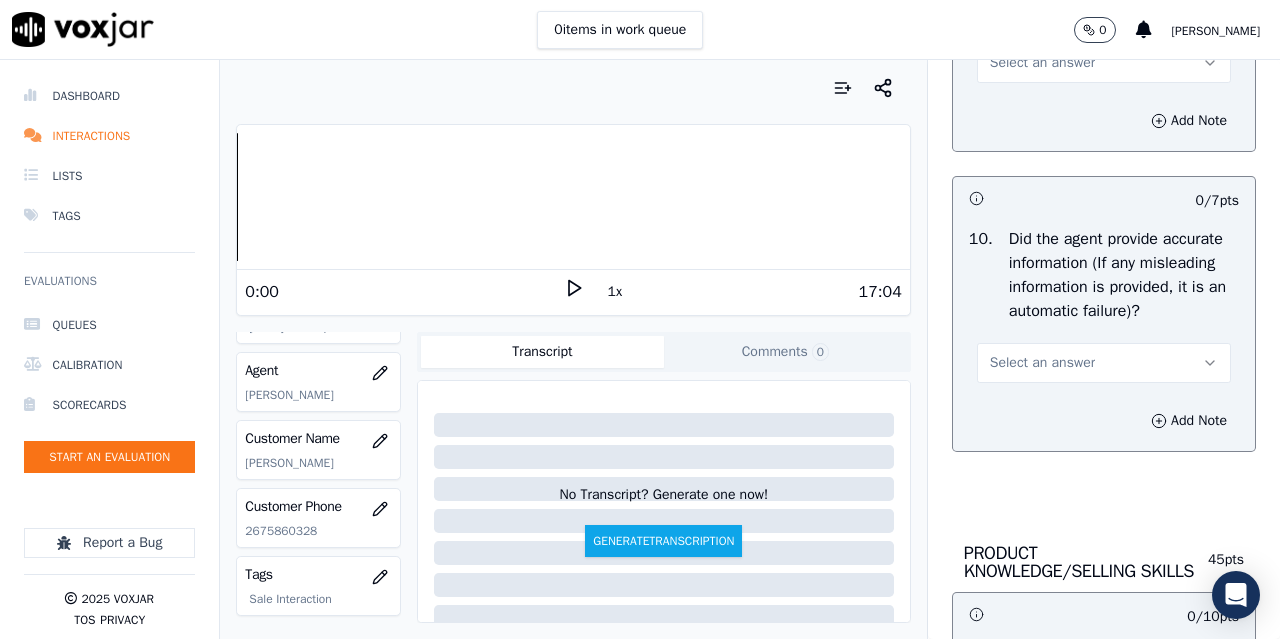 scroll, scrollTop: 2500, scrollLeft: 0, axis: vertical 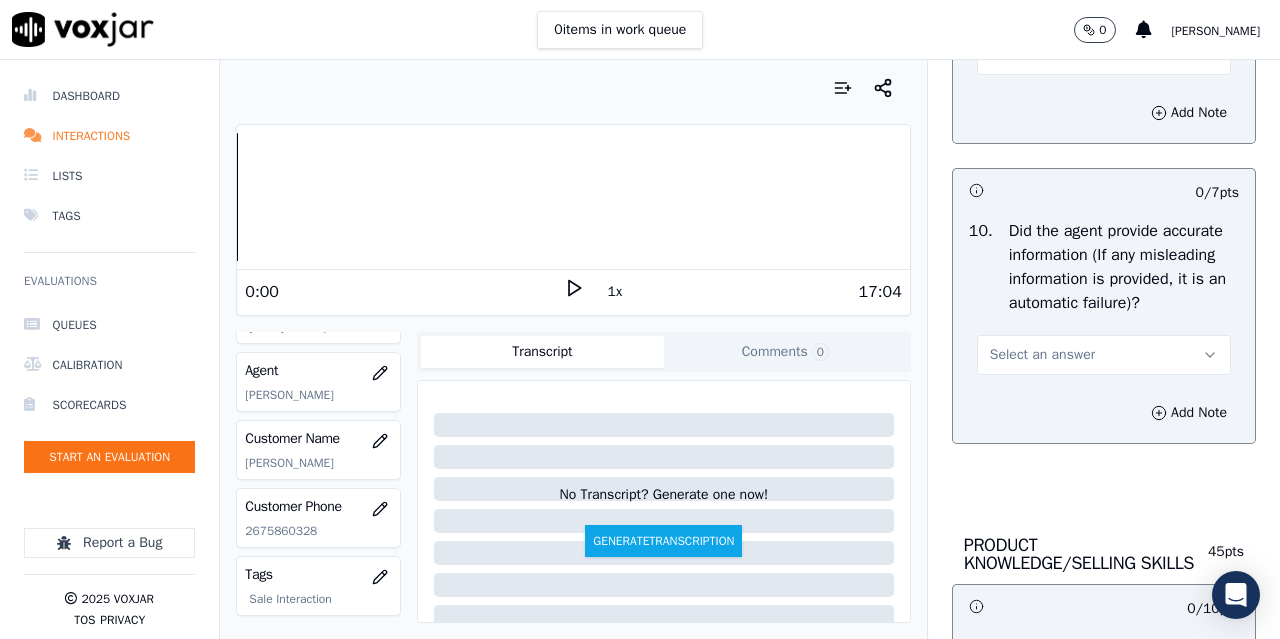 click on "Select an answer" at bounding box center (1042, 55) 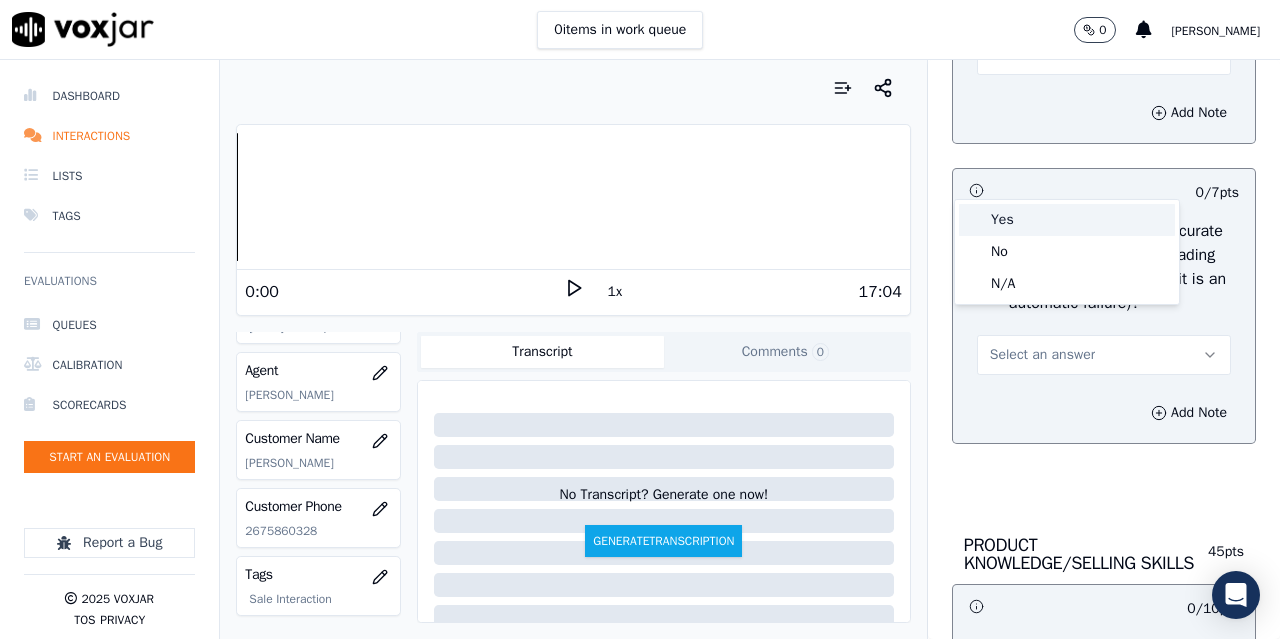 drag, startPoint x: 1046, startPoint y: 216, endPoint x: 1023, endPoint y: 280, distance: 68.007355 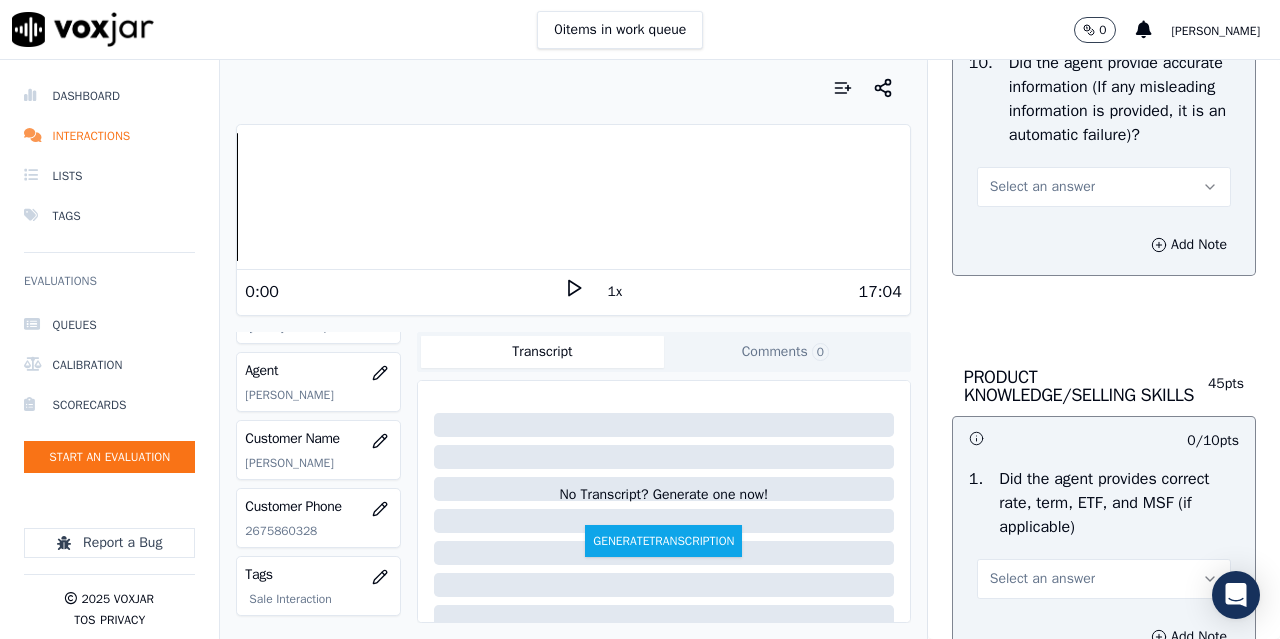 scroll, scrollTop: 2700, scrollLeft: 0, axis: vertical 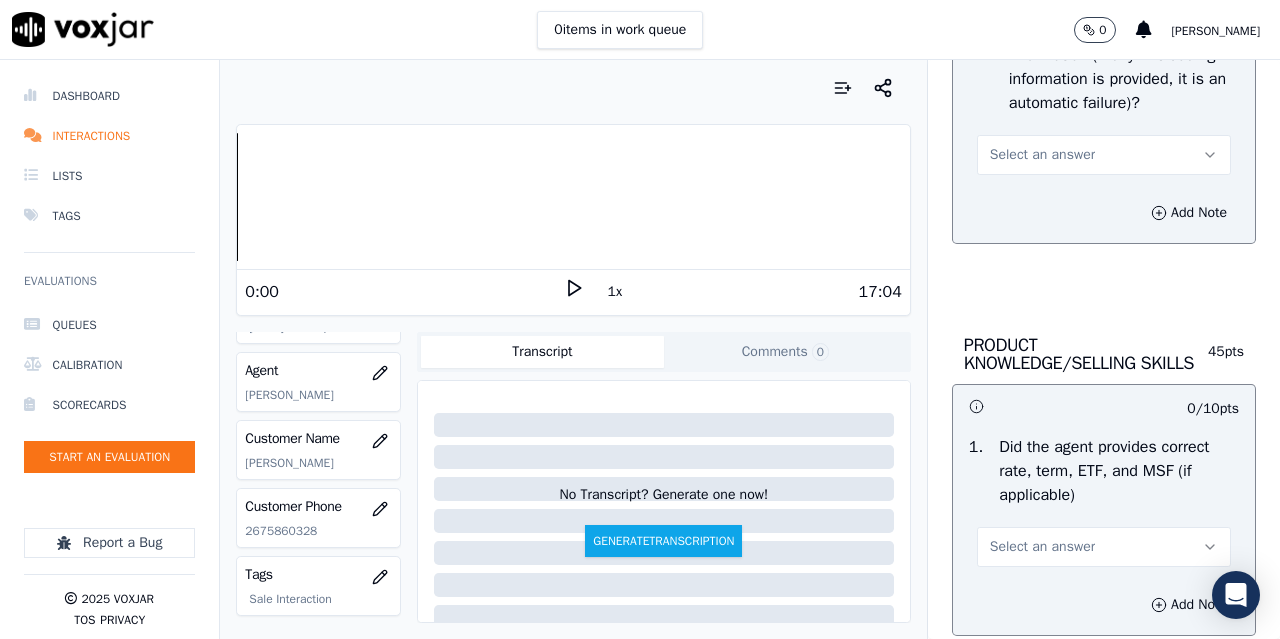 click on "Select an answer" at bounding box center (1042, 155) 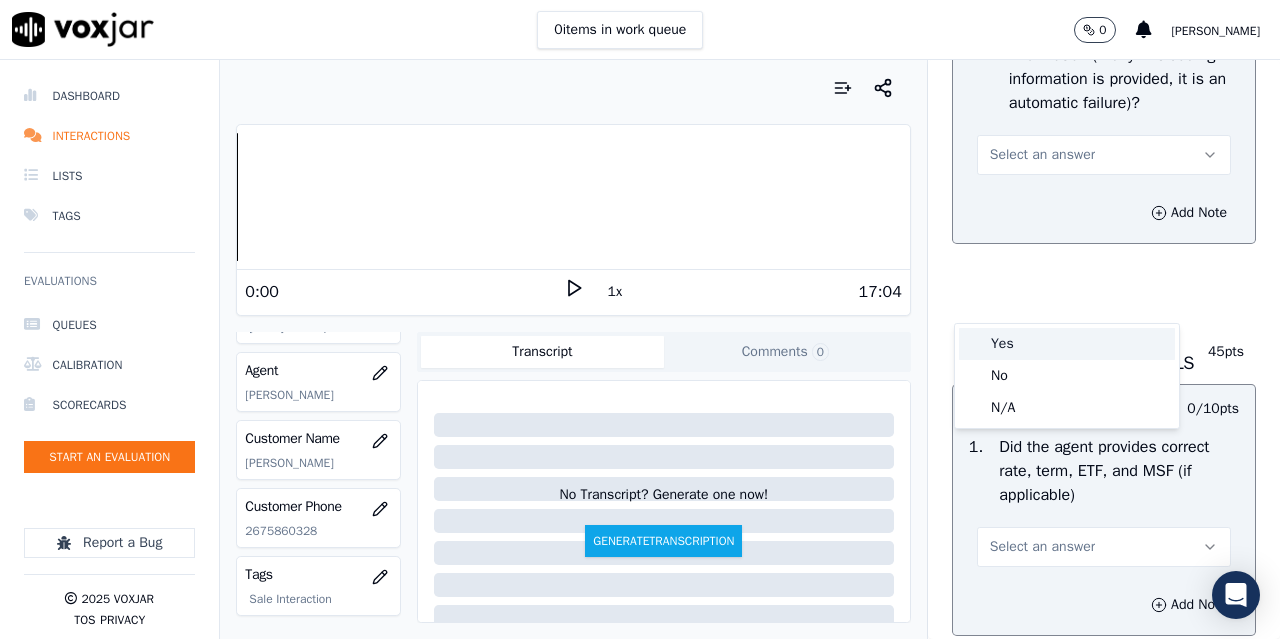 click on "Yes" at bounding box center (1067, 344) 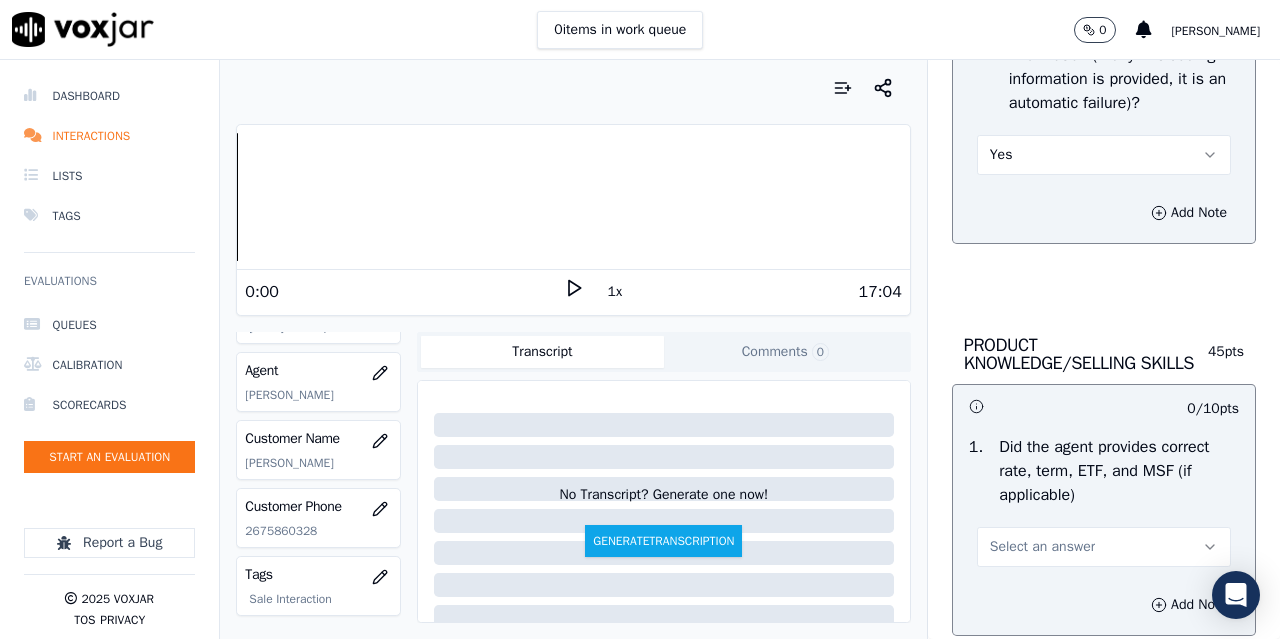 scroll, scrollTop: 3000, scrollLeft: 0, axis: vertical 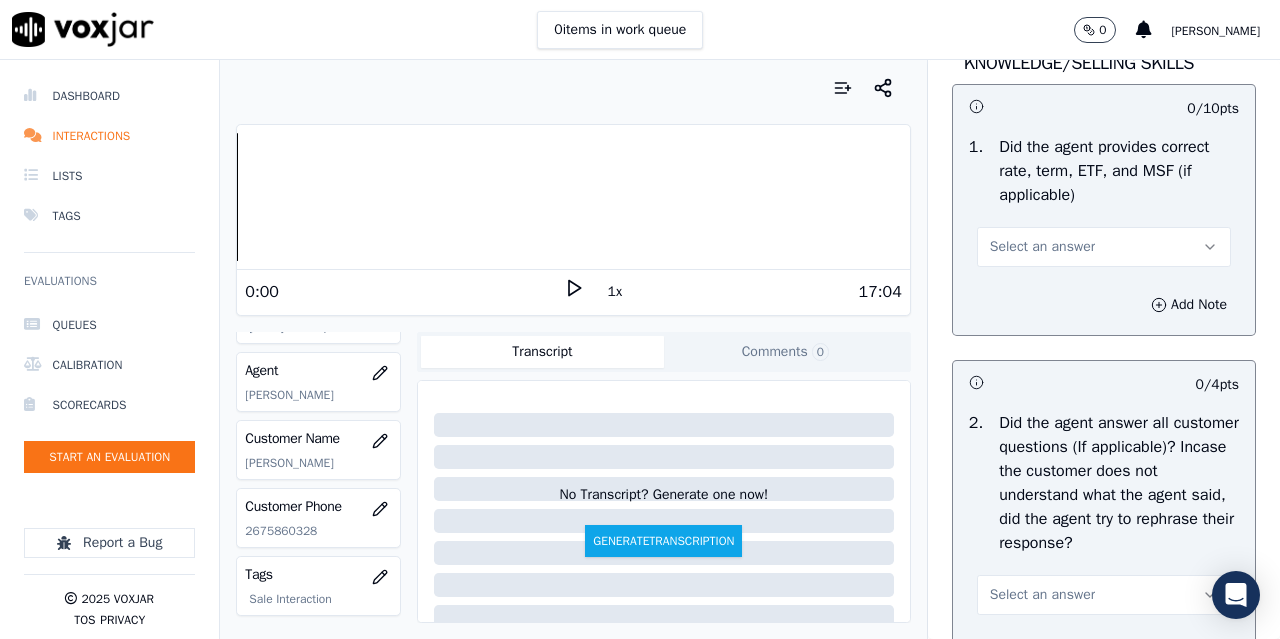 click on "Select an answer" at bounding box center [1042, 247] 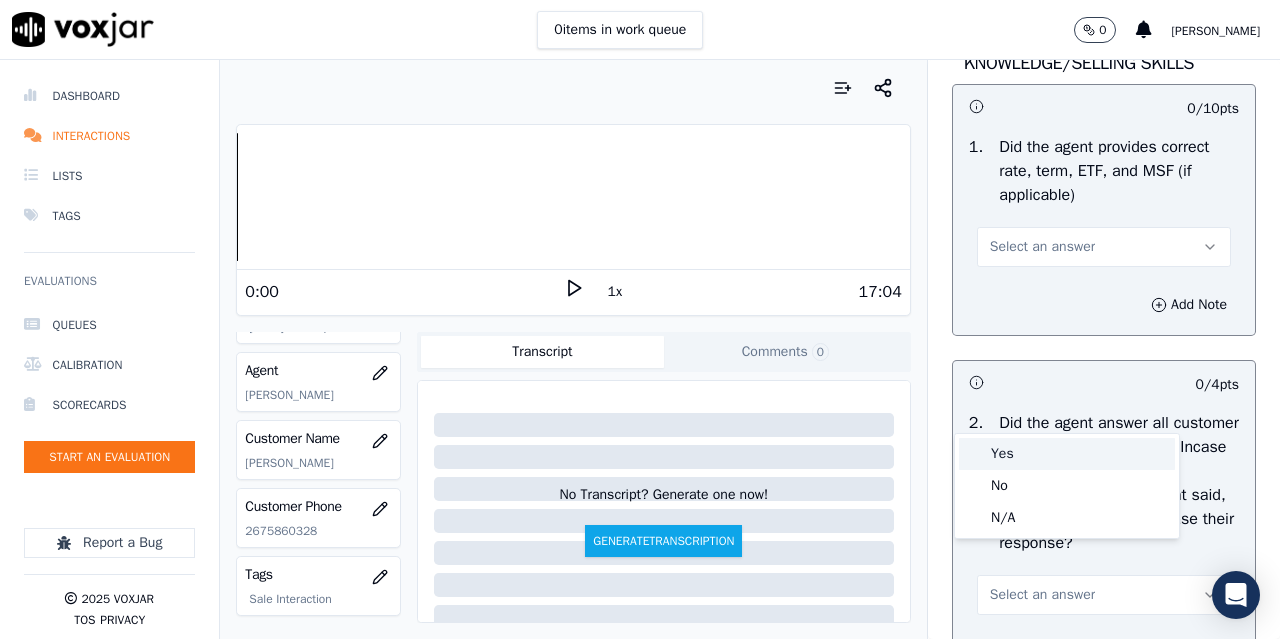 click on "Yes" at bounding box center (1067, 454) 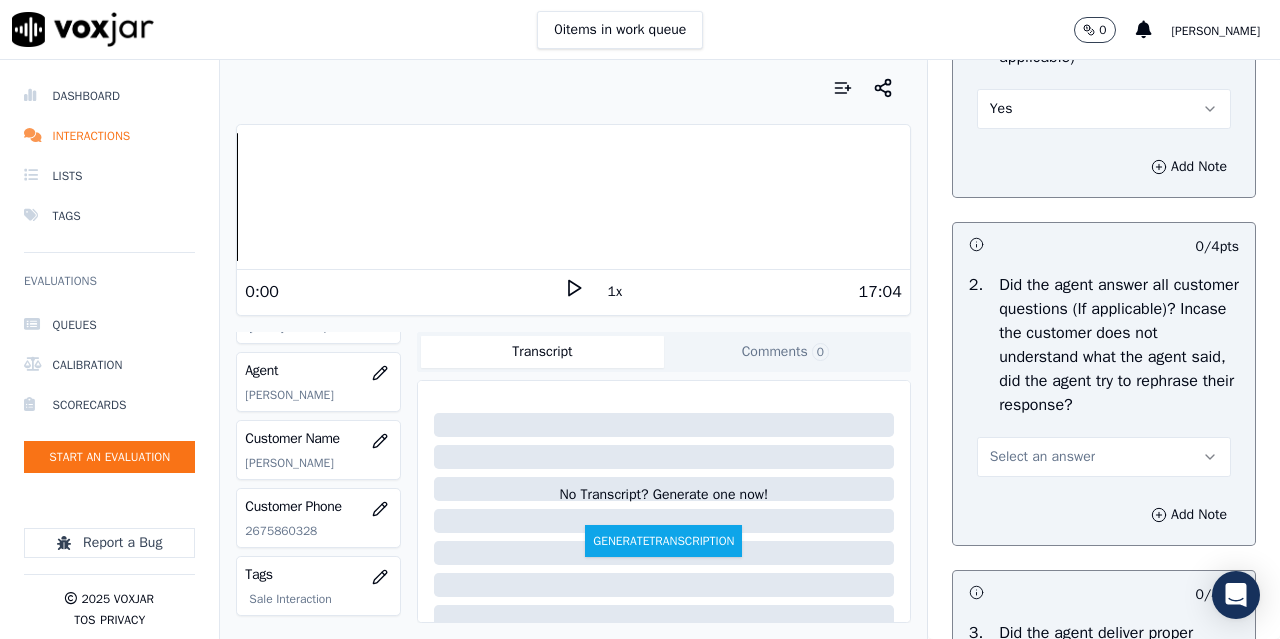 scroll, scrollTop: 3300, scrollLeft: 0, axis: vertical 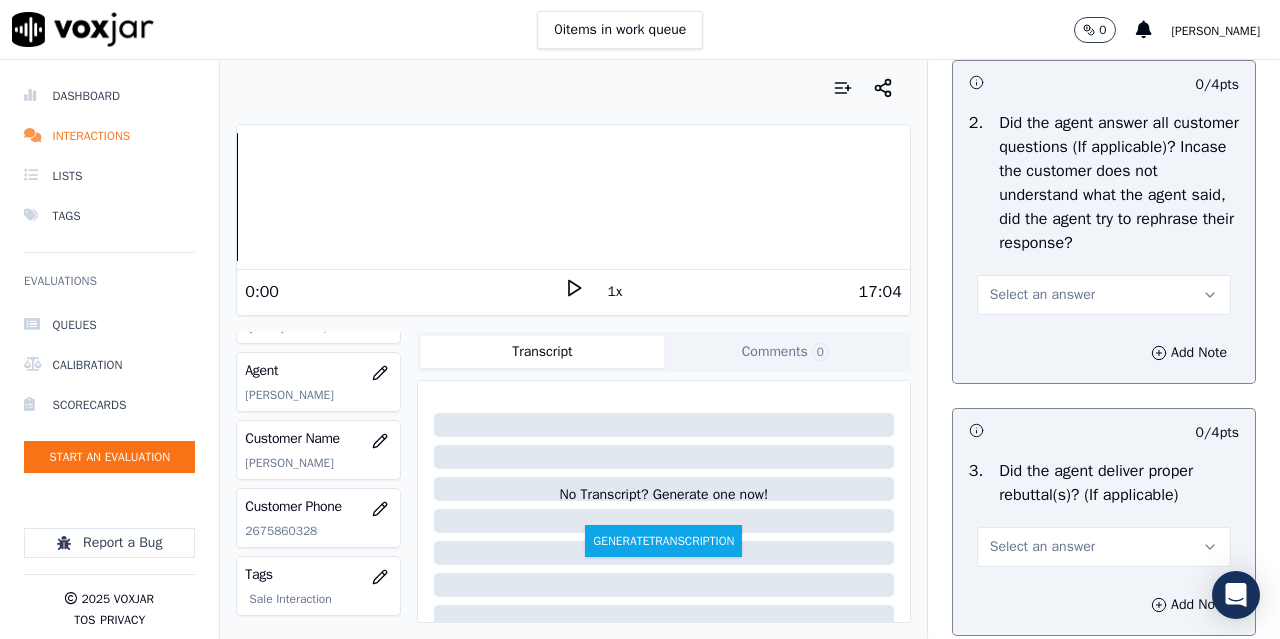 click on "Select an answer" at bounding box center (1042, 295) 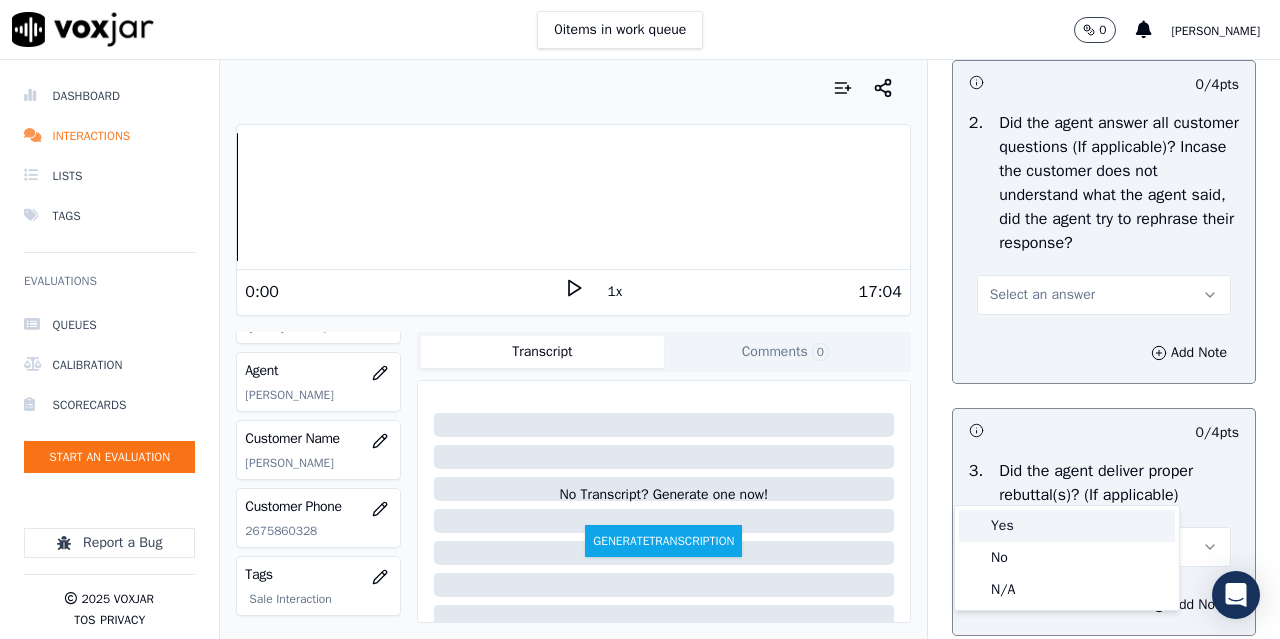 click on "Yes" at bounding box center [1067, 526] 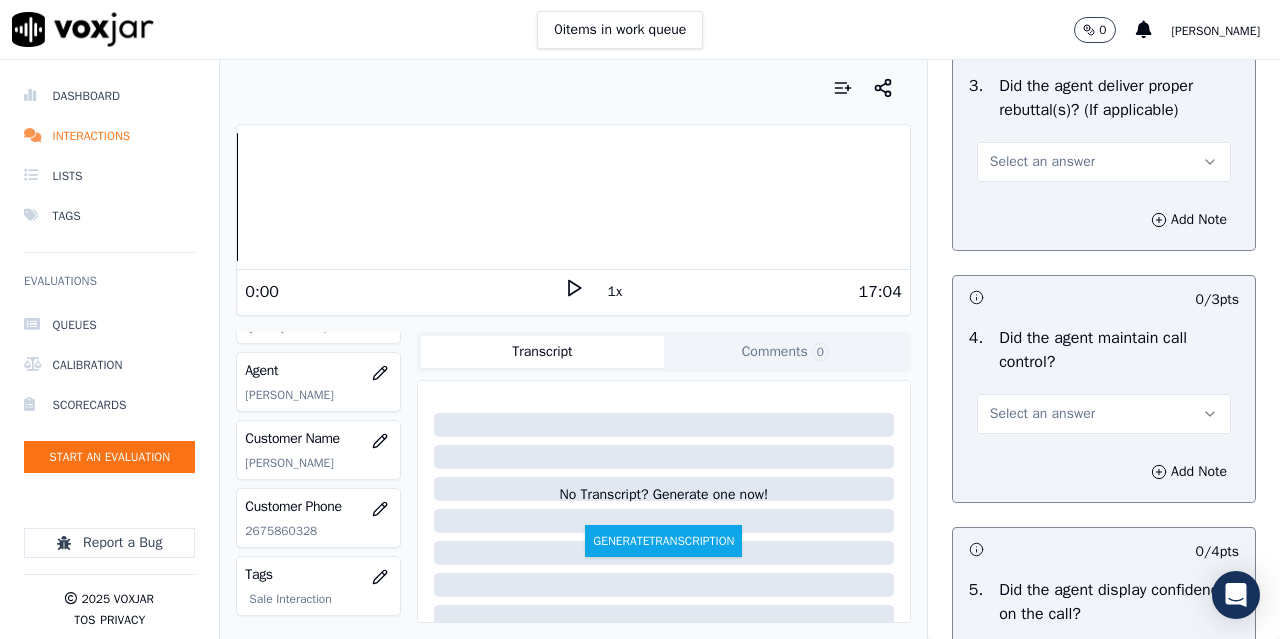 scroll, scrollTop: 3700, scrollLeft: 0, axis: vertical 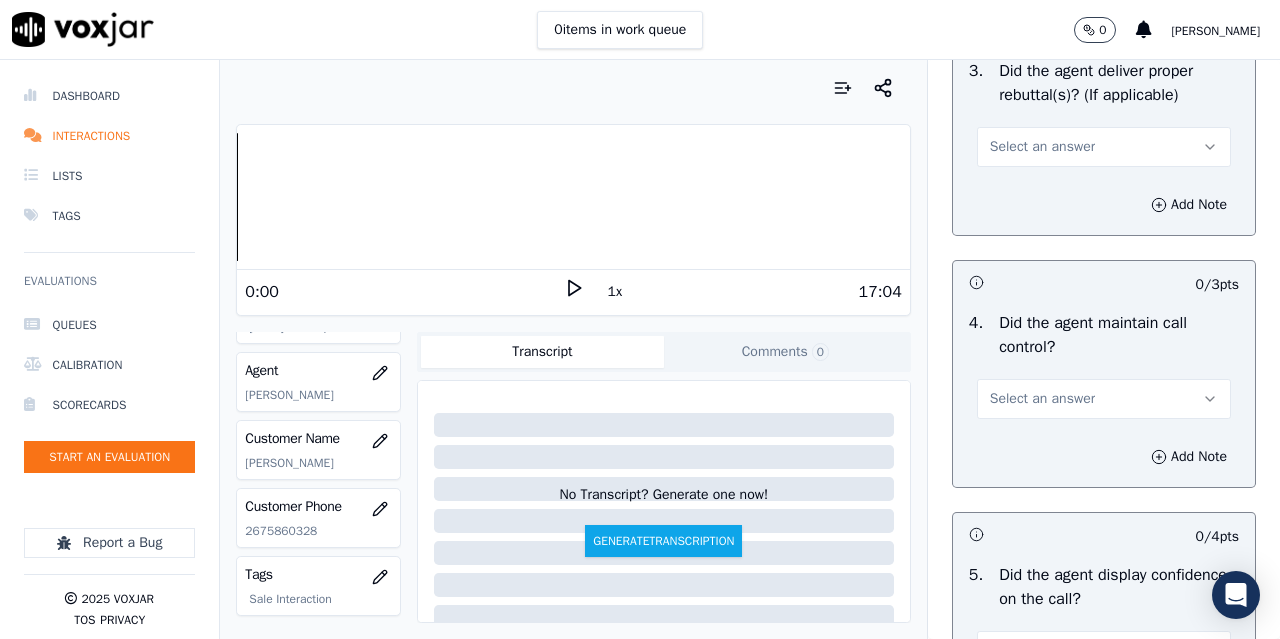 click on "Select an answer" at bounding box center [1042, 147] 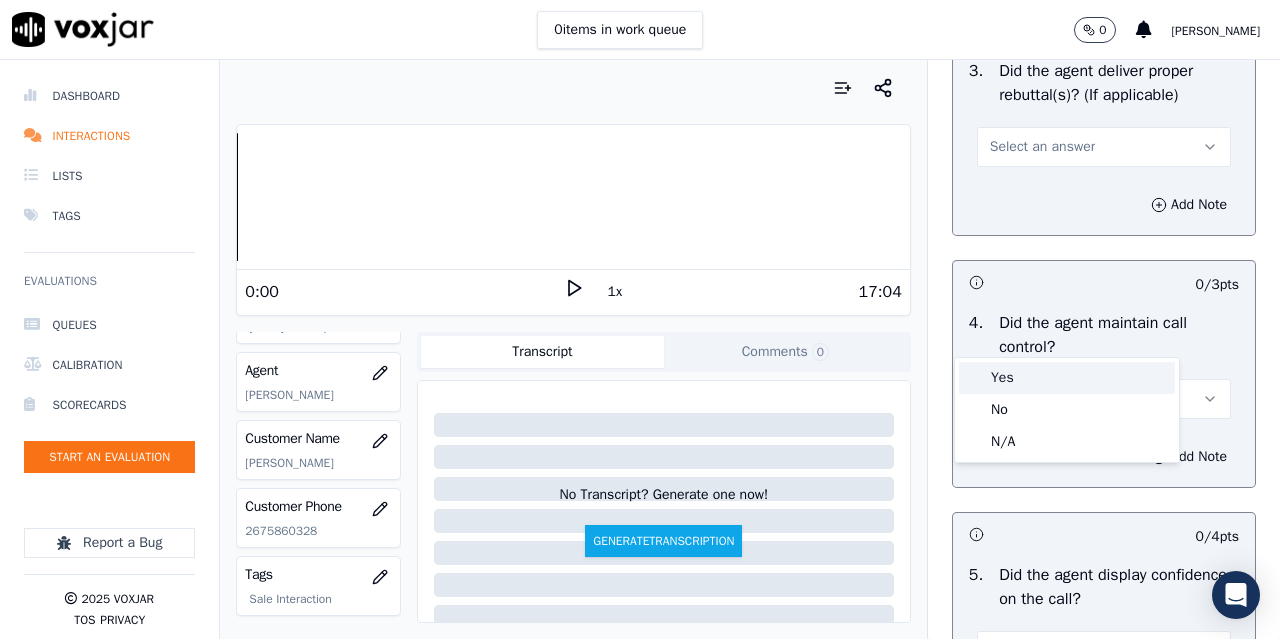 click on "Yes" at bounding box center [1067, 378] 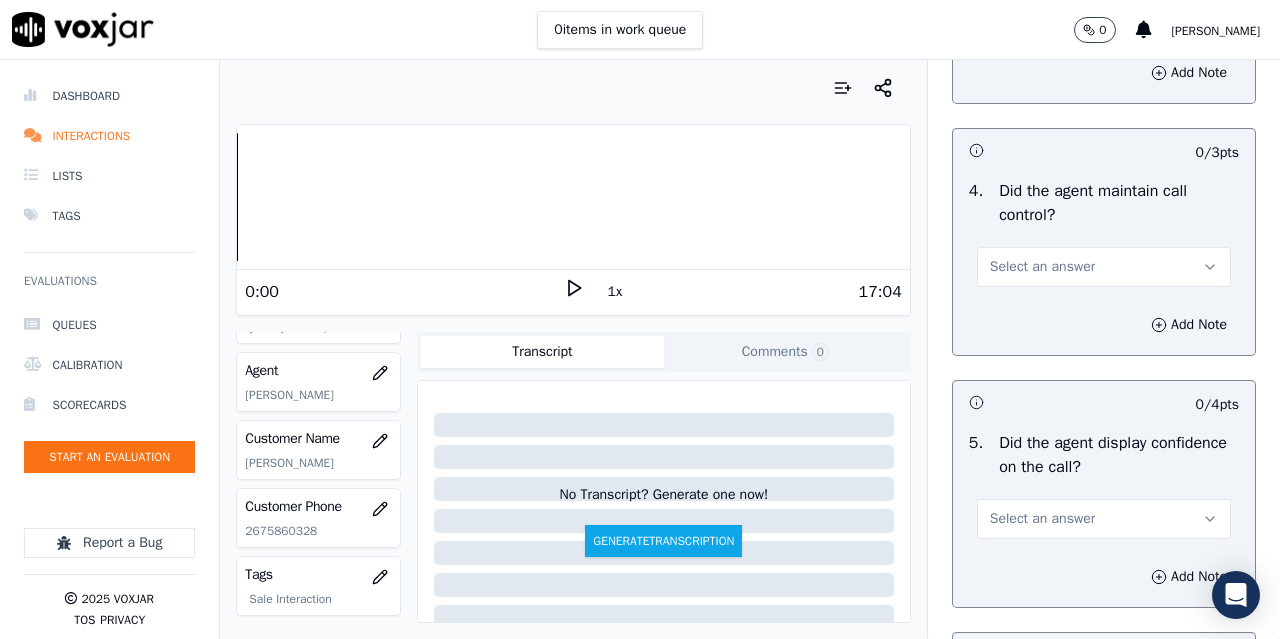 scroll, scrollTop: 4000, scrollLeft: 0, axis: vertical 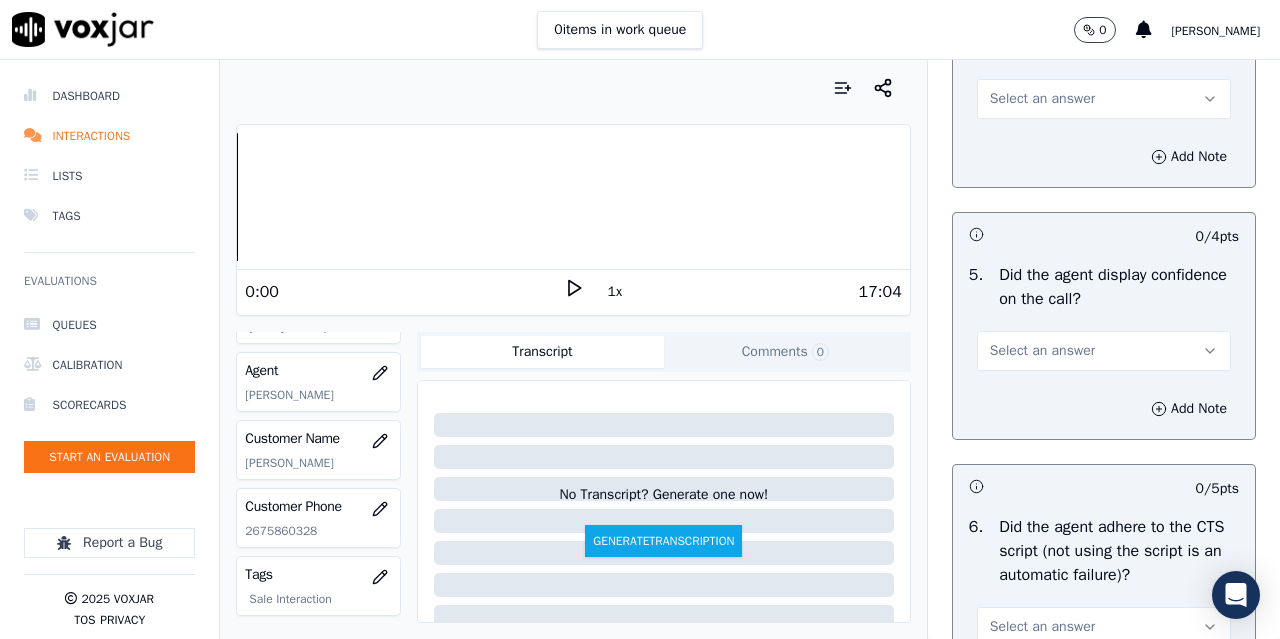 click on "Select an answer" at bounding box center [1042, 99] 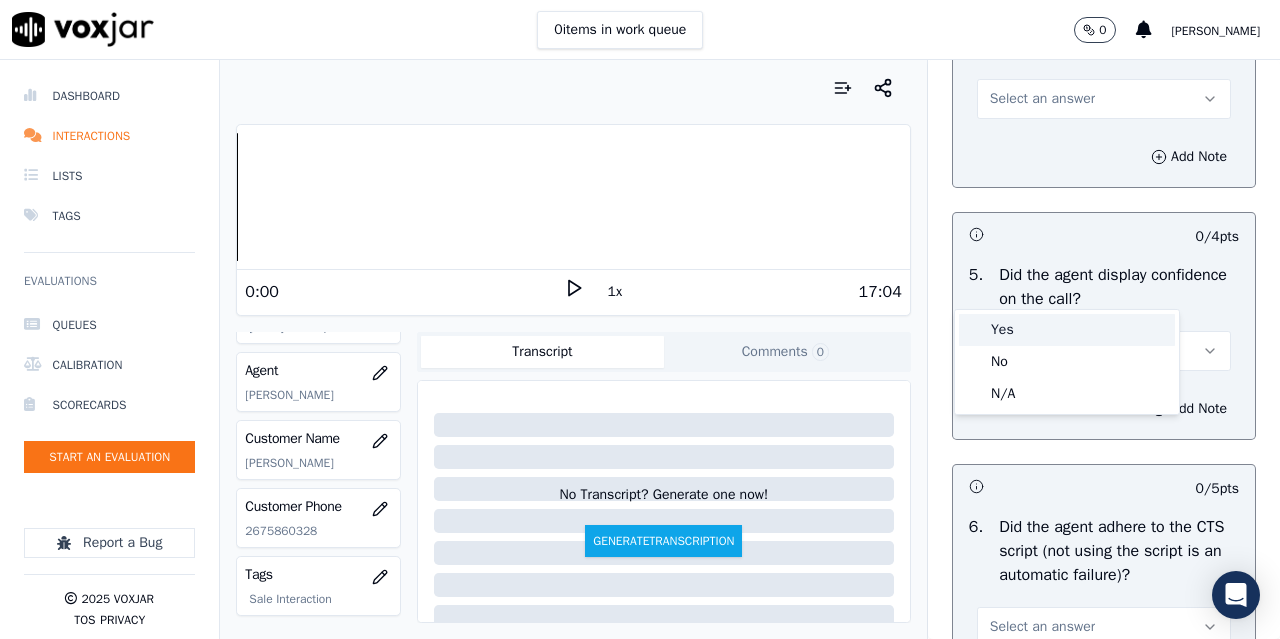 click on "Yes" at bounding box center (1067, 330) 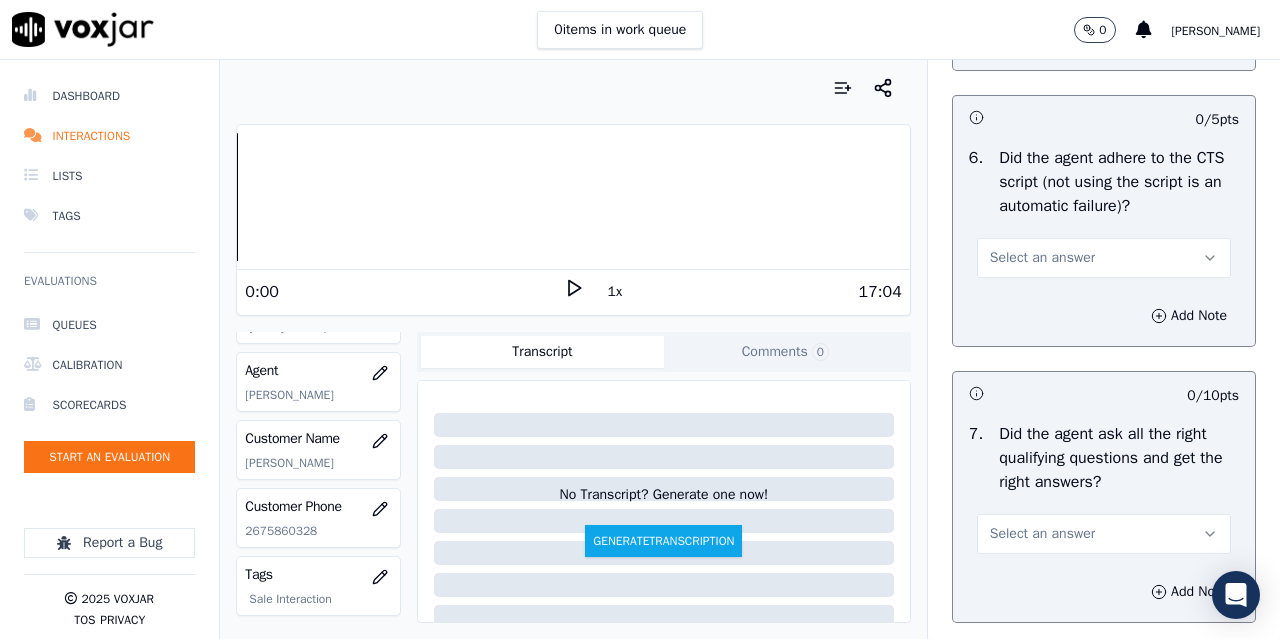 scroll, scrollTop: 4400, scrollLeft: 0, axis: vertical 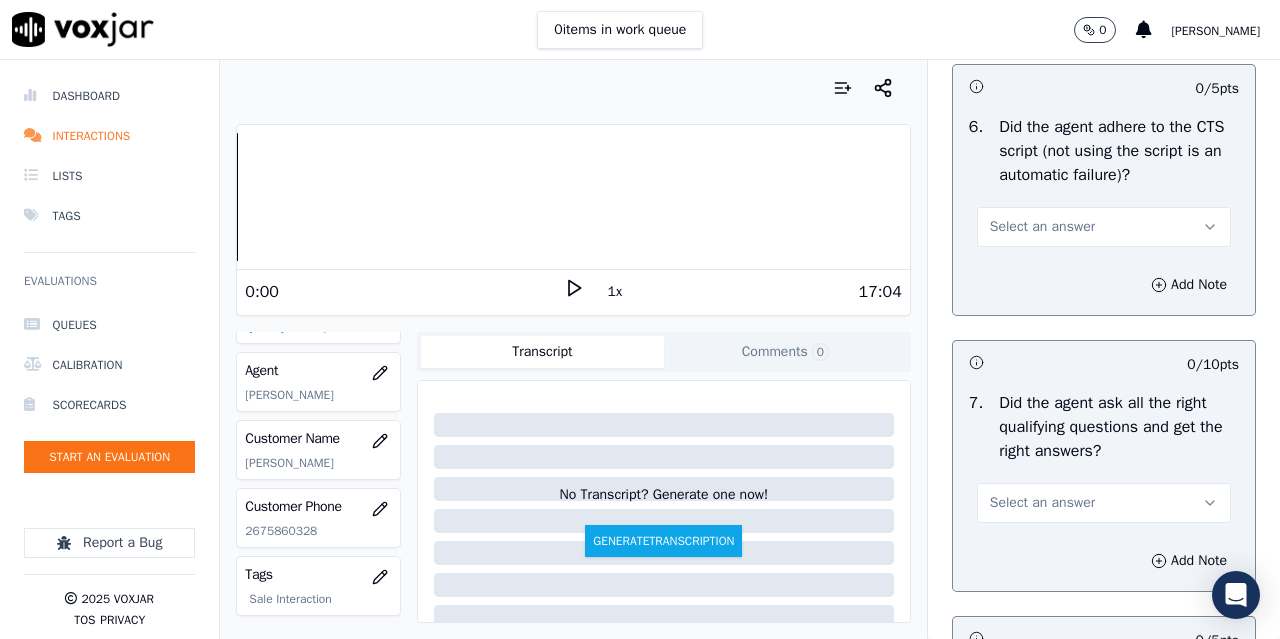 click on "Select an answer" at bounding box center [1042, -49] 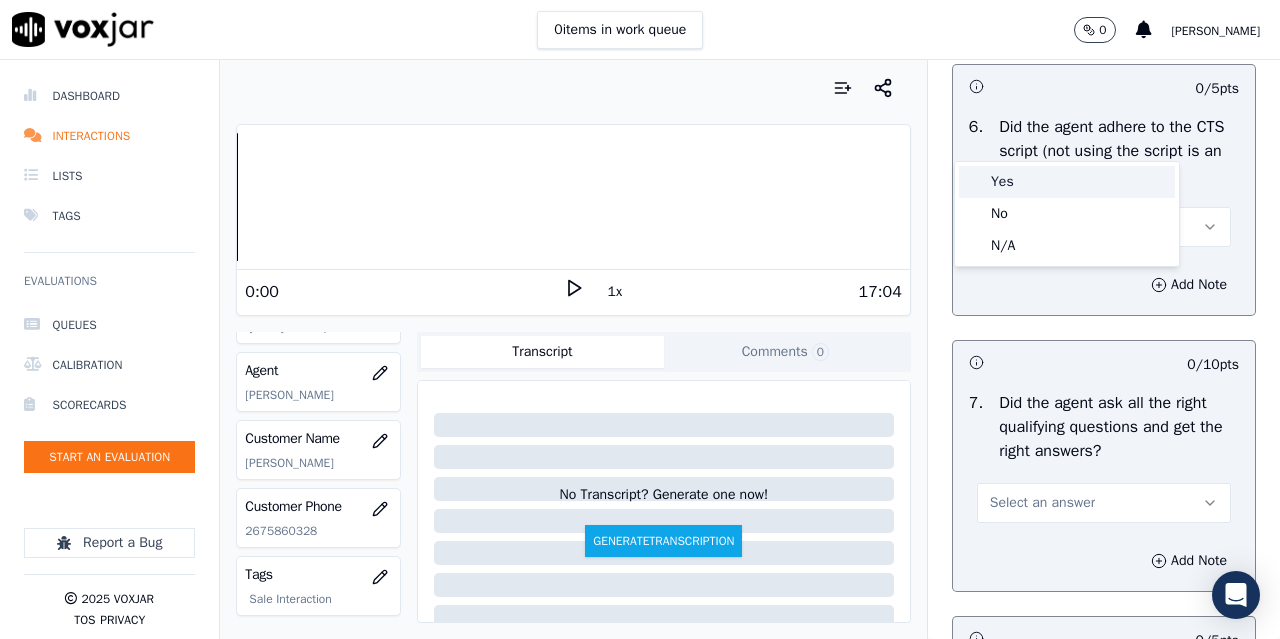 click on "Yes" at bounding box center (1067, 182) 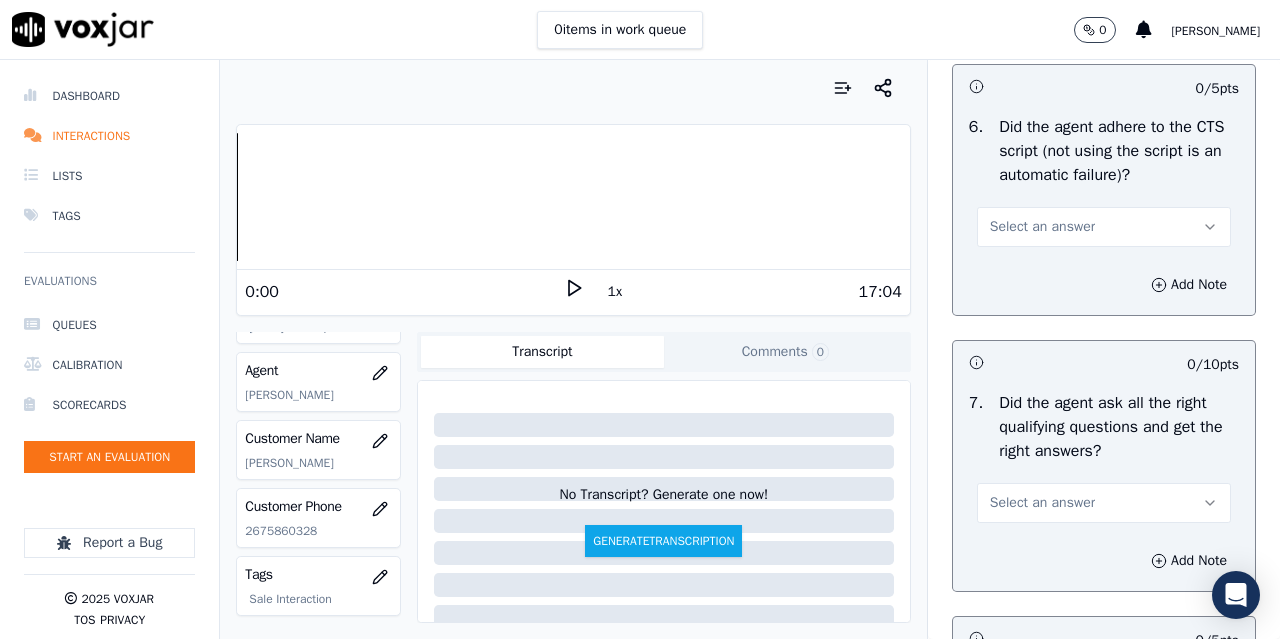 click on "Select an answer" at bounding box center (1042, 227) 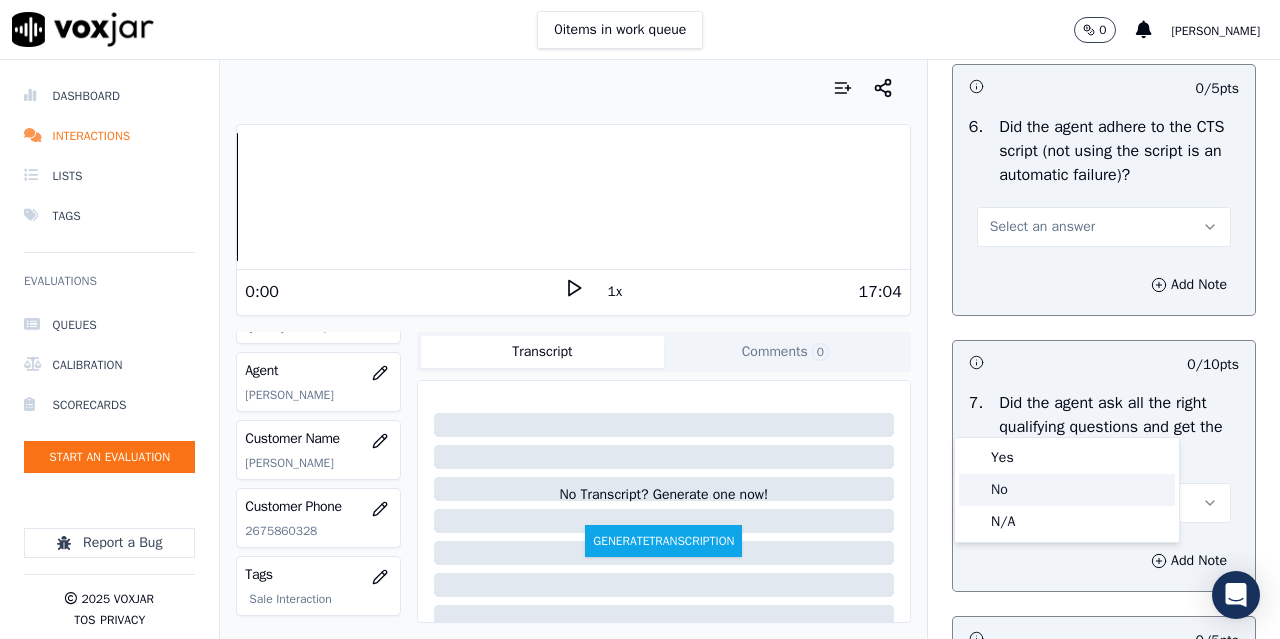 click on "No" 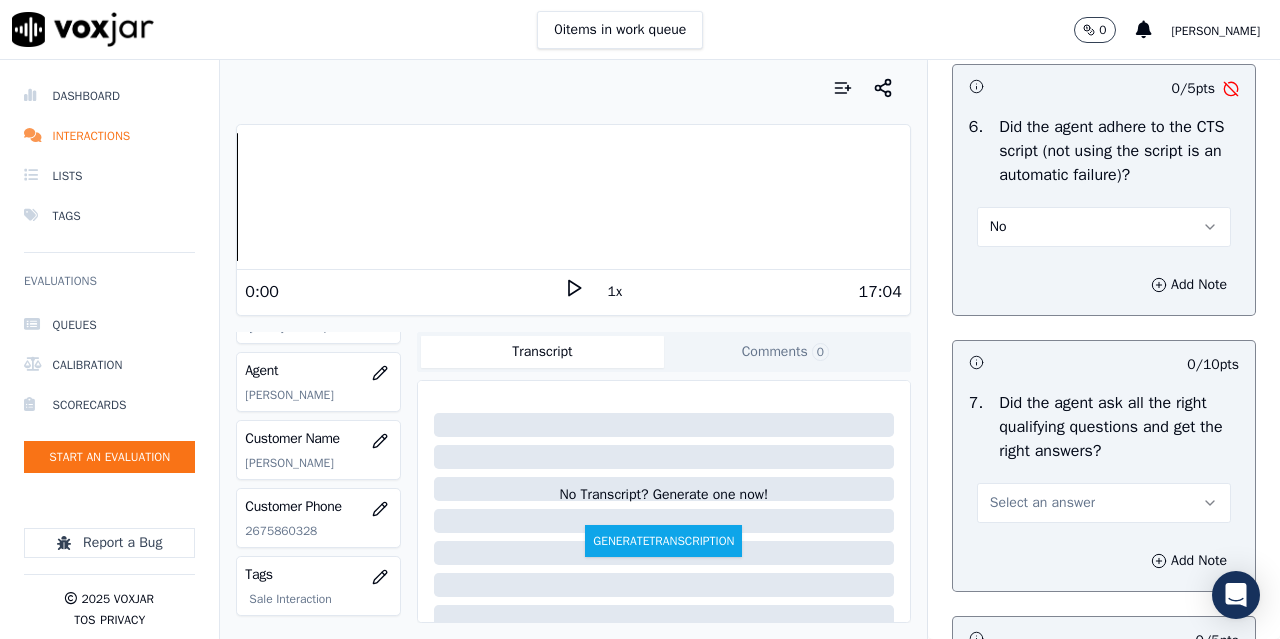 click on "No" at bounding box center (1104, 227) 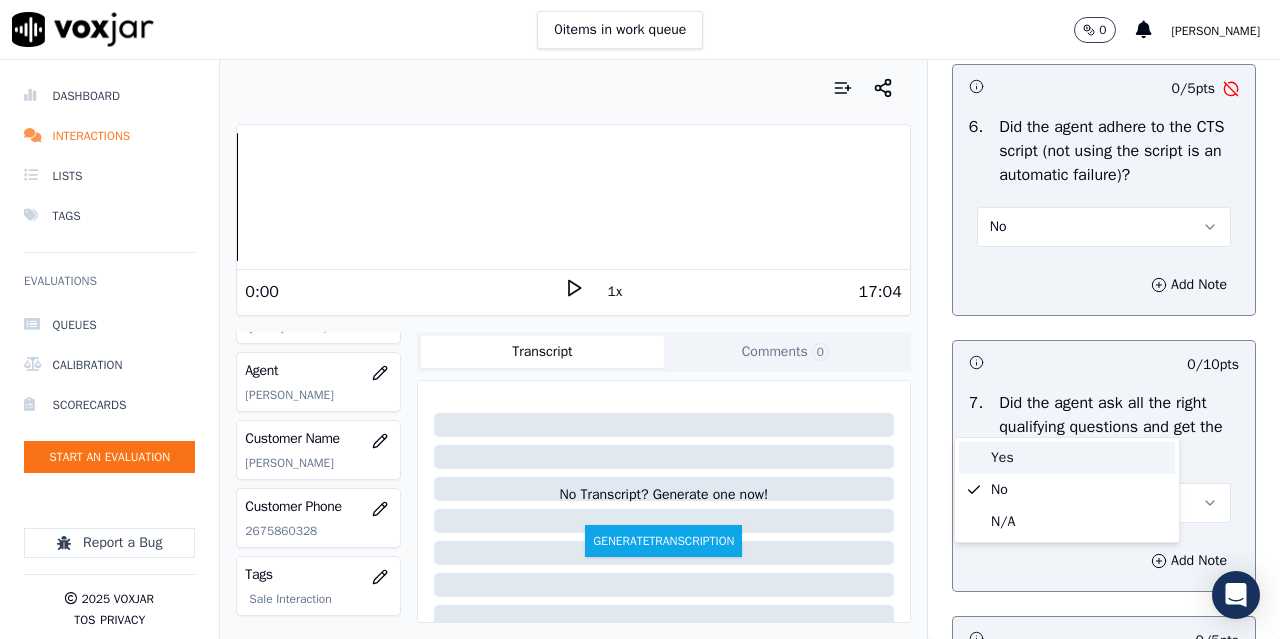 click on "Yes" at bounding box center (1067, 458) 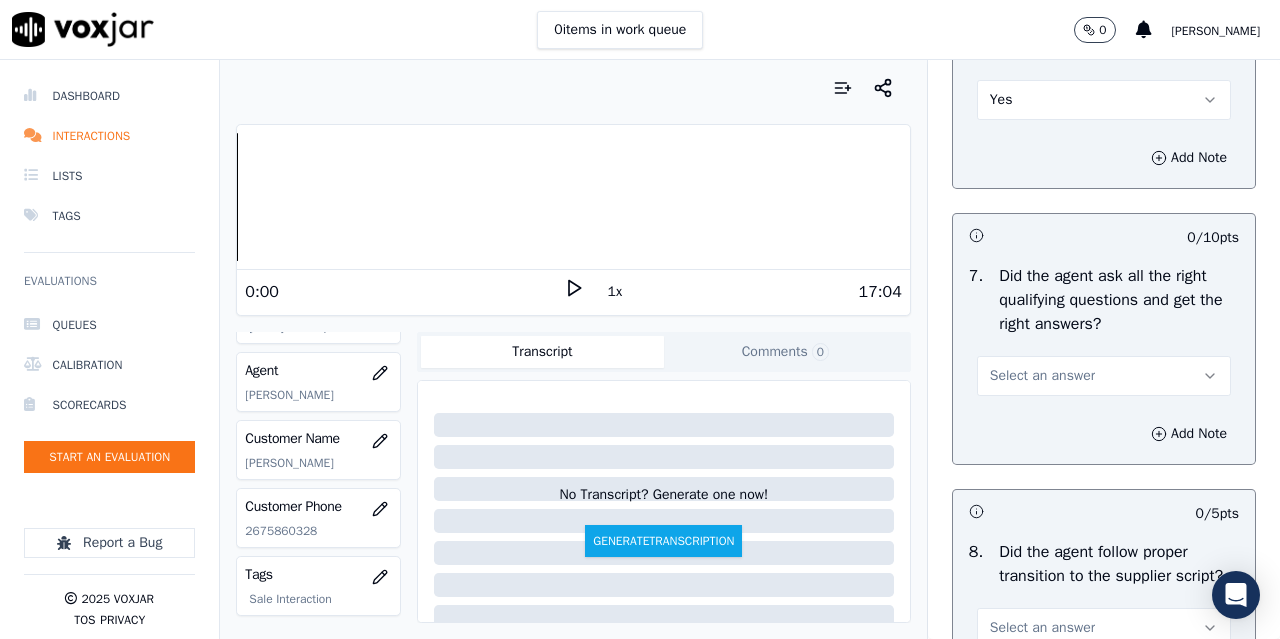 scroll, scrollTop: 4700, scrollLeft: 0, axis: vertical 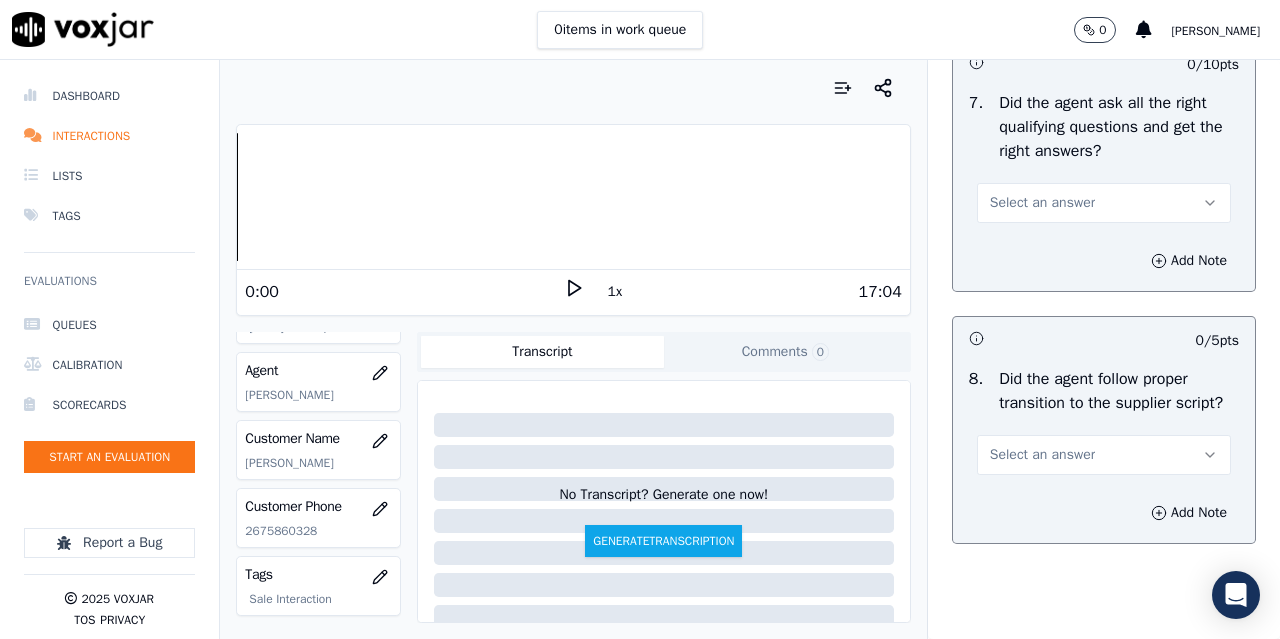 click on "Select an answer" at bounding box center [1042, 203] 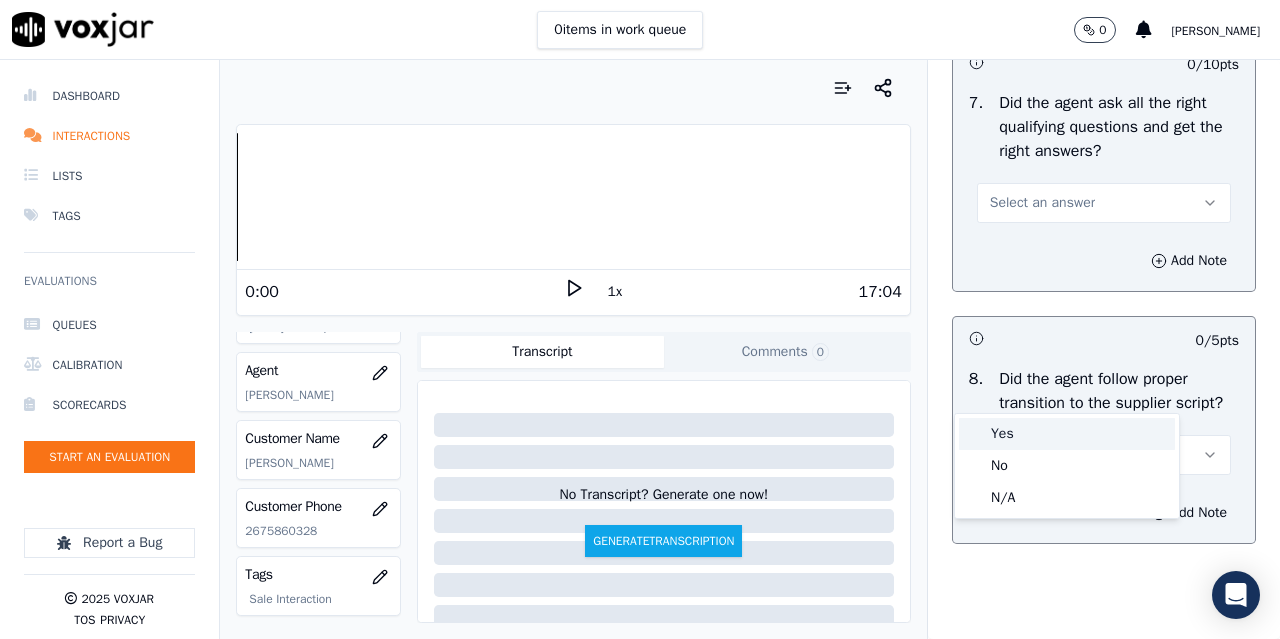click on "Yes" at bounding box center [1067, 434] 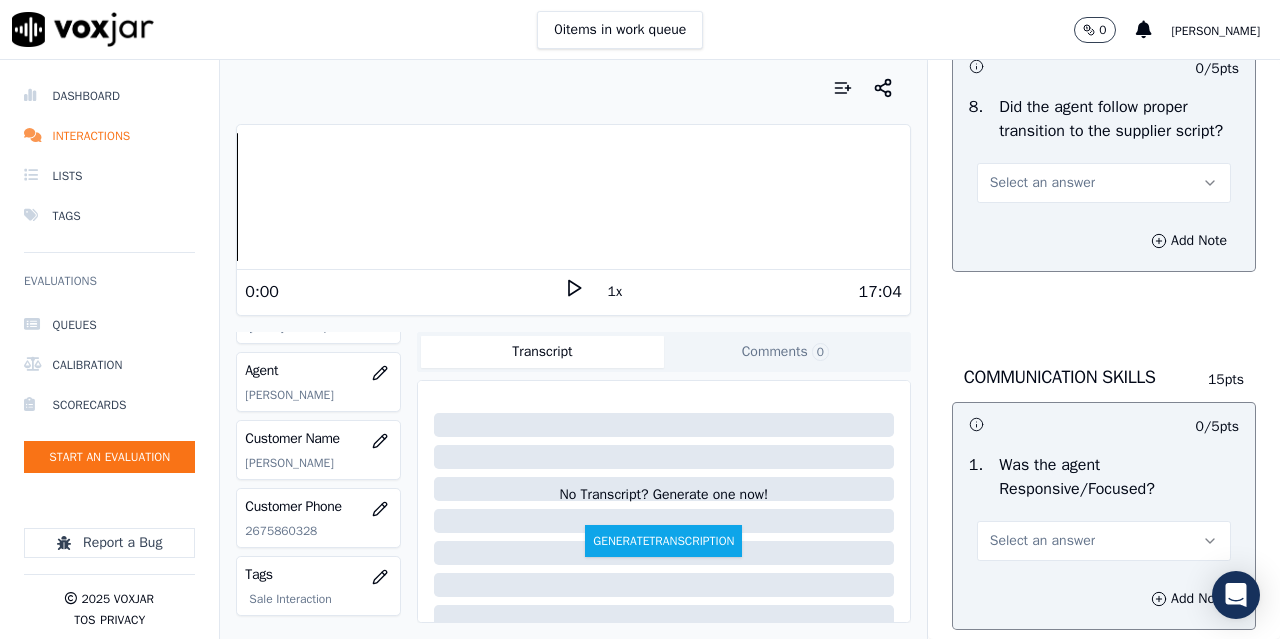scroll, scrollTop: 5100, scrollLeft: 0, axis: vertical 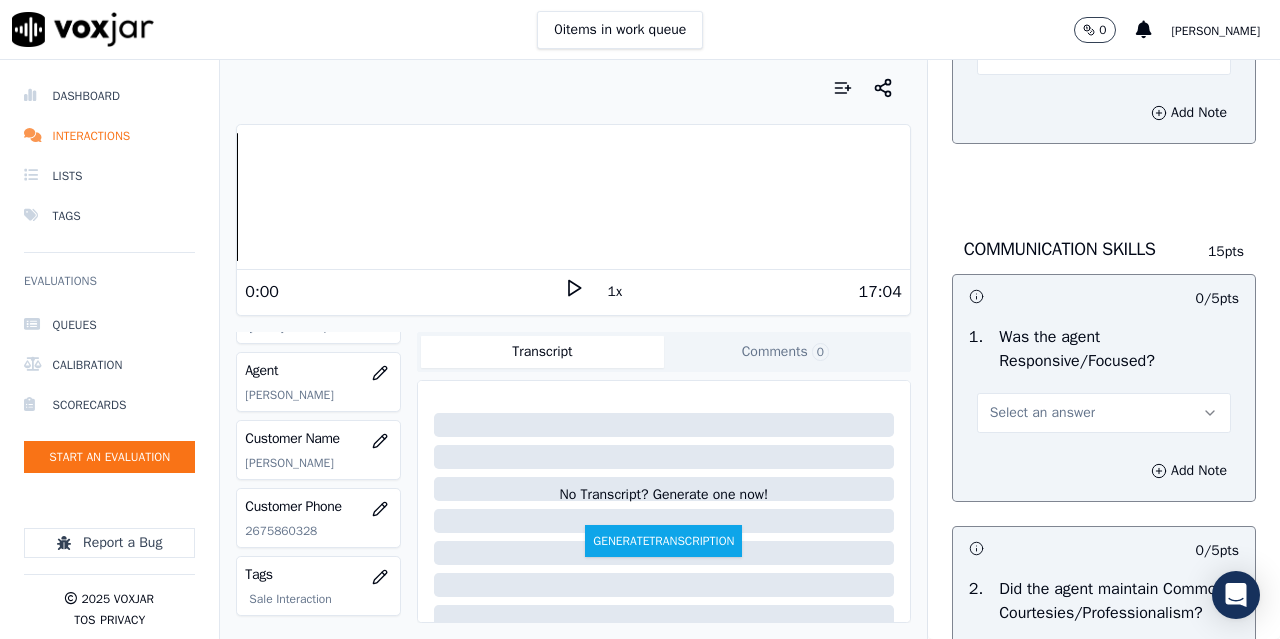 click on "Select an answer" at bounding box center (1042, 55) 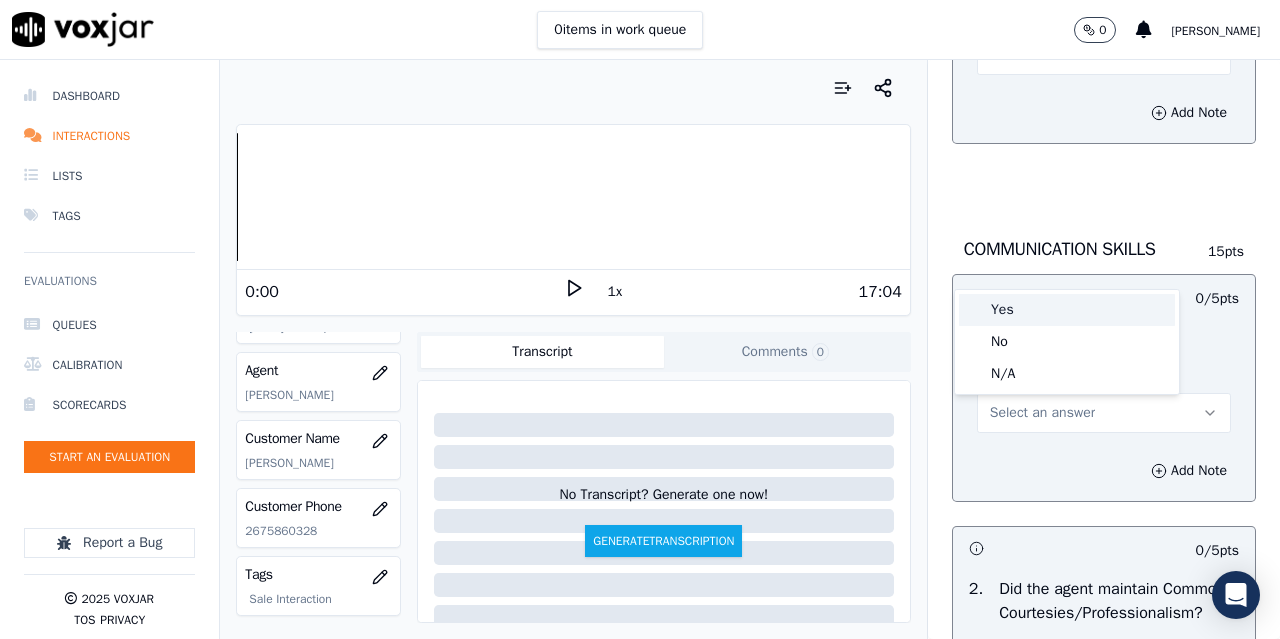 click on "Yes" at bounding box center (1067, 310) 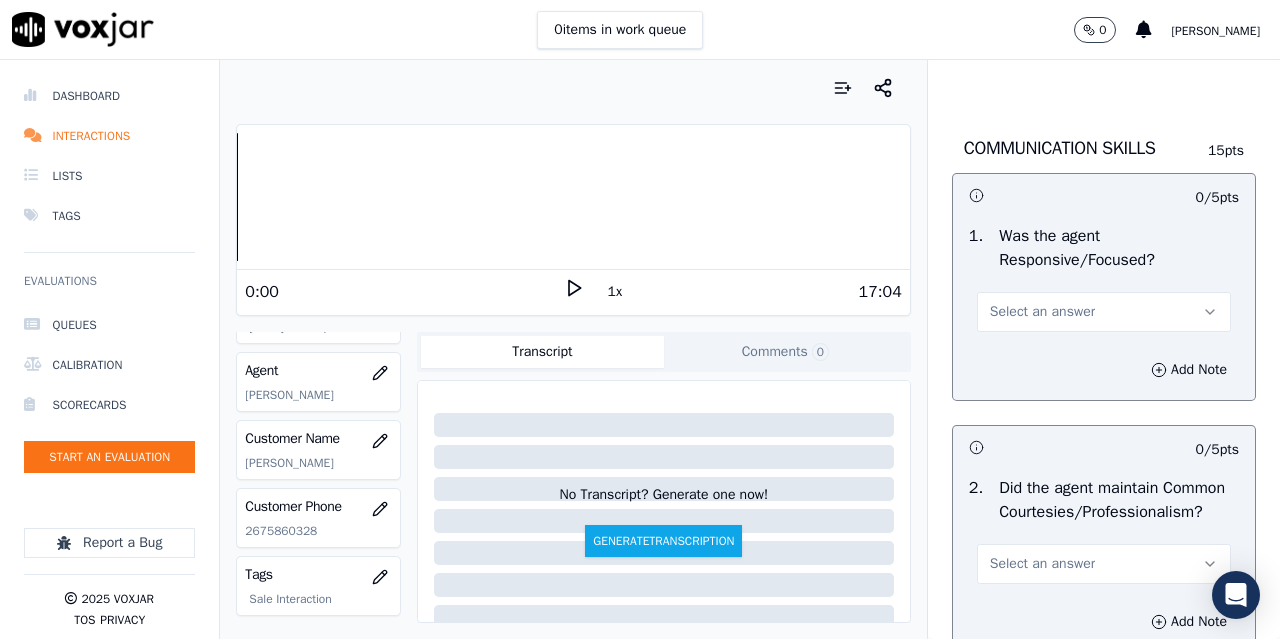 scroll, scrollTop: 5400, scrollLeft: 0, axis: vertical 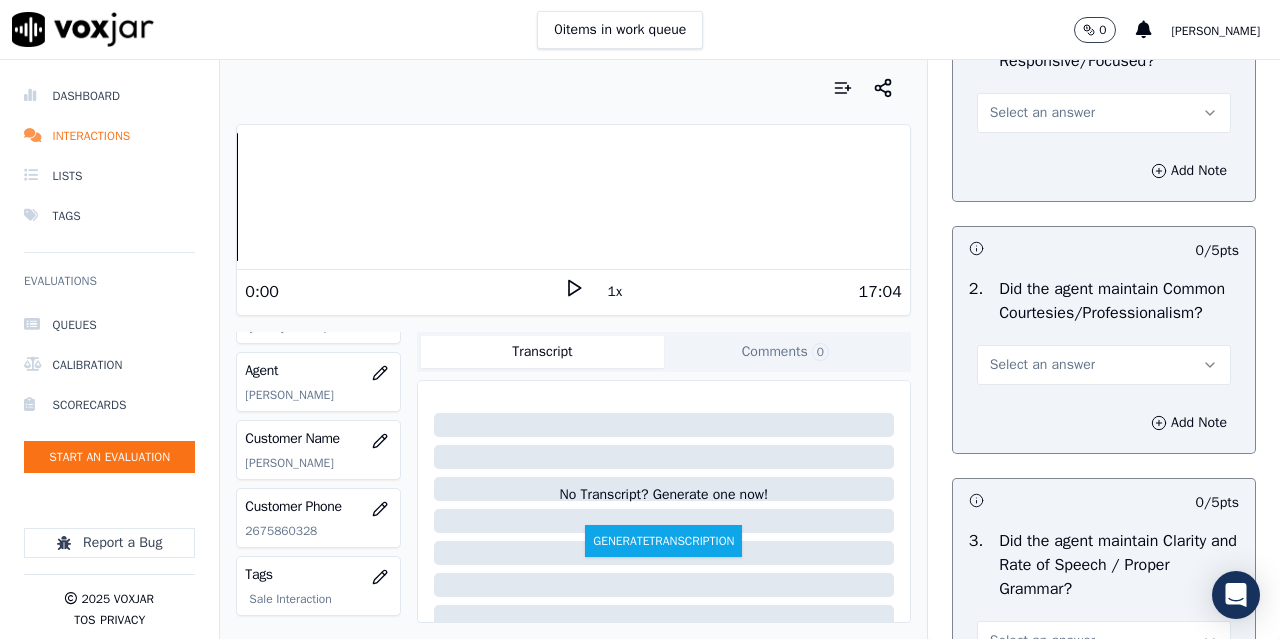 click on "Select an answer" at bounding box center (1042, 113) 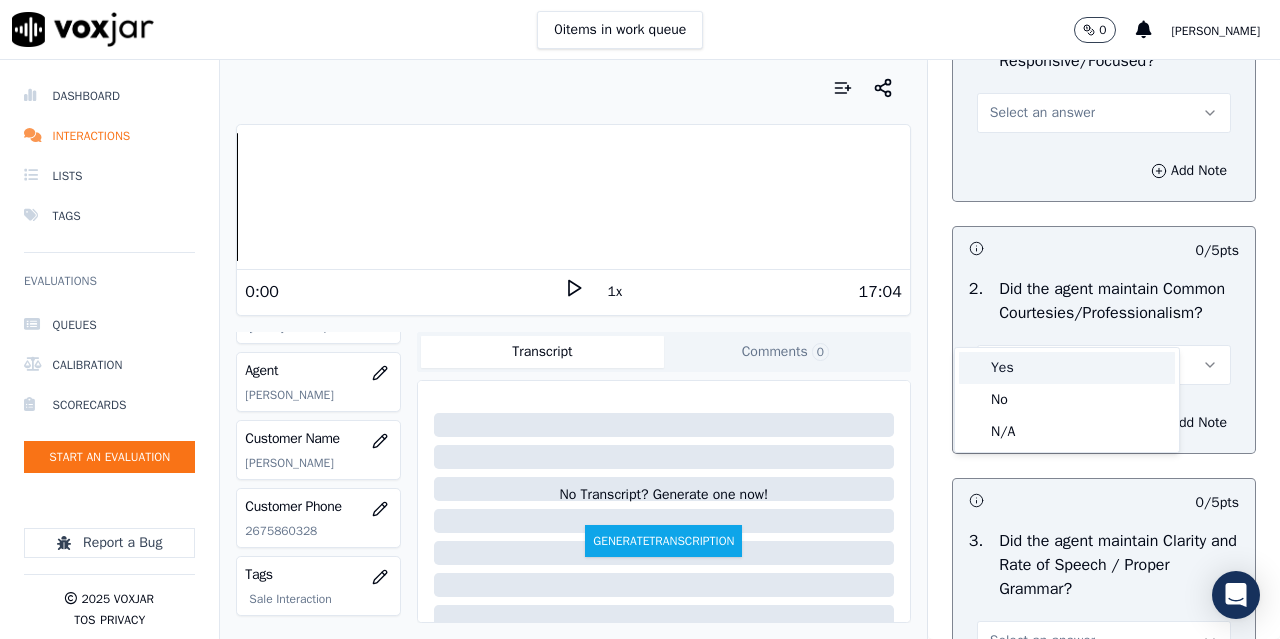 click on "Yes" at bounding box center [1067, 368] 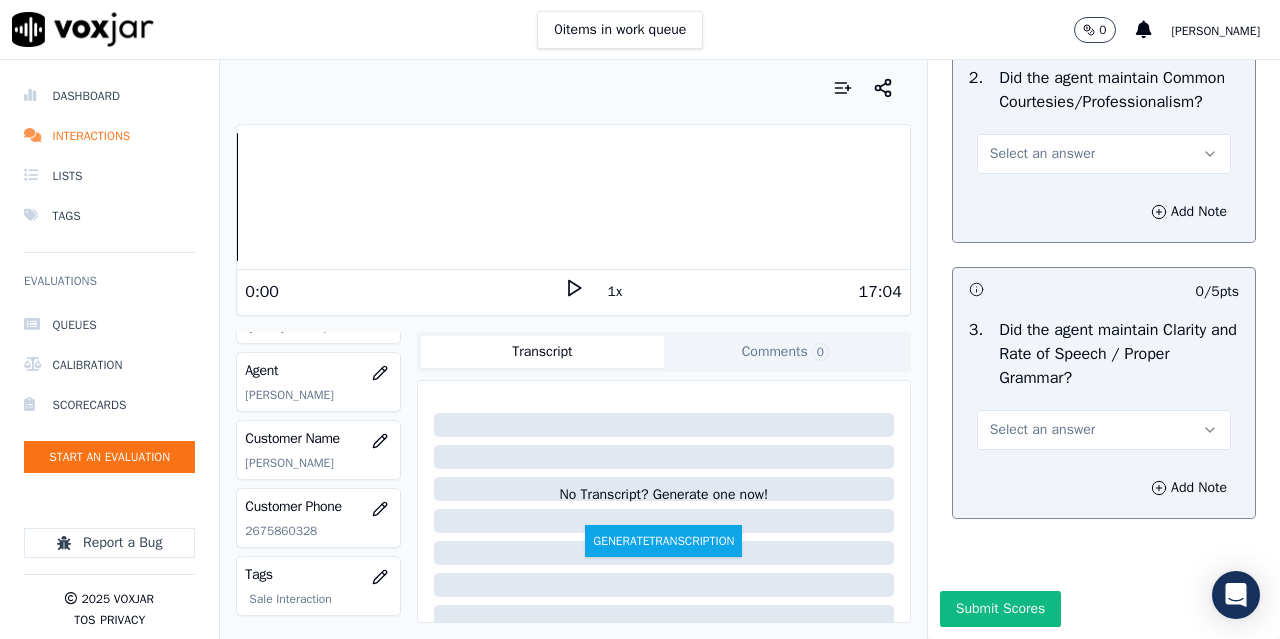 scroll, scrollTop: 5700, scrollLeft: 0, axis: vertical 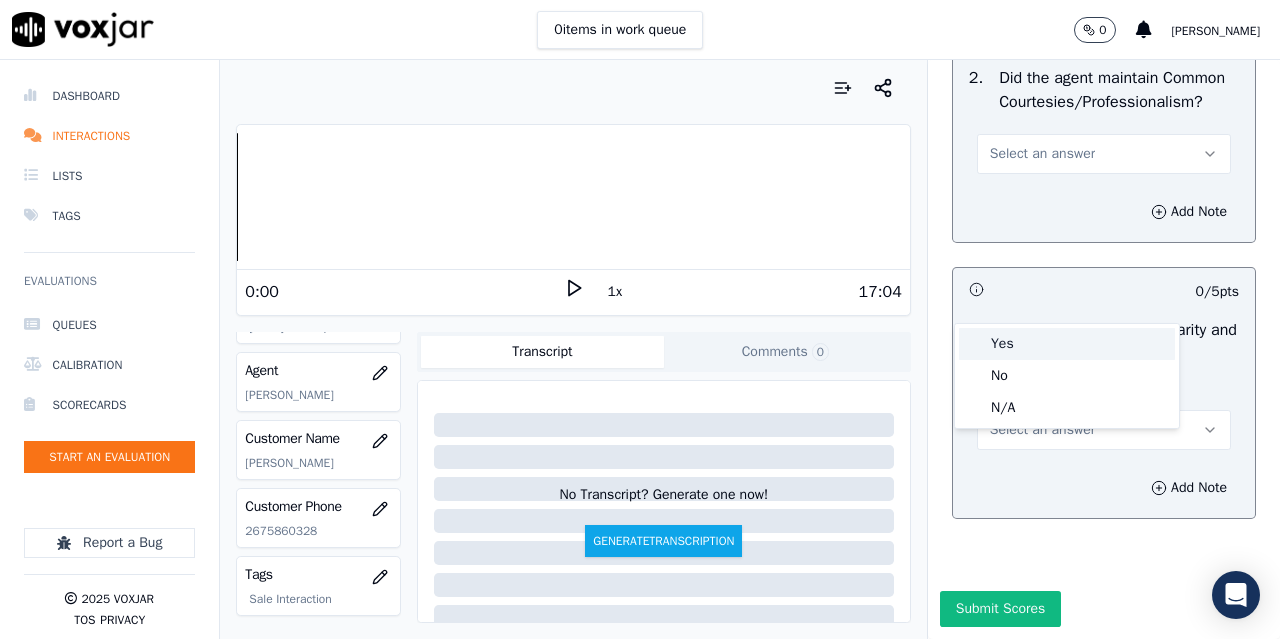 click on "Yes" at bounding box center (1067, 344) 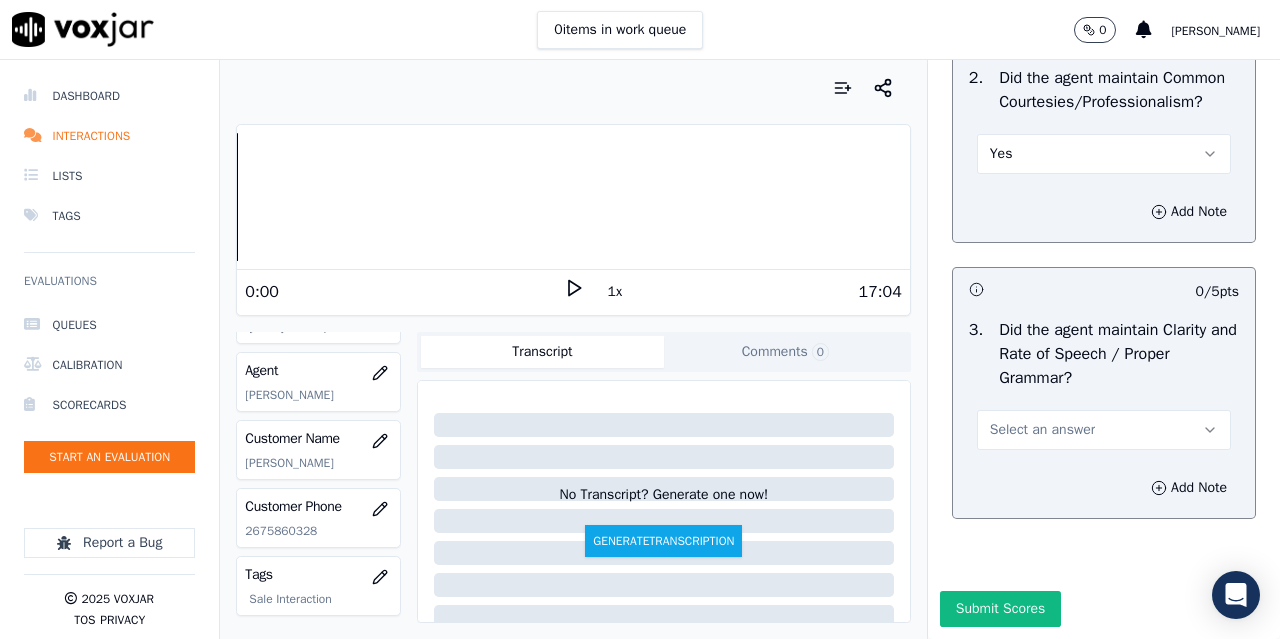 click on "Select an answer" at bounding box center (1042, 430) 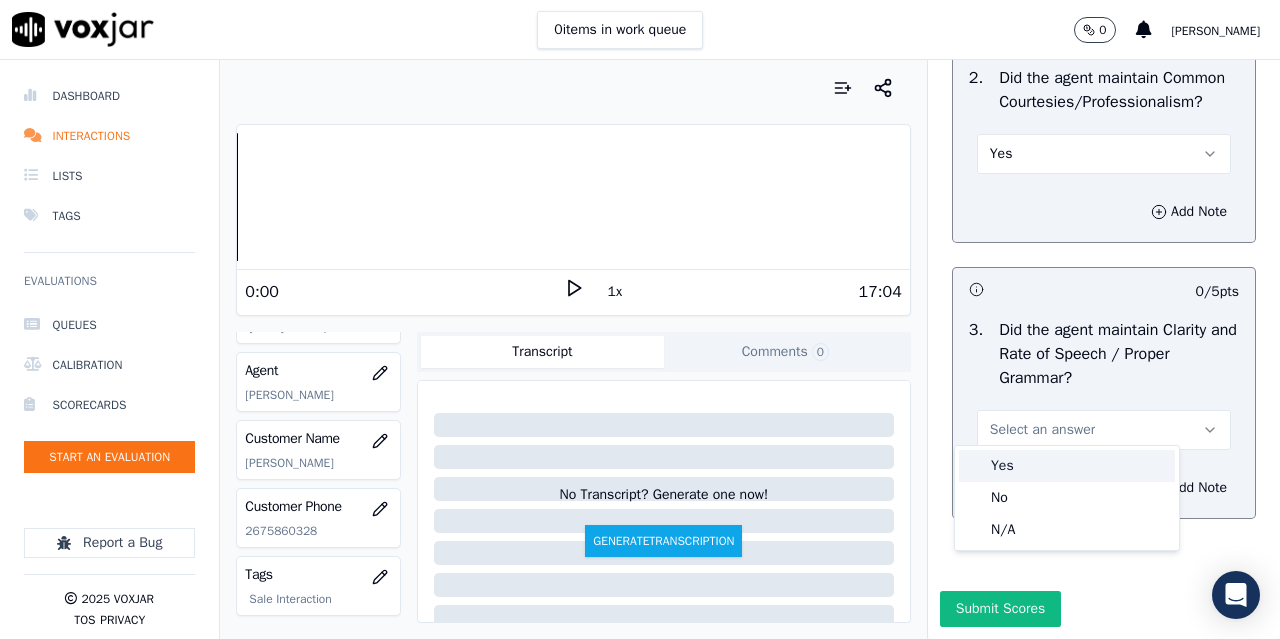 click on "Yes" at bounding box center (1067, 466) 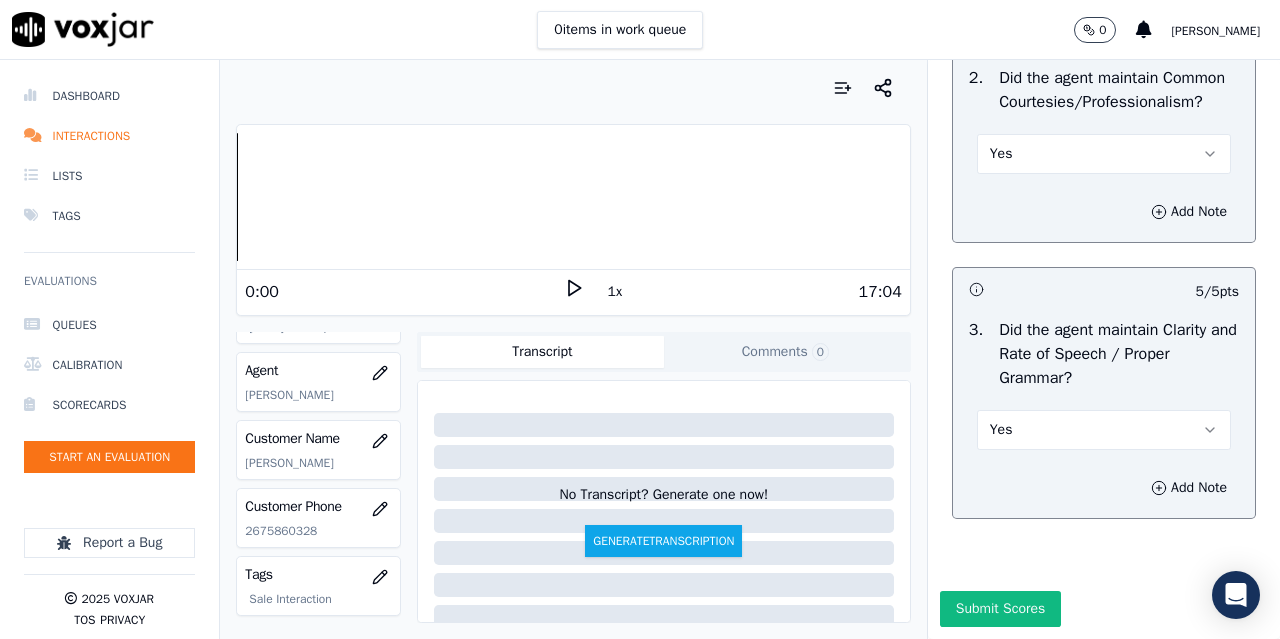 scroll, scrollTop: 5896, scrollLeft: 0, axis: vertical 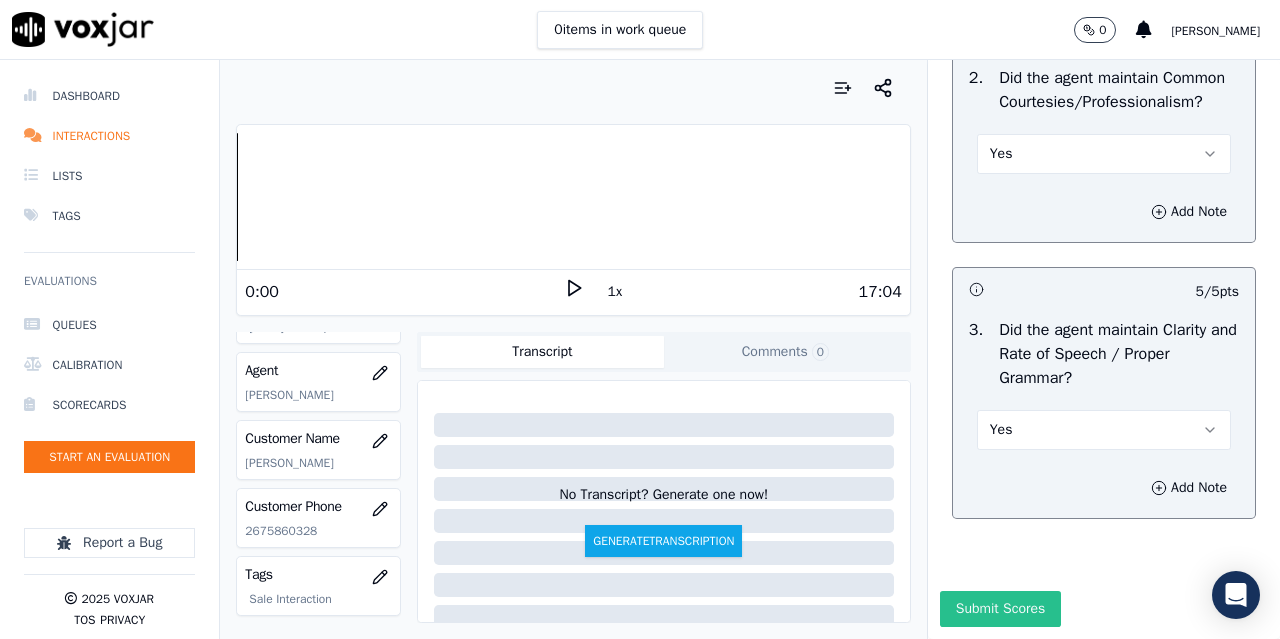 click on "Submit Scores" at bounding box center [1000, 609] 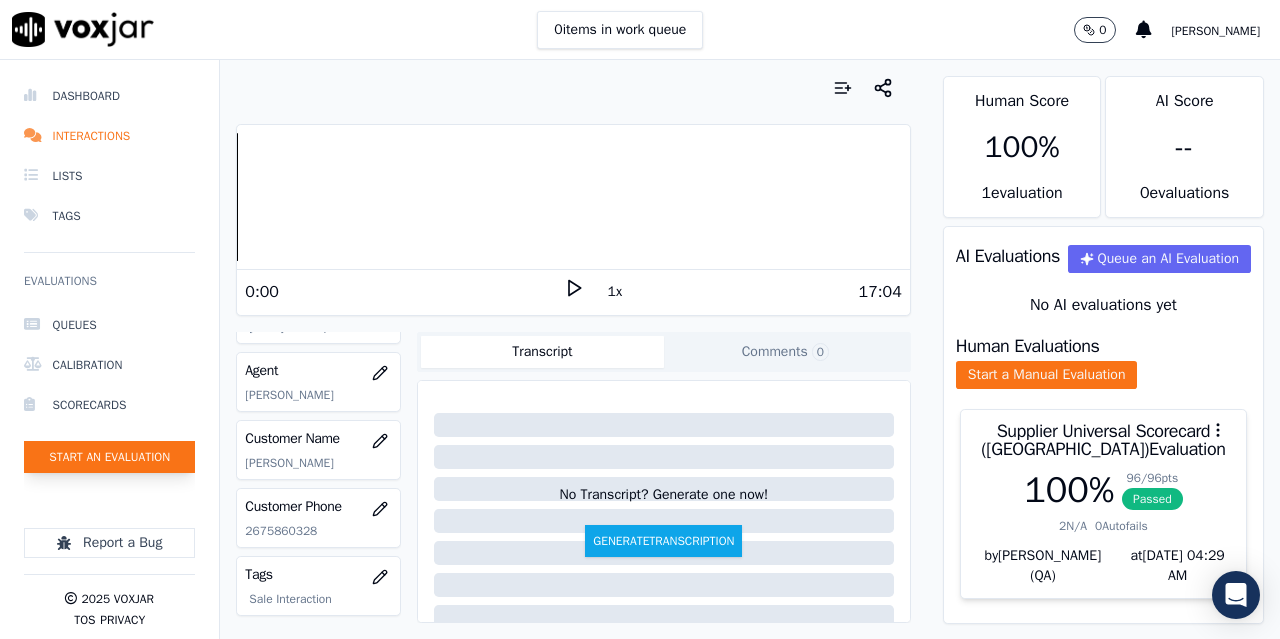 click on "Start an Evaluation" 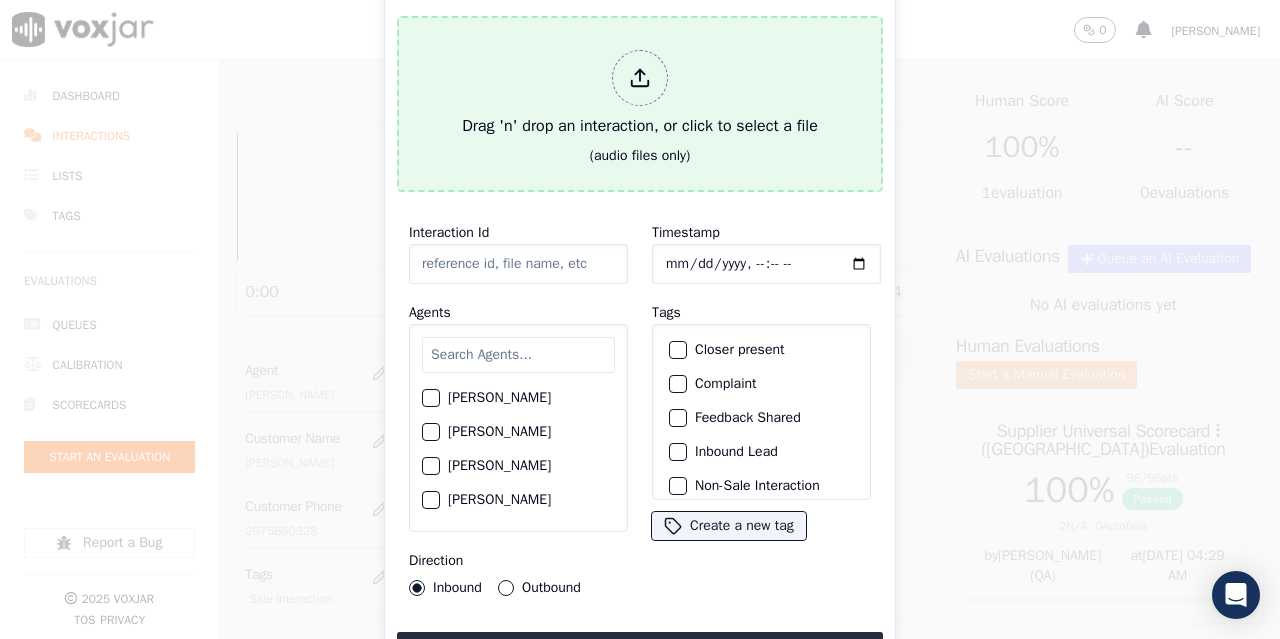 click 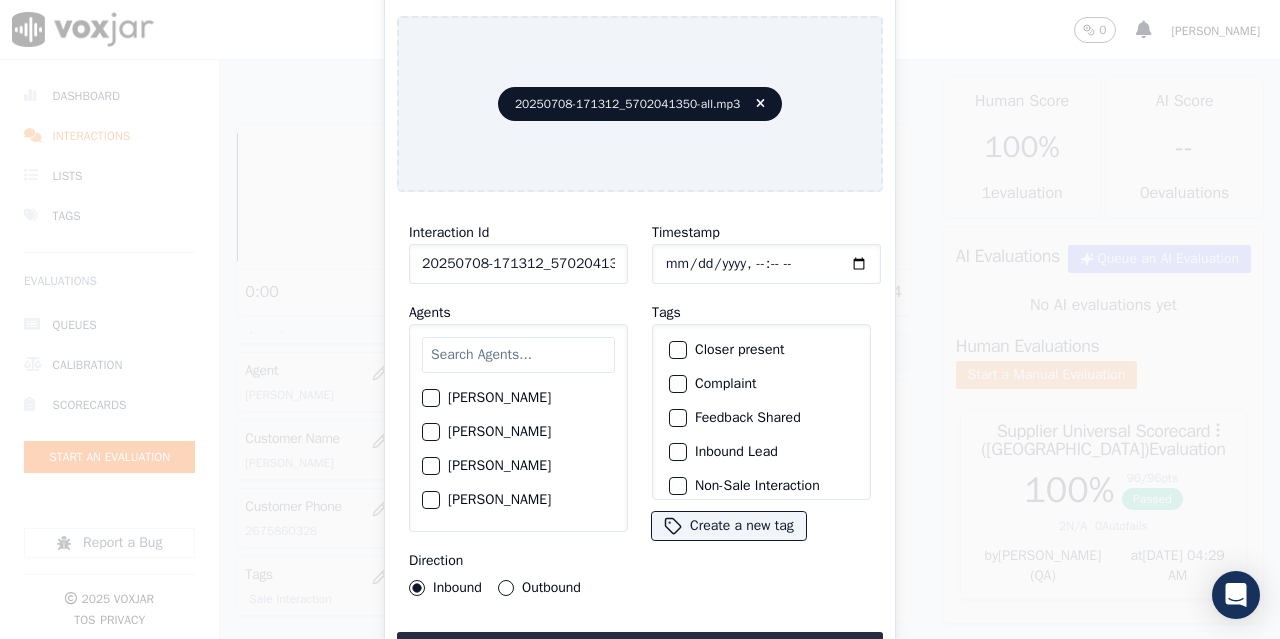 click at bounding box center [518, 355] 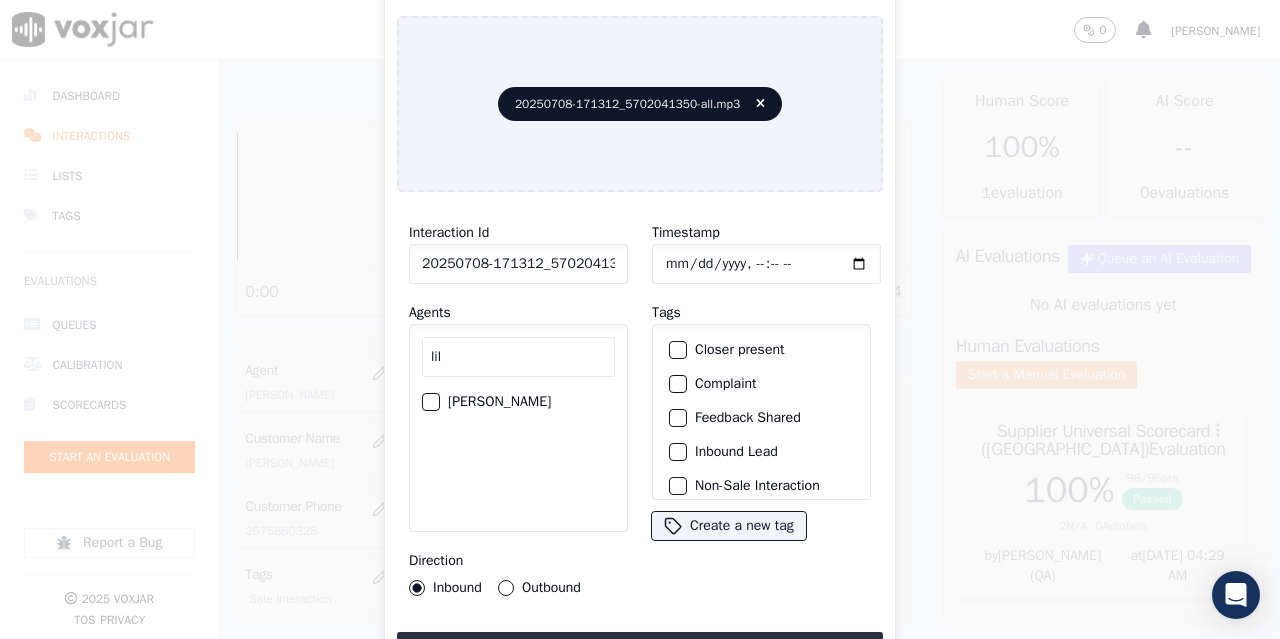 type on "lil" 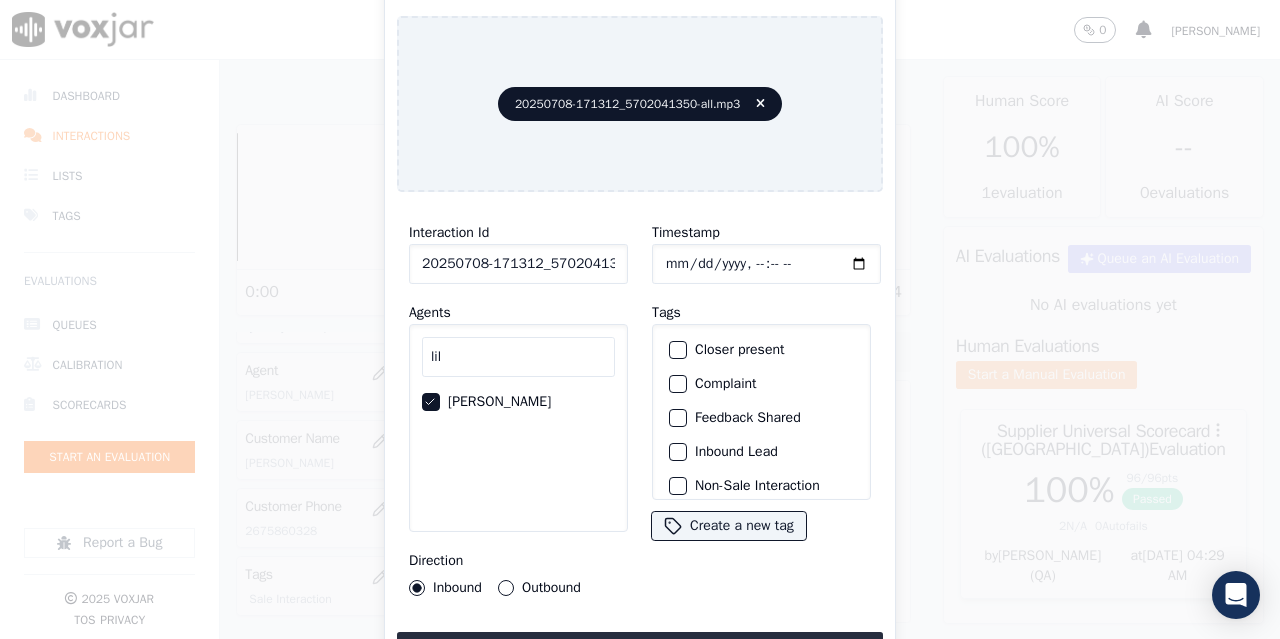 click on "Timestamp" 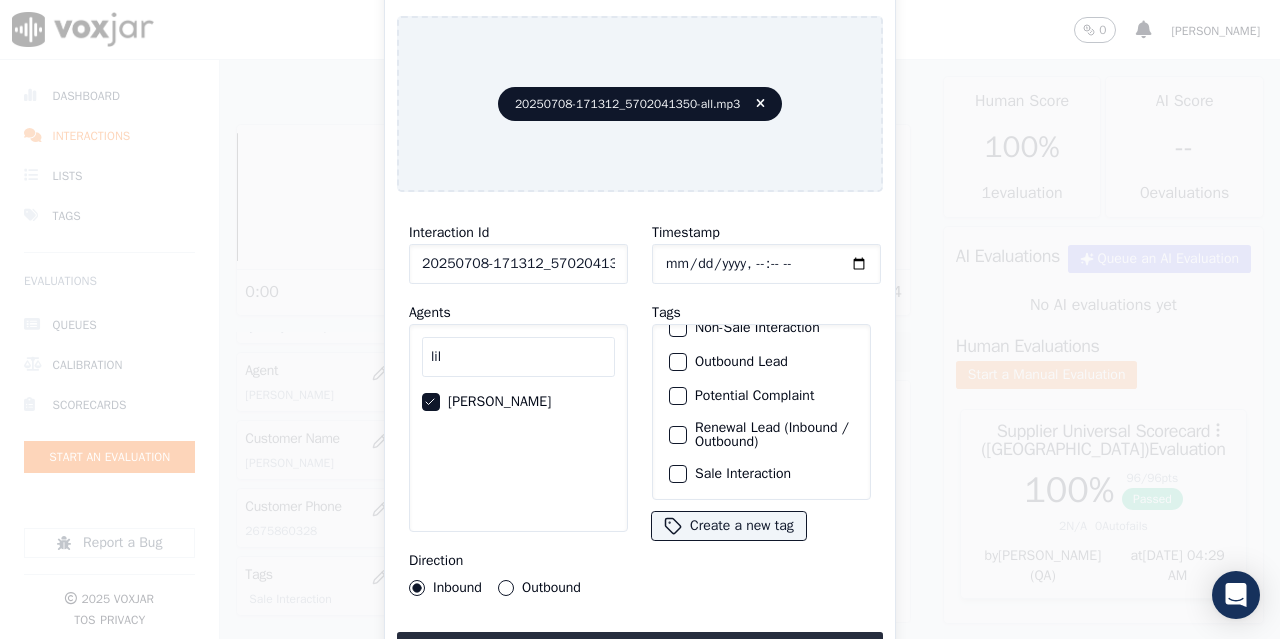 click on "Sale Interaction" 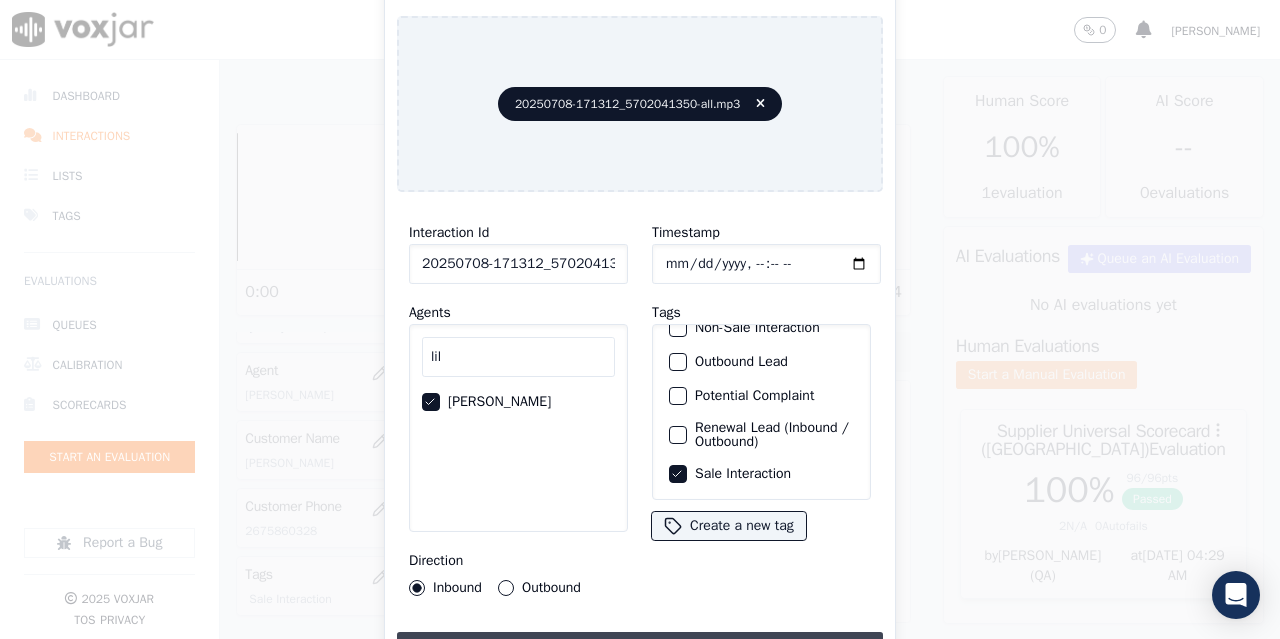 click on "Upload interaction to start evaluation" at bounding box center [640, 650] 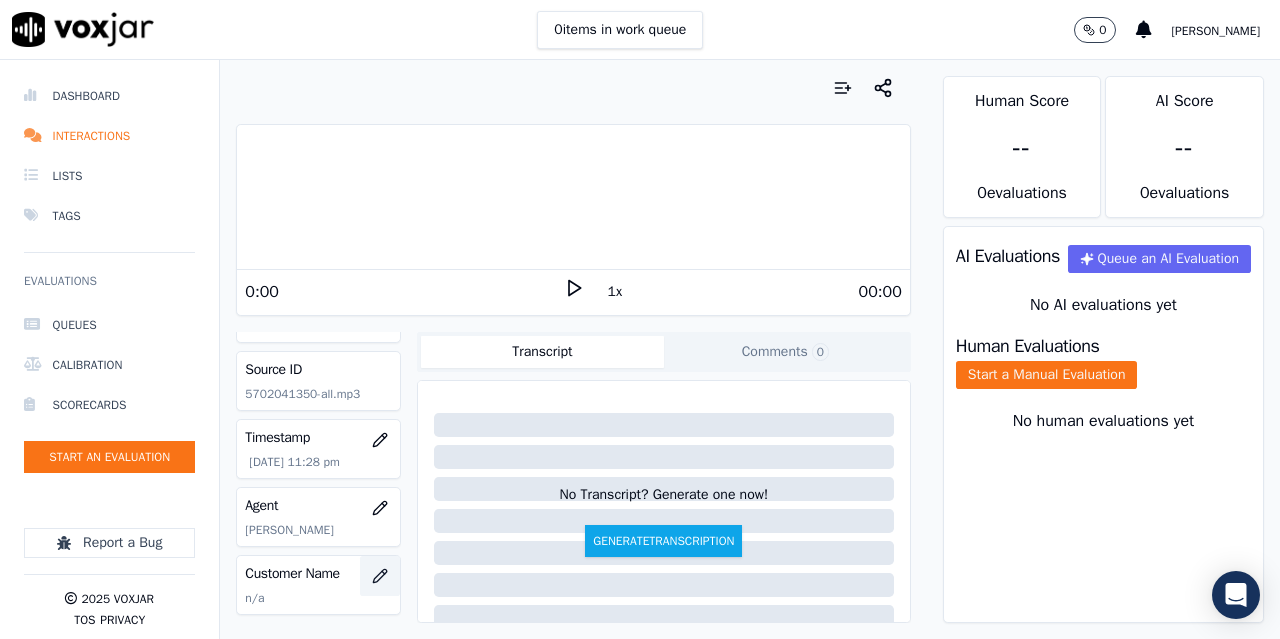scroll, scrollTop: 100, scrollLeft: 0, axis: vertical 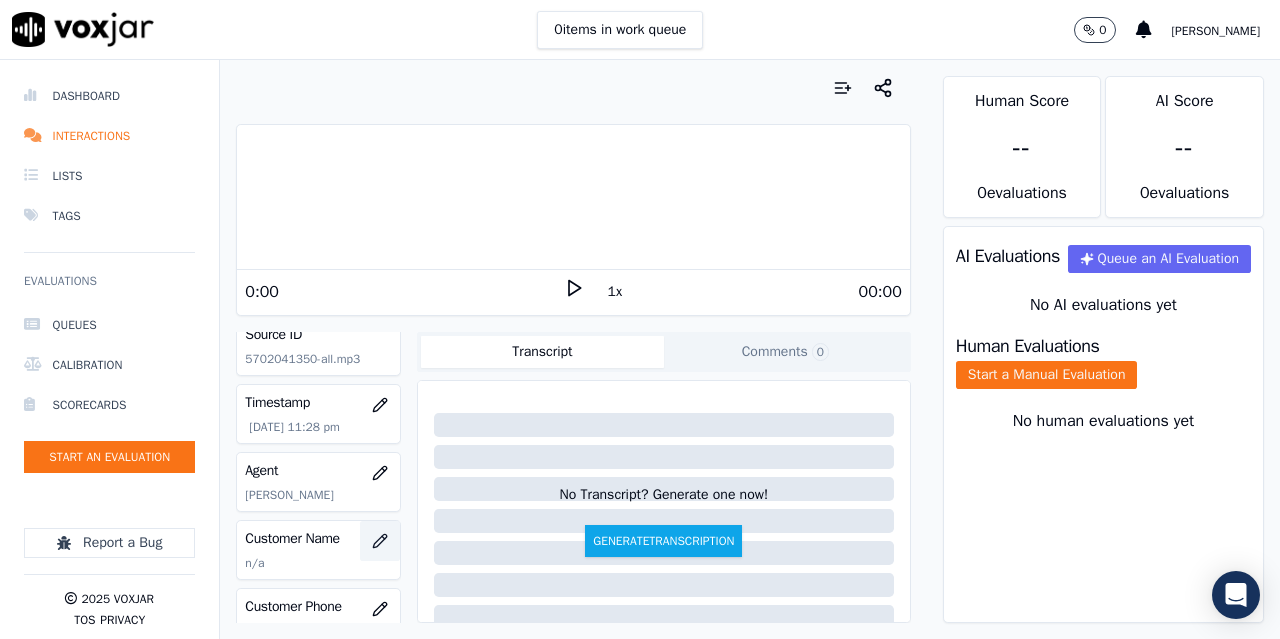 click at bounding box center (380, 541) 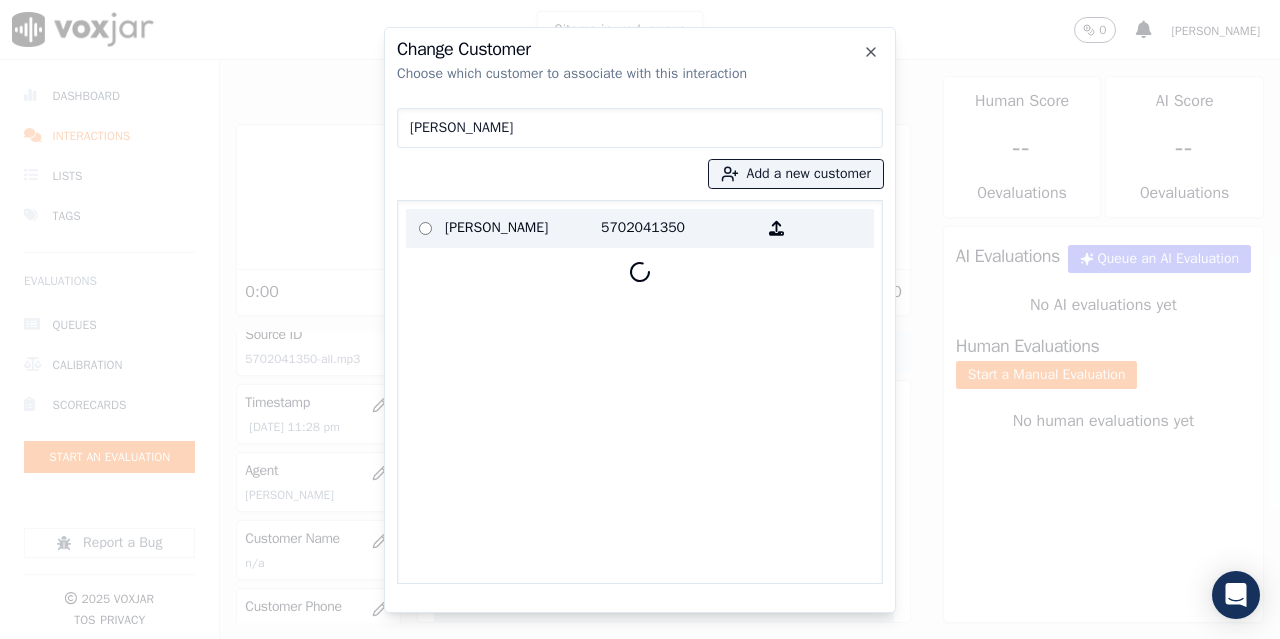 type on "[PERSON_NAME]" 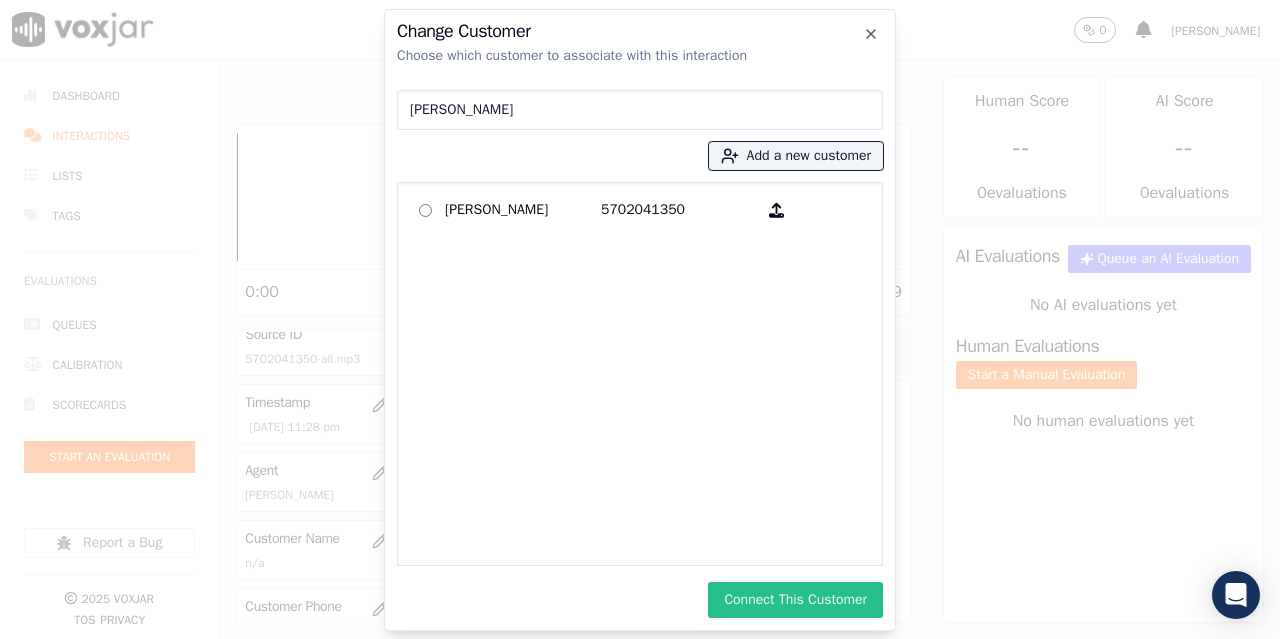click on "Connect This Customer" at bounding box center [795, 600] 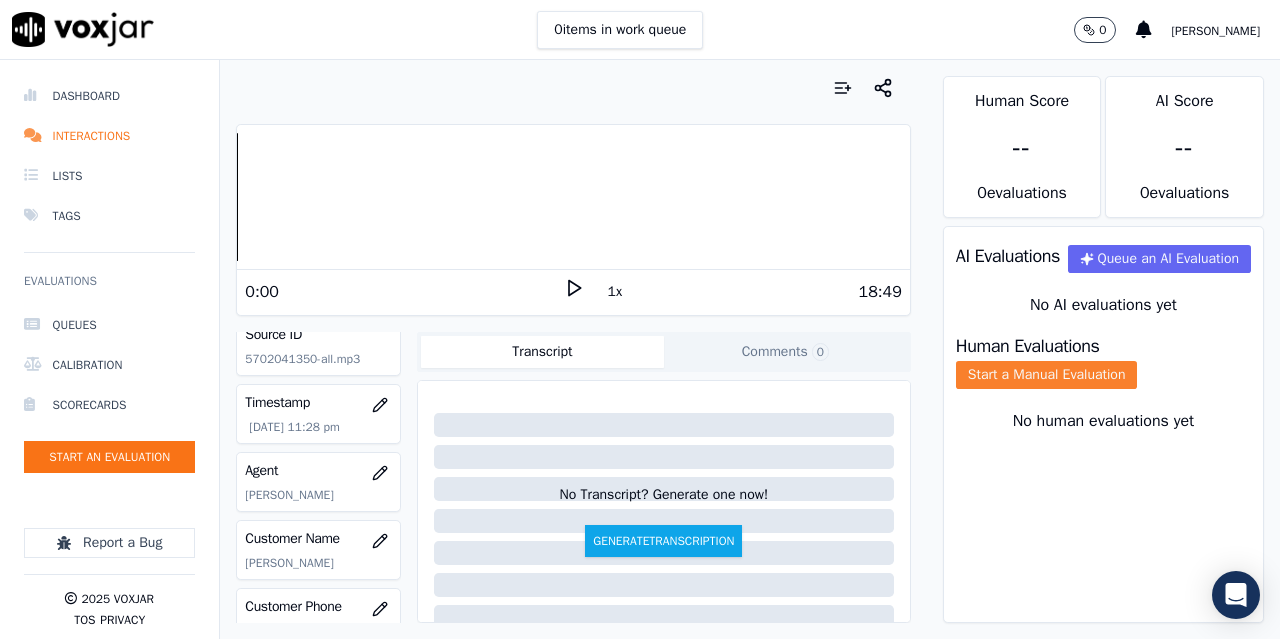 click on "Start a Manual Evaluation" 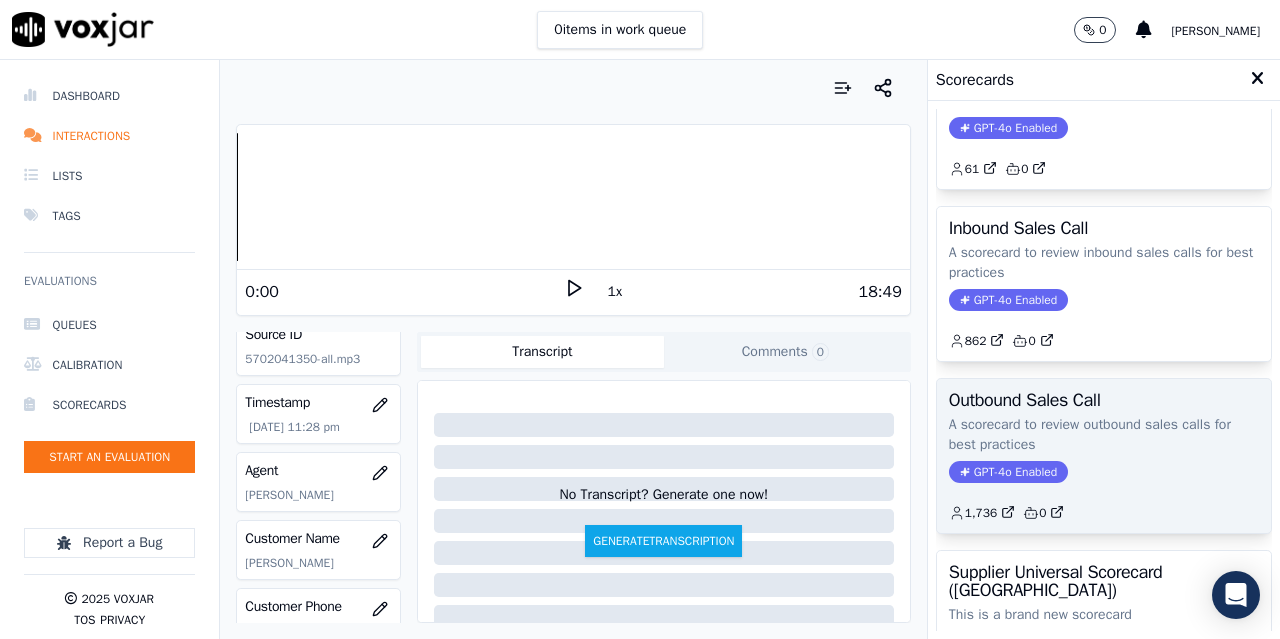 scroll, scrollTop: 400, scrollLeft: 0, axis: vertical 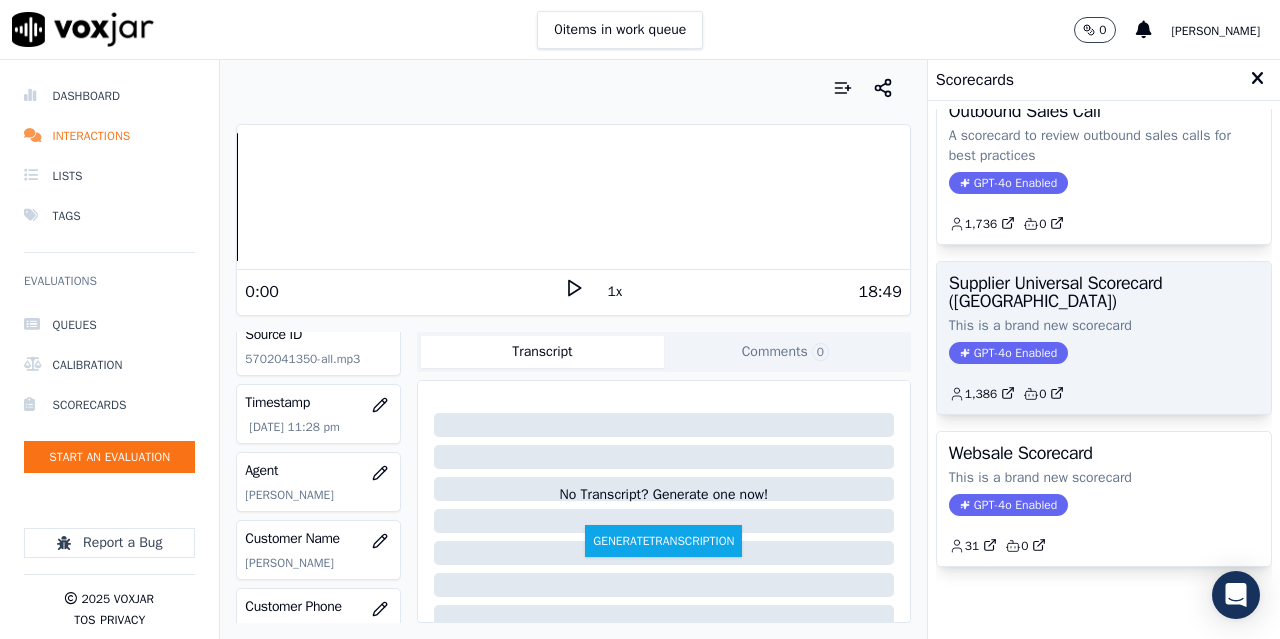click on "GPT-4o Enabled" 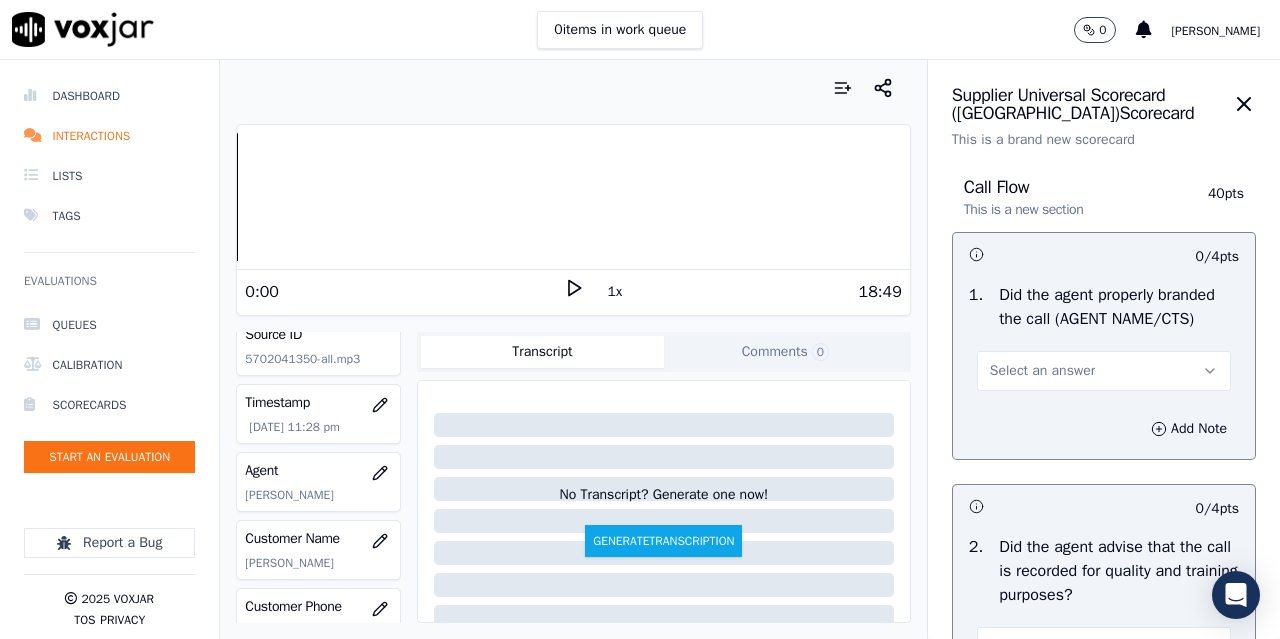 click on "Select an answer" at bounding box center [1042, 371] 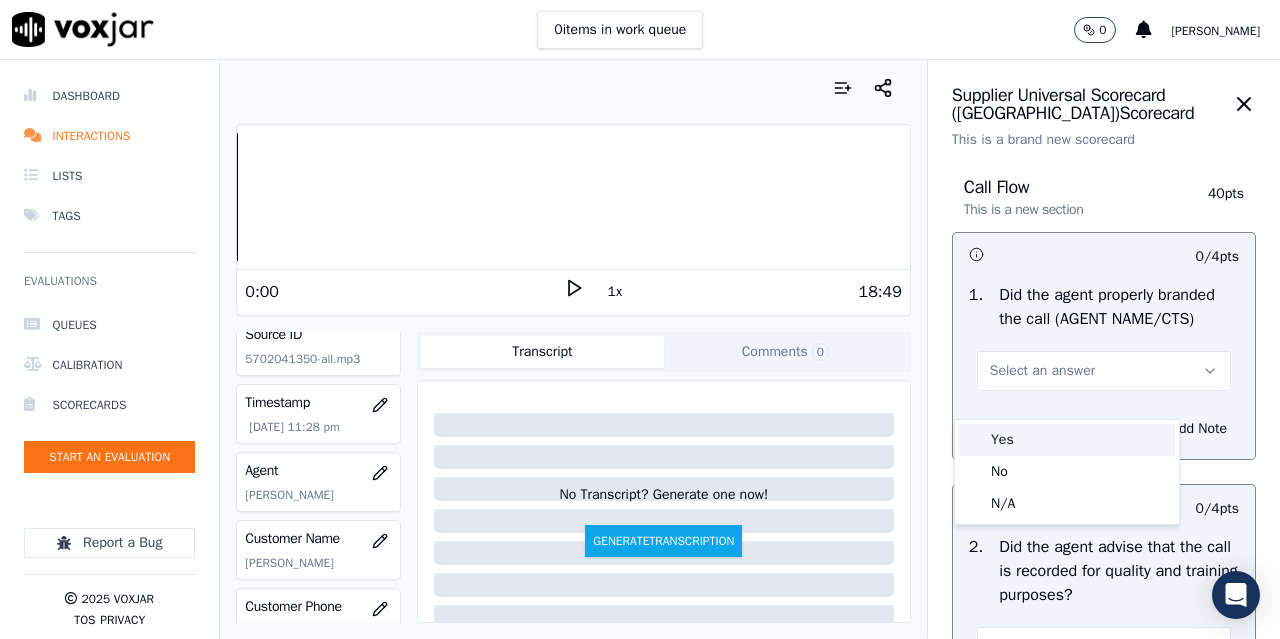 click on "Yes" at bounding box center (1067, 440) 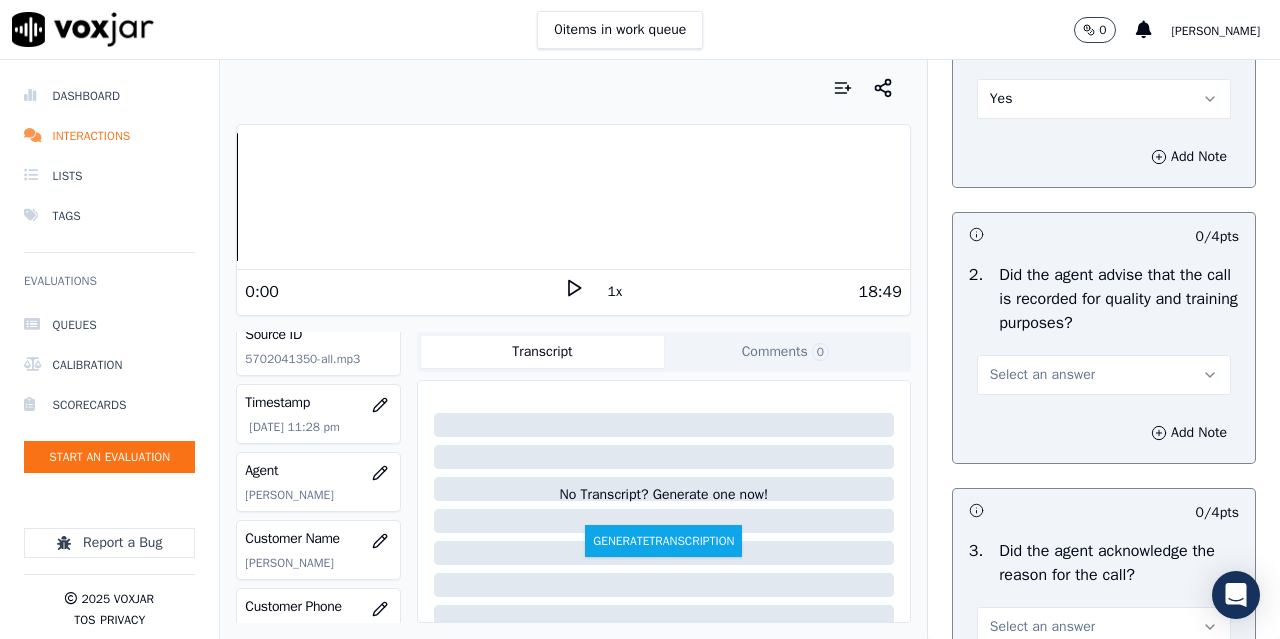 scroll, scrollTop: 300, scrollLeft: 0, axis: vertical 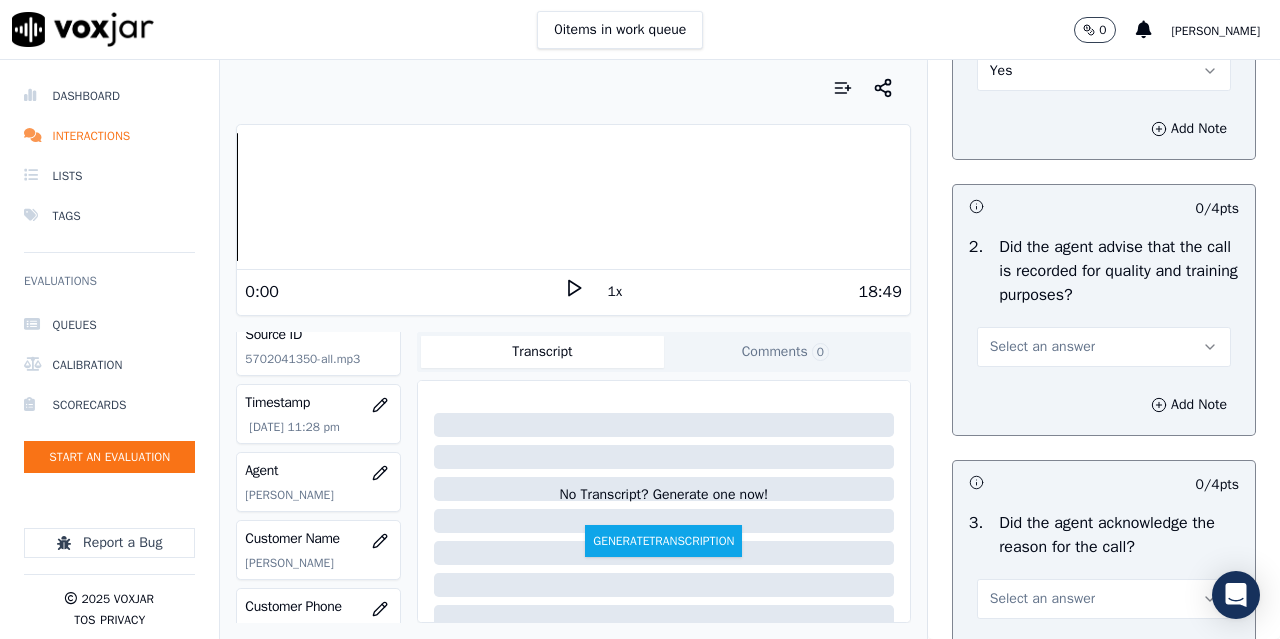 click on "Select an answer" at bounding box center (1104, 347) 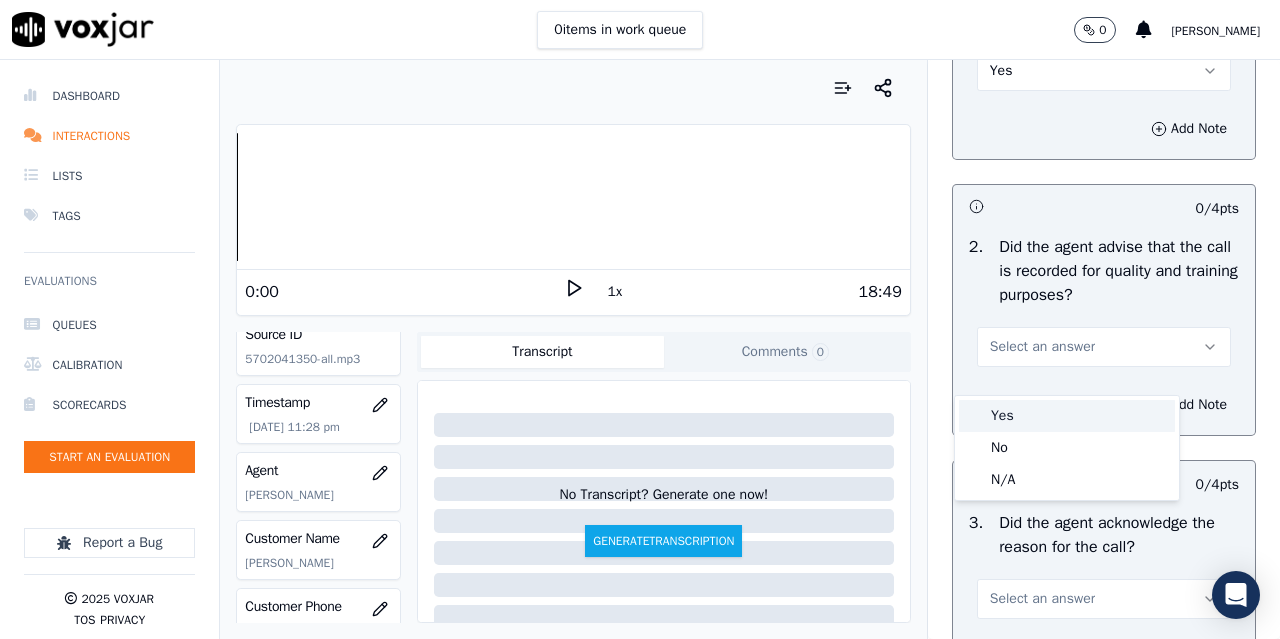 click on "Yes" at bounding box center [1067, 416] 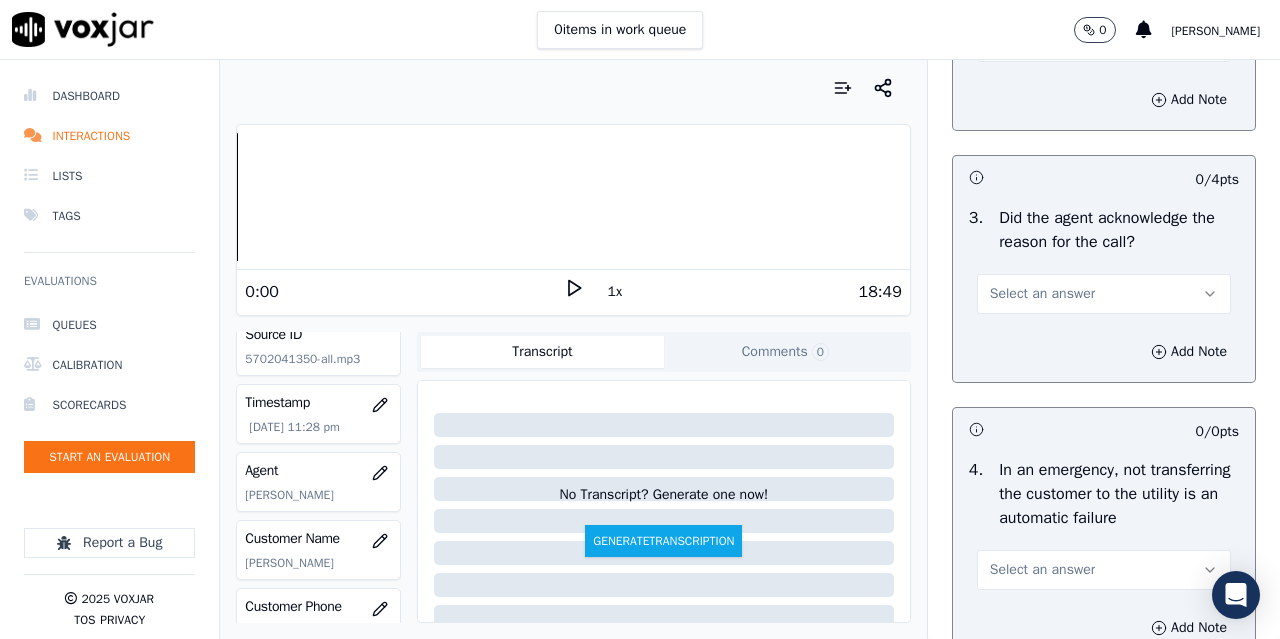 scroll, scrollTop: 700, scrollLeft: 0, axis: vertical 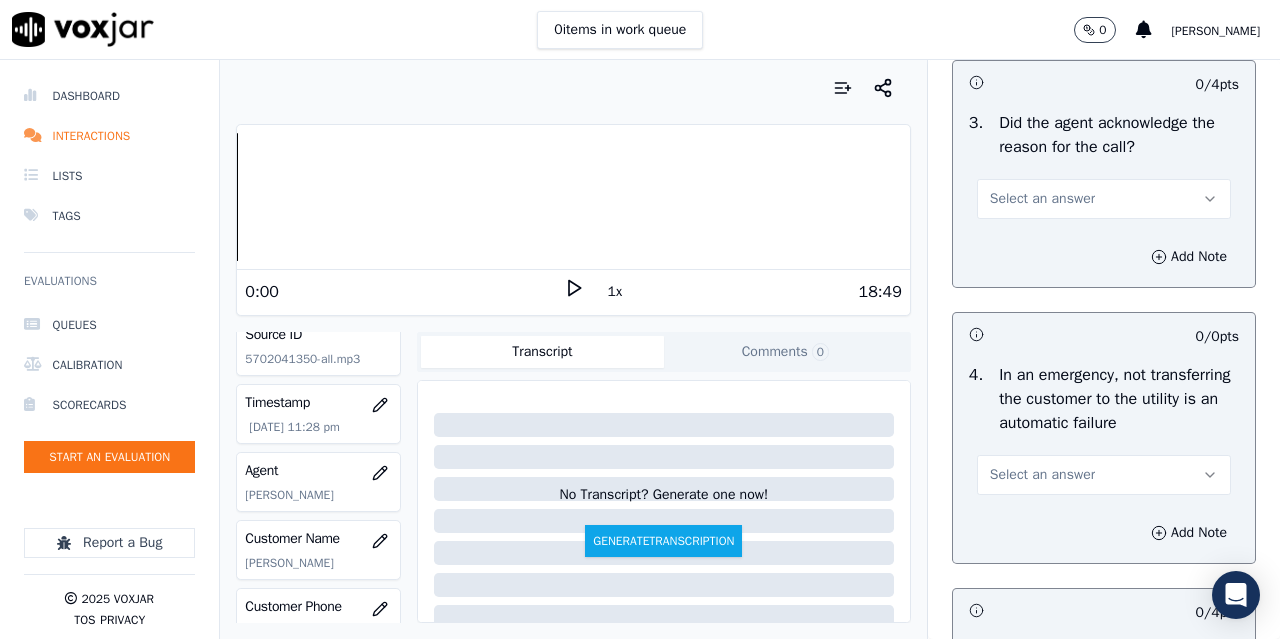 click on "Select an answer" at bounding box center (1042, 199) 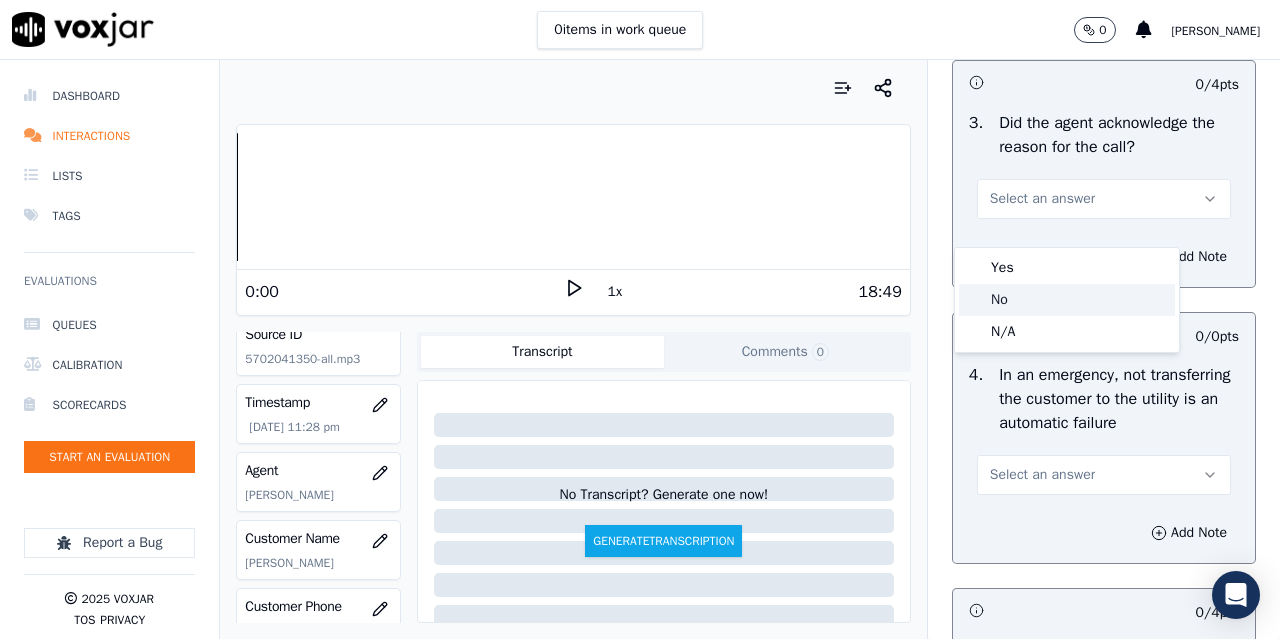 click on "No" 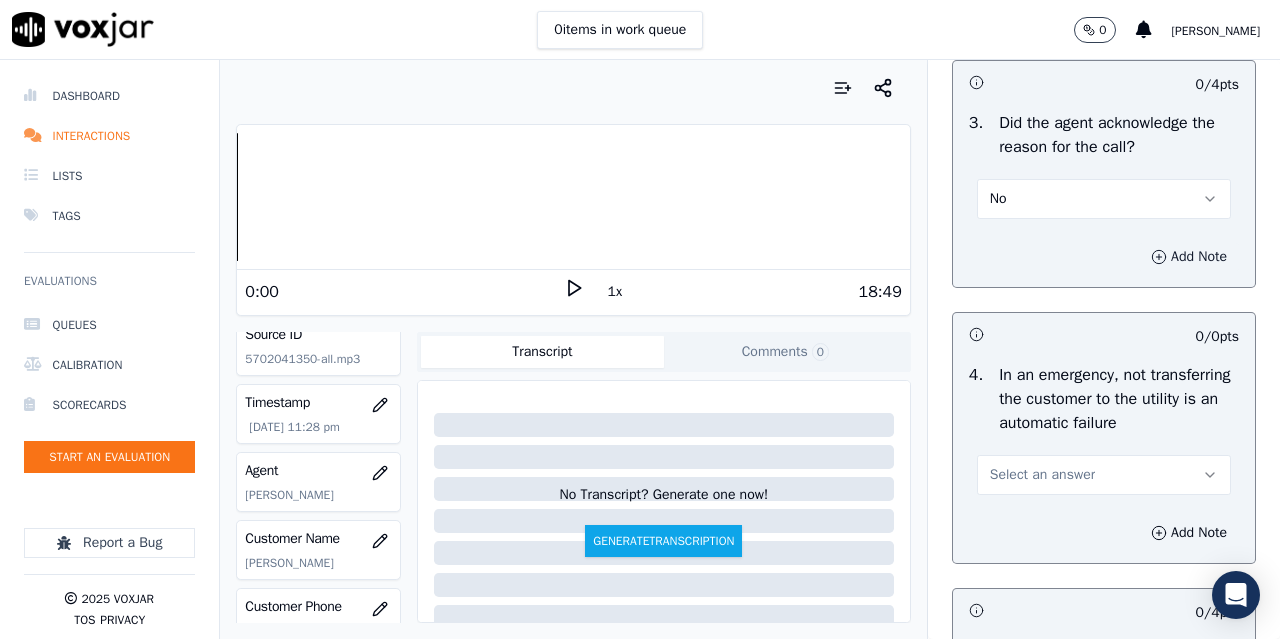 click on "Add Note" at bounding box center (1189, 257) 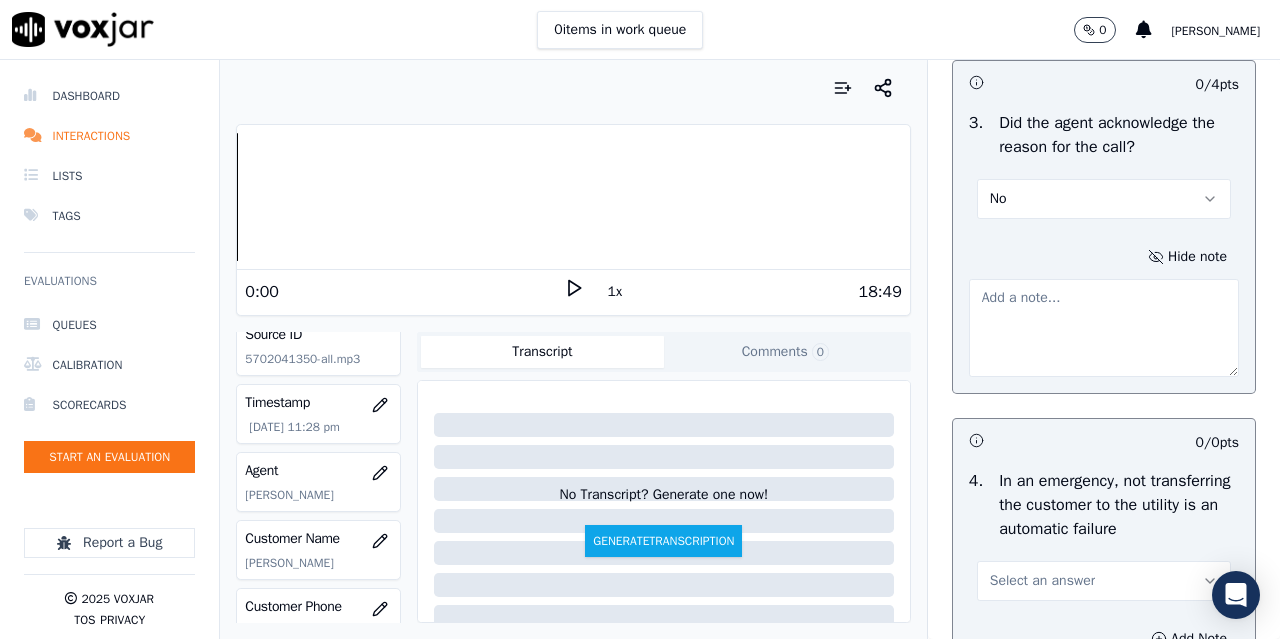 click at bounding box center (1104, 328) 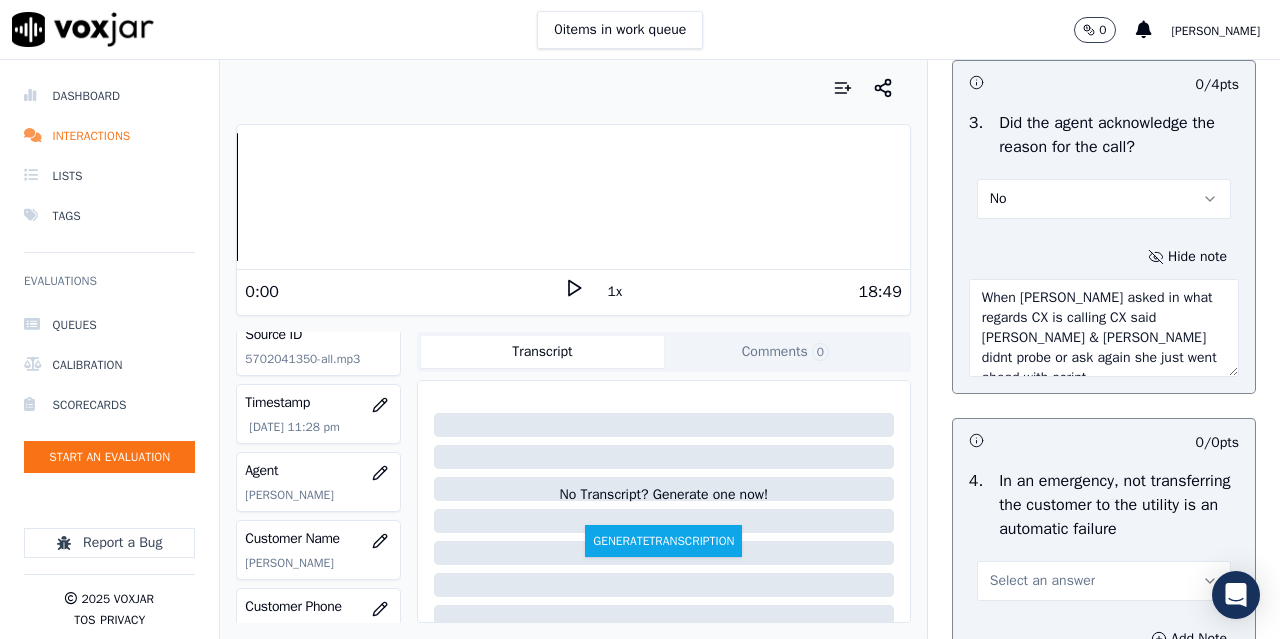 type on "When [PERSON_NAME] asked in what regards CX is calling CX said [PERSON_NAME] & [PERSON_NAME] didnt probe or ask again she just went ahead with script" 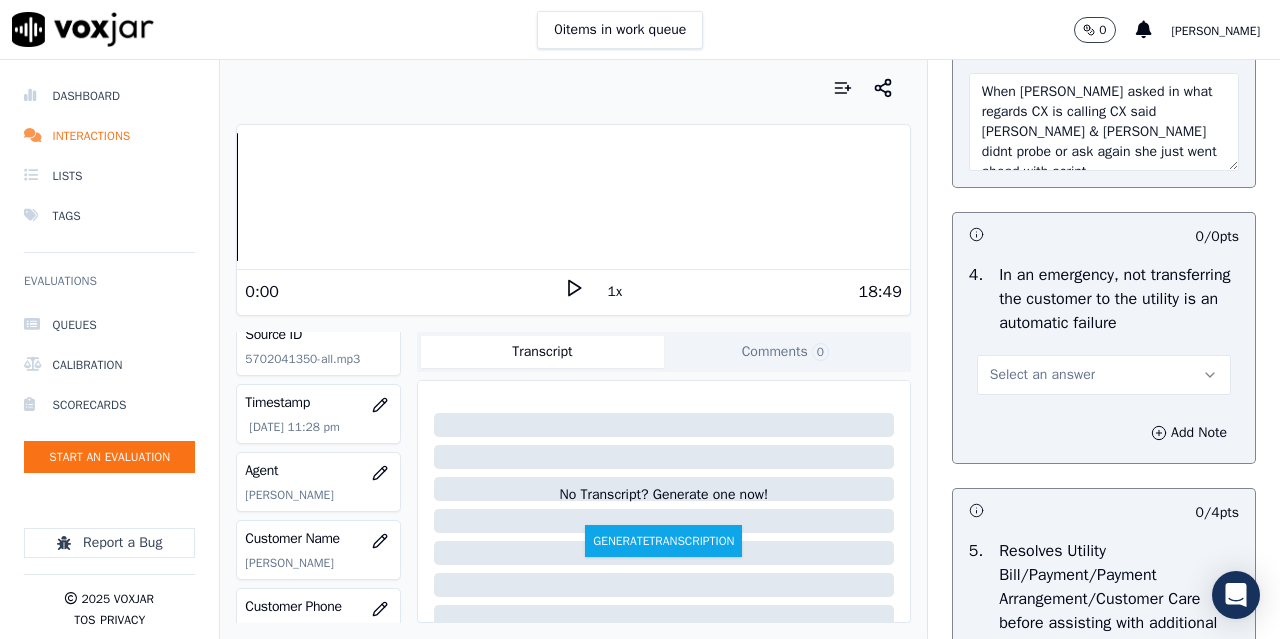 scroll, scrollTop: 1100, scrollLeft: 0, axis: vertical 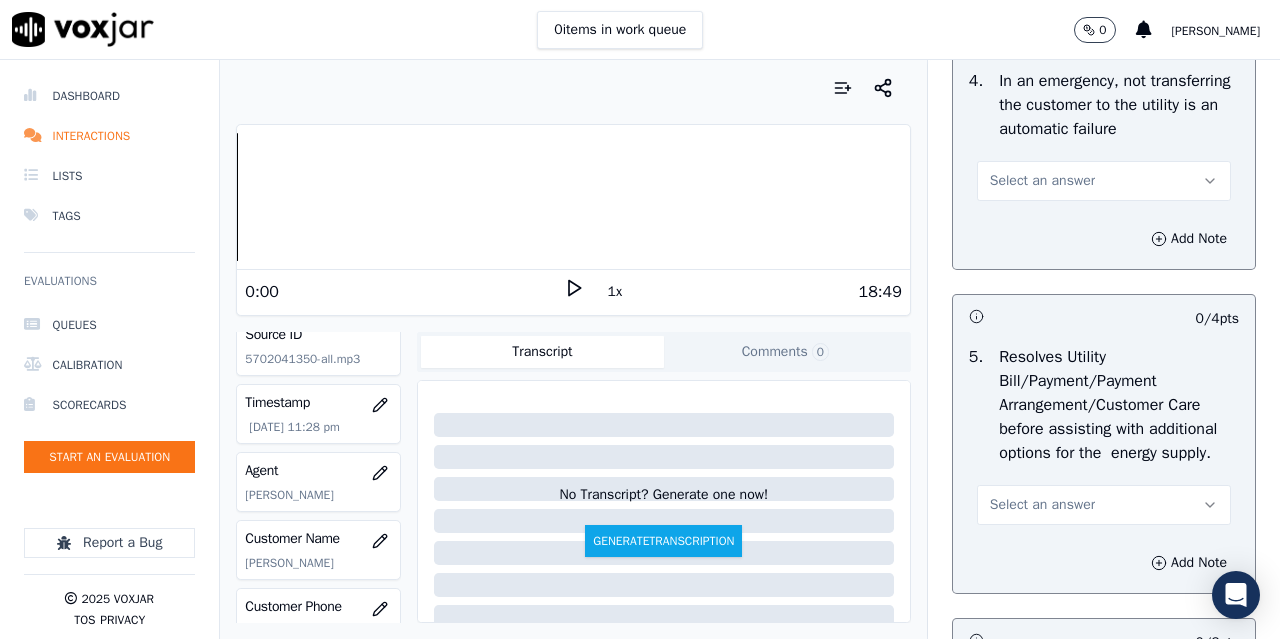 click on "Select an answer" at bounding box center (1042, 181) 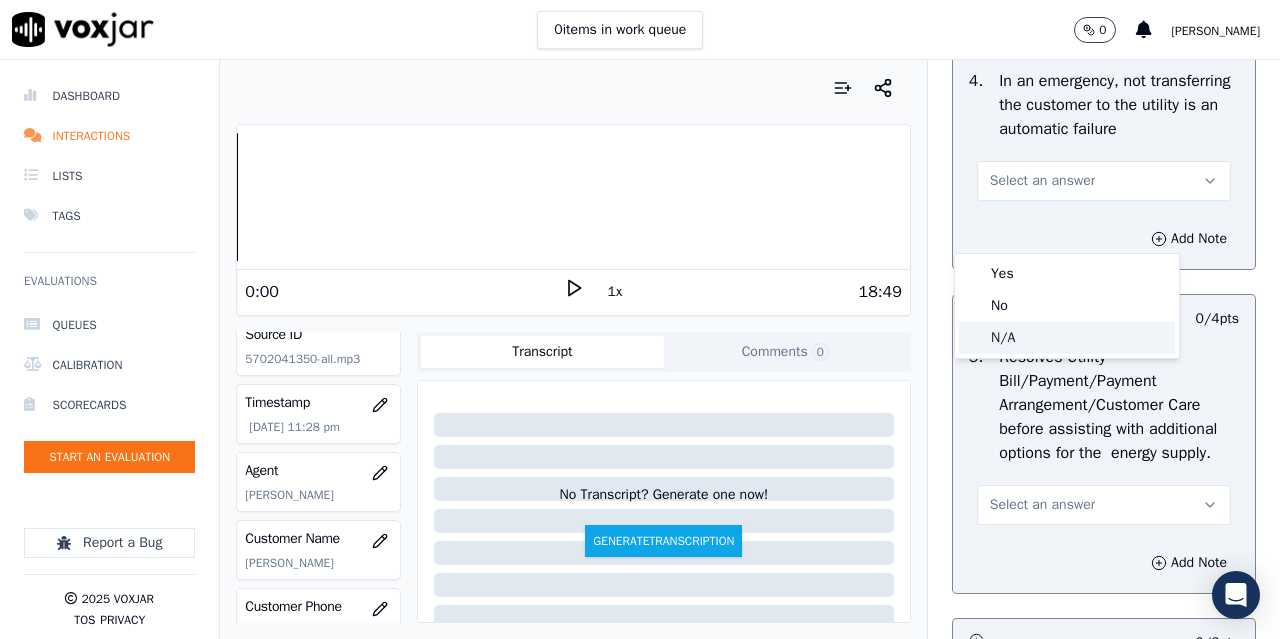 click on "N/A" 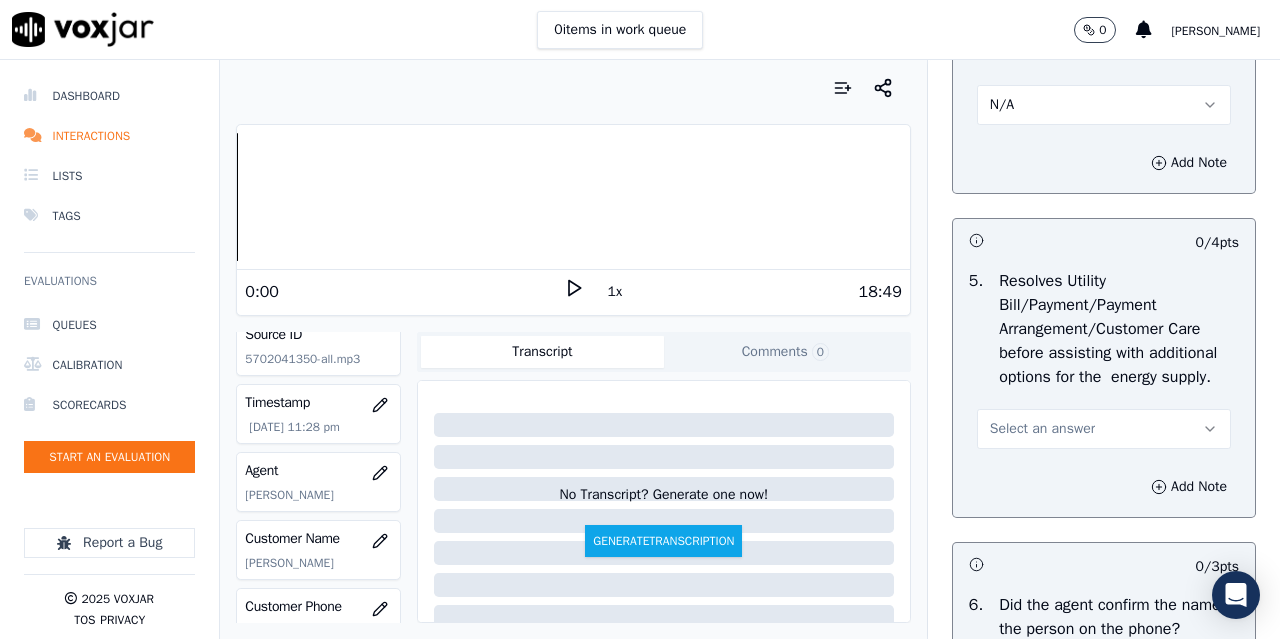 scroll, scrollTop: 1300, scrollLeft: 0, axis: vertical 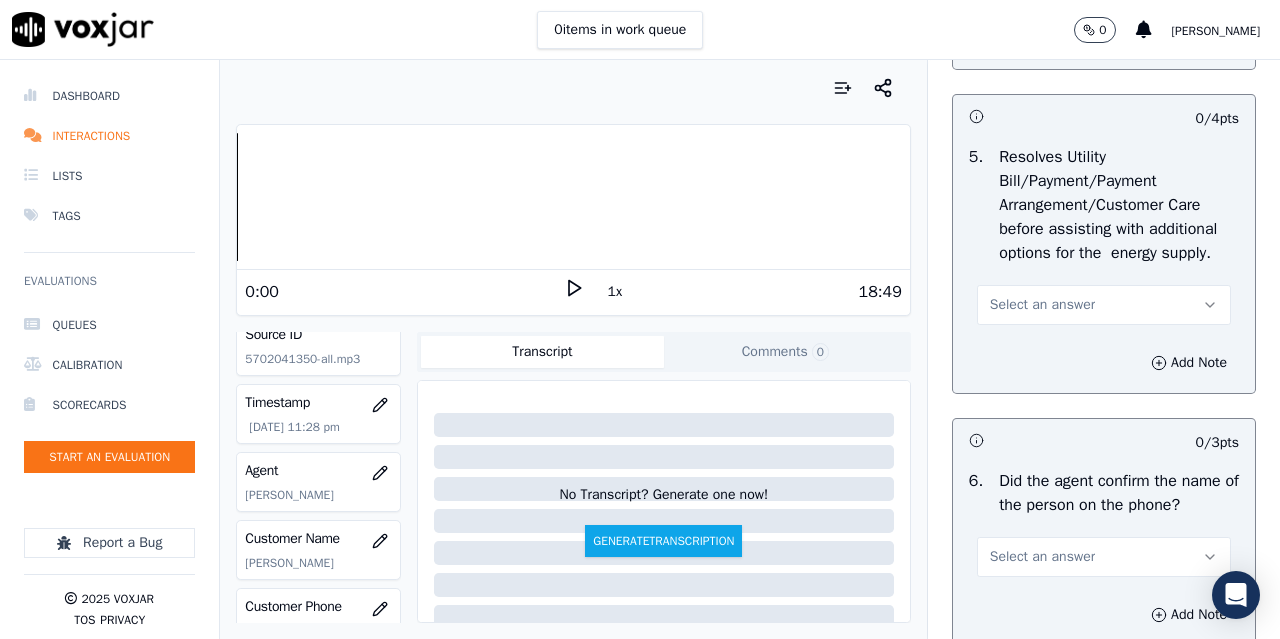 click on "Select an answer" at bounding box center (1042, 305) 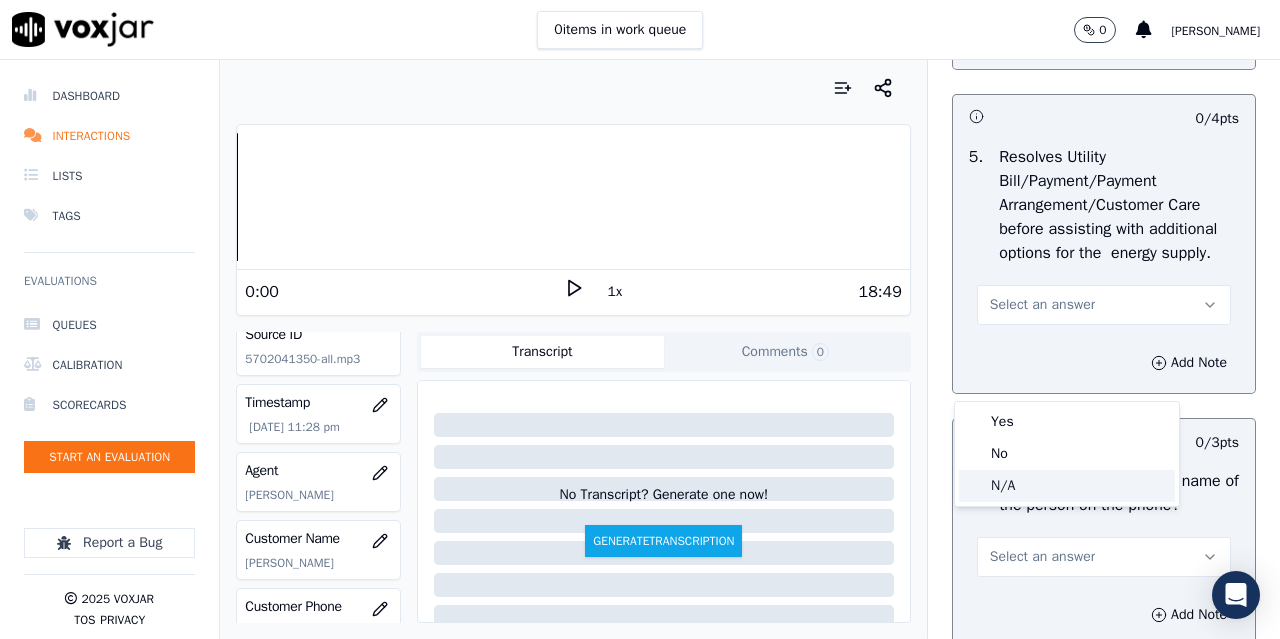click on "N/A" 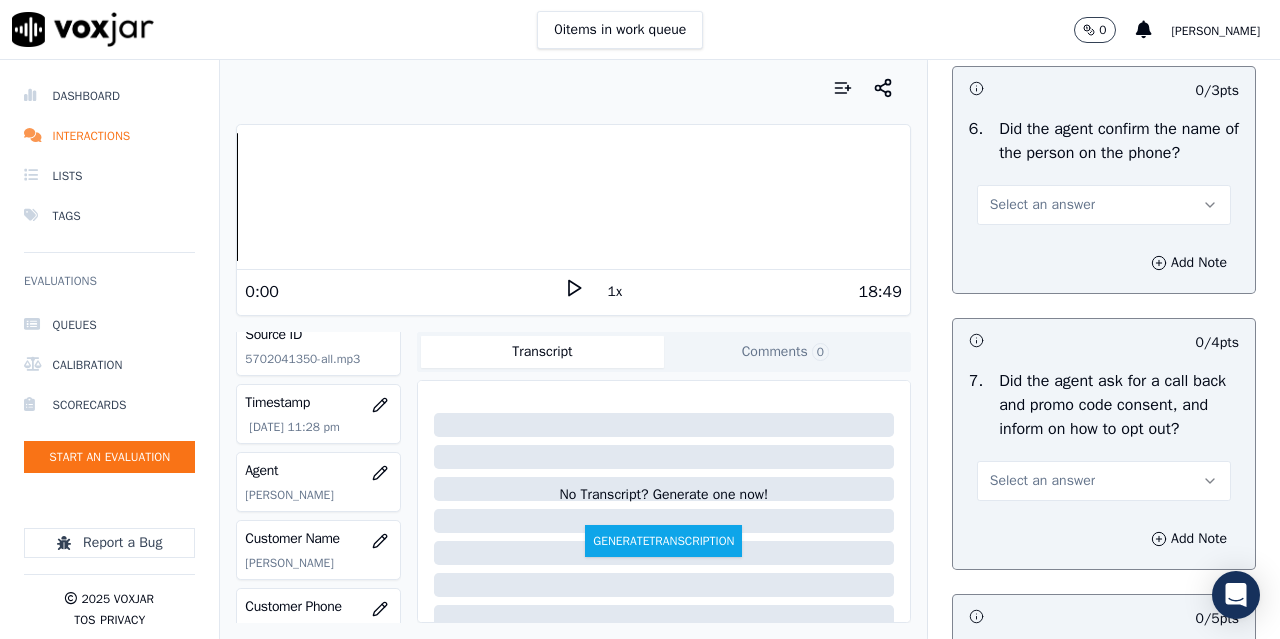 scroll, scrollTop: 1800, scrollLeft: 0, axis: vertical 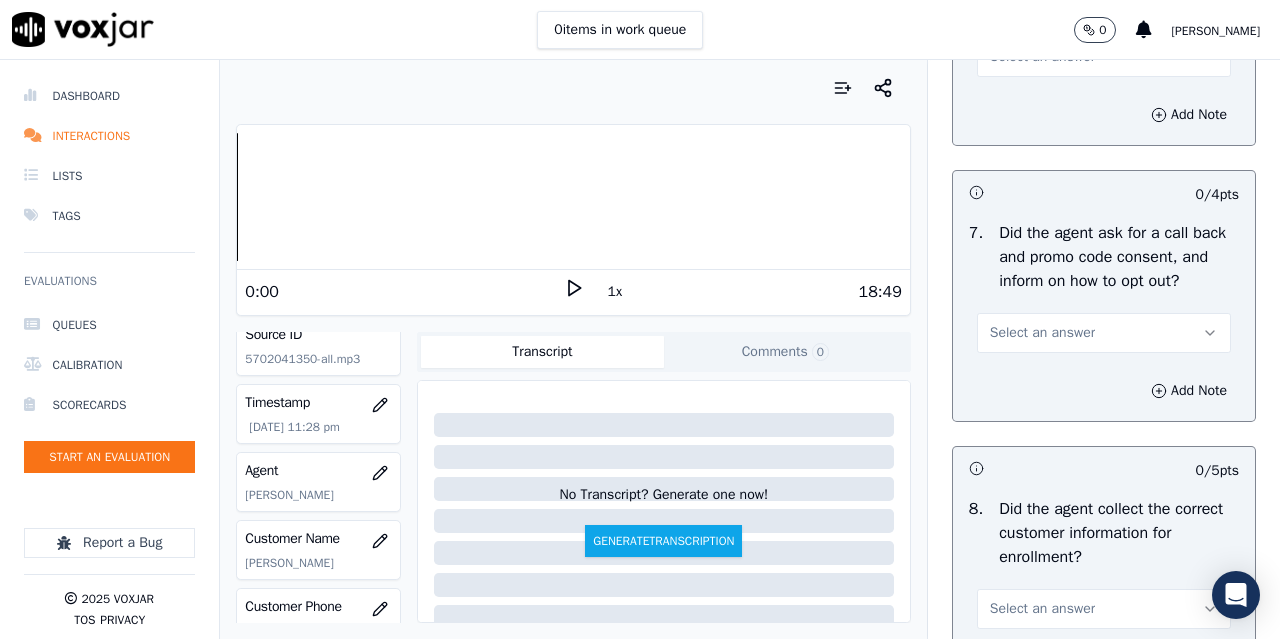 click on "Select an answer" at bounding box center (1042, 57) 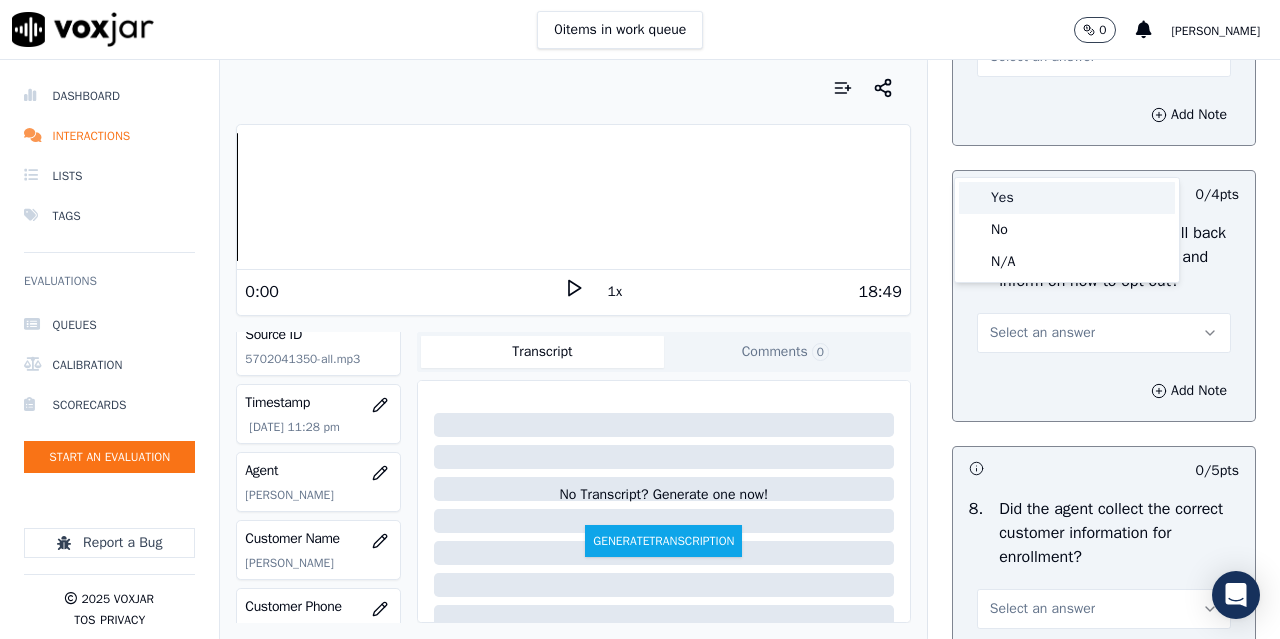click on "Yes" at bounding box center (1067, 198) 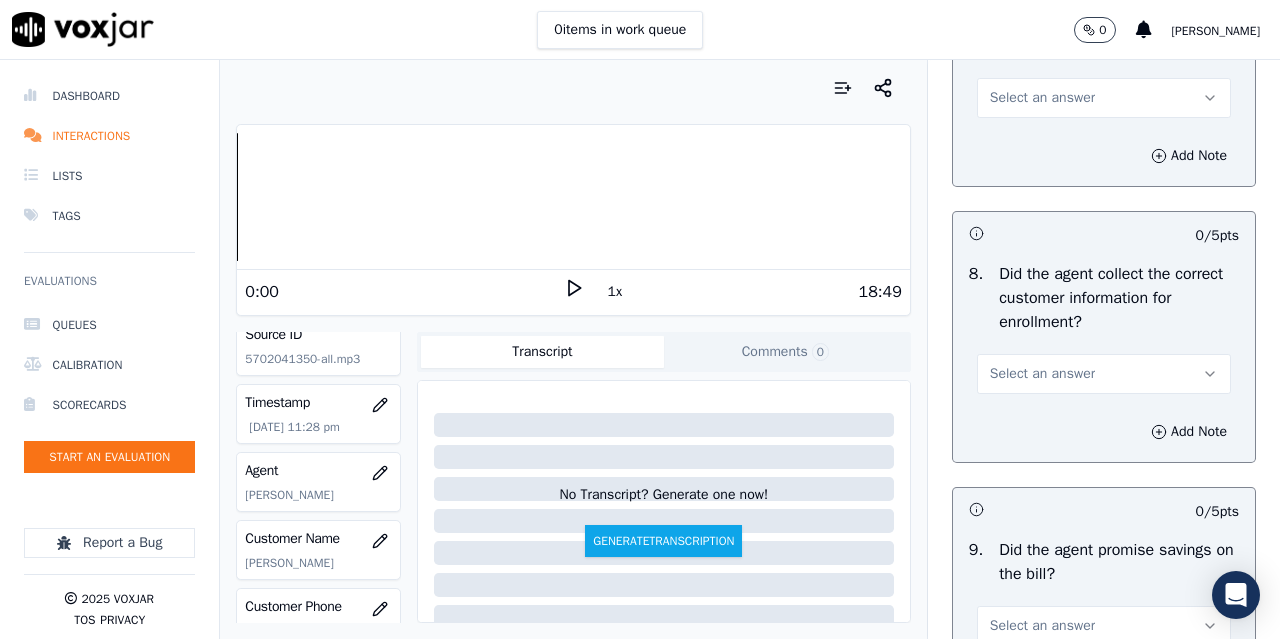 scroll, scrollTop: 2000, scrollLeft: 0, axis: vertical 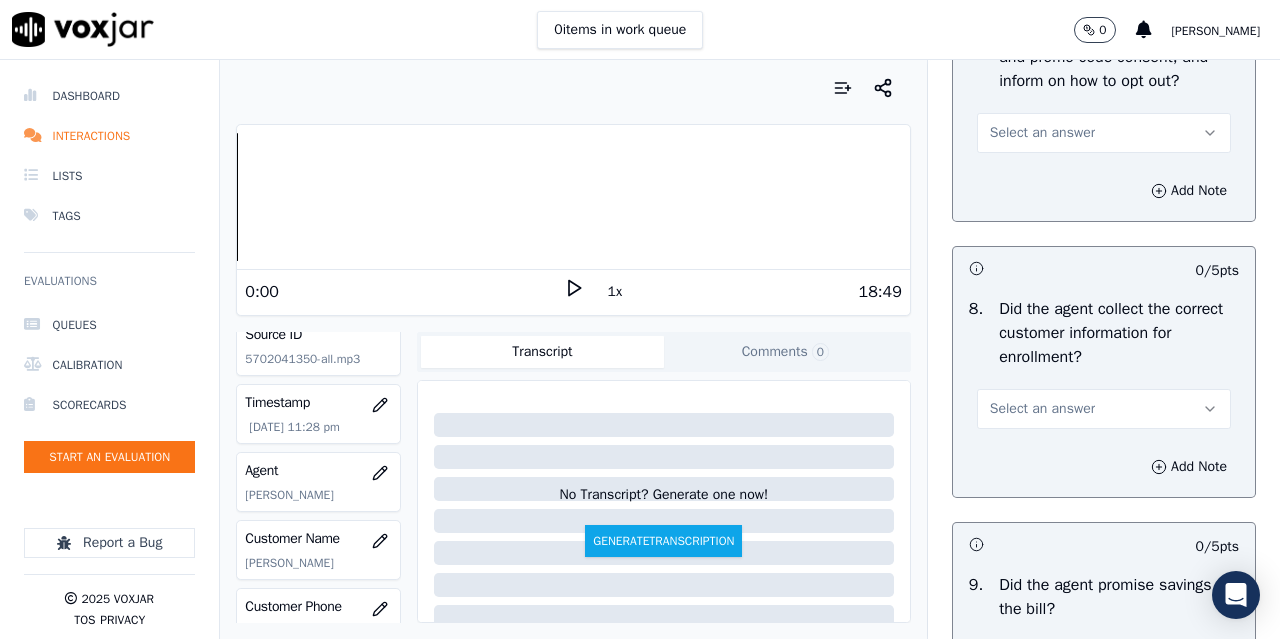 click on "Select an answer" at bounding box center (1042, 133) 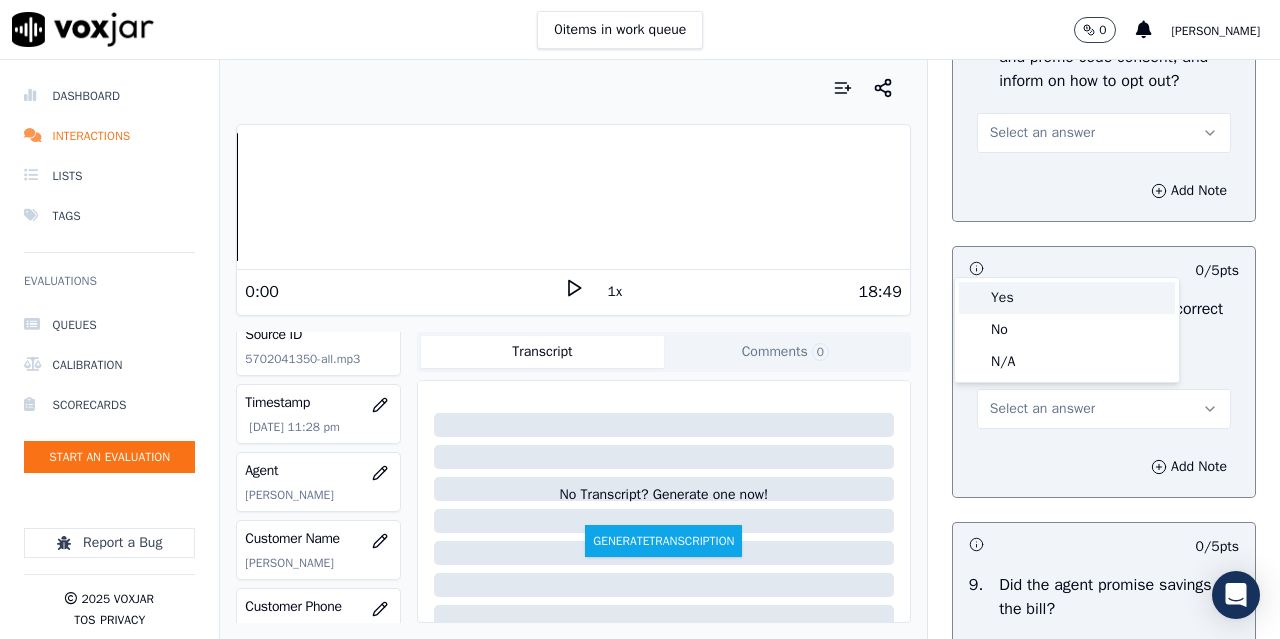 click on "Yes" at bounding box center [1067, 298] 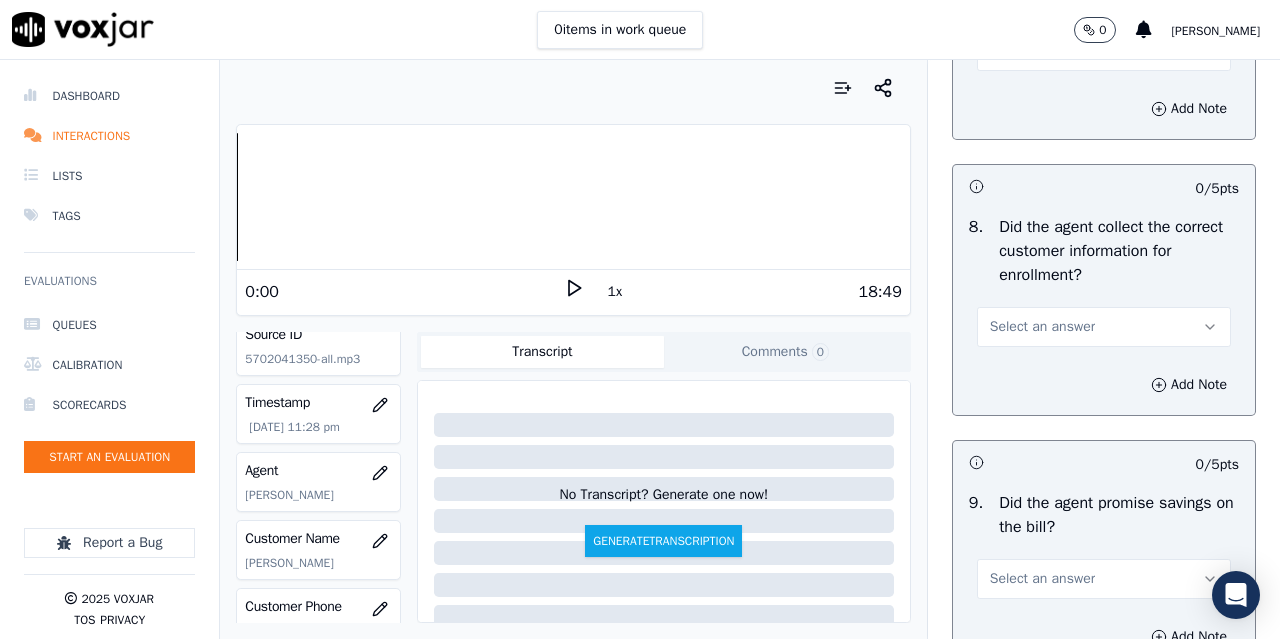 scroll, scrollTop: 2200, scrollLeft: 0, axis: vertical 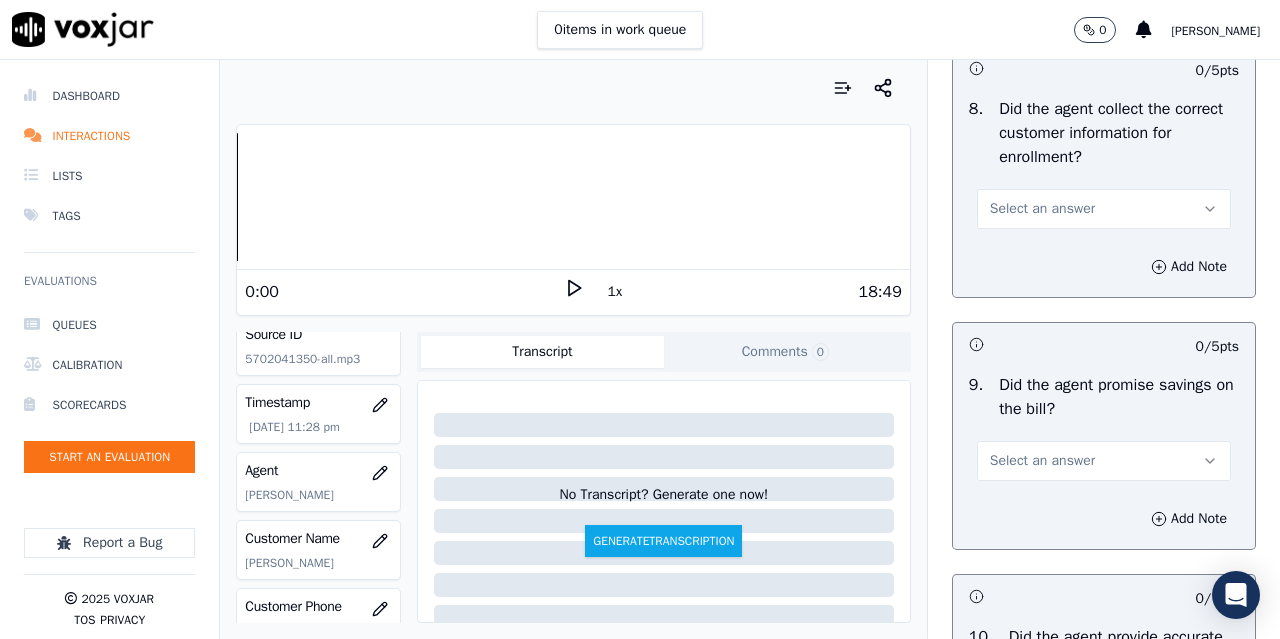 click on "Select an answer" at bounding box center (1042, 209) 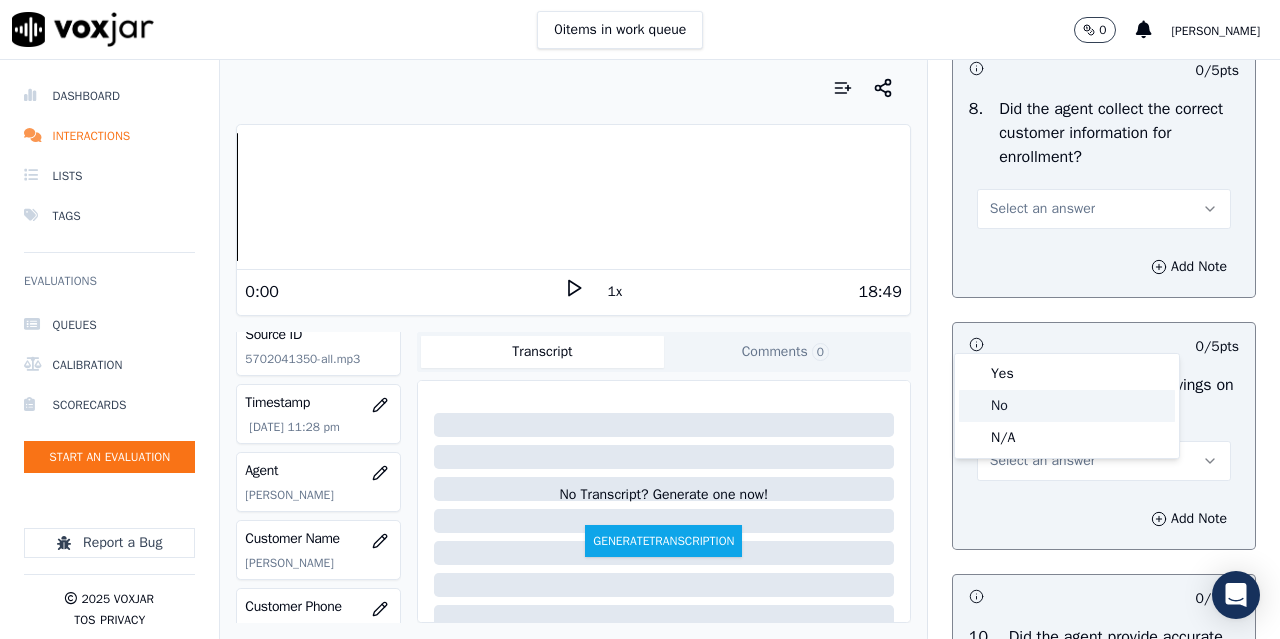 click on "No" 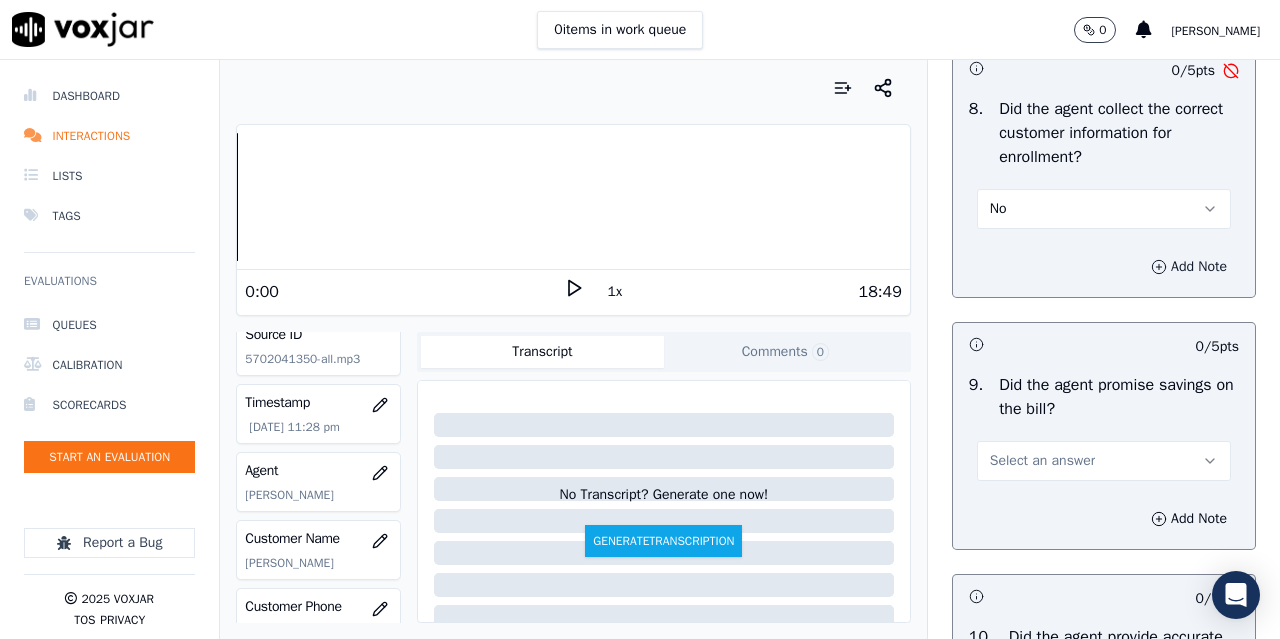 click on "Add Note" at bounding box center [1189, 267] 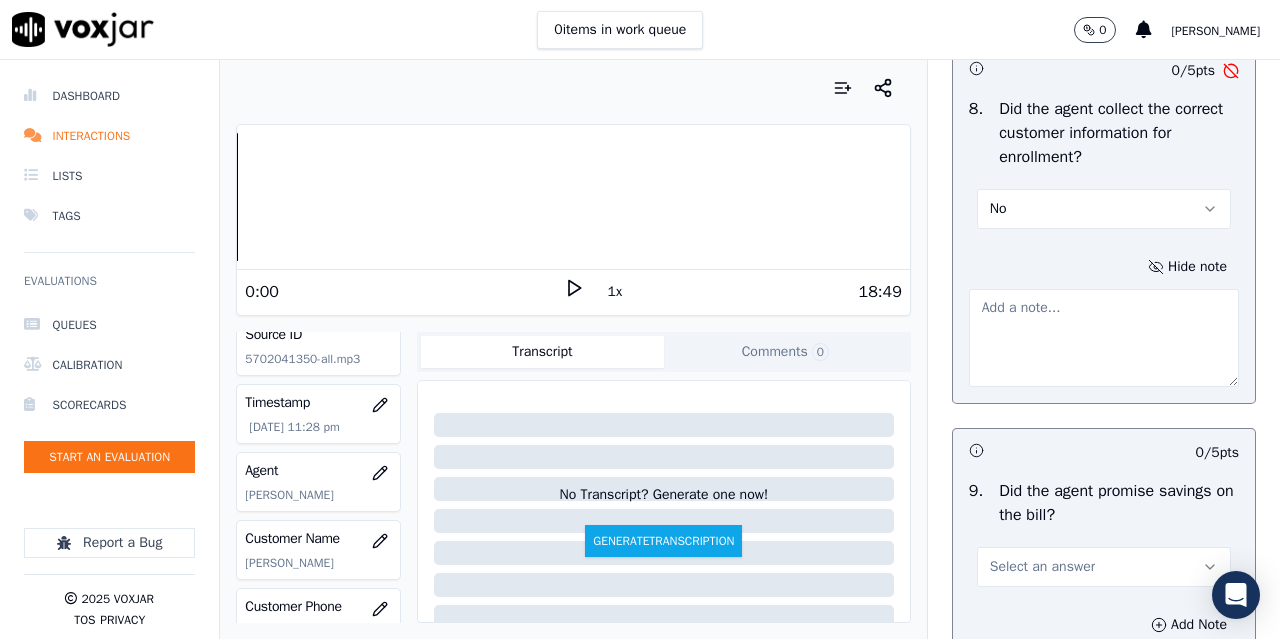 click at bounding box center [1104, 338] 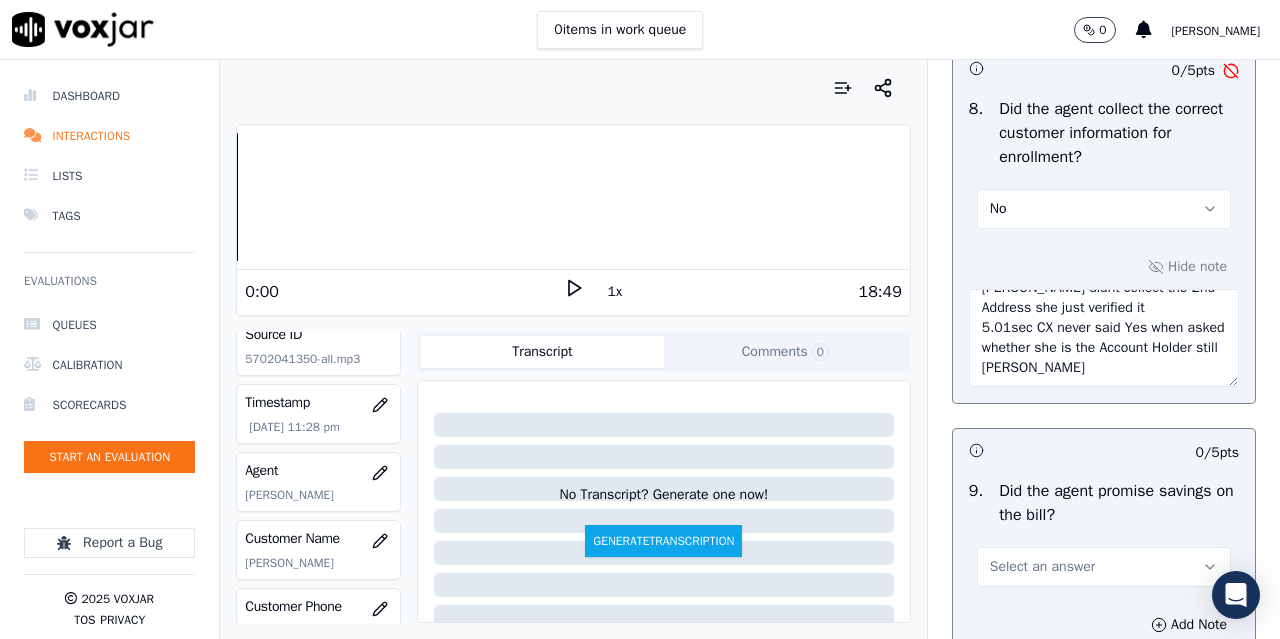 scroll, scrollTop: 31, scrollLeft: 0, axis: vertical 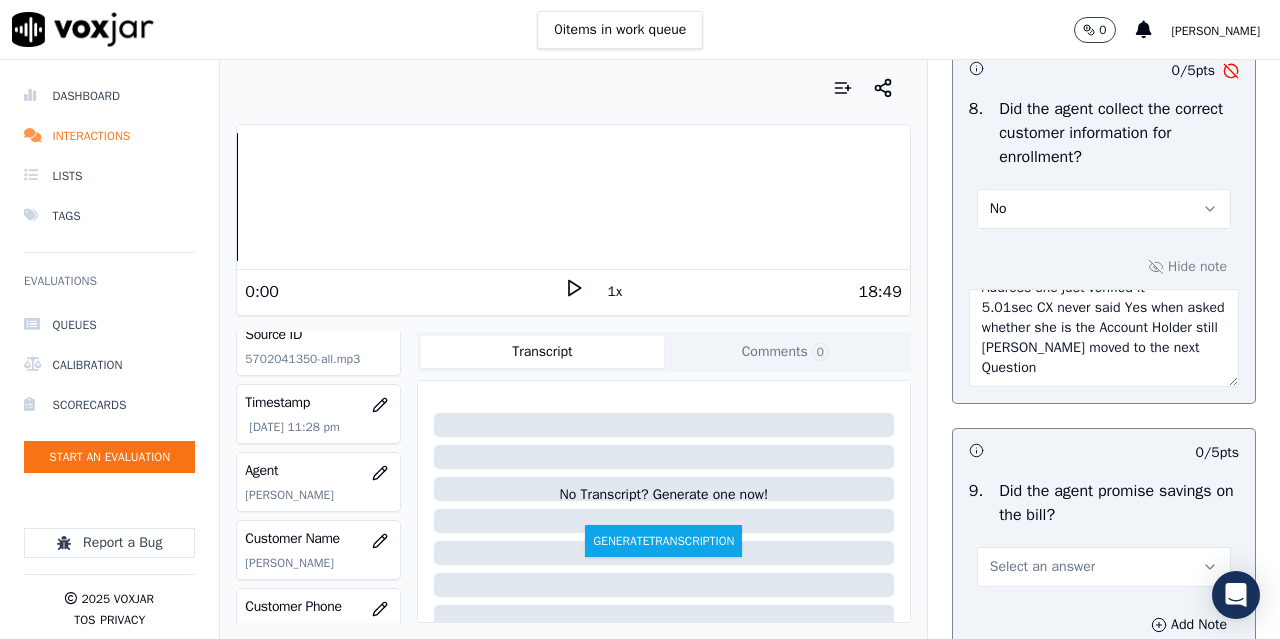 drag, startPoint x: 960, startPoint y: 443, endPoint x: 1142, endPoint y: 503, distance: 191.63507 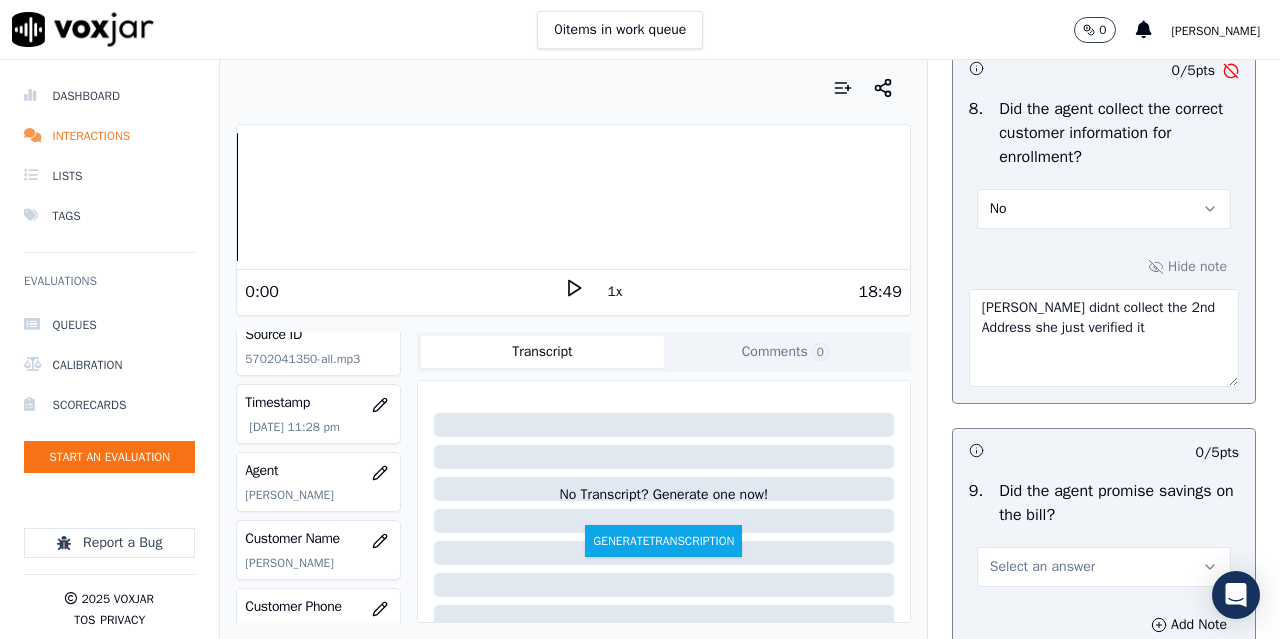 scroll, scrollTop: 0, scrollLeft: 0, axis: both 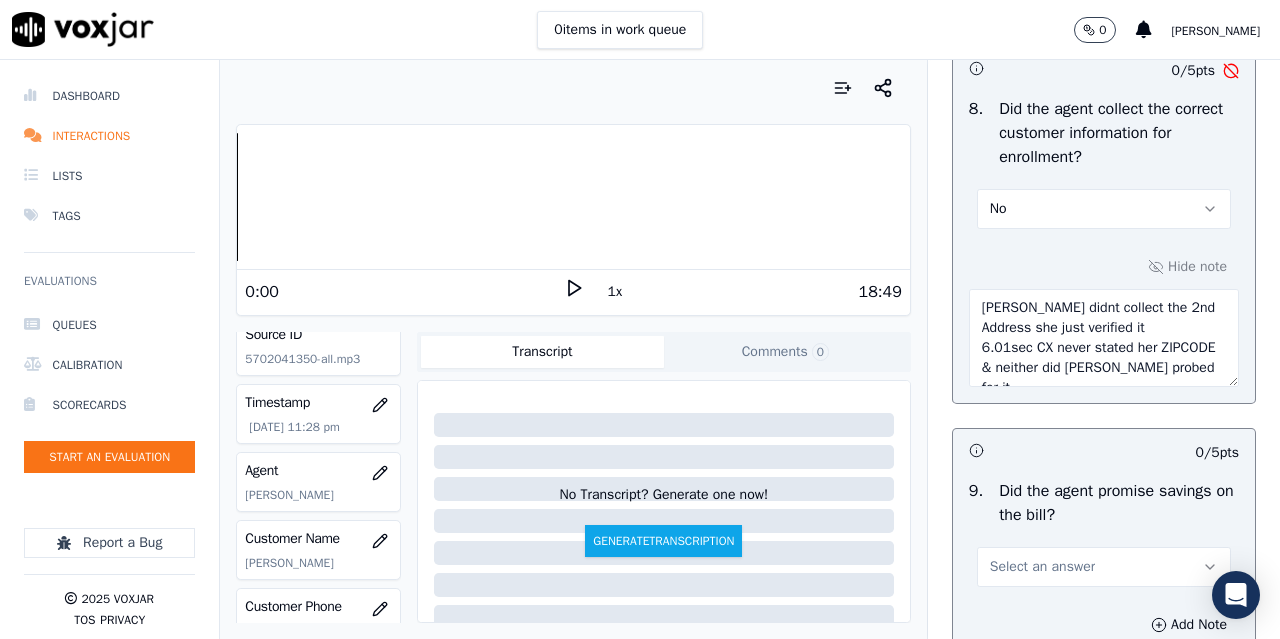 click on "[PERSON_NAME] didnt collect the 2nd Address she just verified it
6.01sec CX never stated her ZIPCODE & neither did [PERSON_NAME] probed for it
6.22sec Did not ask the utility name
7.01sec Cx never said YES when asked whether she wants to go ahead with the plan or not" at bounding box center (1104, 338) 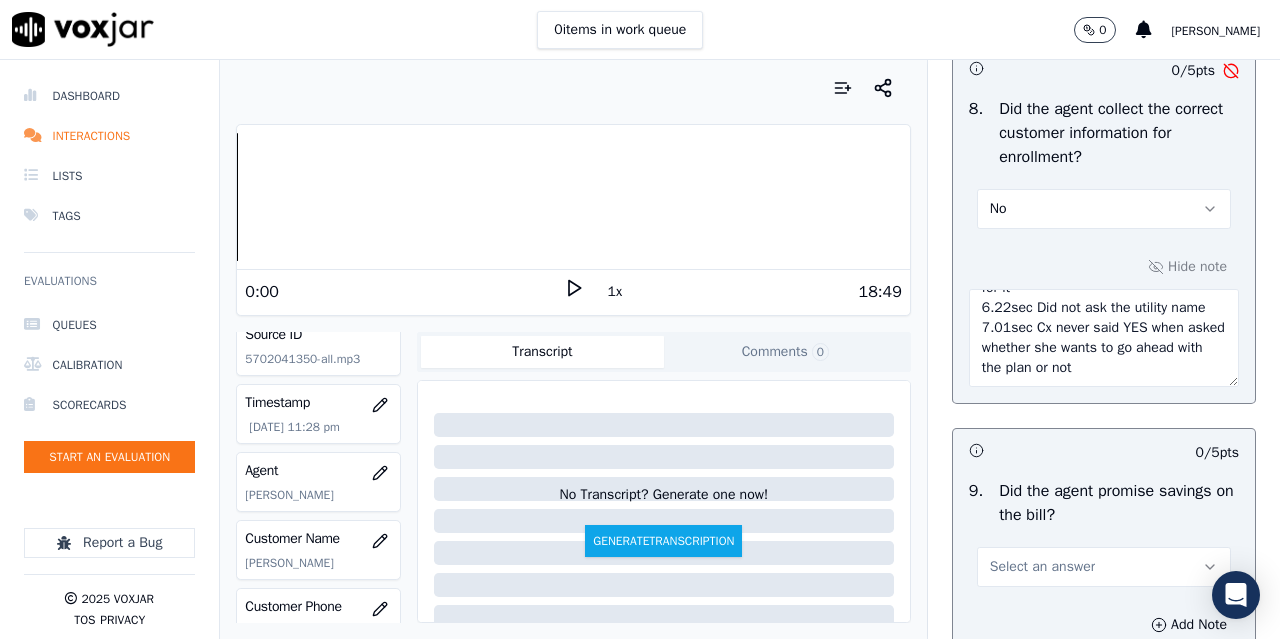 scroll, scrollTop: 120, scrollLeft: 0, axis: vertical 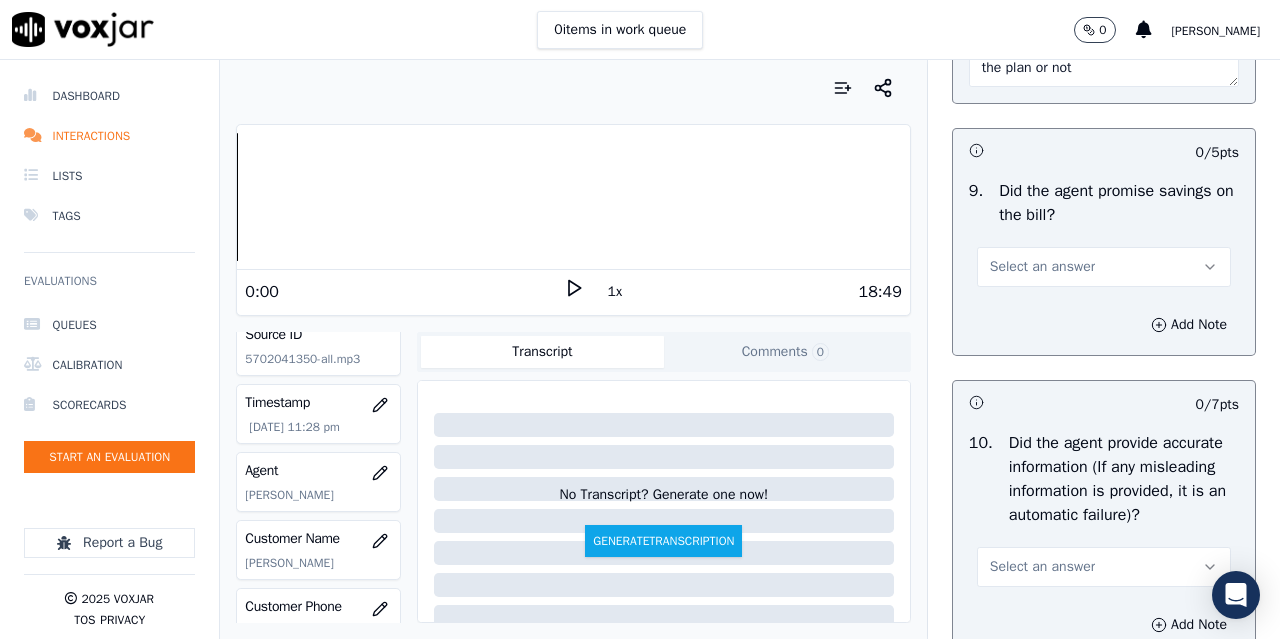 click on "7.56sec [PERSON_NAME] didnt collect the 2nd Address she just verified it
6.01sec CX never stated her ZIPCODE & neither did [PERSON_NAME] probed for it
6.22sec Did not ask the utility name
7.01sec Cx never said YES when asked whether she wants to go ahead with the plan or not" at bounding box center [1104, 38] 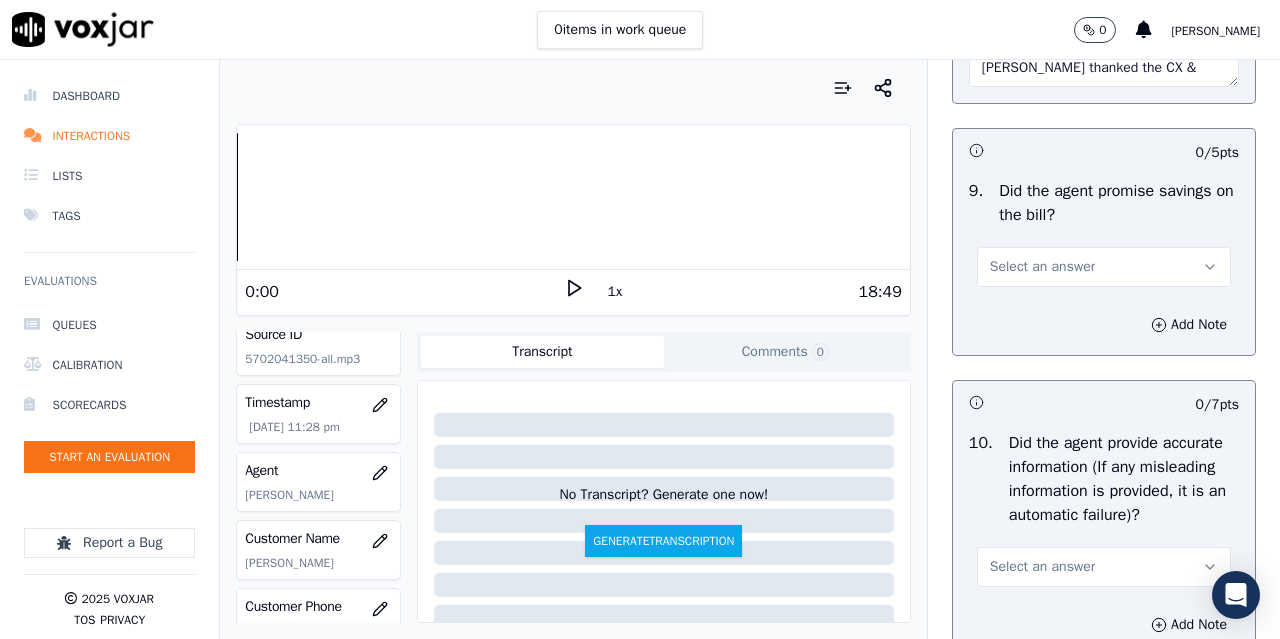 scroll, scrollTop: 231, scrollLeft: 0, axis: vertical 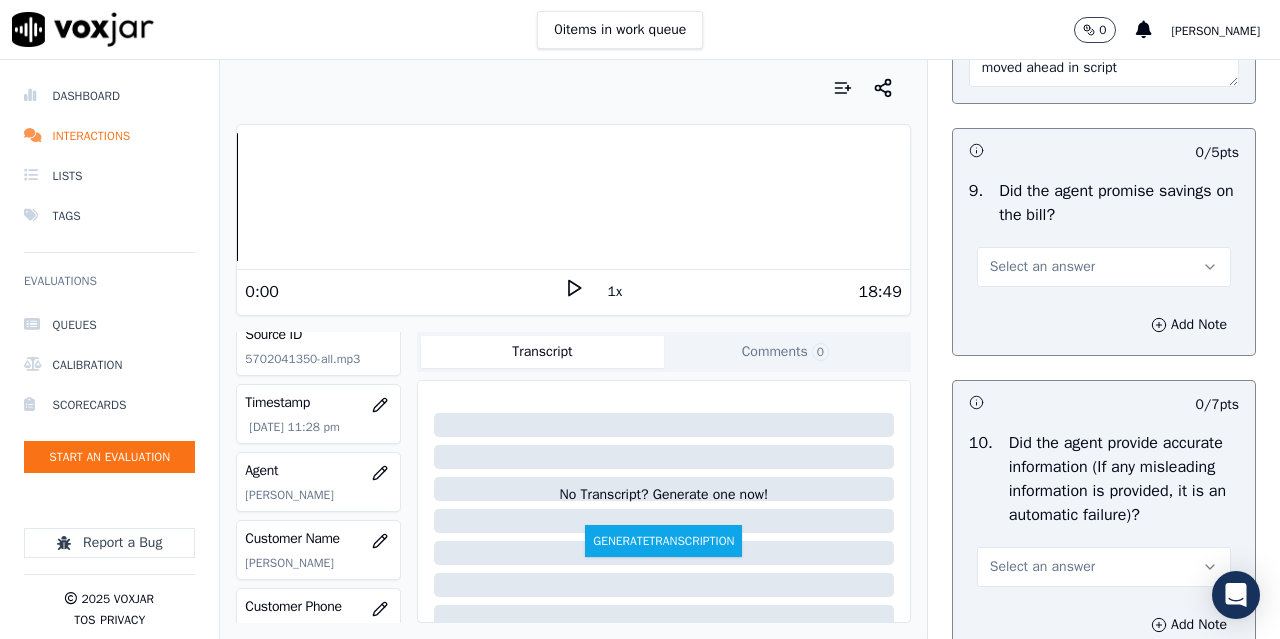 type on "7.56sec [PERSON_NAME] didnt collect the 2nd Address she just verified it
6.01sec CX never stated her ZIPCODE & neither did [PERSON_NAME] probed for it
6.22sec Did not ask the utility name
7.01sec Cx never said YES when asked whether she wants to go ahead with the plan or not
9.08sec When [PERSON_NAME] asked CX about Email CX said " what you say" rather than repeating herself [PERSON_NAME] thanked the CX & moved ahead in script" 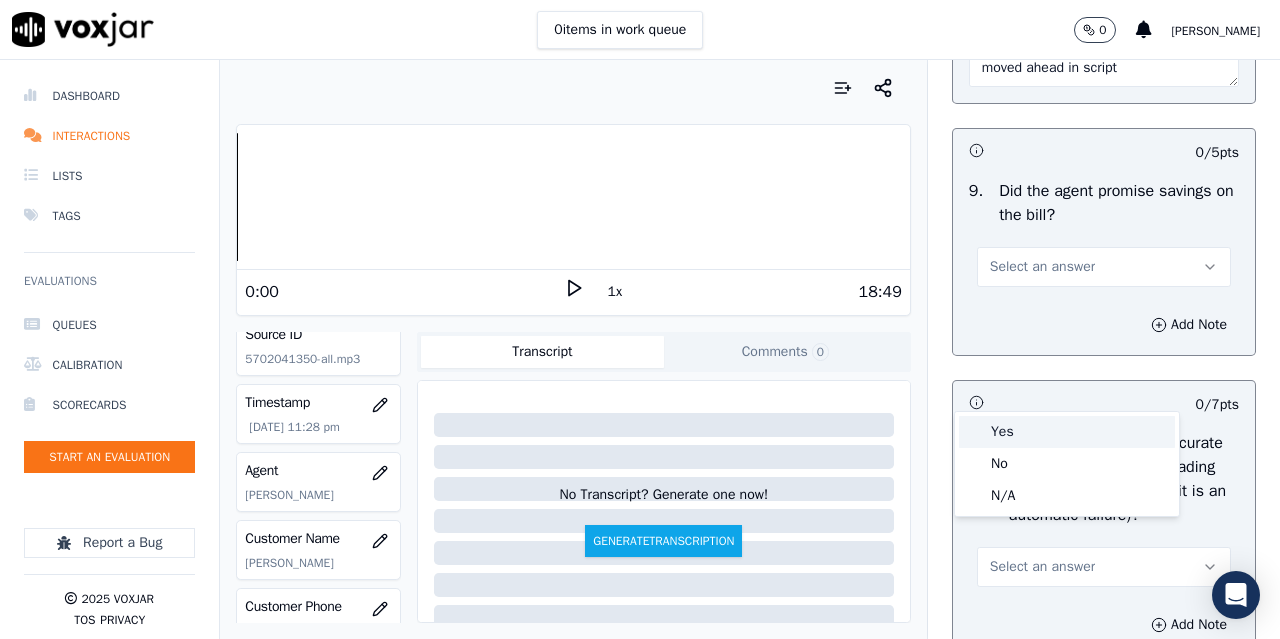 click on "Yes" at bounding box center (1067, 432) 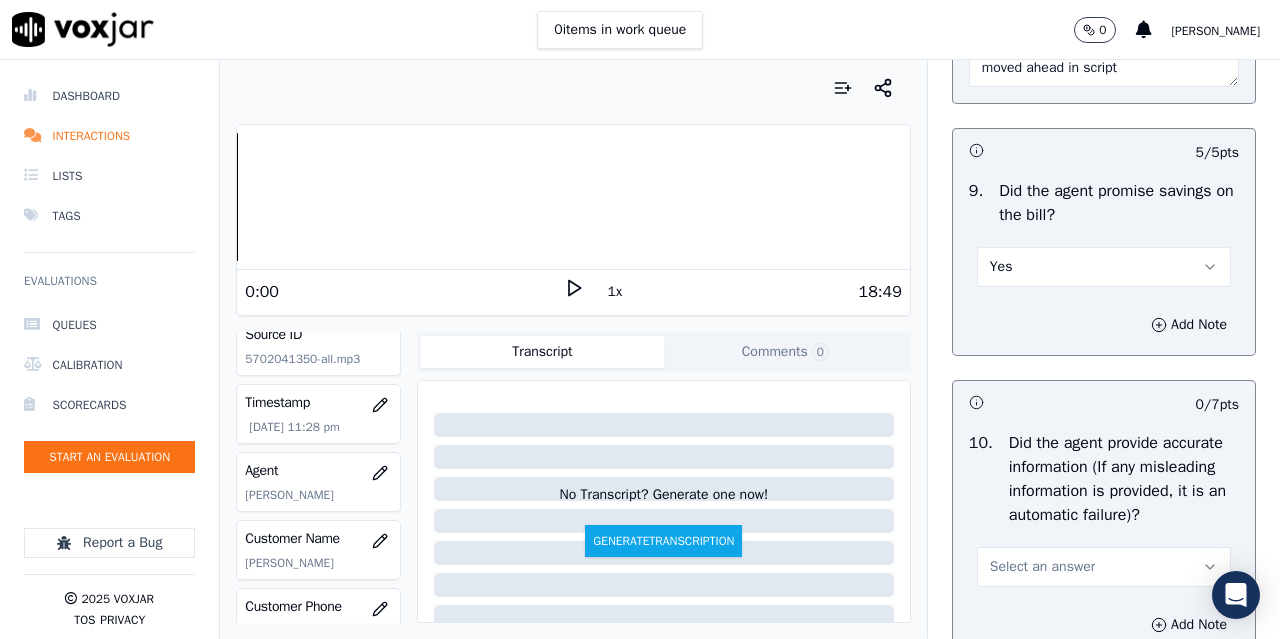 scroll, scrollTop: 2800, scrollLeft: 0, axis: vertical 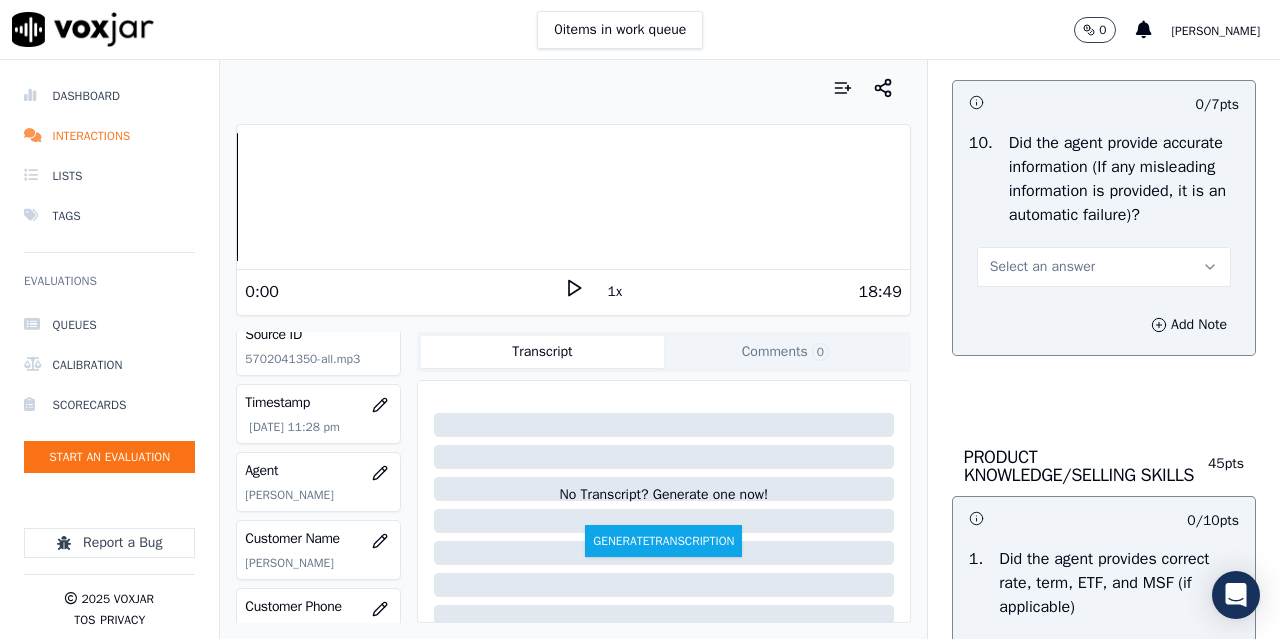 click on "Select an answer" at bounding box center [1042, 267] 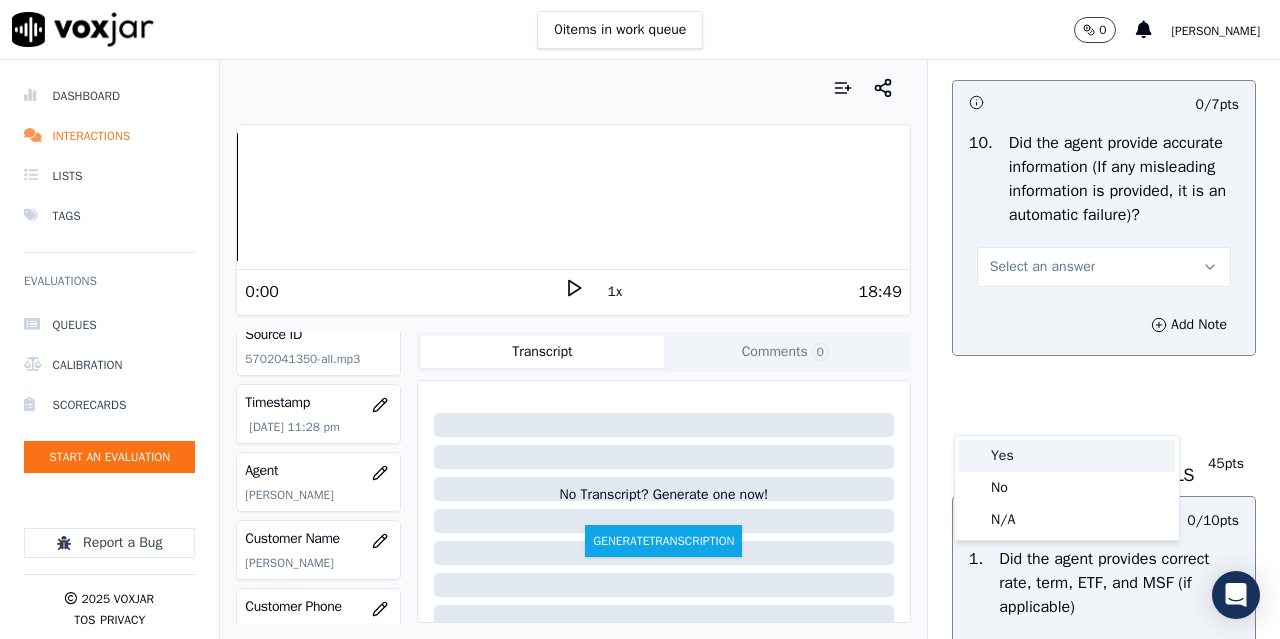 click on "Yes" at bounding box center (1067, 456) 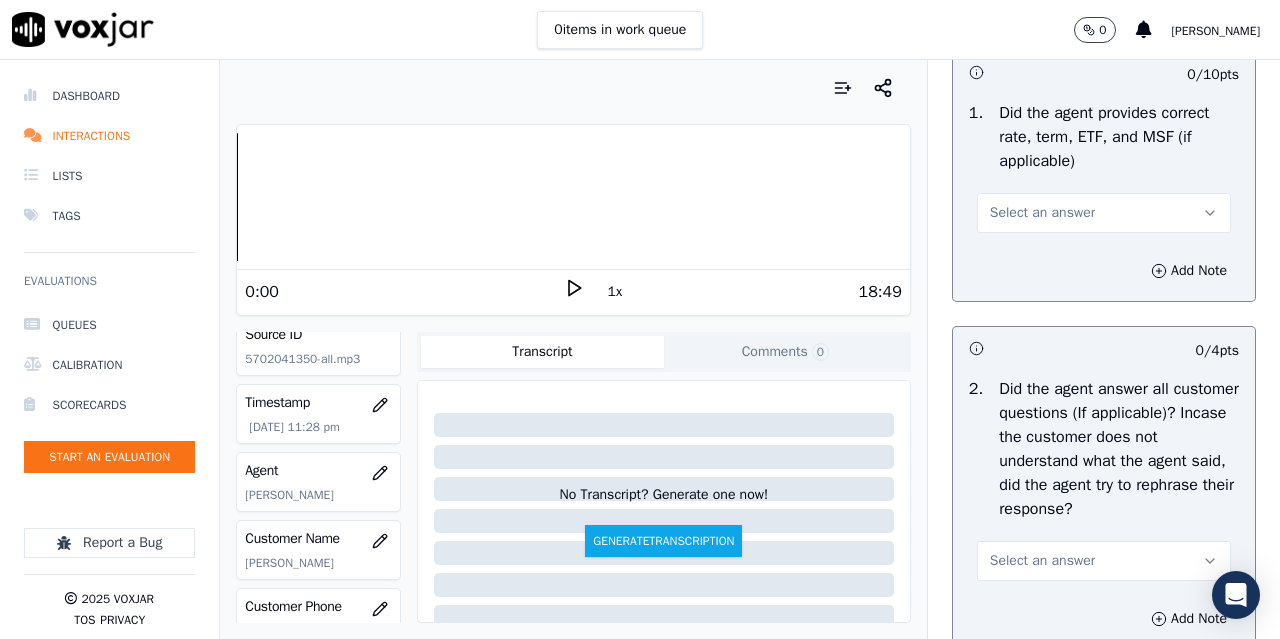 scroll, scrollTop: 3300, scrollLeft: 0, axis: vertical 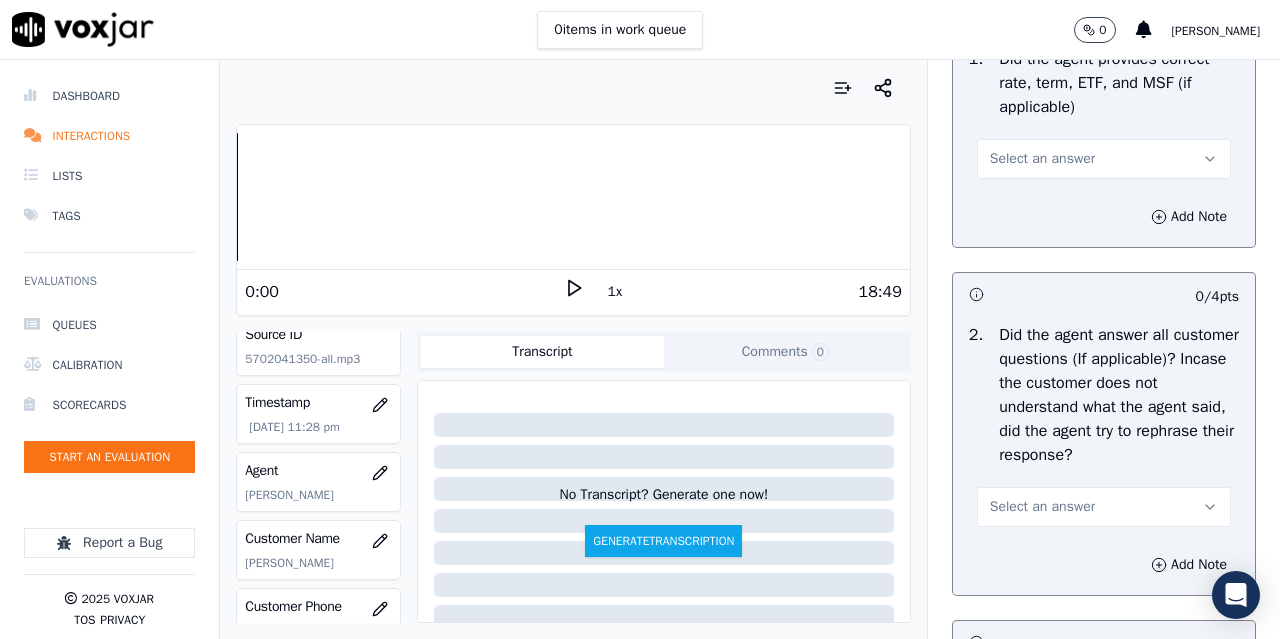 click on "Select an answer" at bounding box center [1042, 159] 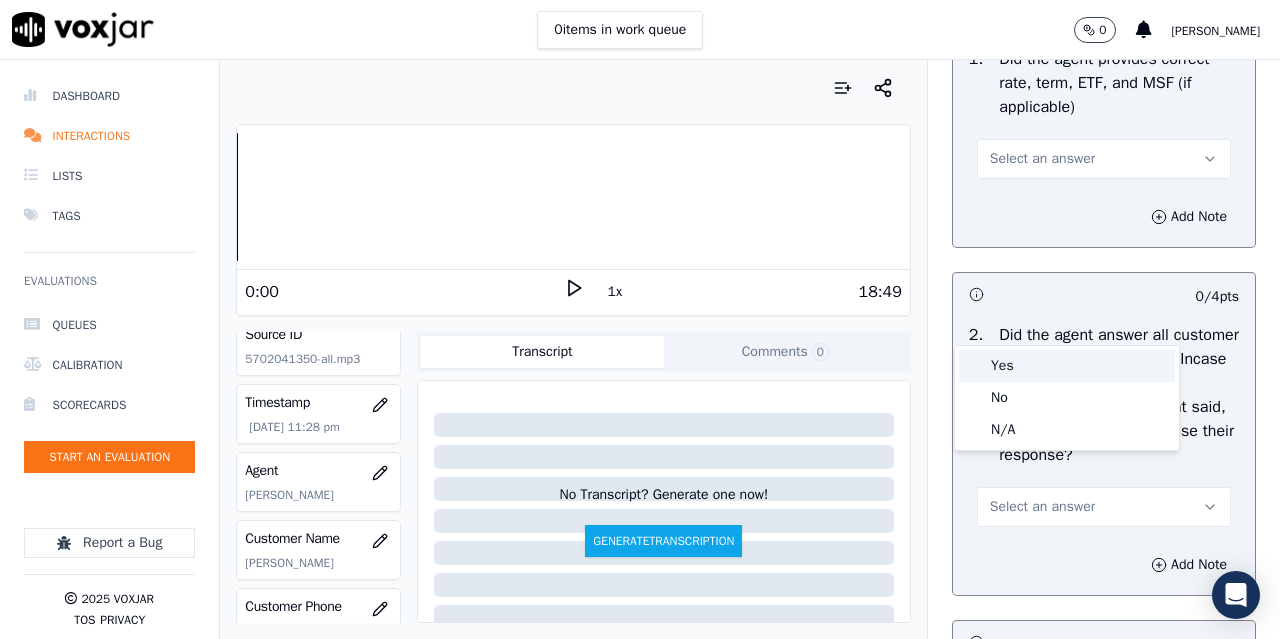 click on "Yes" at bounding box center (1067, 366) 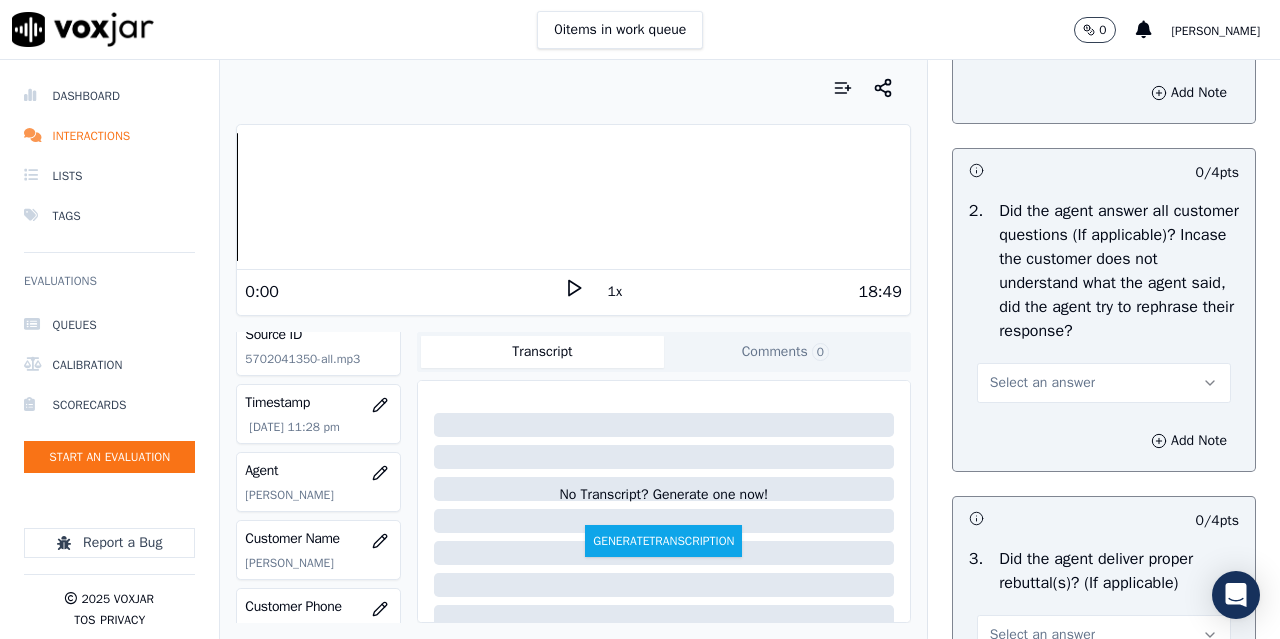 scroll, scrollTop: 3700, scrollLeft: 0, axis: vertical 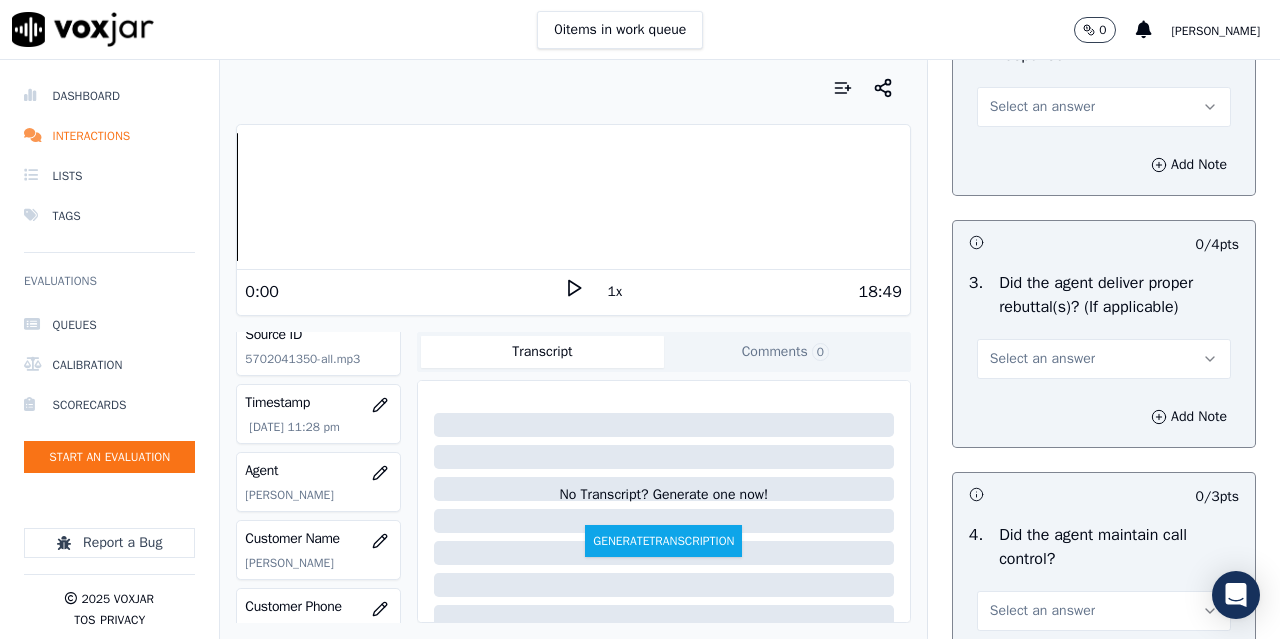 click on "Select an answer" at bounding box center (1104, 107) 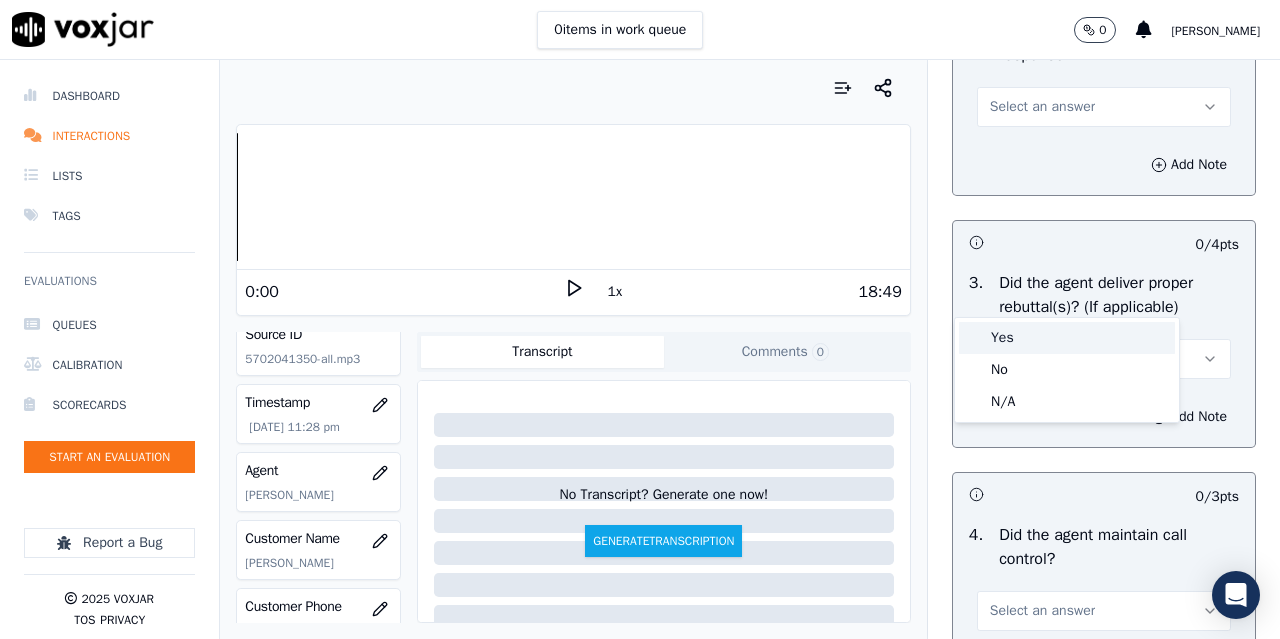 click on "Yes" at bounding box center (1067, 338) 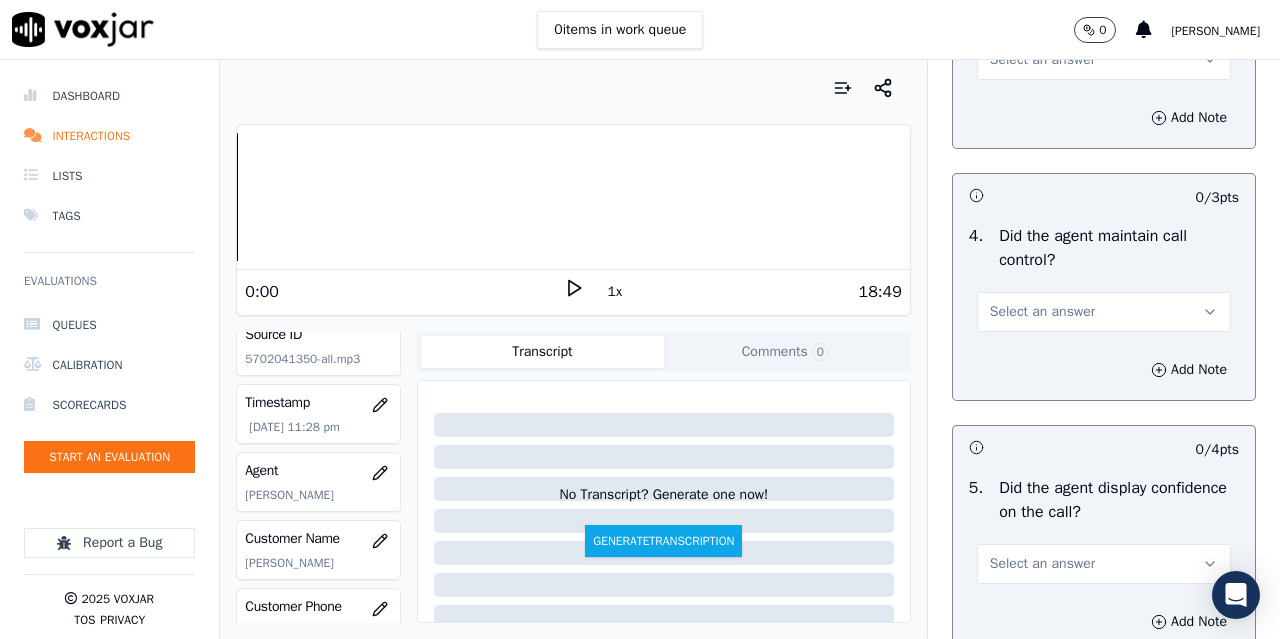 scroll, scrollTop: 4000, scrollLeft: 0, axis: vertical 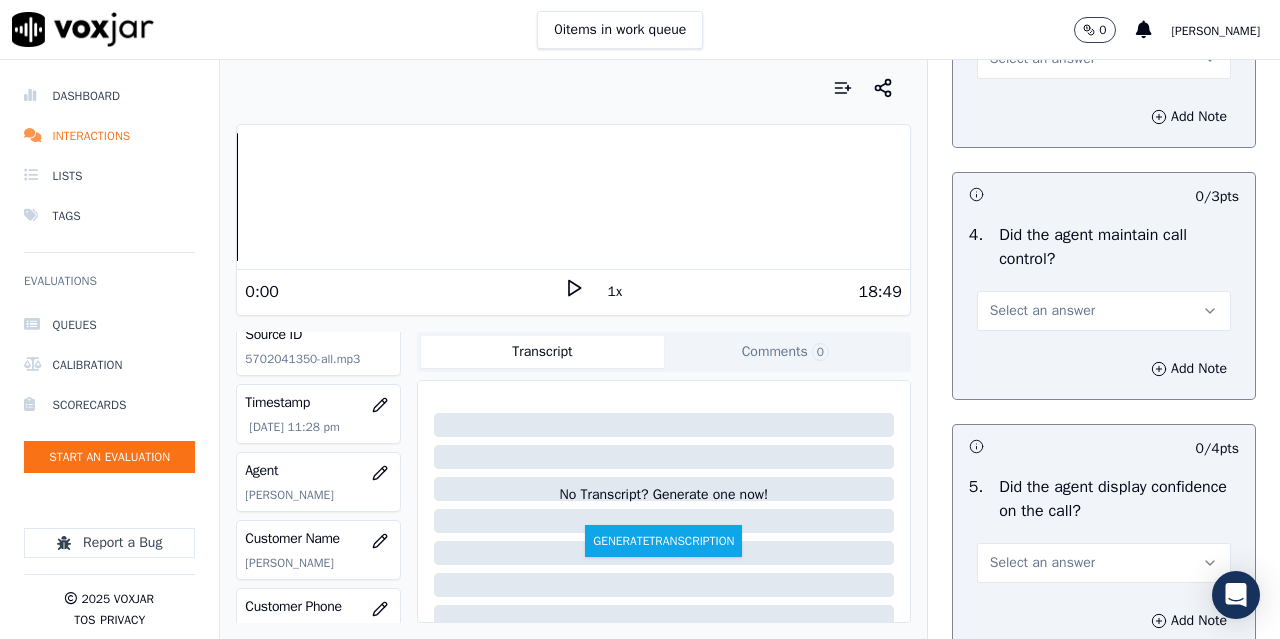 click on "Select an answer" at bounding box center (1042, 59) 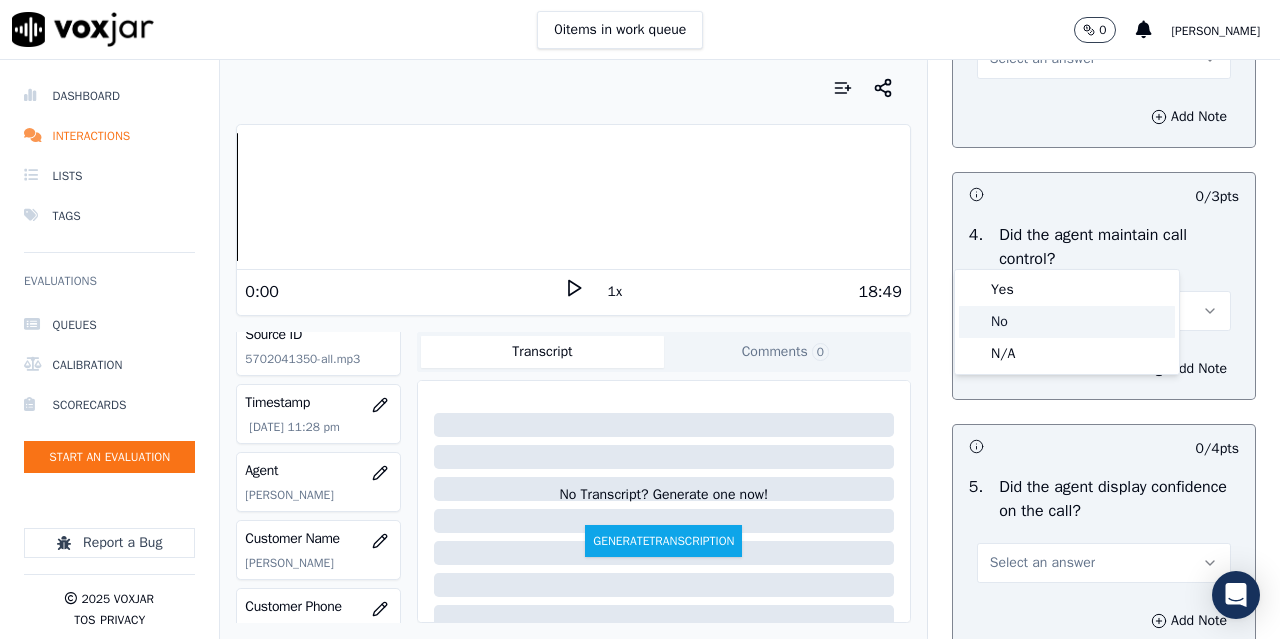 click on "No" 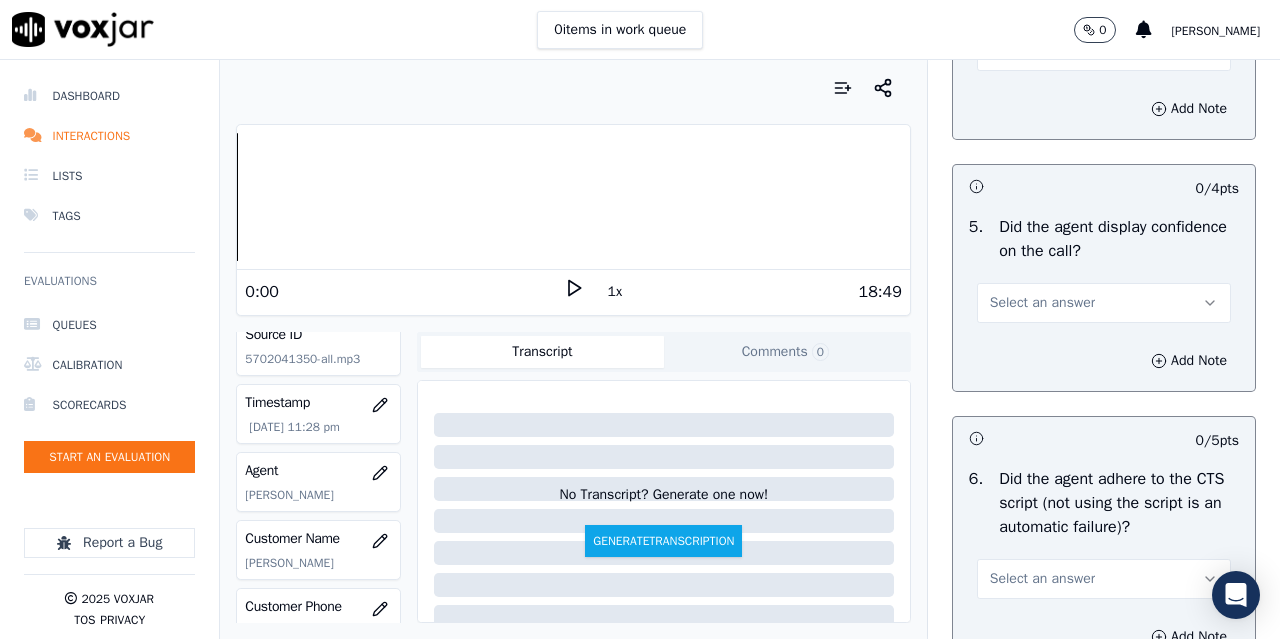 scroll, scrollTop: 4300, scrollLeft: 0, axis: vertical 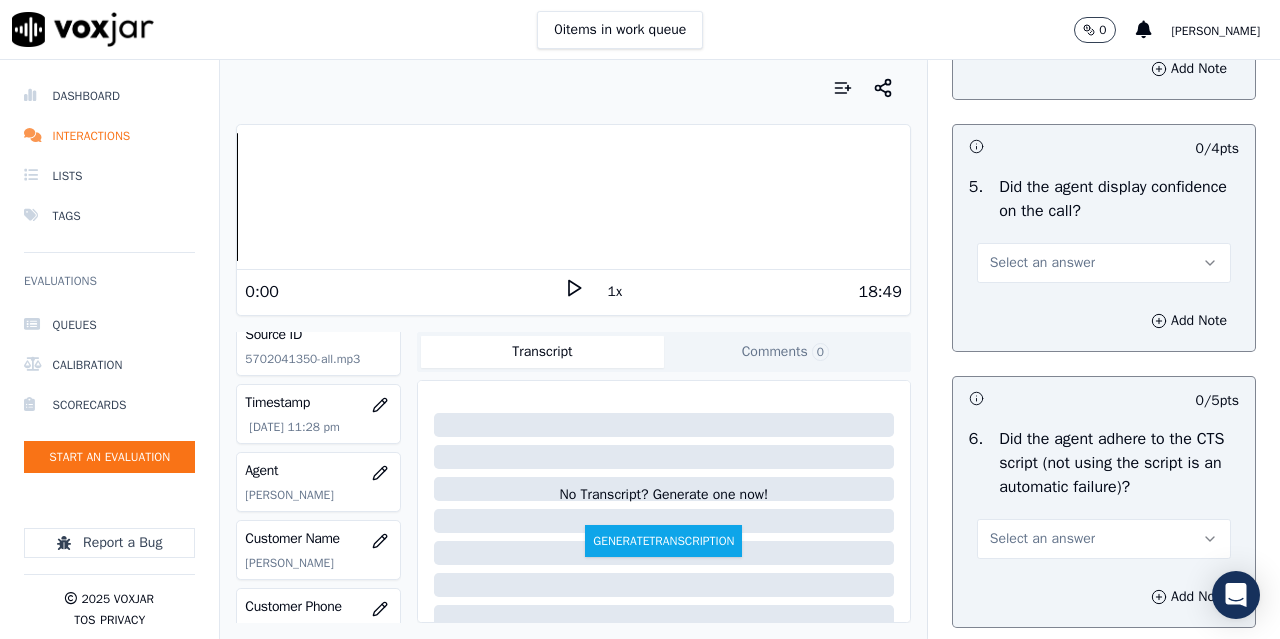 click on "Select an answer" at bounding box center (1042, 11) 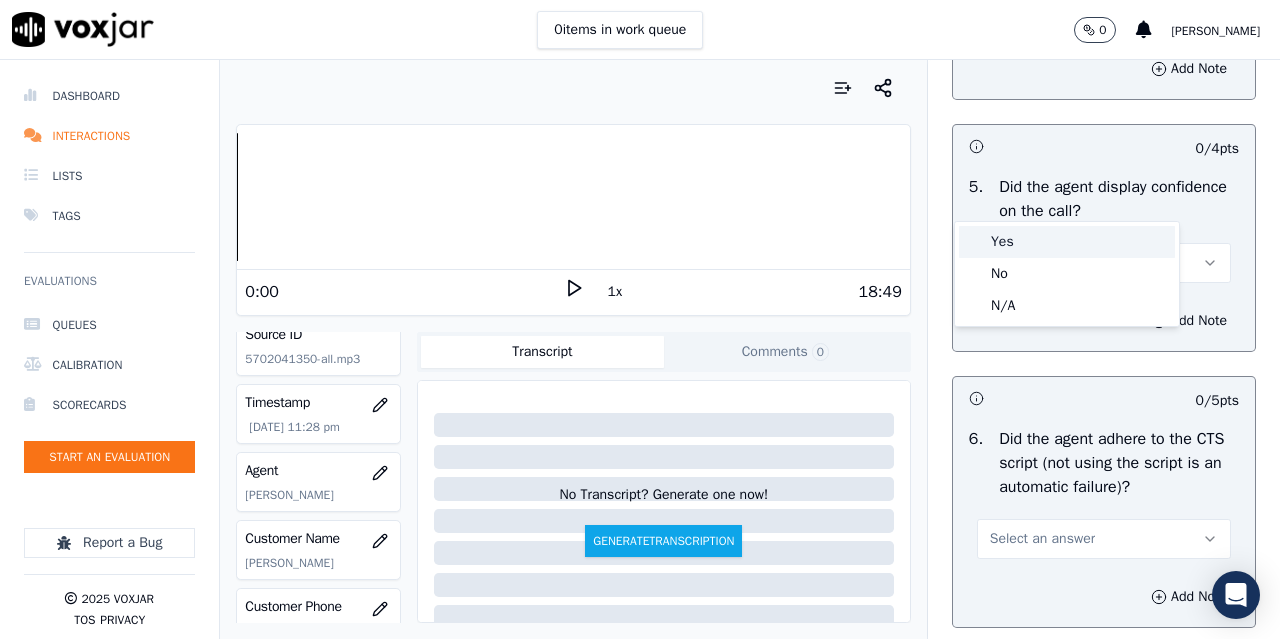 click on "Yes" at bounding box center [1067, 242] 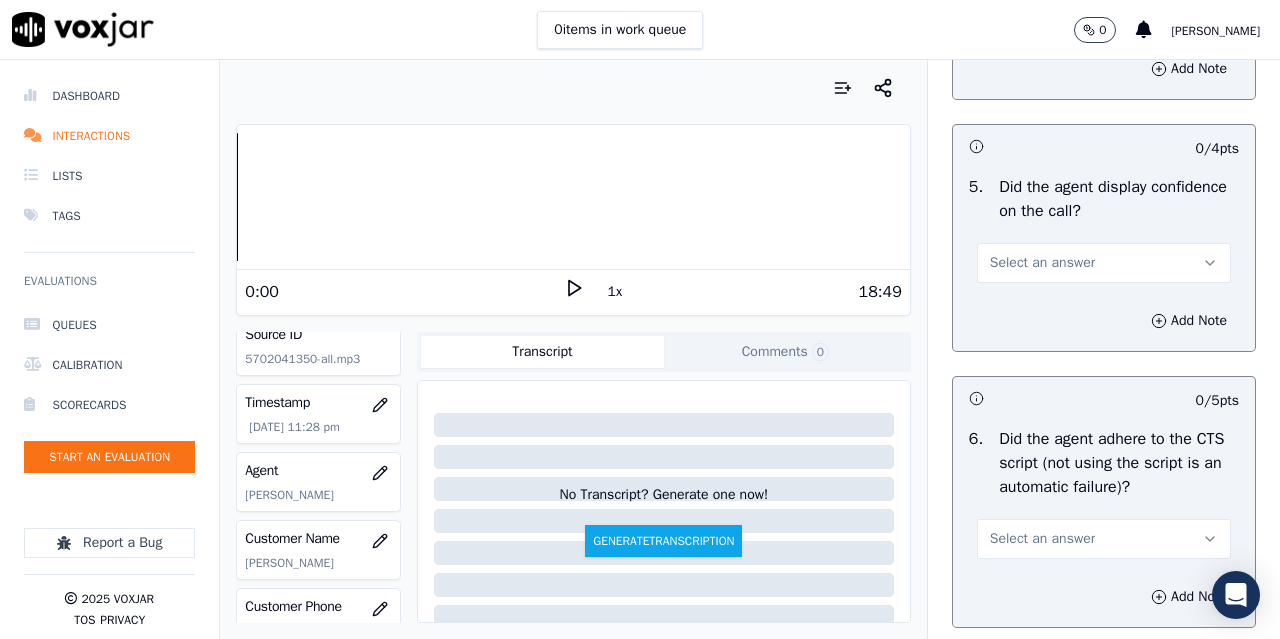 click on "Select an answer" at bounding box center [1042, 263] 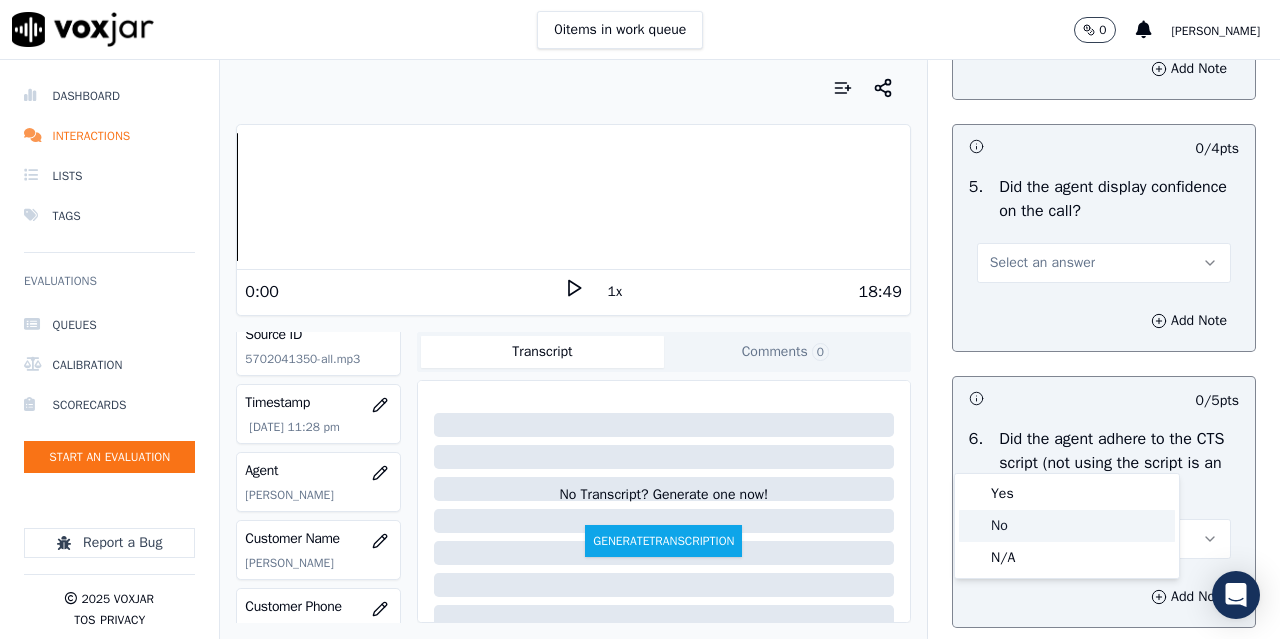 click on "No" 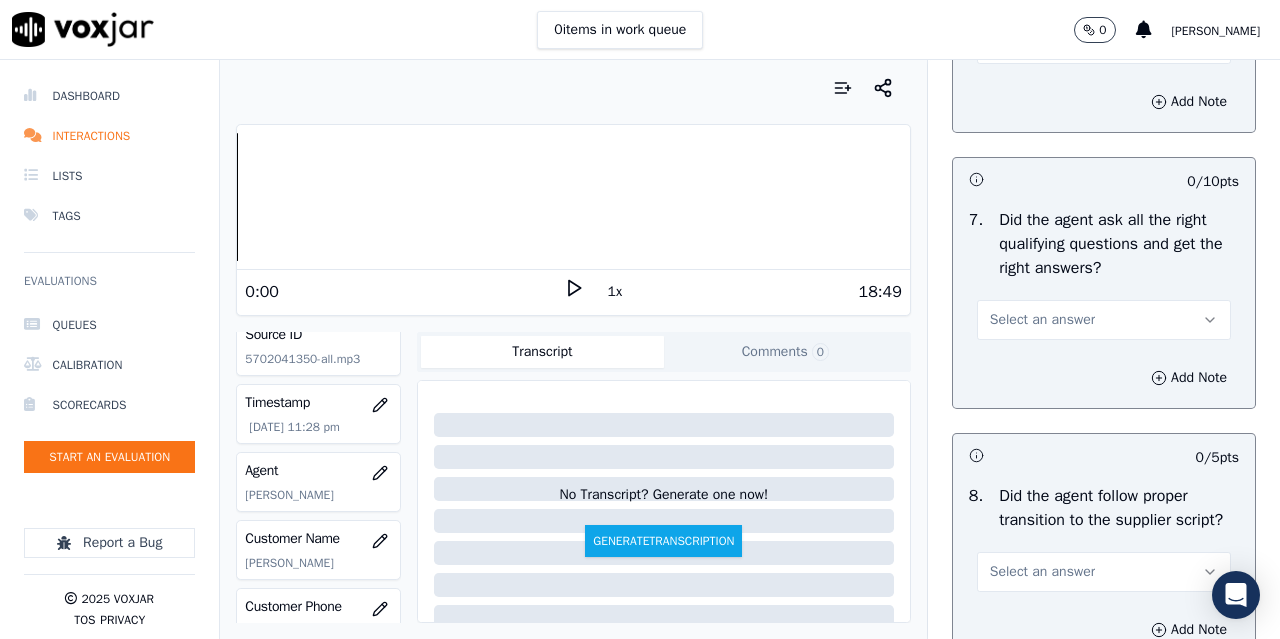 scroll, scrollTop: 4800, scrollLeft: 0, axis: vertical 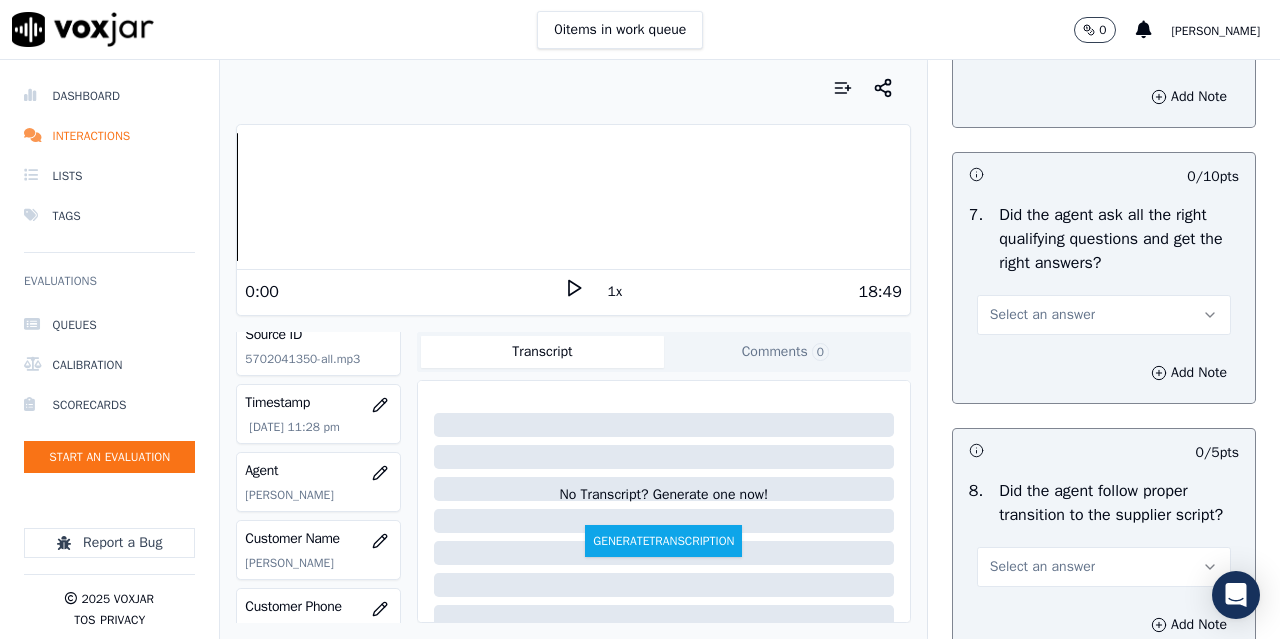 click on "Select an answer" at bounding box center (1042, 39) 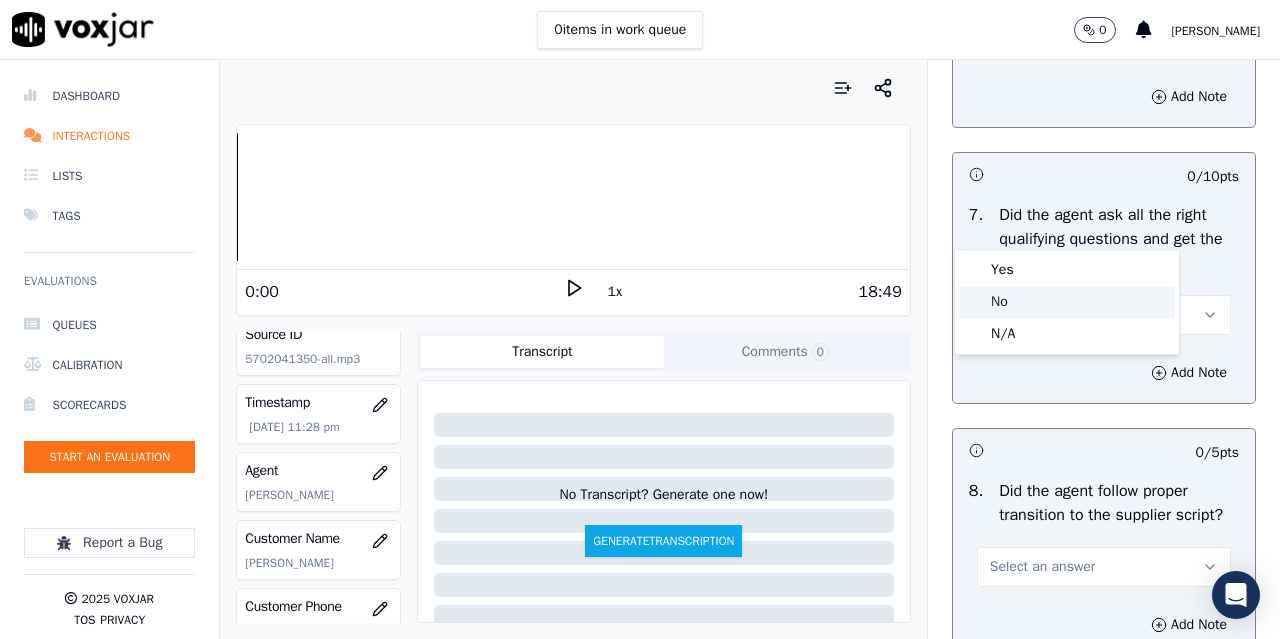 drag, startPoint x: 1038, startPoint y: 302, endPoint x: 1105, endPoint y: 333, distance: 73.82411 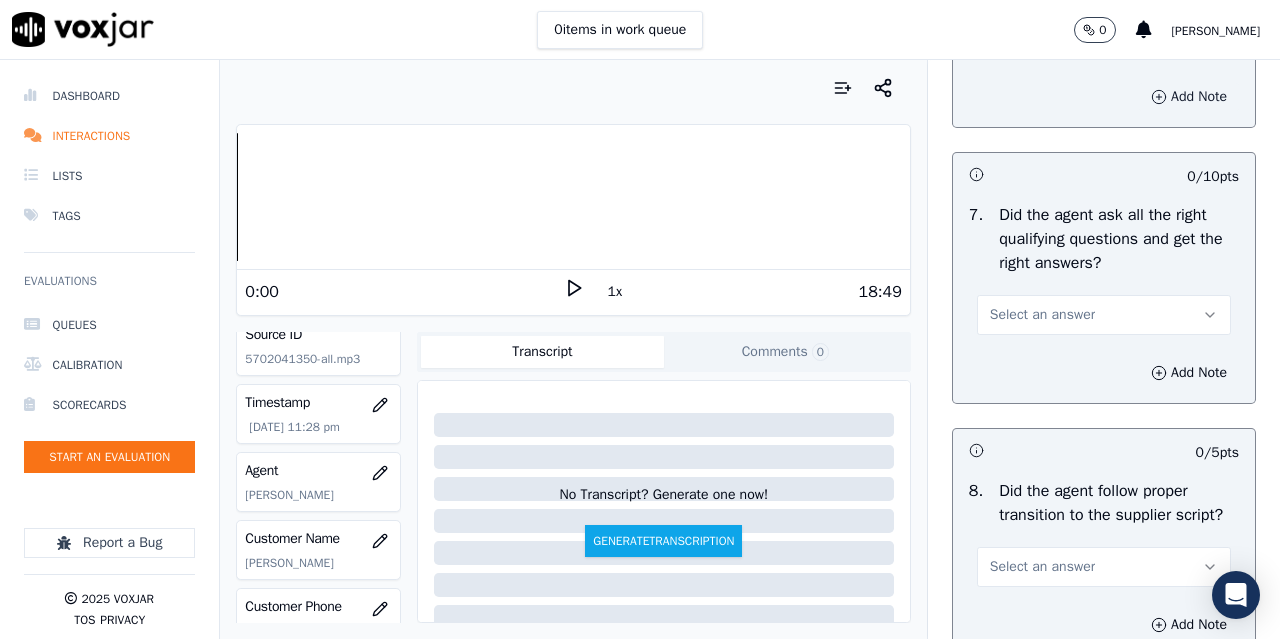 click on "Add Note" at bounding box center (1189, 97) 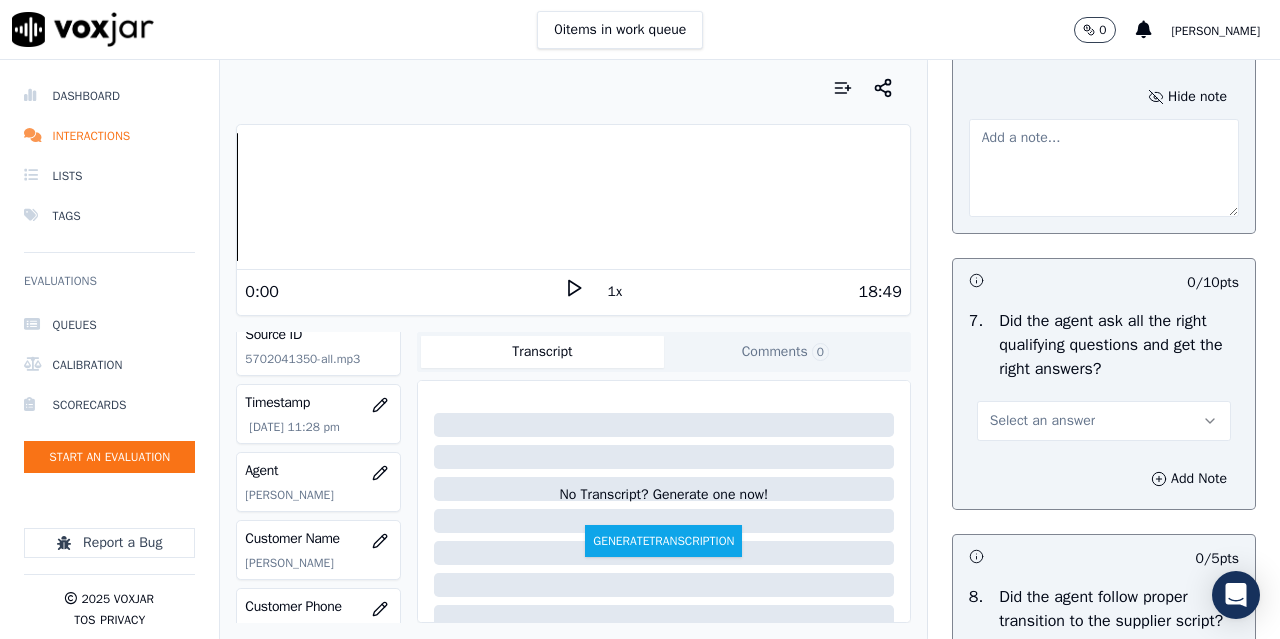 click at bounding box center (1104, 168) 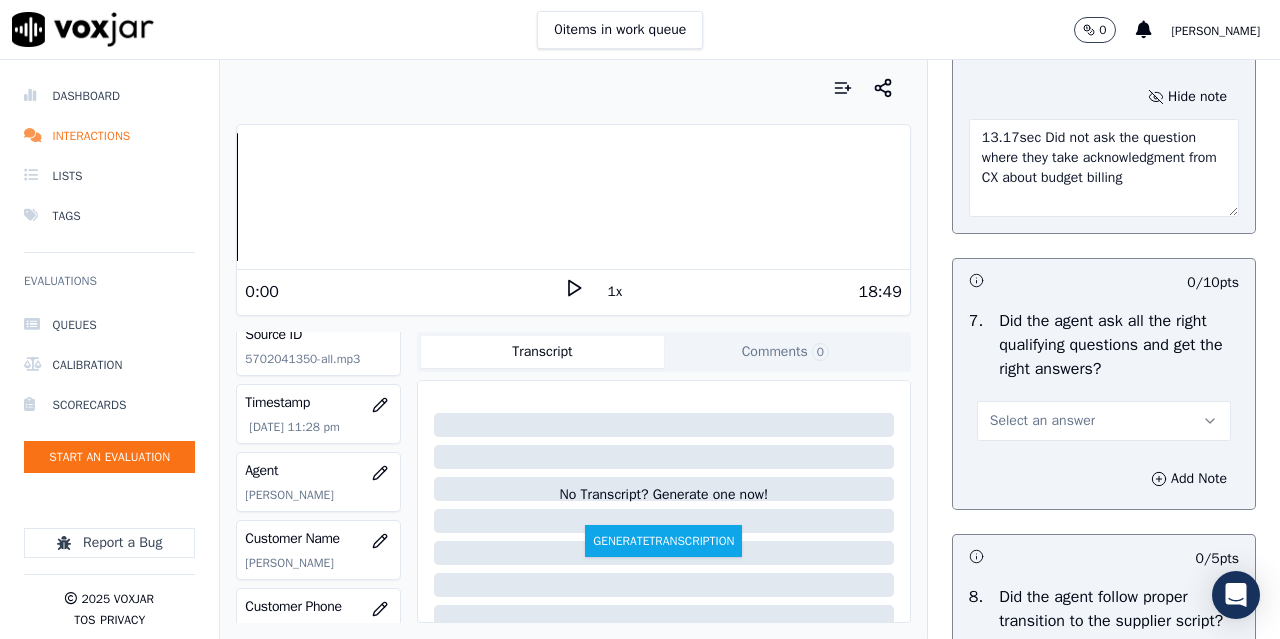 scroll, scrollTop: 40, scrollLeft: 0, axis: vertical 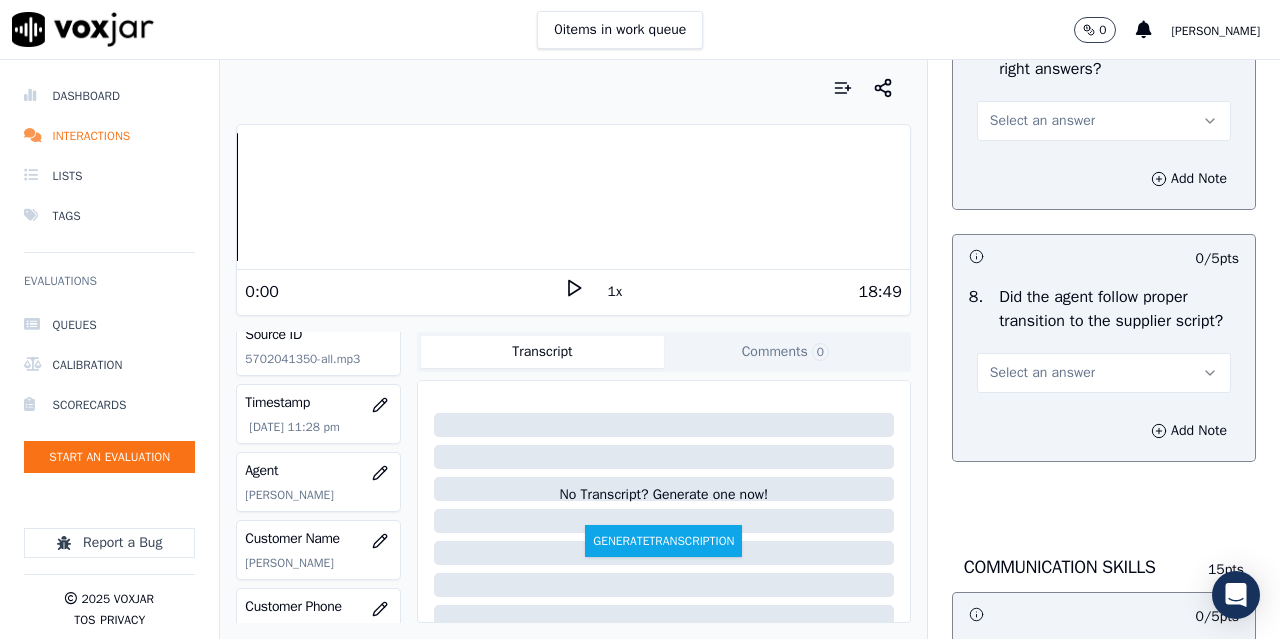 type on "13.17sec Did not ask the question where they take acknowledgment from CX about budget billing
CX hardly said YES to questions at the end of WGL script still [PERSON_NAME] kept moving to the next questions" 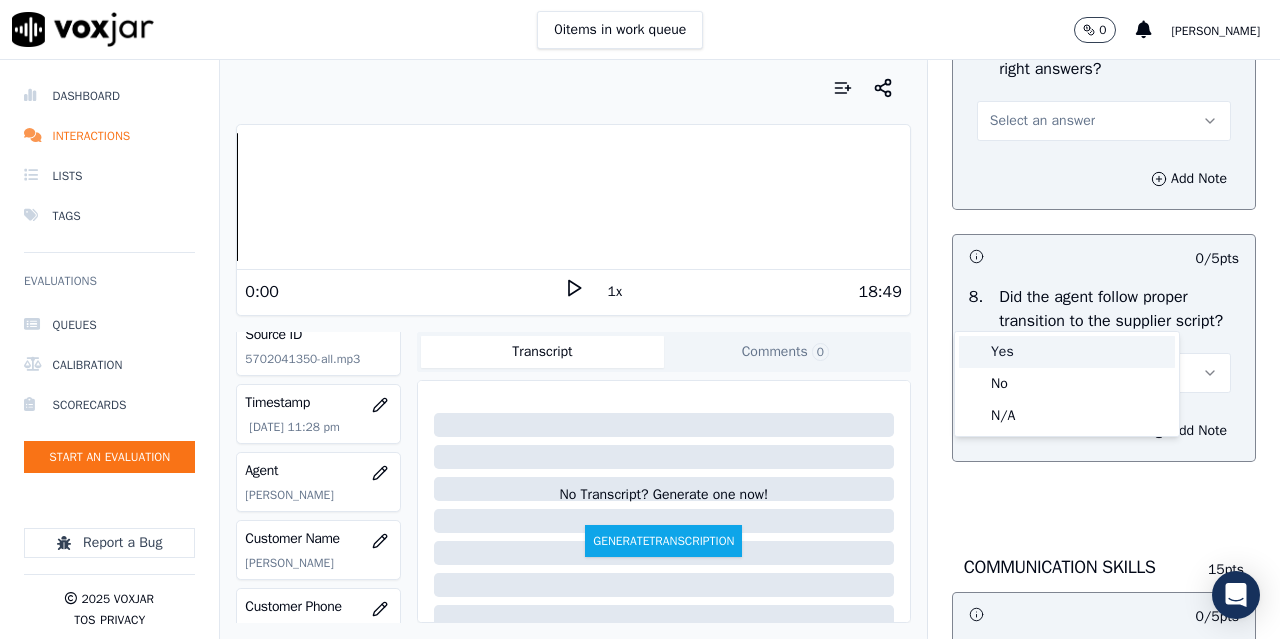 click on "Yes" at bounding box center (1067, 352) 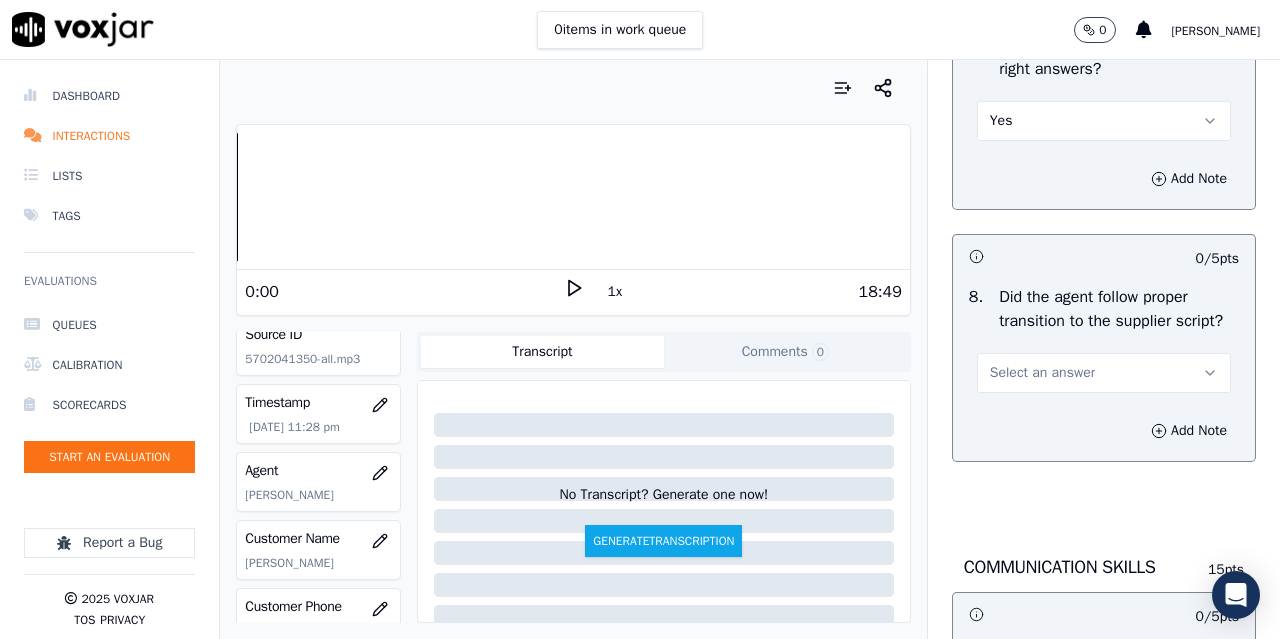 scroll, scrollTop: 5400, scrollLeft: 0, axis: vertical 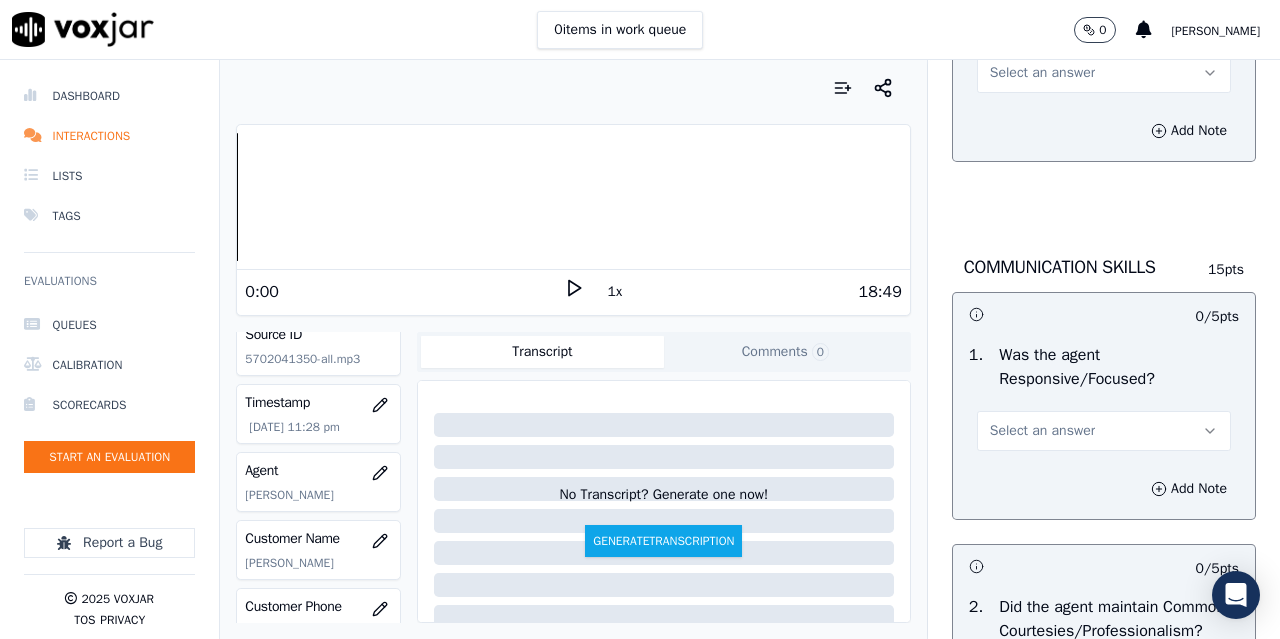 click on "Select an answer" at bounding box center [1042, 73] 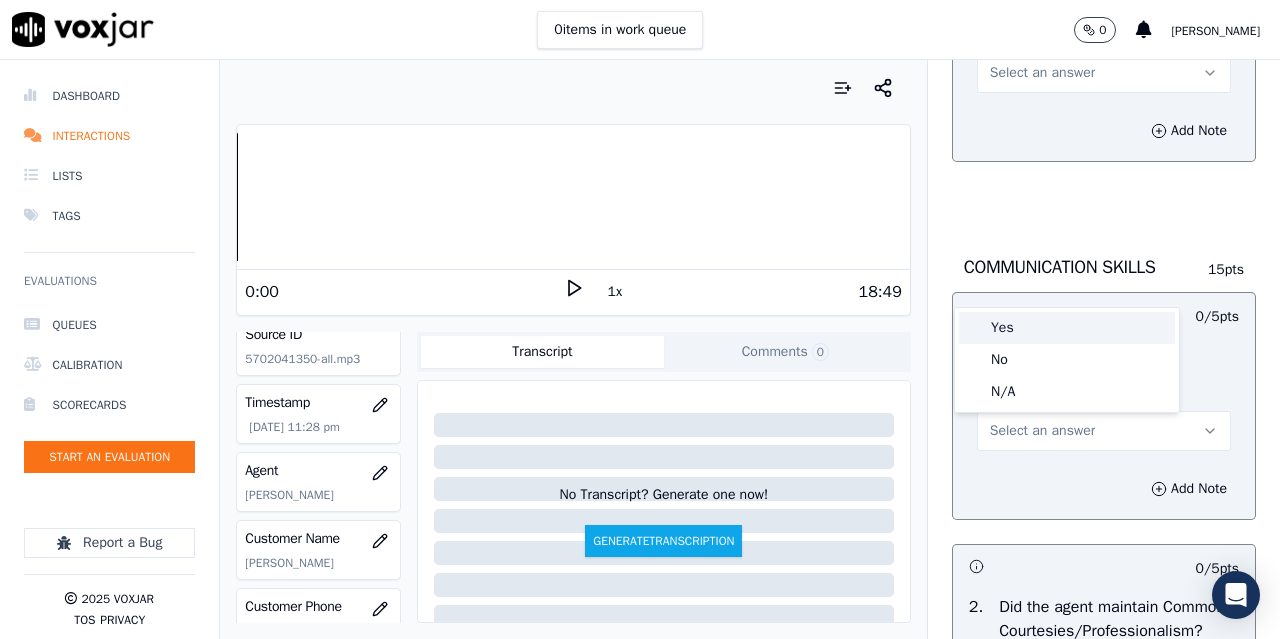 click on "Yes" at bounding box center (1067, 328) 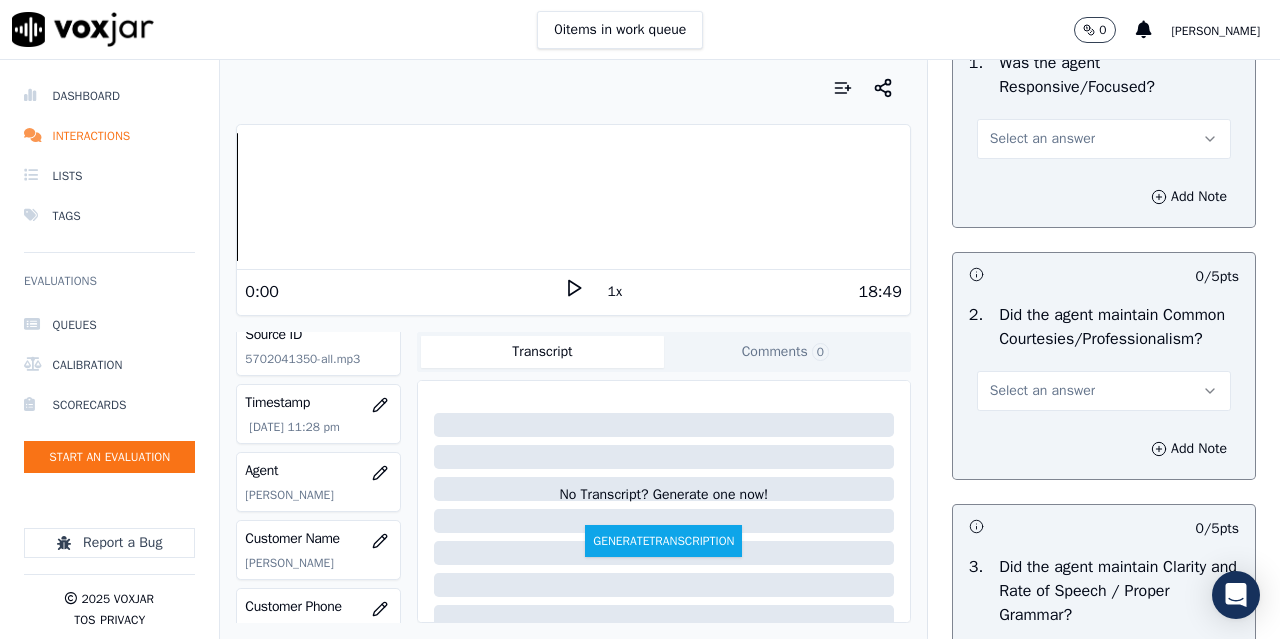 scroll, scrollTop: 5700, scrollLeft: 0, axis: vertical 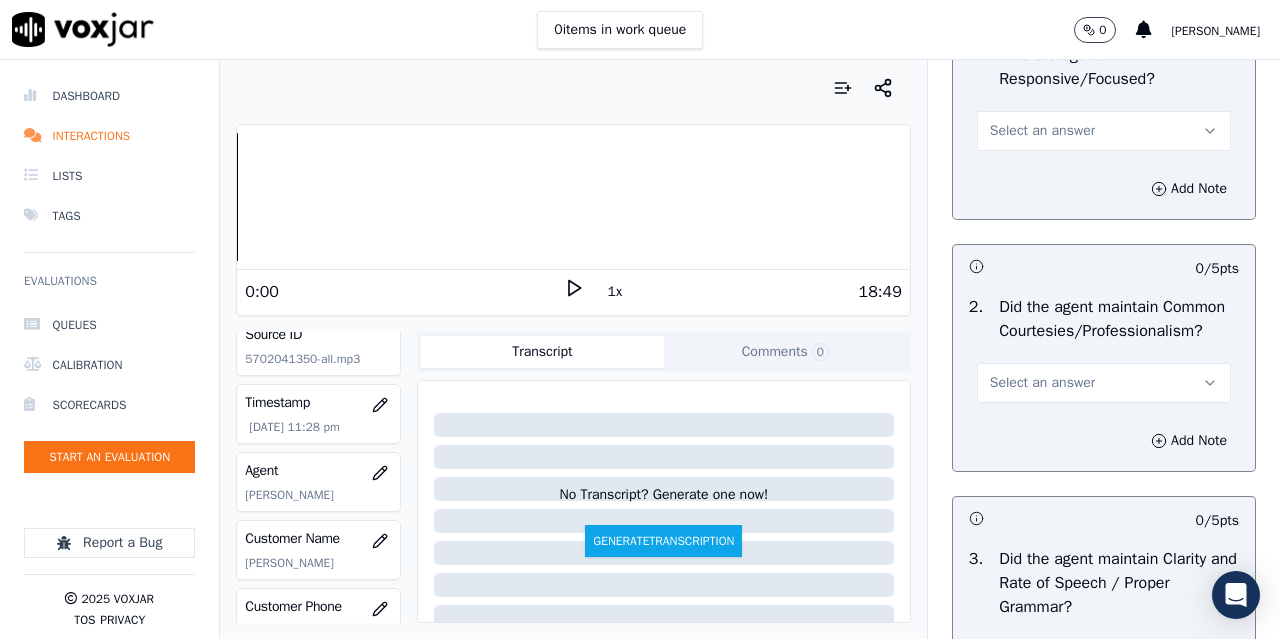 click on "Select an answer" at bounding box center (1042, 131) 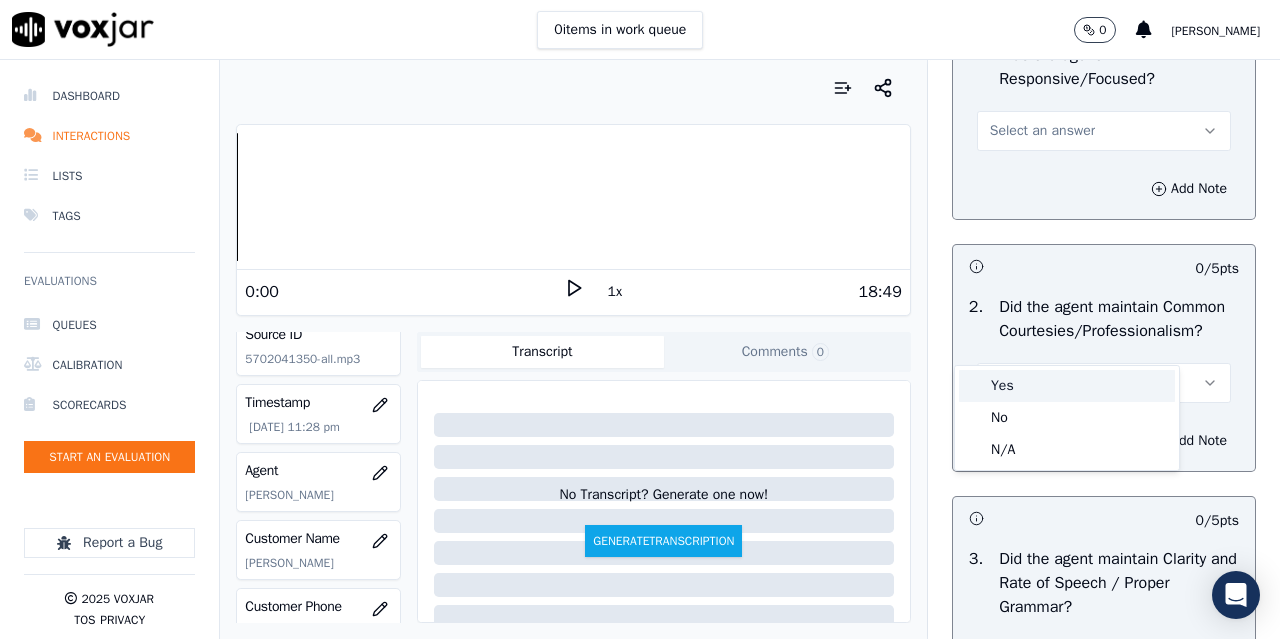 click on "Yes" at bounding box center (1067, 386) 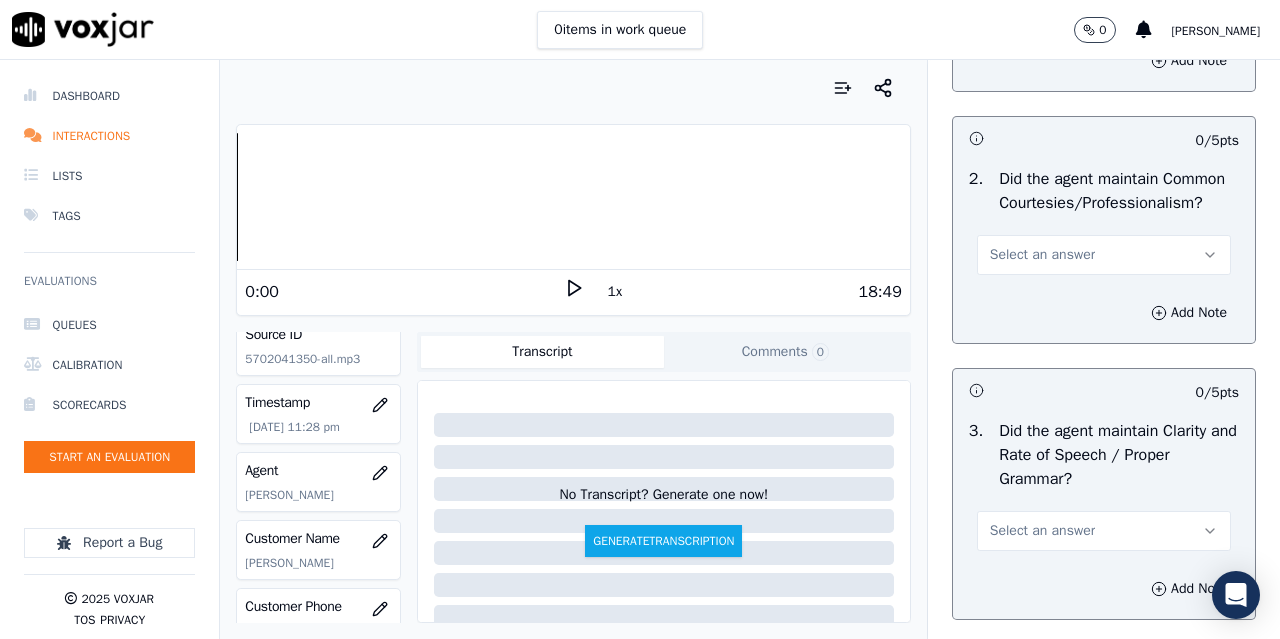 scroll, scrollTop: 6000, scrollLeft: 0, axis: vertical 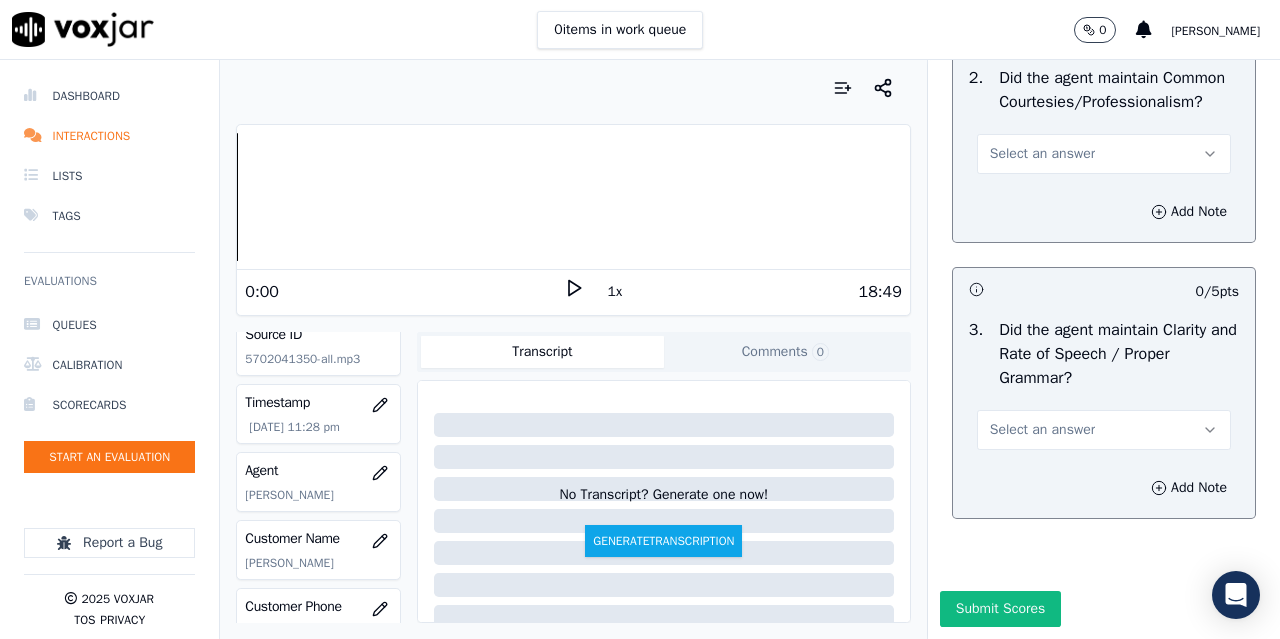click on "Select an answer" at bounding box center (1042, 154) 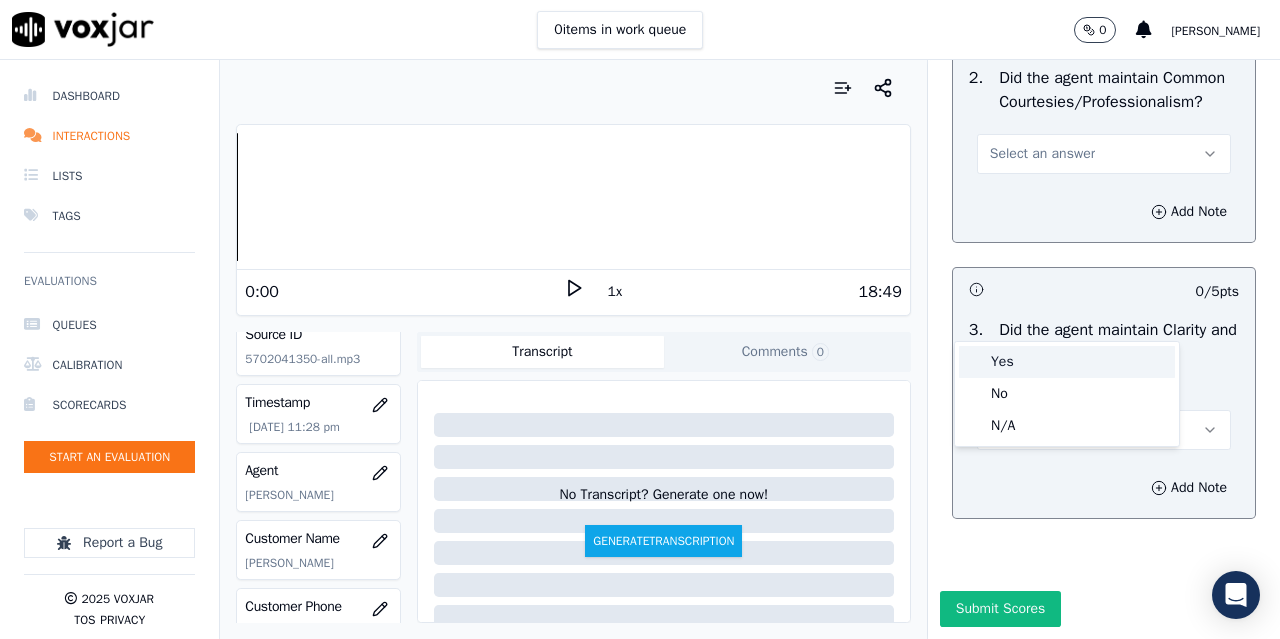 click on "Yes" at bounding box center (1067, 362) 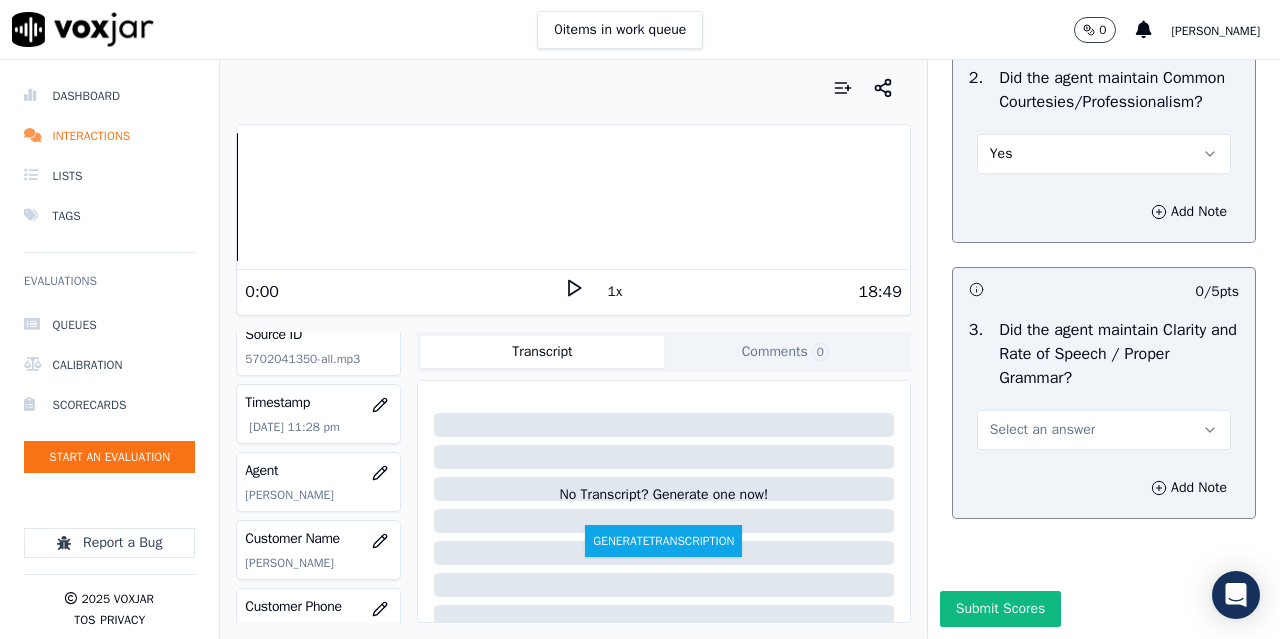 scroll, scrollTop: 6214, scrollLeft: 0, axis: vertical 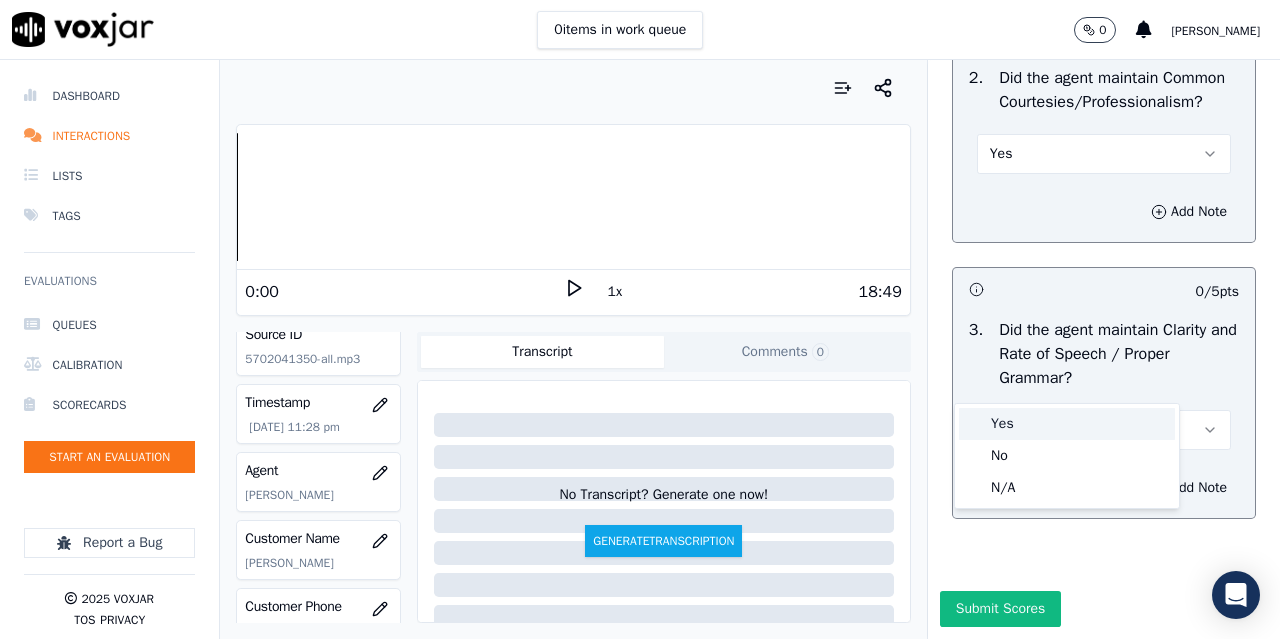 click on "Yes" at bounding box center [1067, 424] 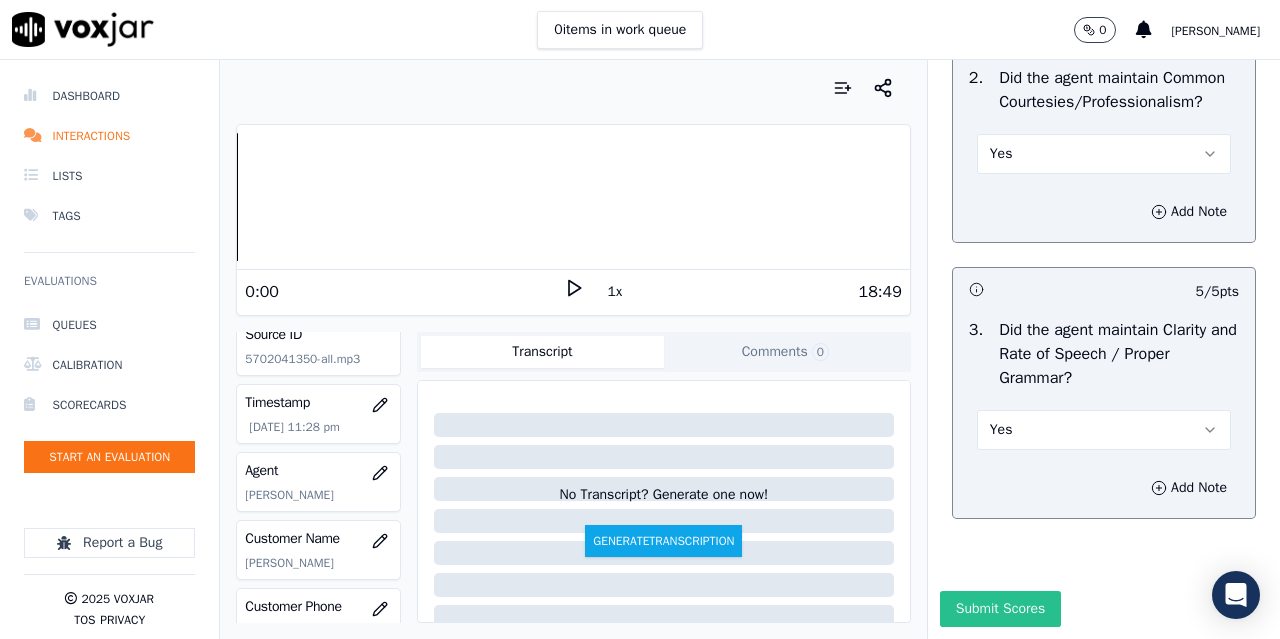 click on "Submit Scores" at bounding box center [1000, 609] 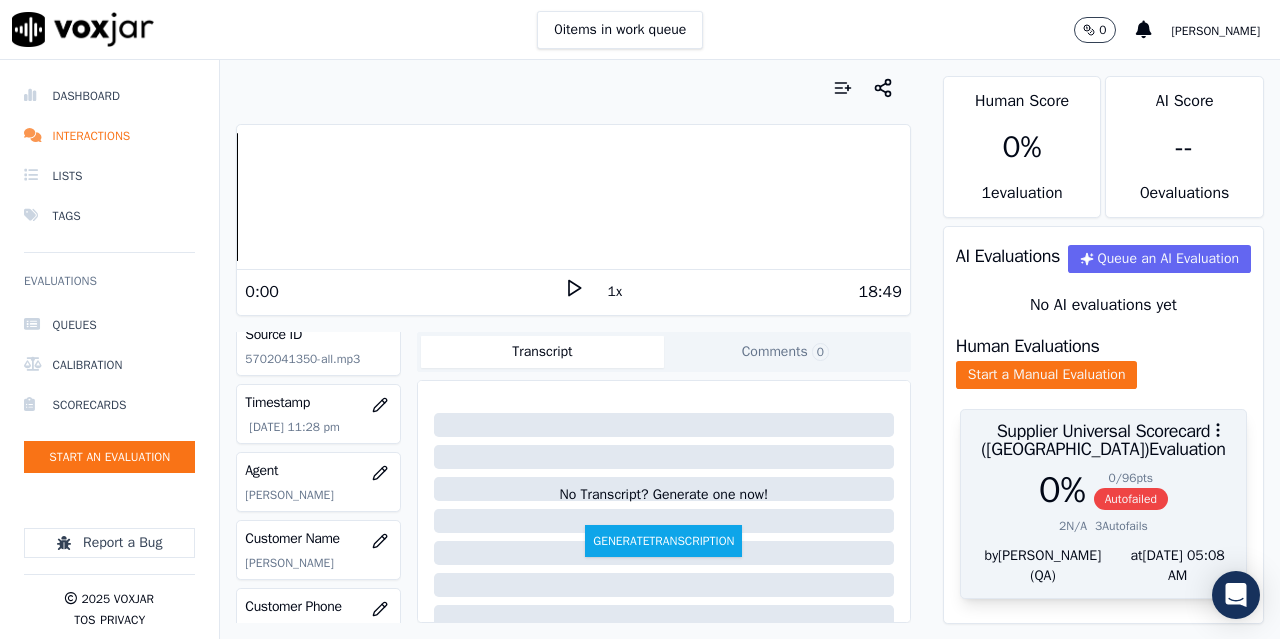click on "Supplier Universal Scorecard ([GEOGRAPHIC_DATA])  Evaluation" at bounding box center [1103, 440] 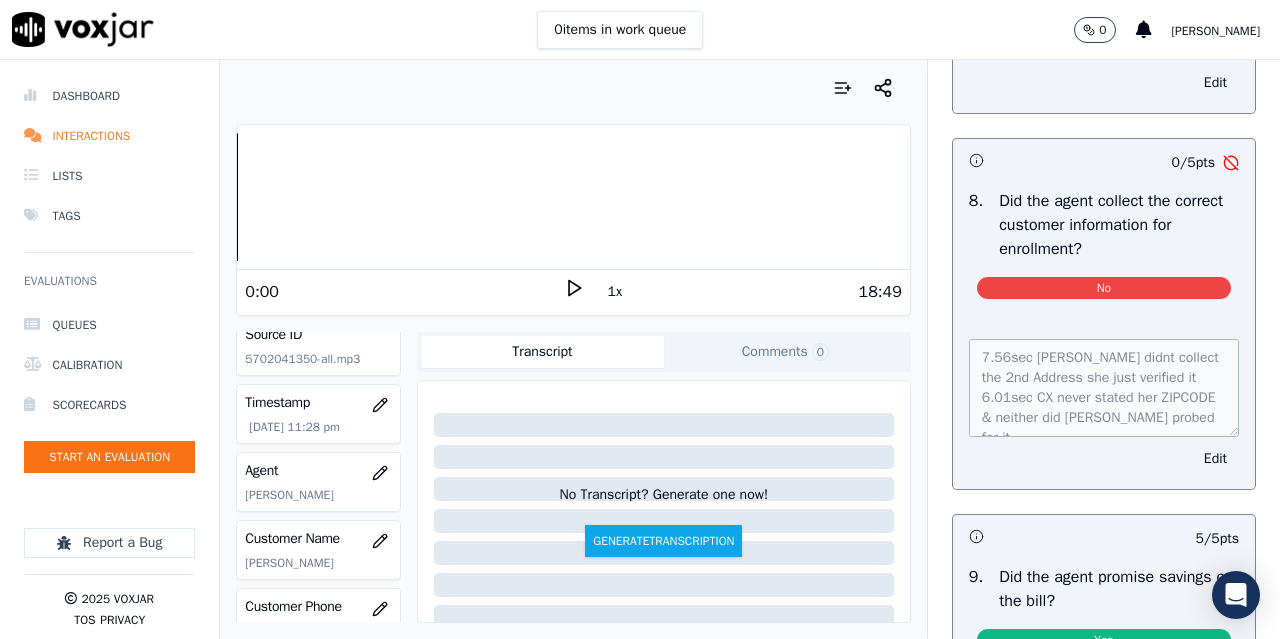 scroll, scrollTop: 2100, scrollLeft: 0, axis: vertical 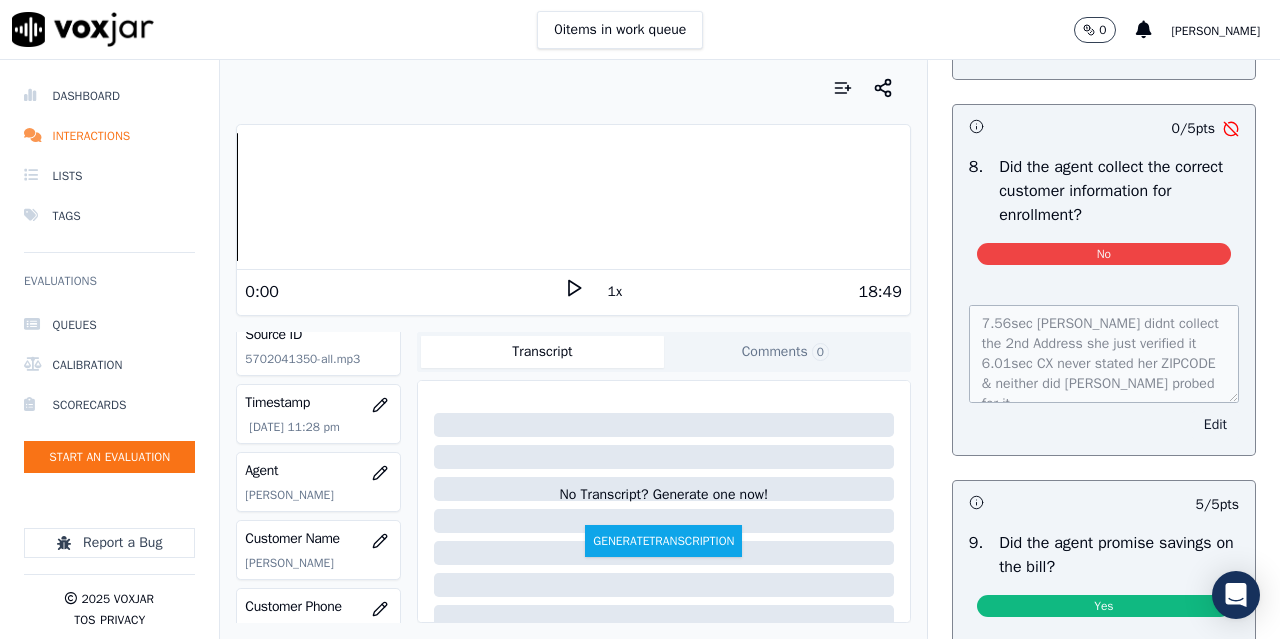 click on "Edit" at bounding box center [1215, 425] 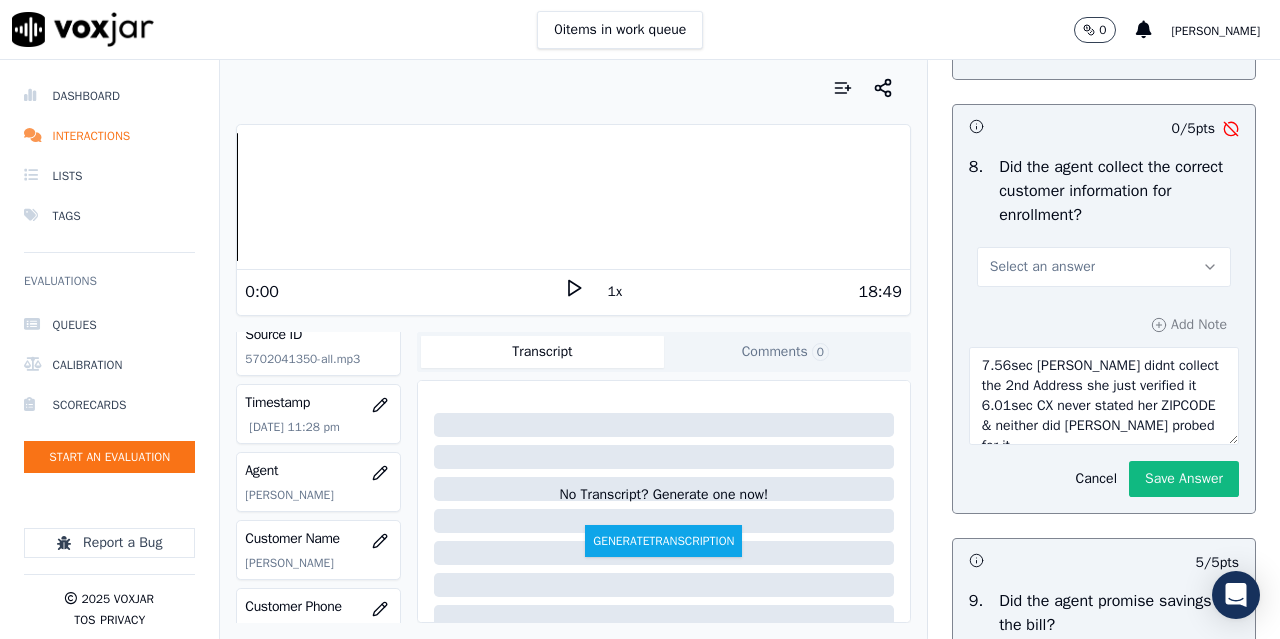 click on "7.56sec [PERSON_NAME] didnt collect the 2nd Address she just verified it
6.01sec CX never stated her ZIPCODE & neither did [PERSON_NAME] probed for it
6.22sec Did not ask the utility name
7.01sec Cx never said YES when asked whether she wants to go ahead with the plan or not
9.08sec When [PERSON_NAME] asked CX about Email CX said " what you say" rather than repeating herself [PERSON_NAME] thanked the CX & moved ahead in script" at bounding box center [1104, 396] 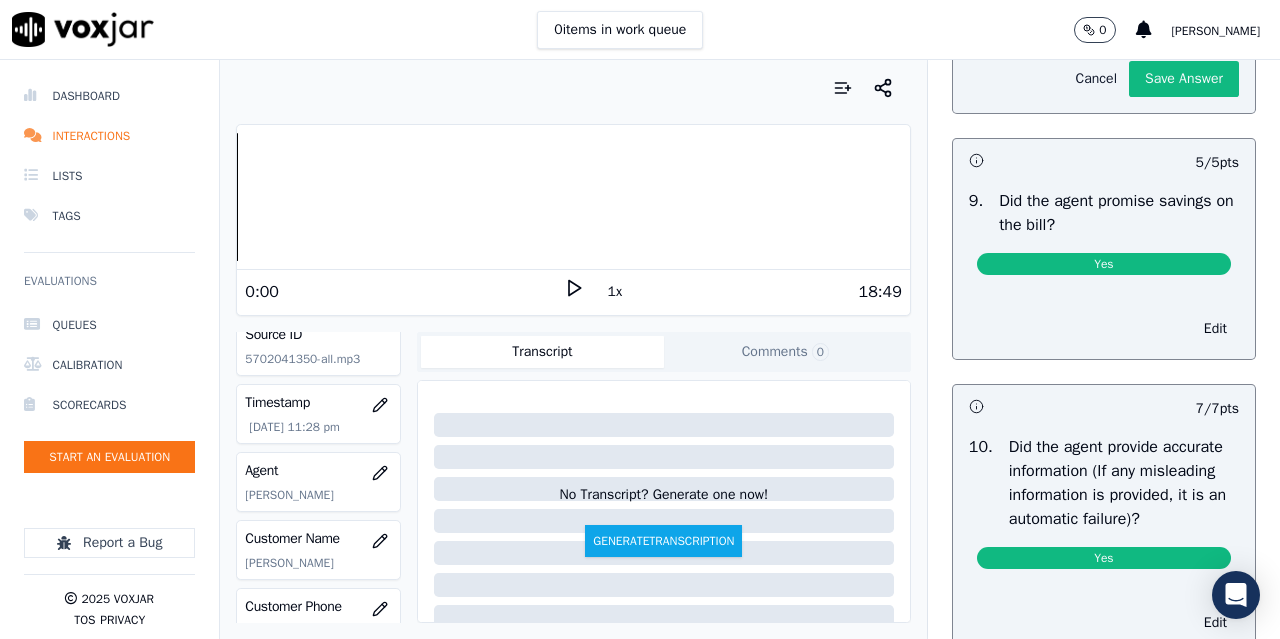 click on "Cancel" at bounding box center (1096, 79) 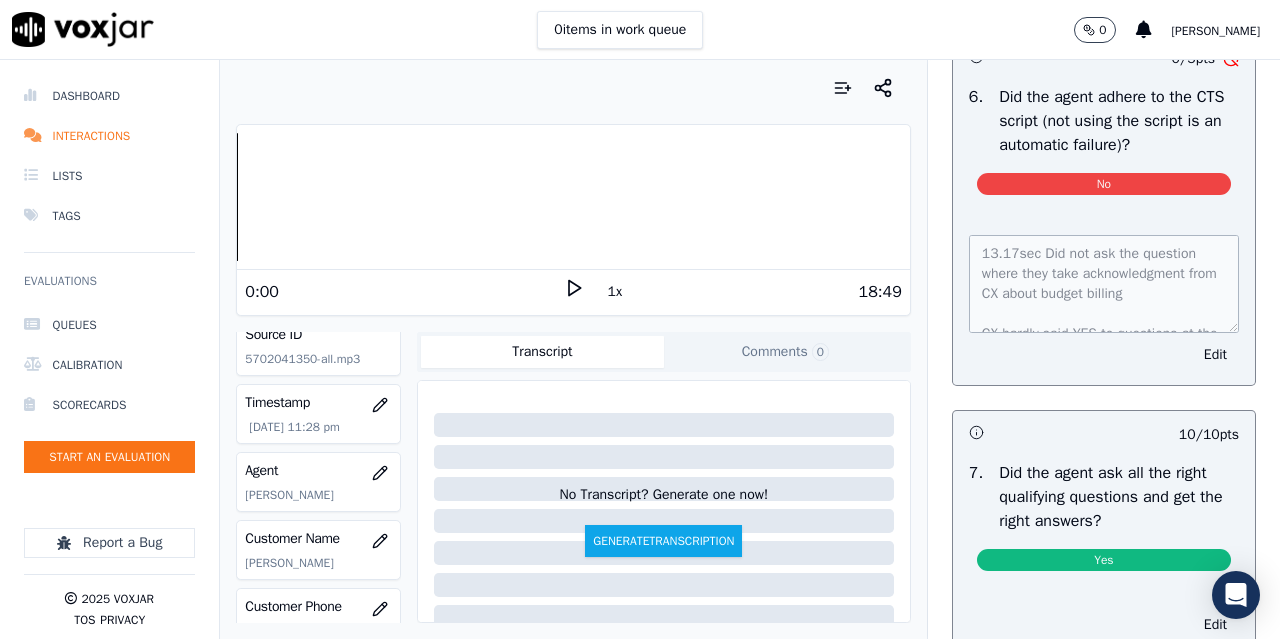 scroll, scrollTop: 4558, scrollLeft: 0, axis: vertical 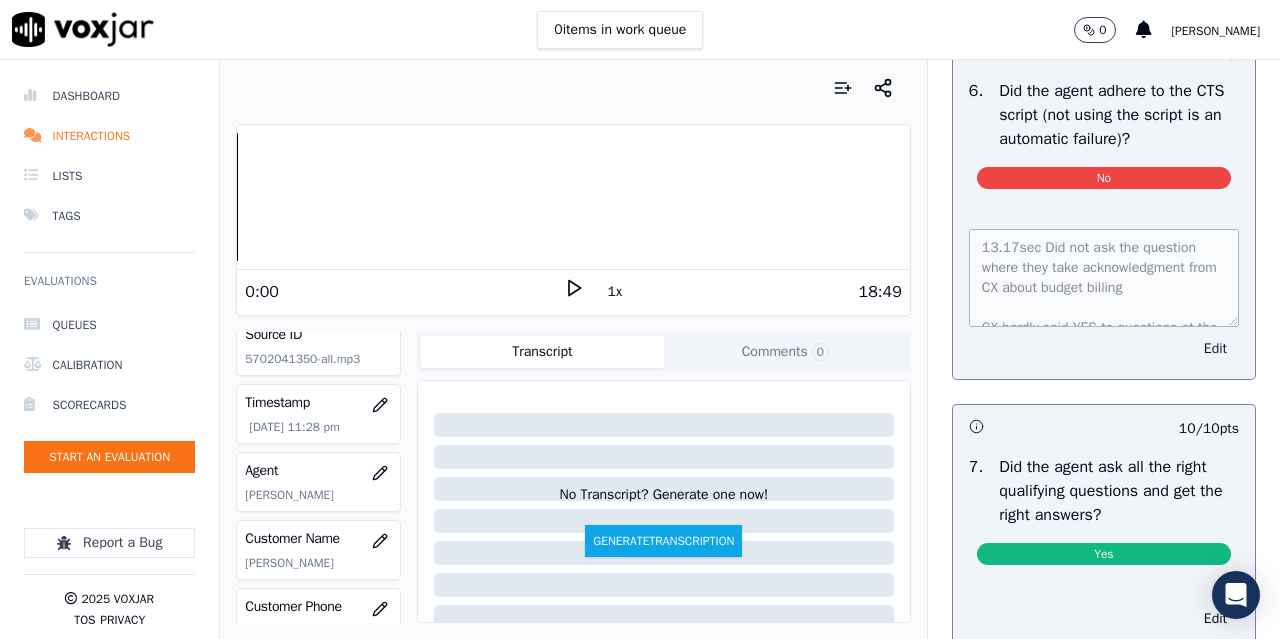 click on "Edit" at bounding box center [1215, 349] 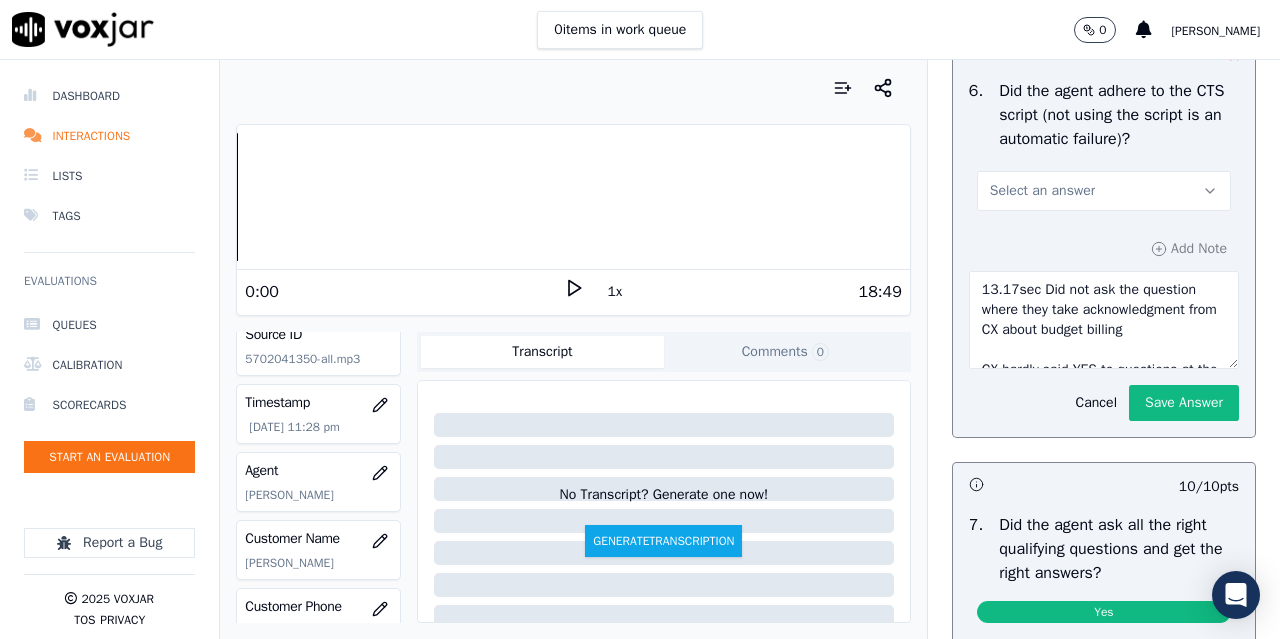click on "13.17sec Did not ask the question where they take acknowledgment from CX about budget billing
CX hardly said YES to questions at the end of WGL script still [PERSON_NAME] kept moving to the next questions" at bounding box center [1104, 320] 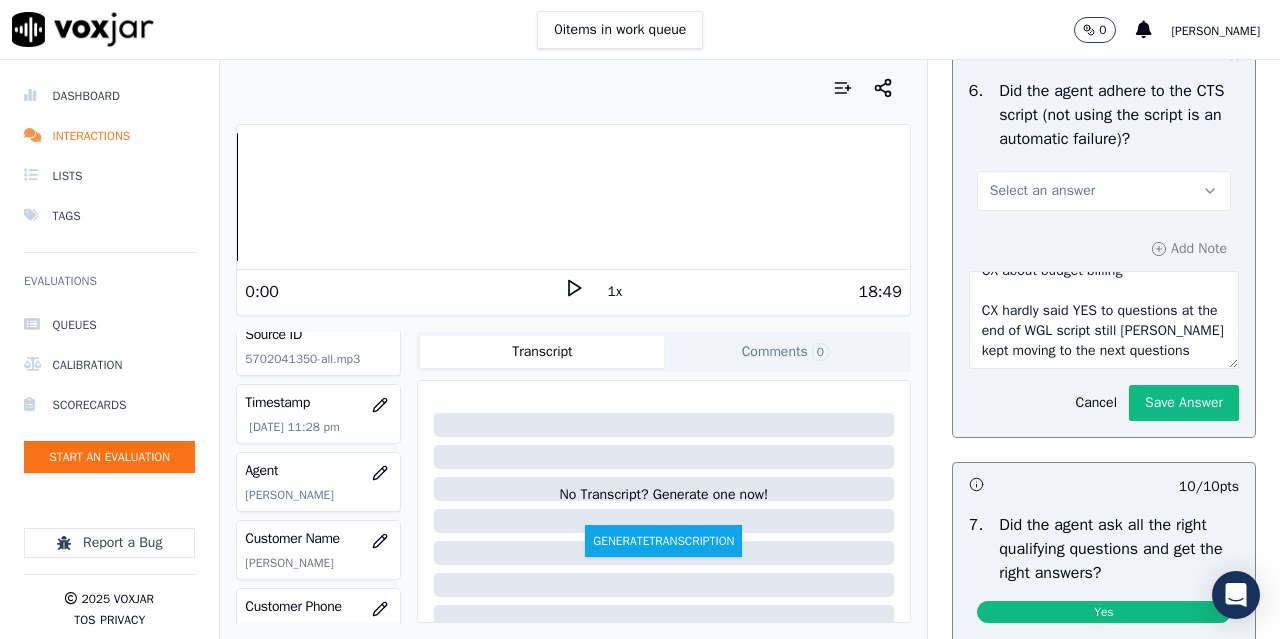 scroll, scrollTop: 120, scrollLeft: 0, axis: vertical 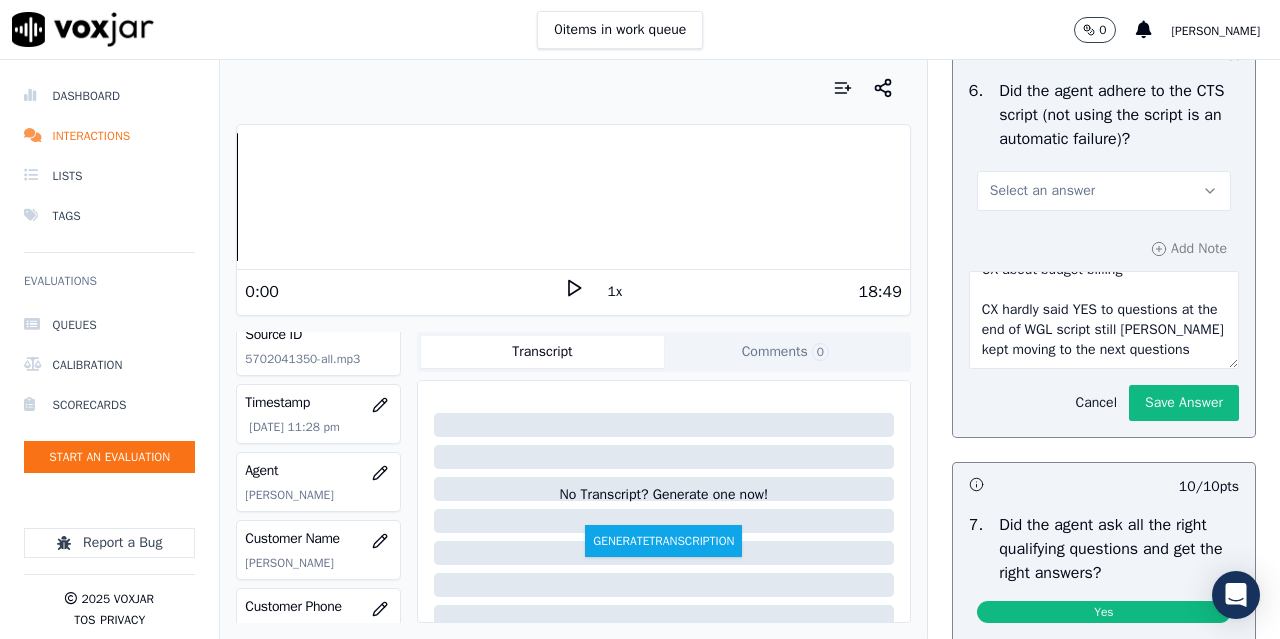 click on "Cancel" at bounding box center (1096, 403) 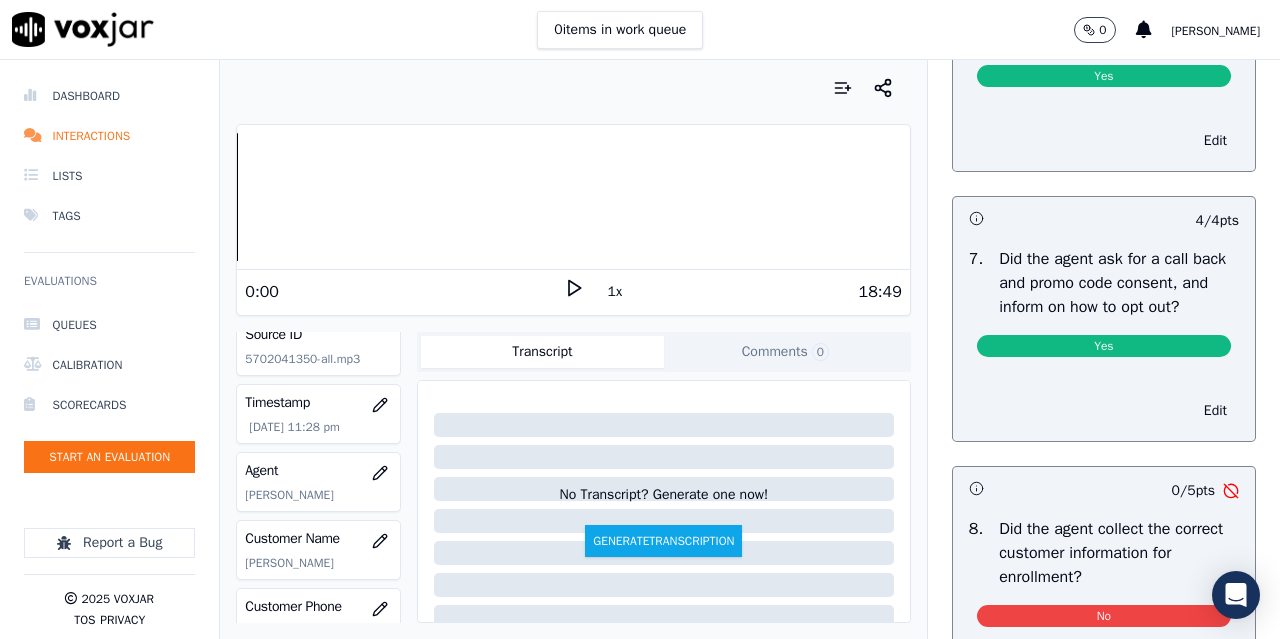 scroll, scrollTop: 0, scrollLeft: 0, axis: both 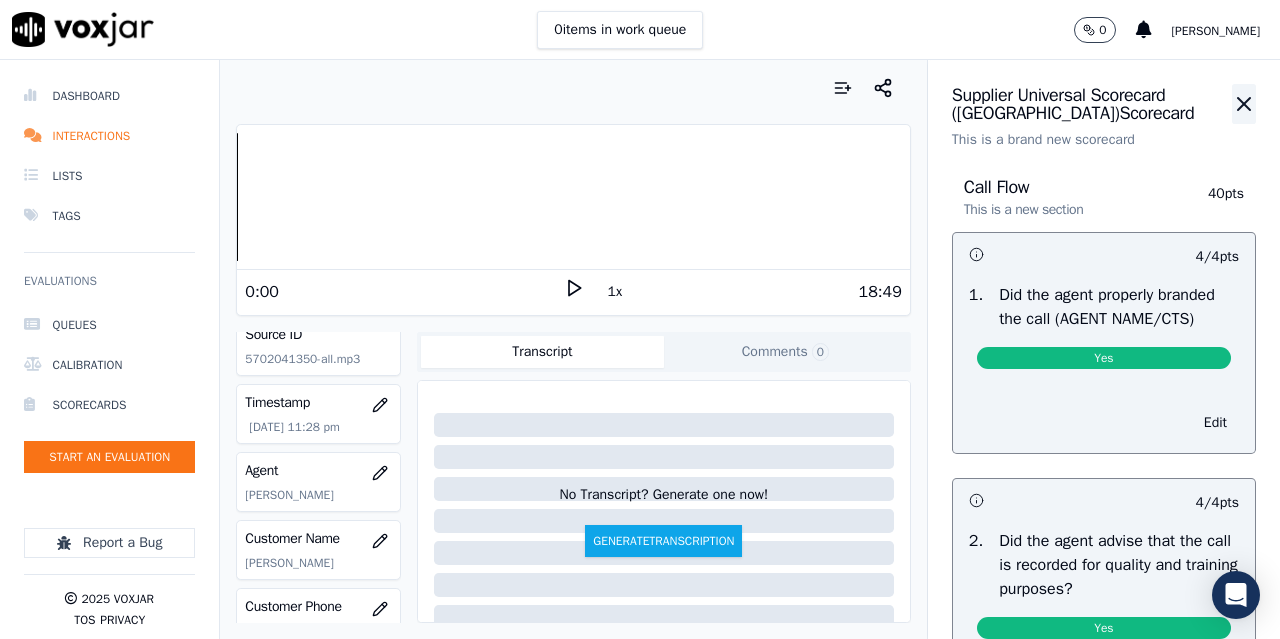 click 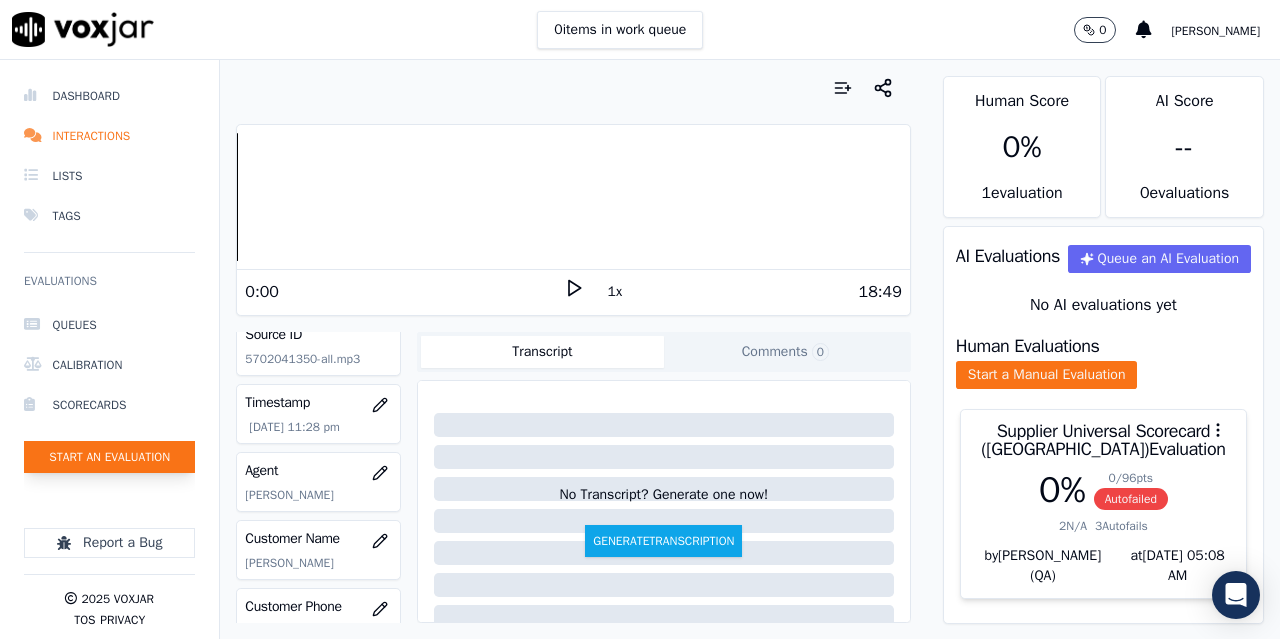 click on "Start an Evaluation" 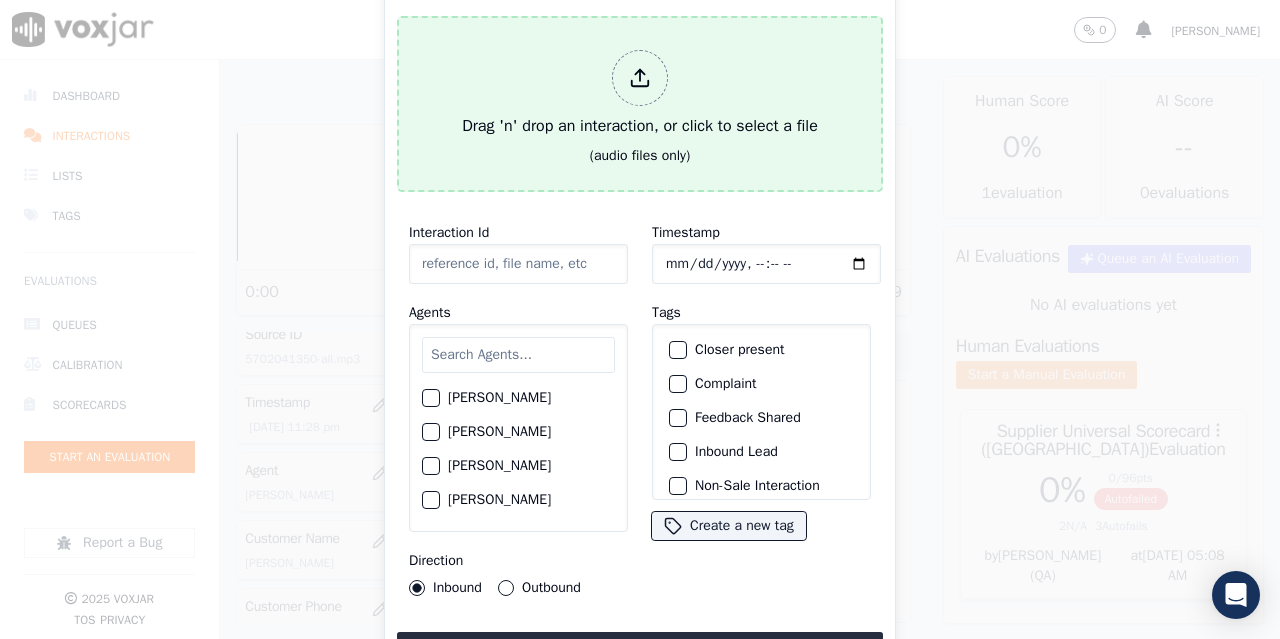 click on "Drag 'n' drop an interaction, or click to select a file" at bounding box center [640, 94] 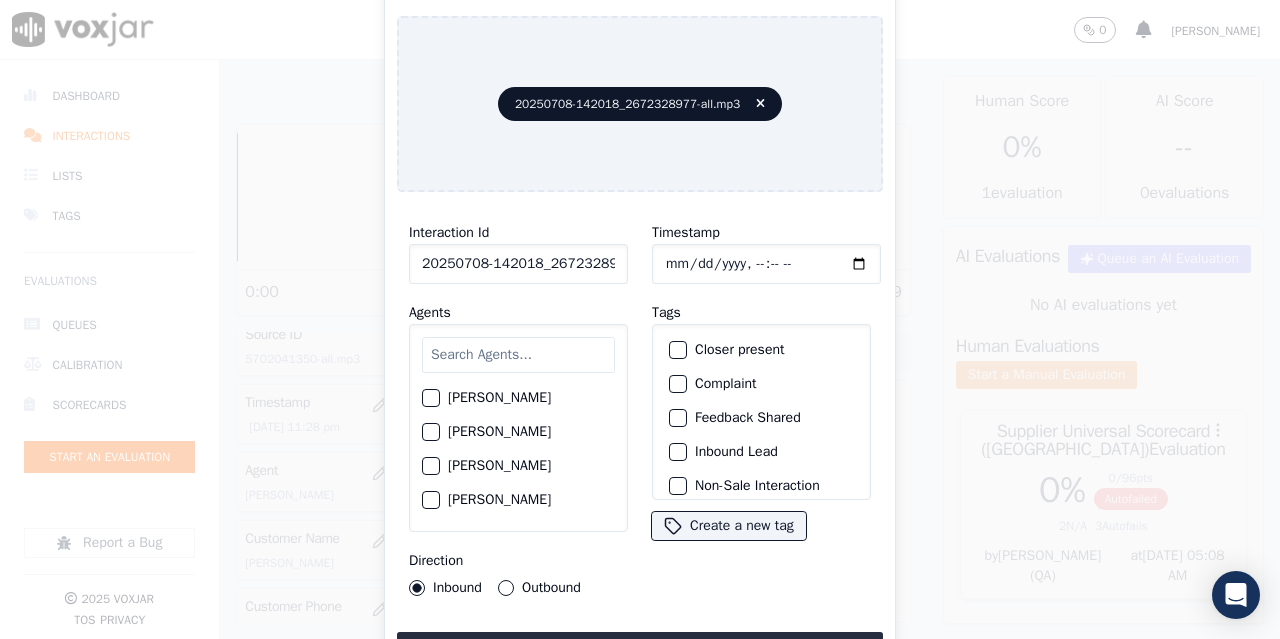click at bounding box center (518, 355) 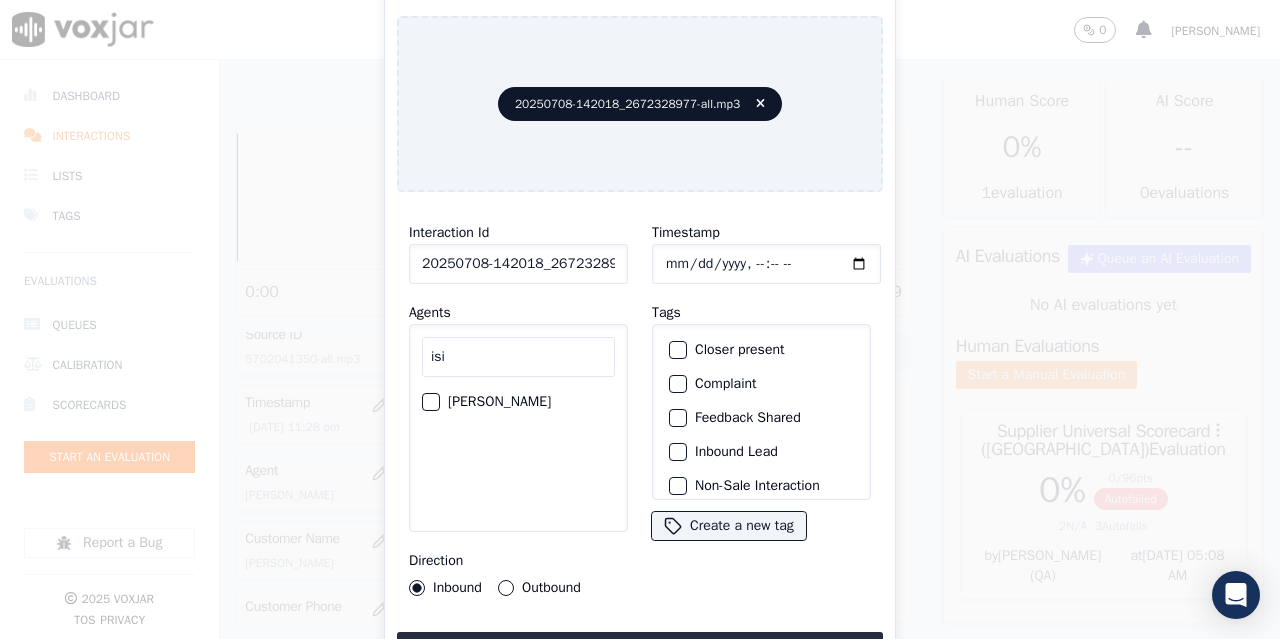 type on "isi" 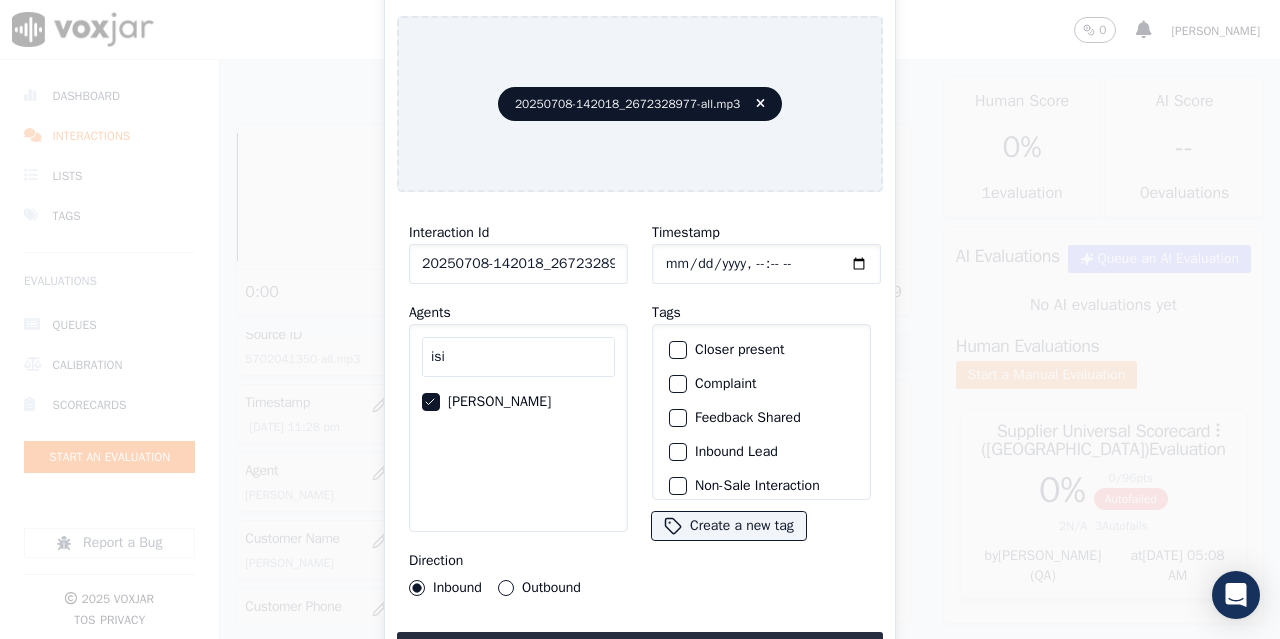 click on "Timestamp" 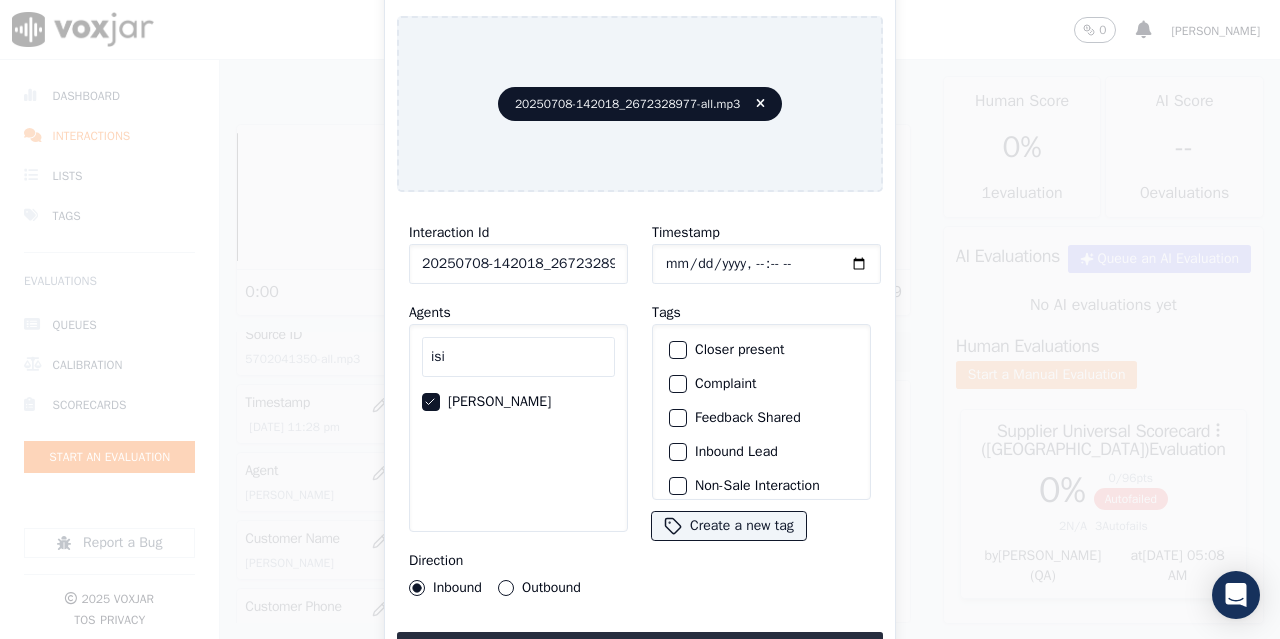 scroll, scrollTop: 189, scrollLeft: 0, axis: vertical 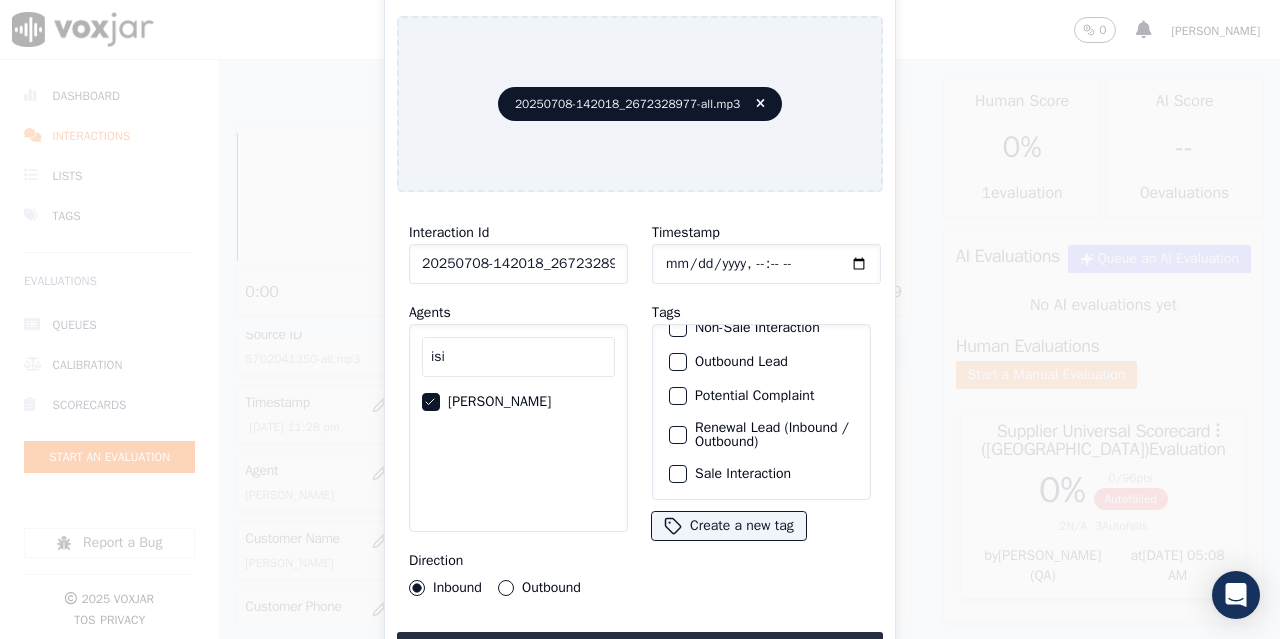 click on "Sale Interaction" 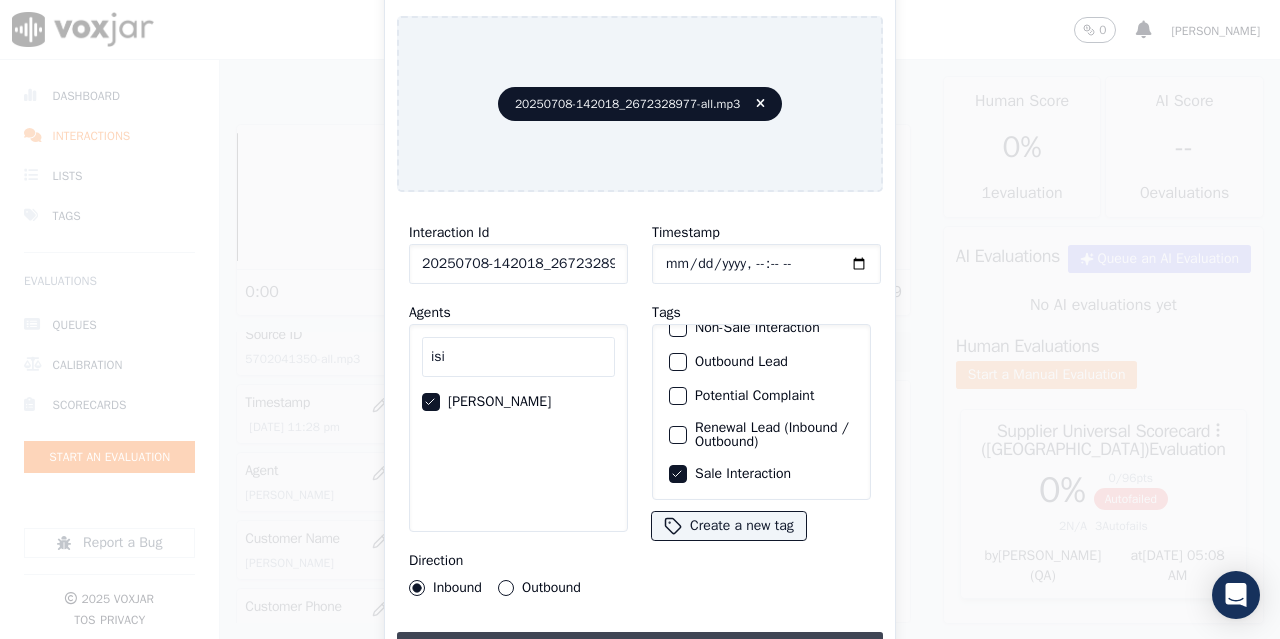 click on "Upload interaction to start evaluation" at bounding box center (640, 650) 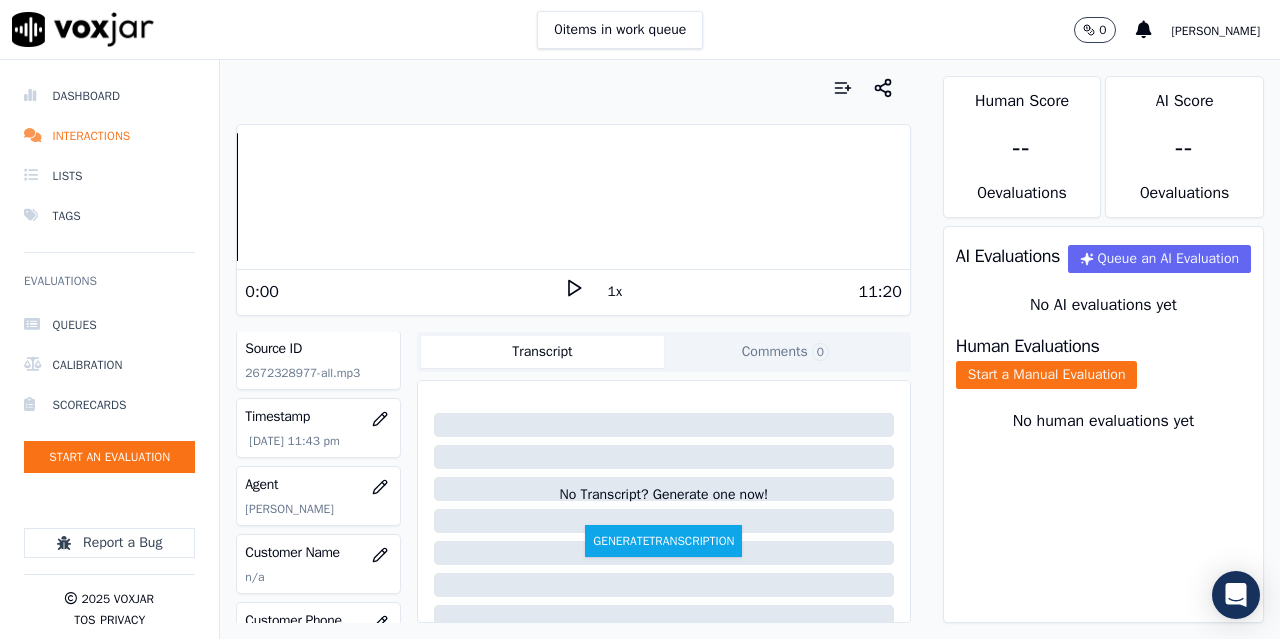 scroll, scrollTop: 200, scrollLeft: 0, axis: vertical 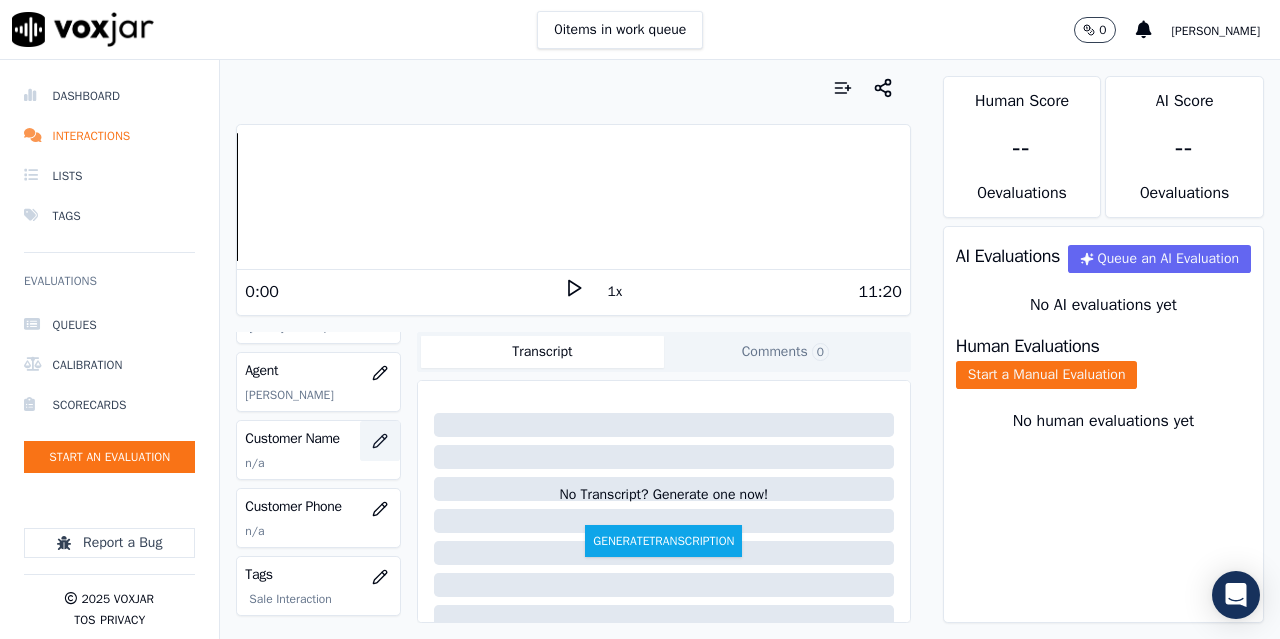 click 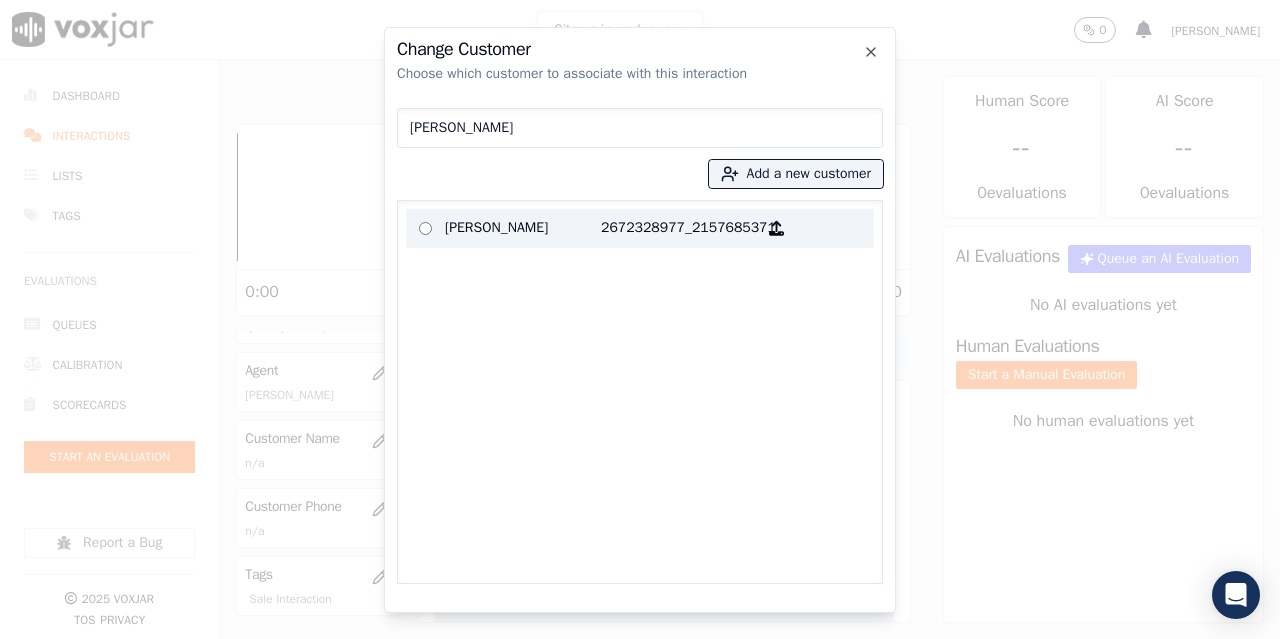 type on "[PERSON_NAME]" 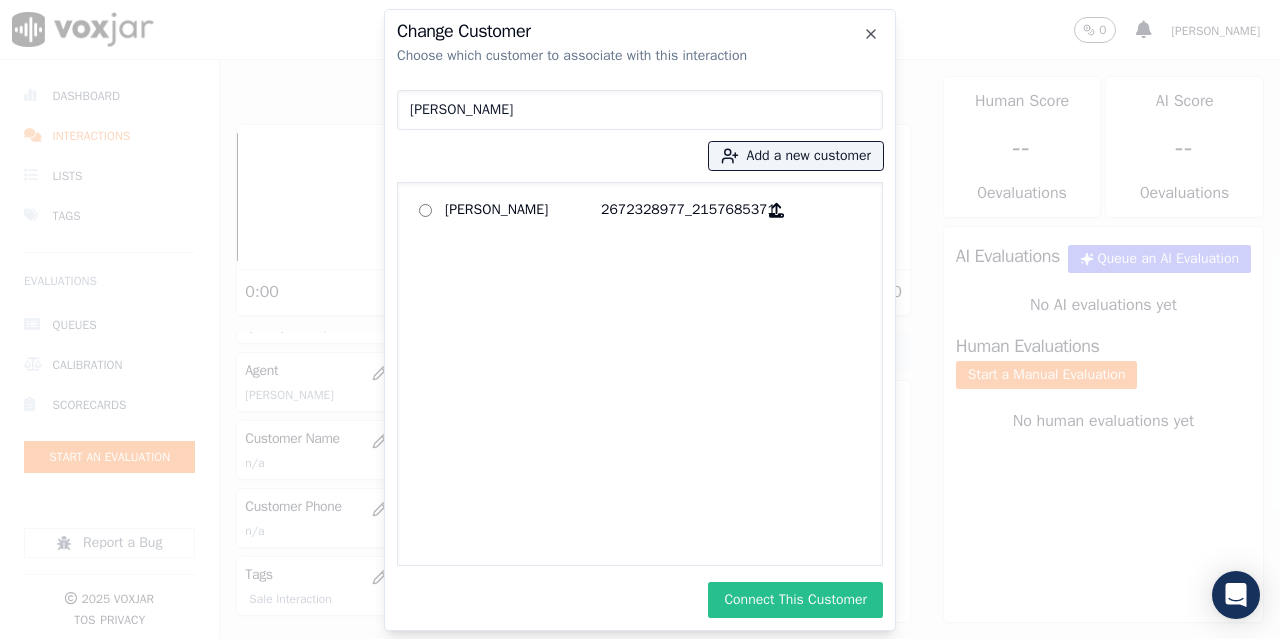 click on "Connect This Customer" at bounding box center (795, 600) 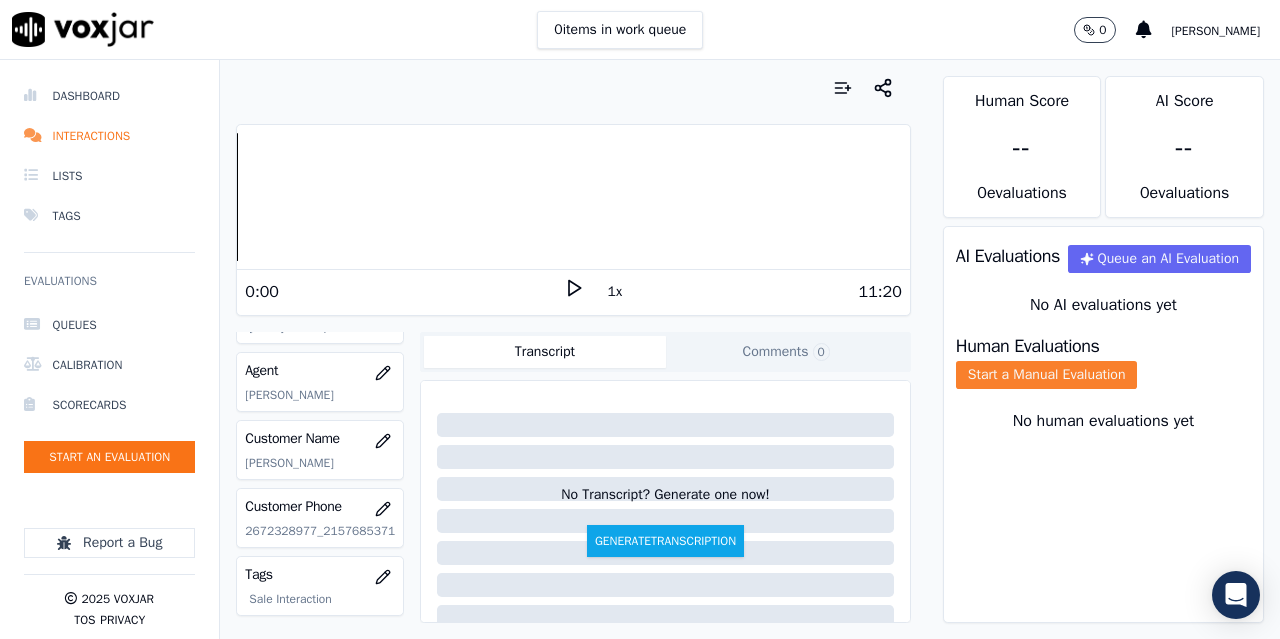 click on "Start a Manual Evaluation" 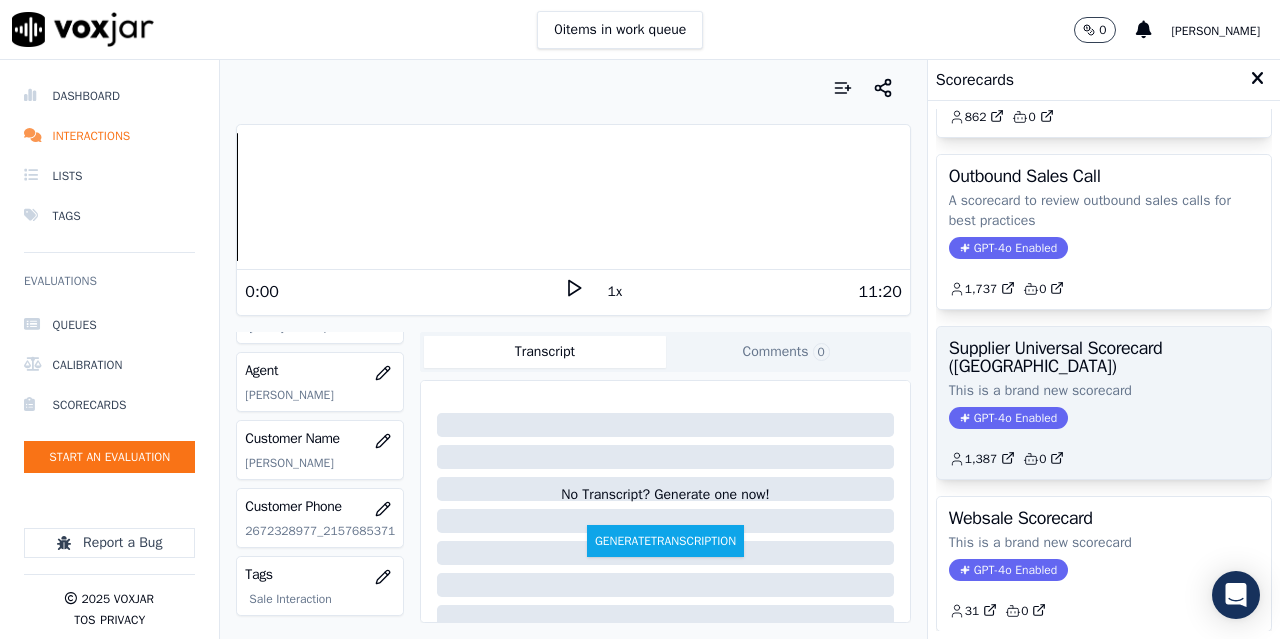 scroll, scrollTop: 300, scrollLeft: 0, axis: vertical 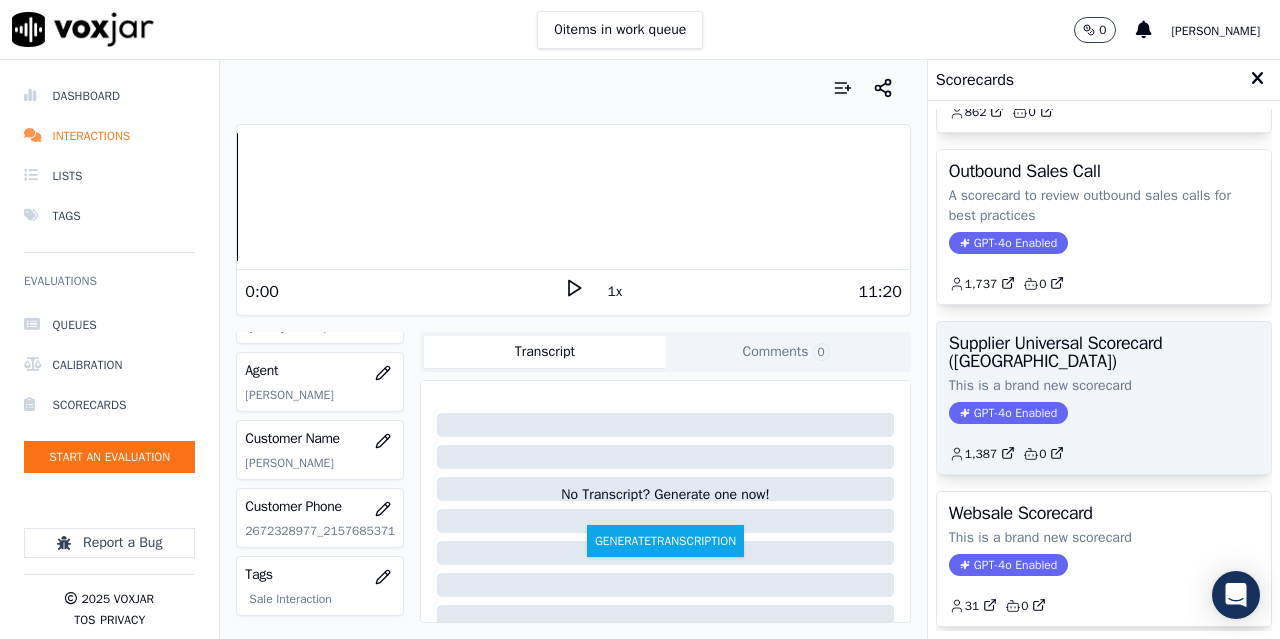 click on "Supplier Universal Scorecard ([GEOGRAPHIC_DATA])" at bounding box center (1104, 352) 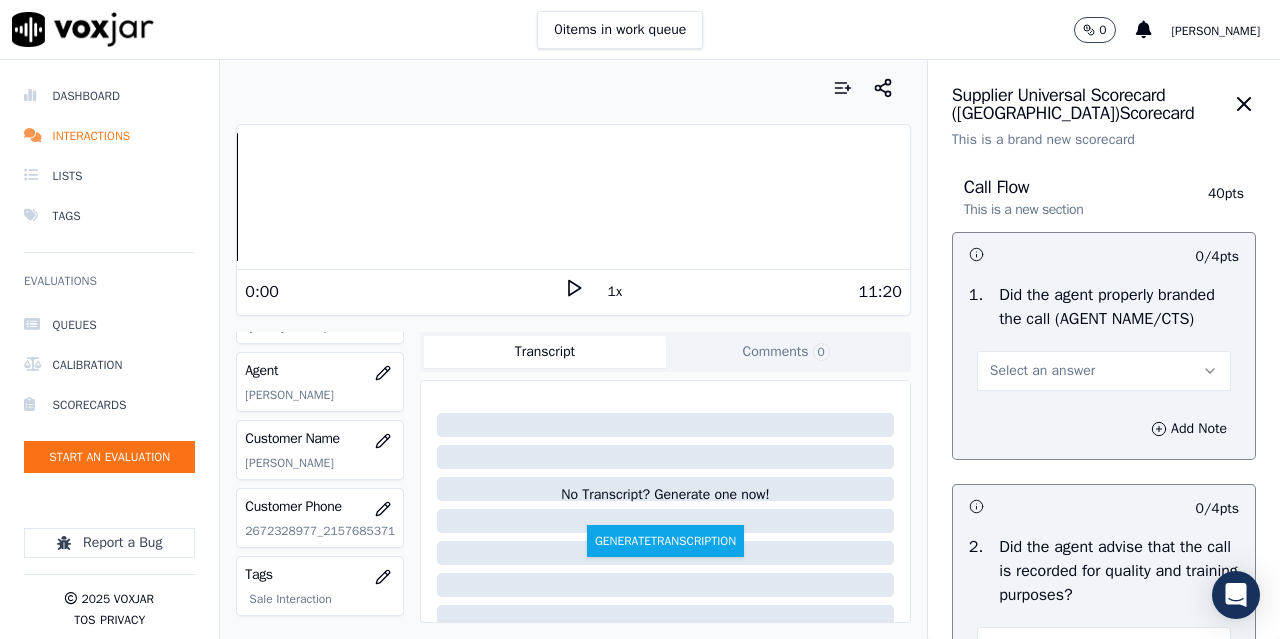 drag, startPoint x: 1026, startPoint y: 386, endPoint x: 1034, endPoint y: 413, distance: 28.160255 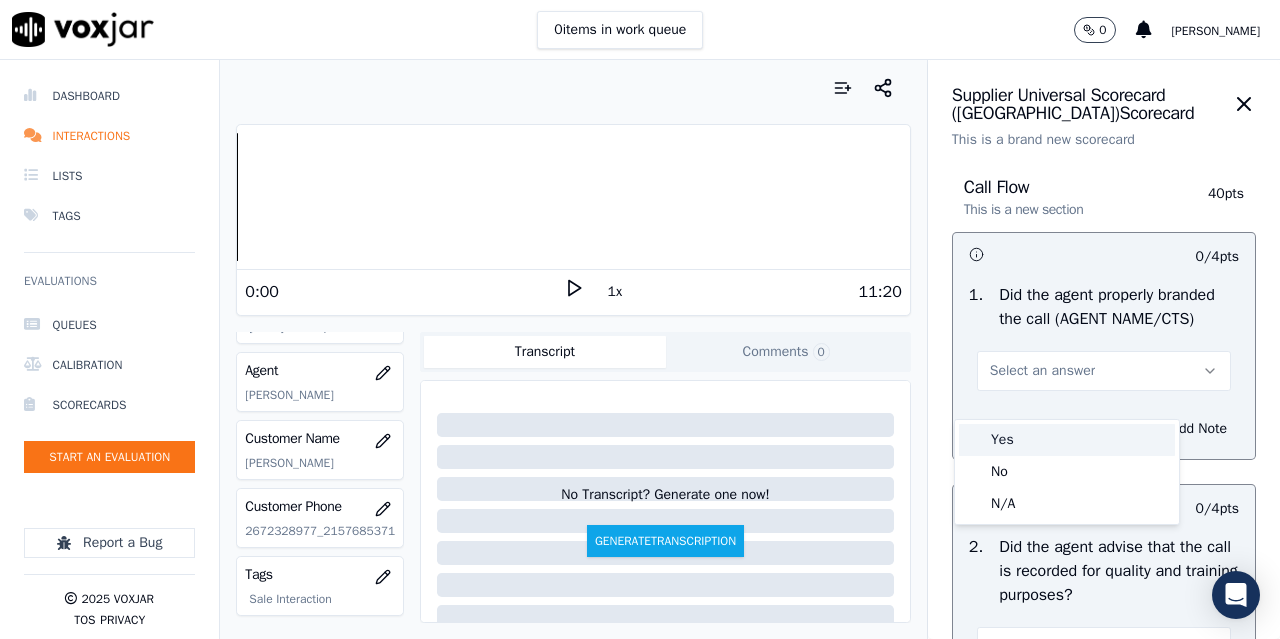 click on "Yes" at bounding box center (1067, 440) 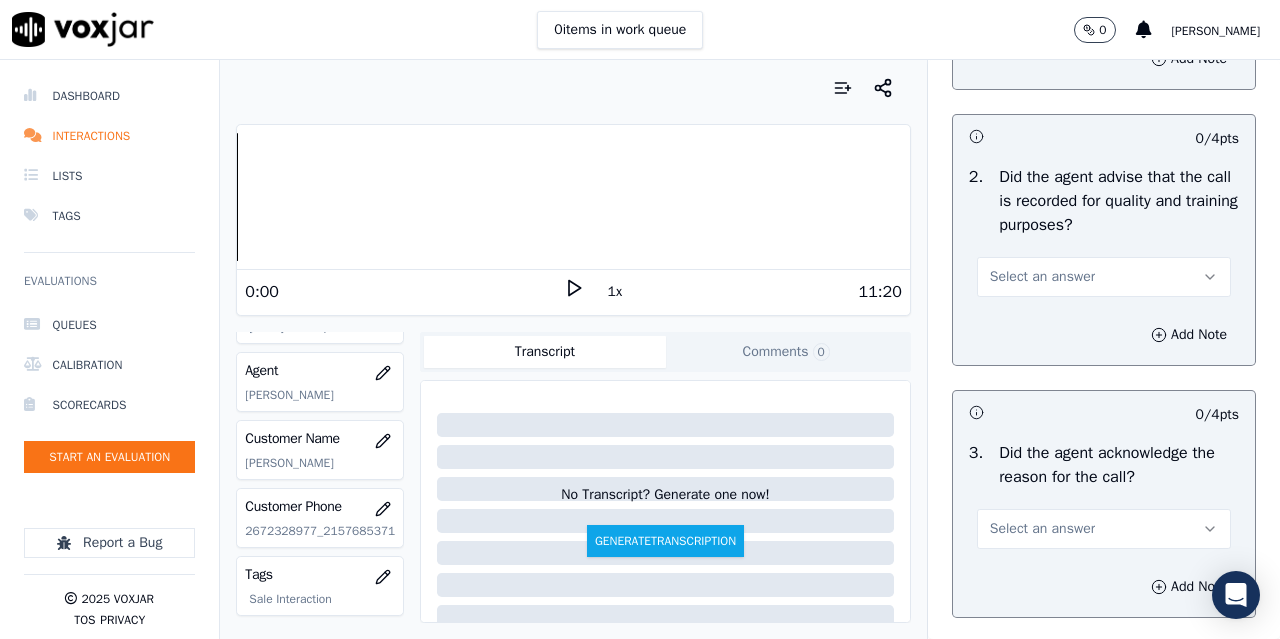 scroll, scrollTop: 400, scrollLeft: 0, axis: vertical 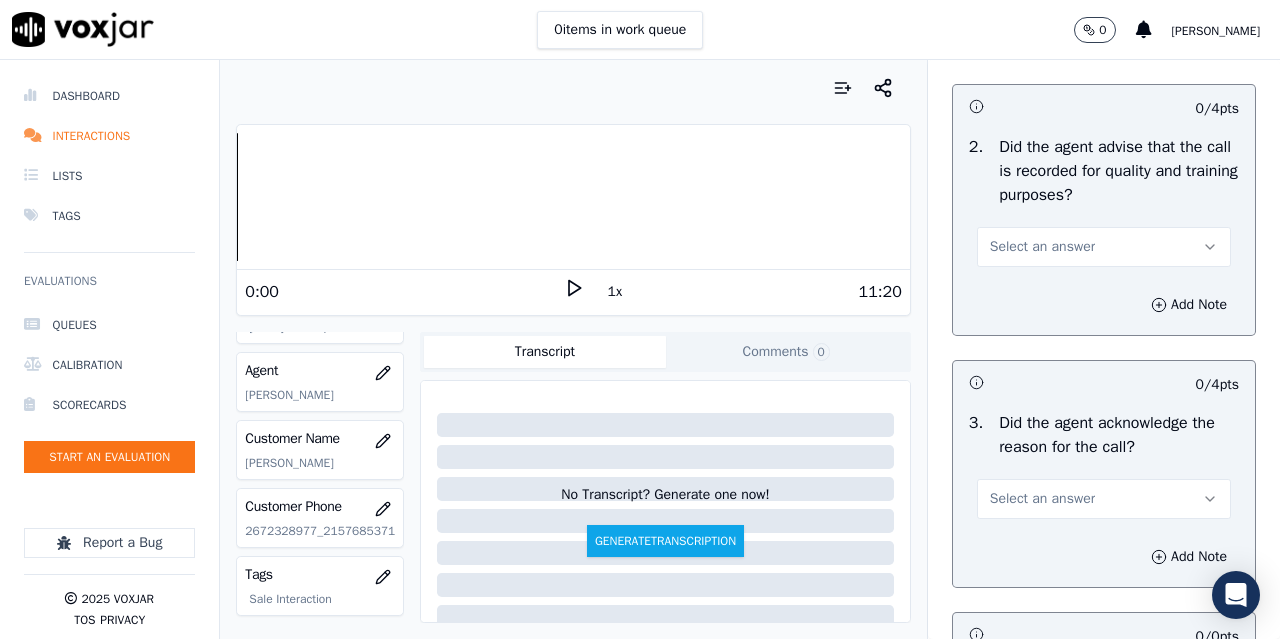 click on "Select an answer" at bounding box center (1104, 247) 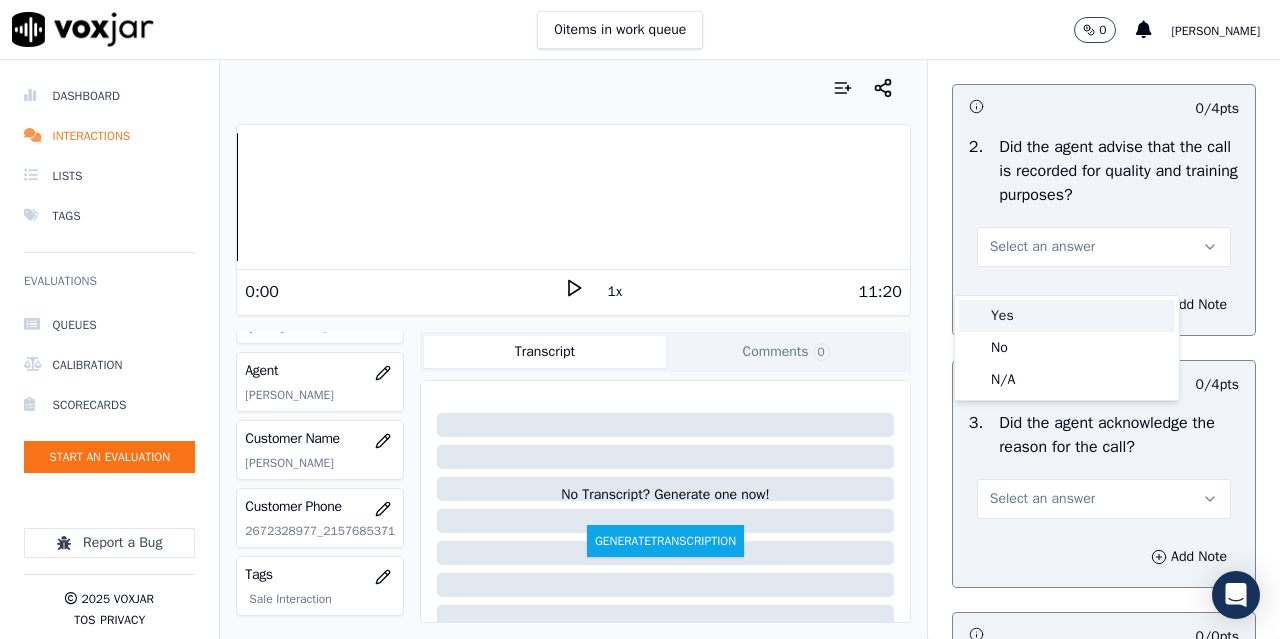click on "Yes" at bounding box center (1067, 316) 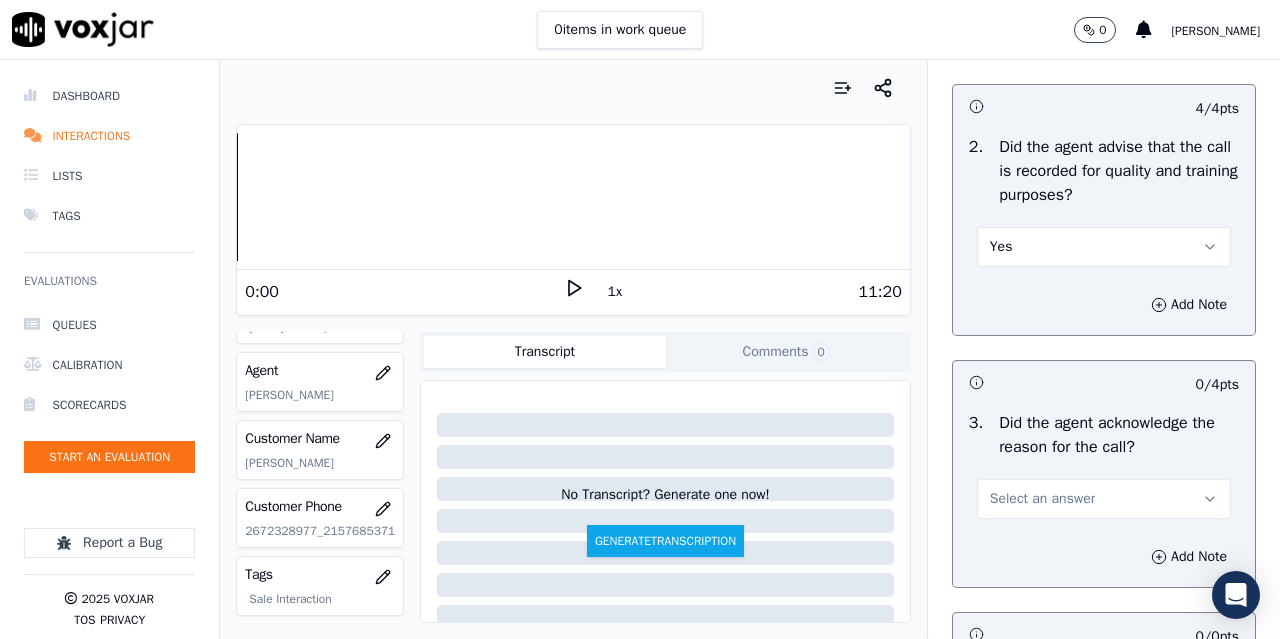 click on "Select an answer" at bounding box center [1042, 499] 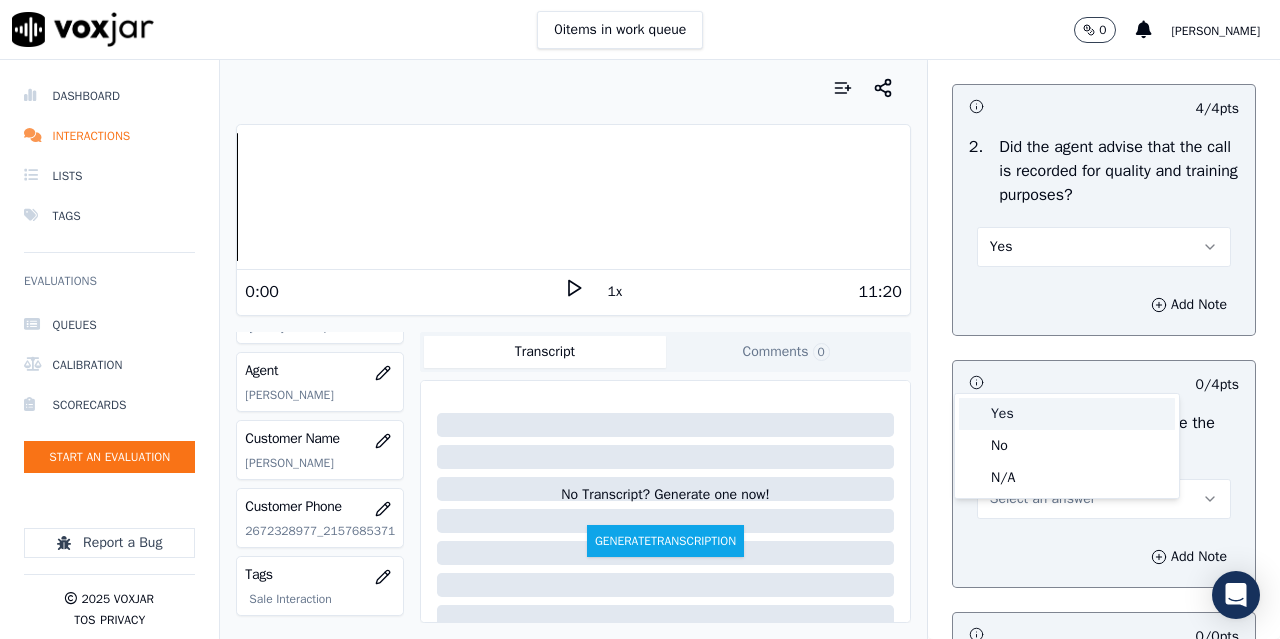 click on "Yes" at bounding box center [1067, 414] 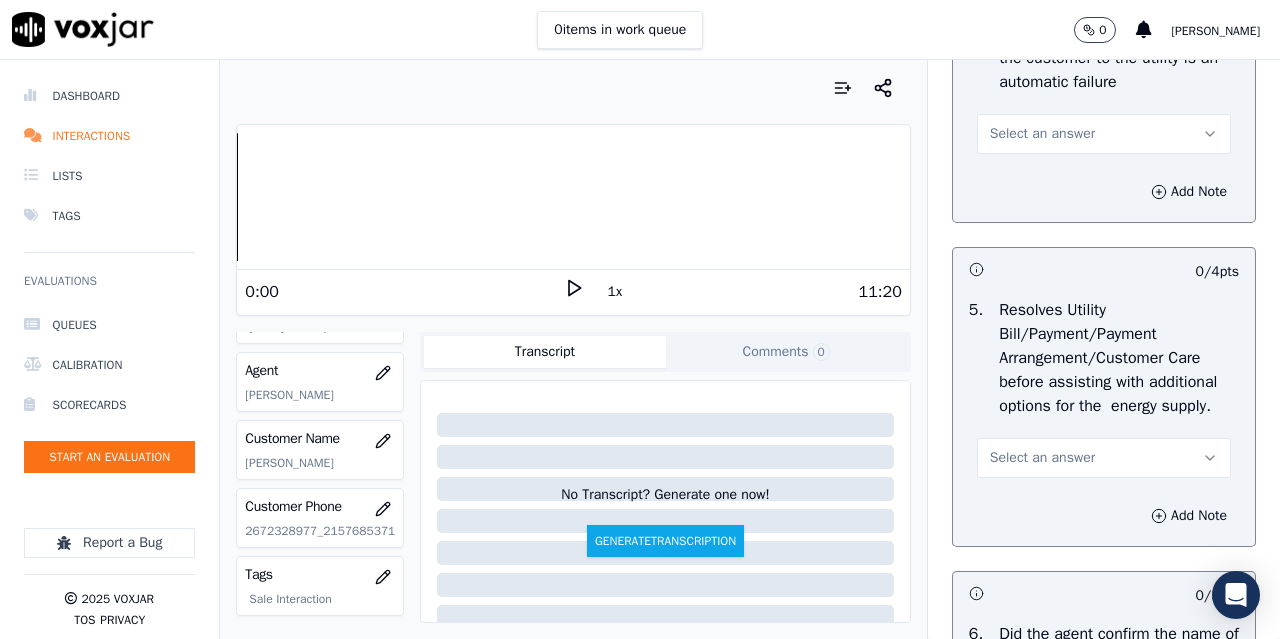scroll, scrollTop: 1100, scrollLeft: 0, axis: vertical 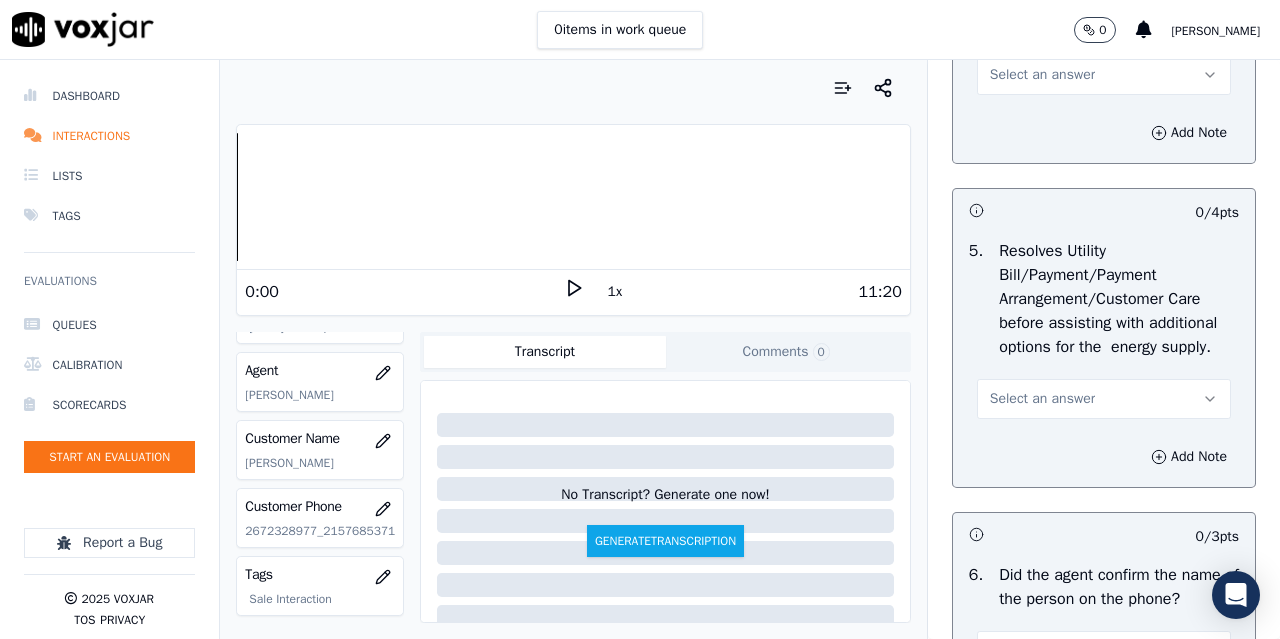 click on "Select an answer" at bounding box center [1104, 75] 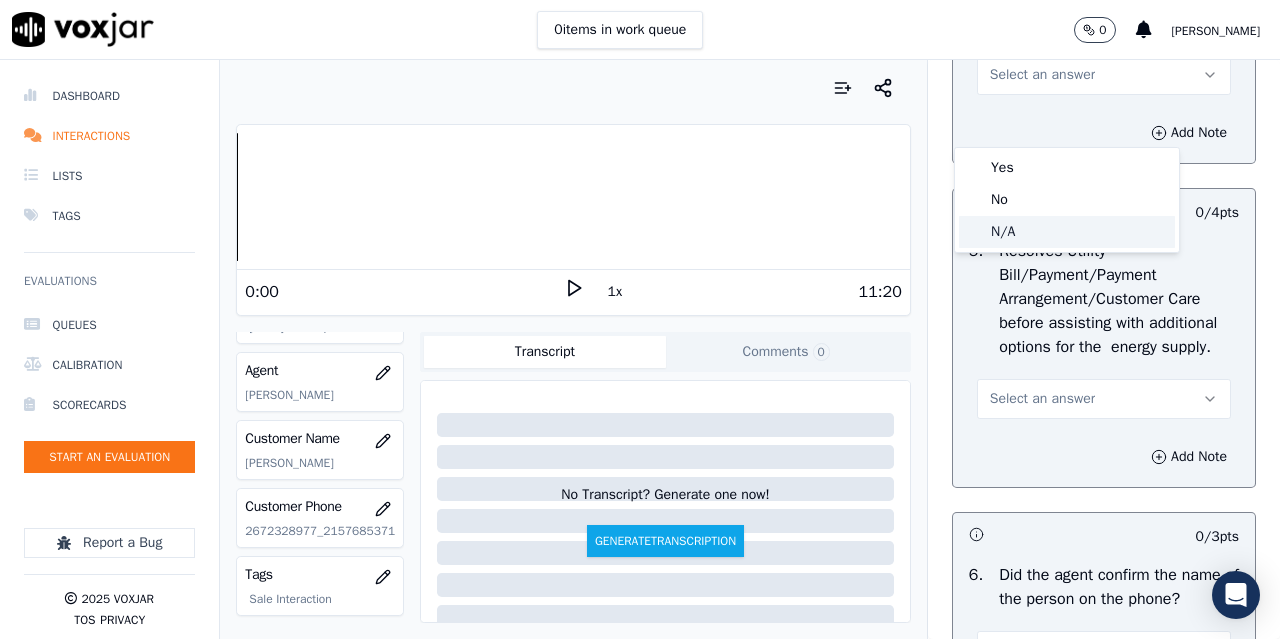 click on "N/A" 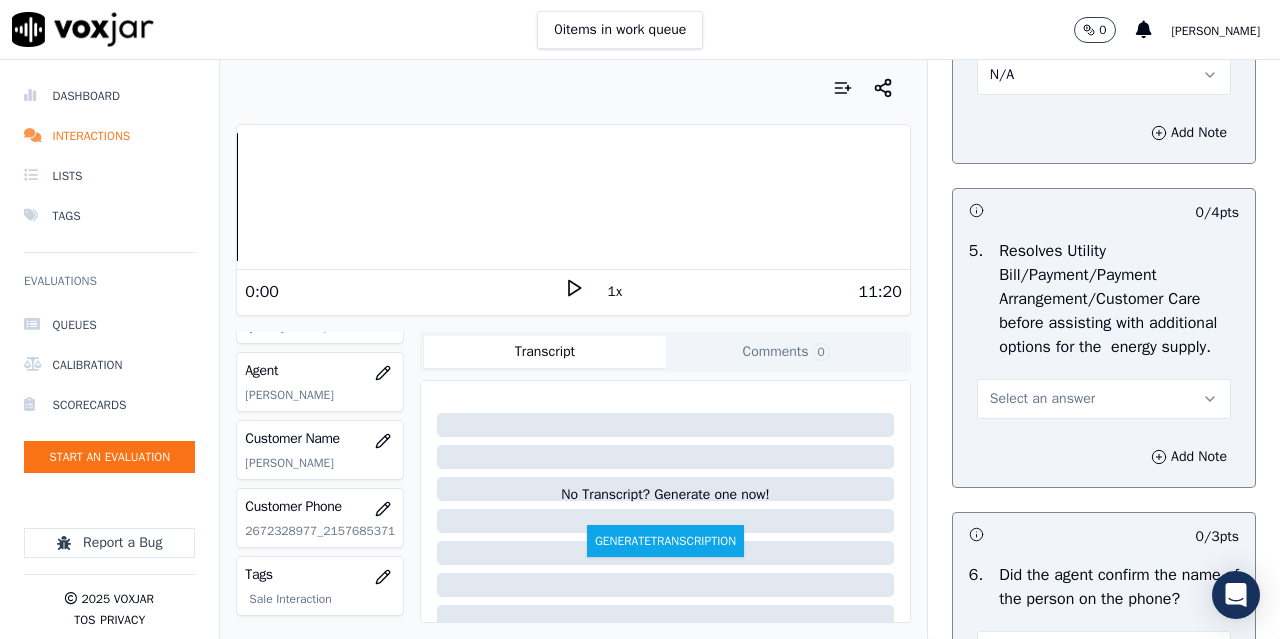drag, startPoint x: 1049, startPoint y: 472, endPoint x: 1048, endPoint y: 487, distance: 15.033297 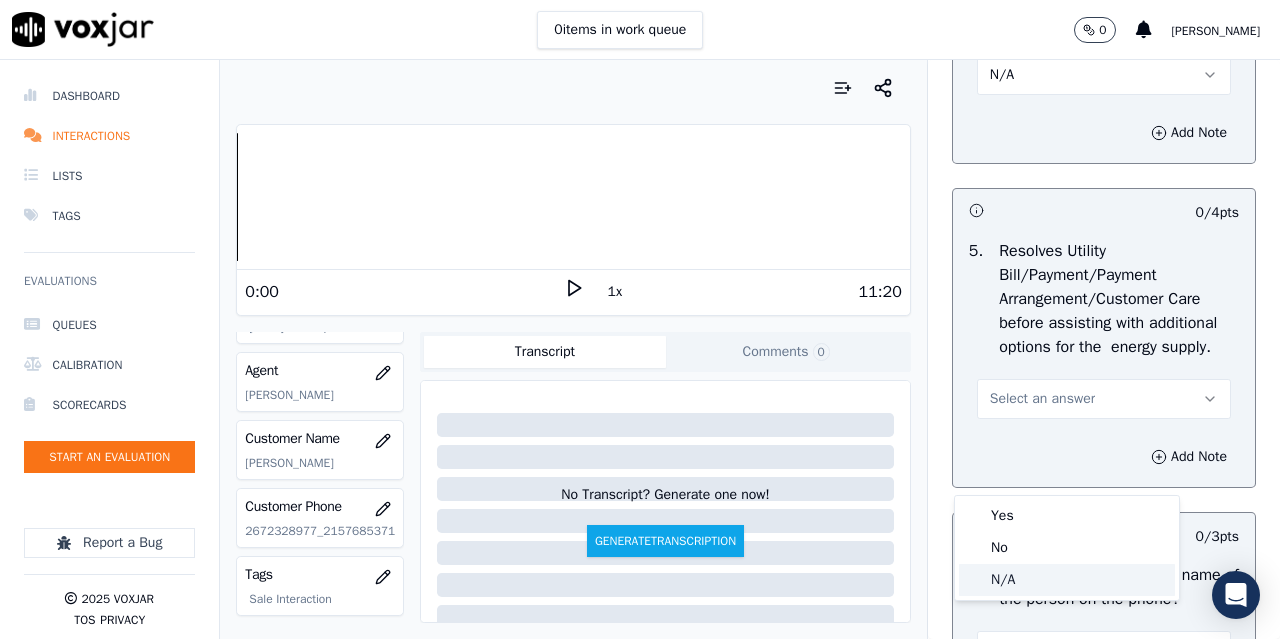 click on "N/A" 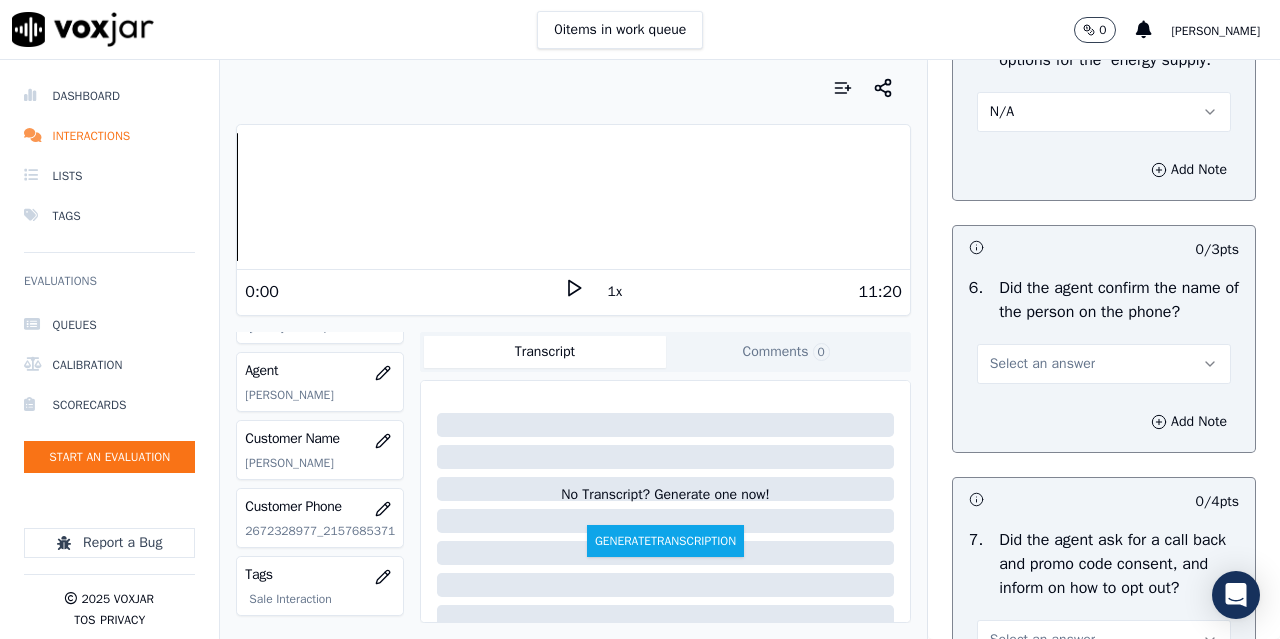 scroll, scrollTop: 1400, scrollLeft: 0, axis: vertical 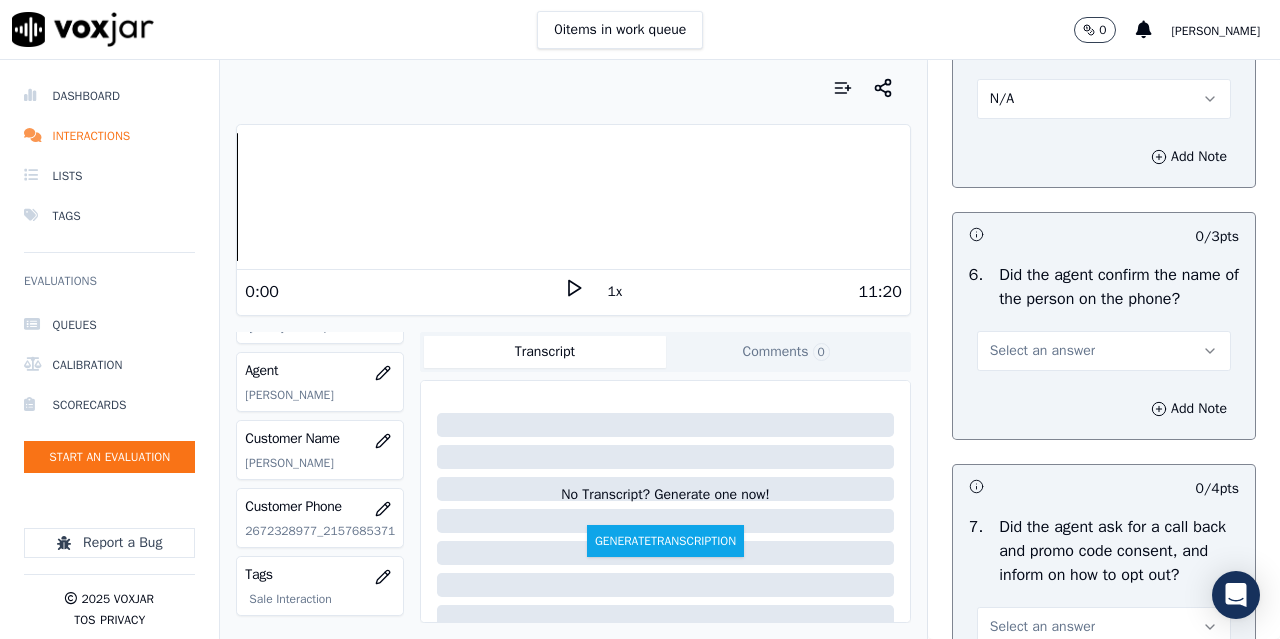 click on "Select an answer" at bounding box center (1042, 351) 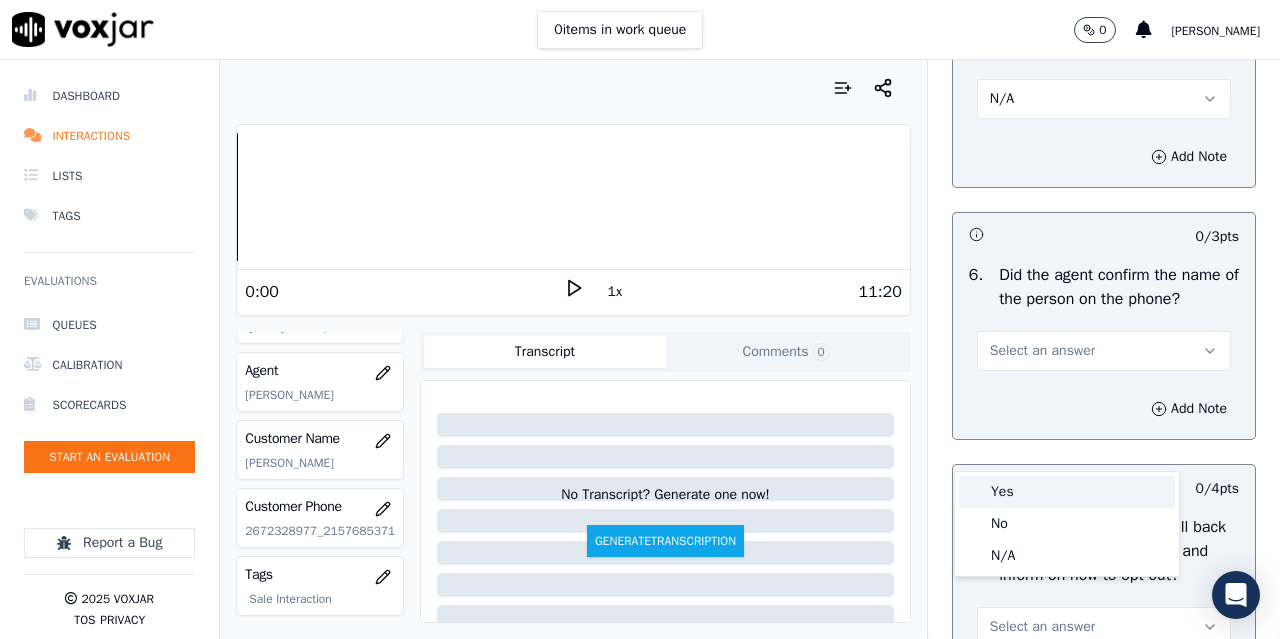 click on "Yes" at bounding box center [1067, 492] 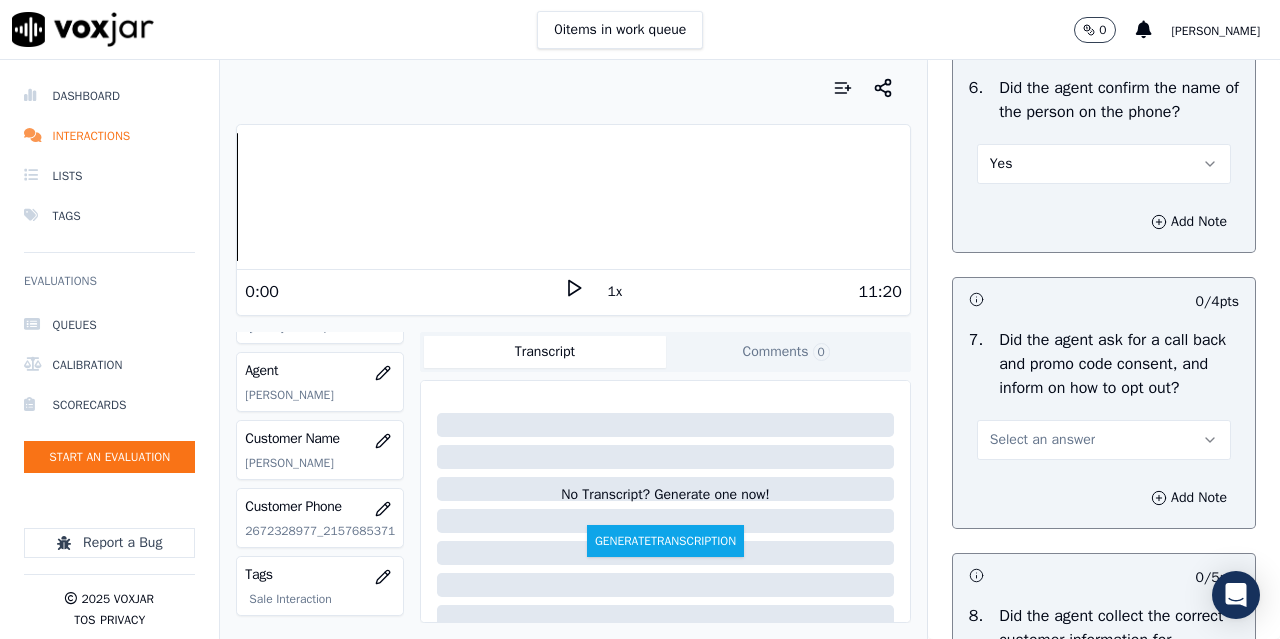 scroll, scrollTop: 1600, scrollLeft: 0, axis: vertical 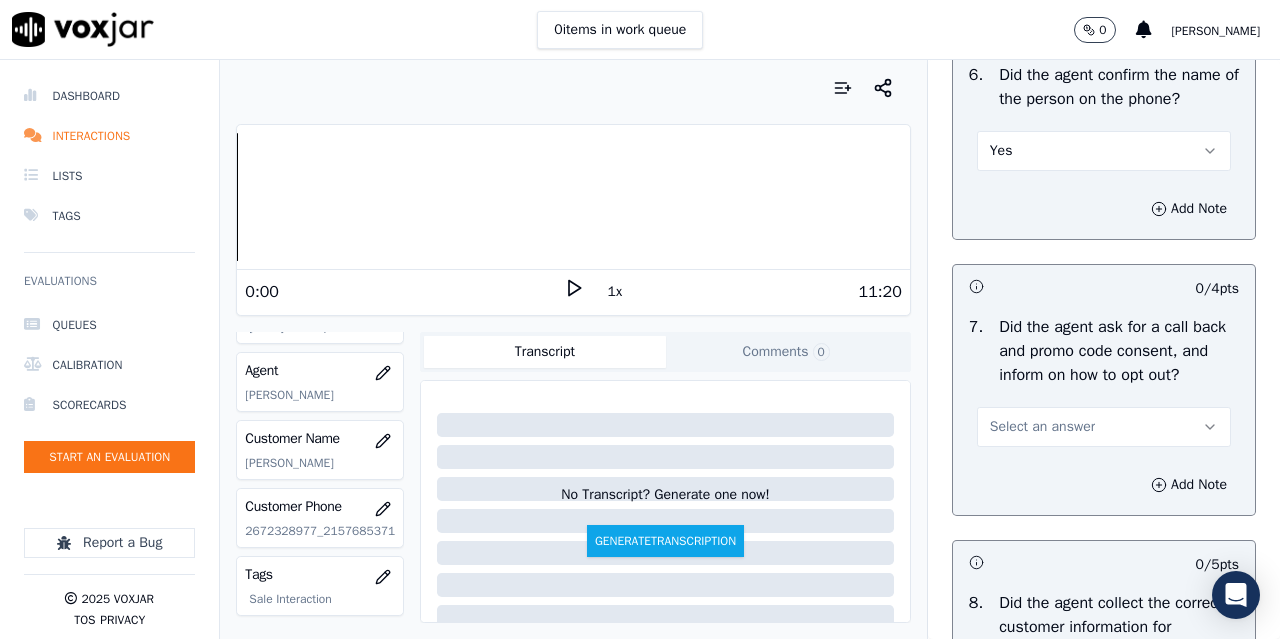 click on "Select an answer" at bounding box center (1042, 427) 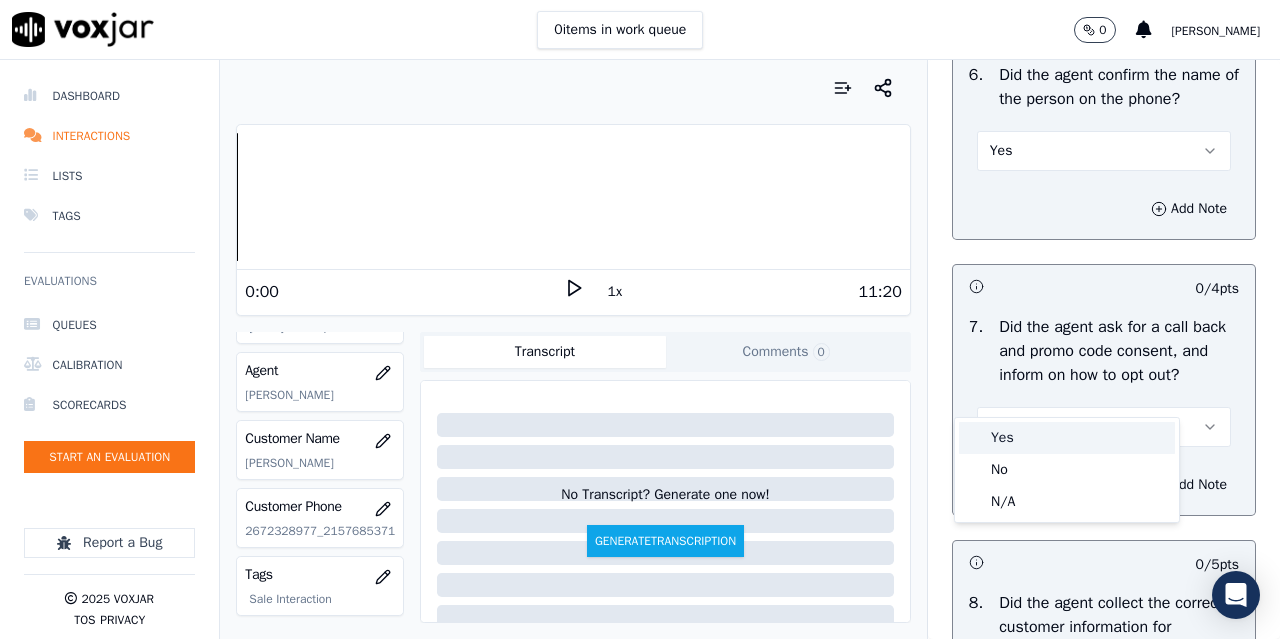 click on "Yes" at bounding box center (1067, 438) 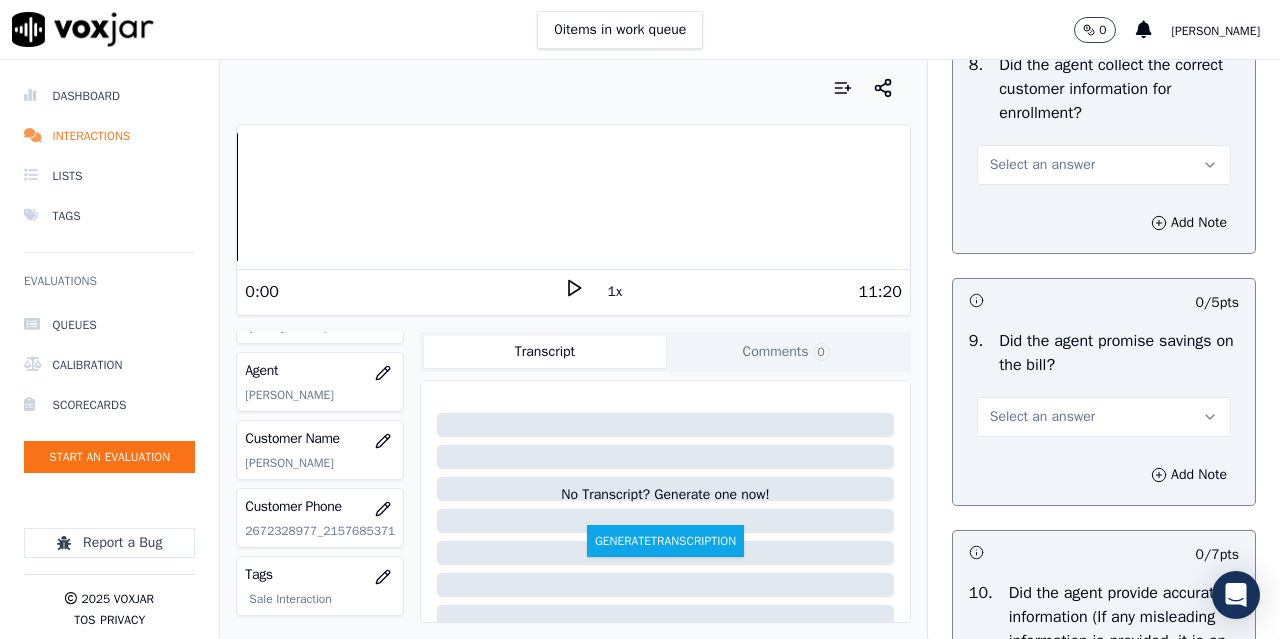 scroll, scrollTop: 2200, scrollLeft: 0, axis: vertical 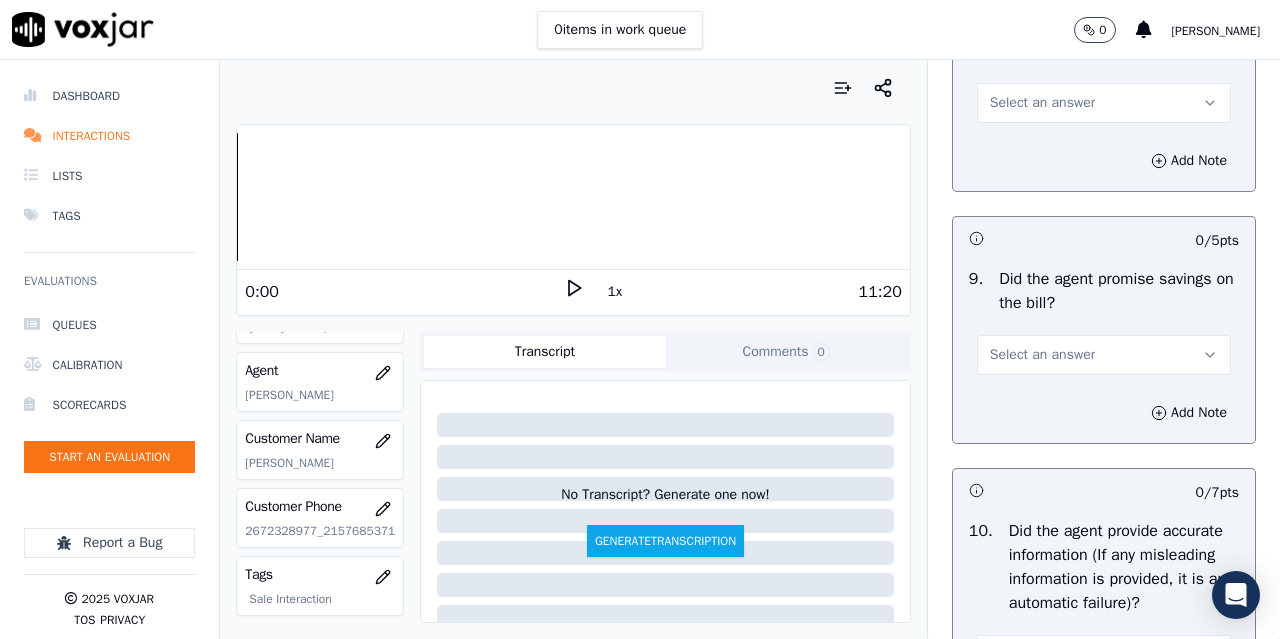click on "Select an answer" at bounding box center (1104, 103) 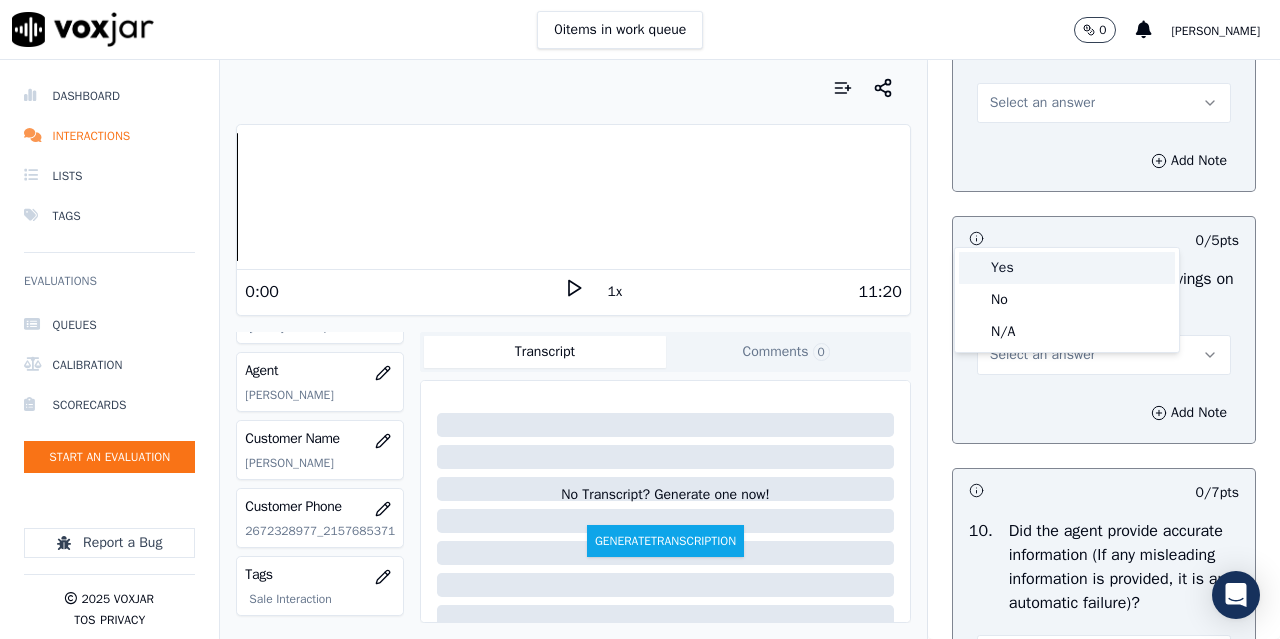 click on "Yes" at bounding box center (1067, 268) 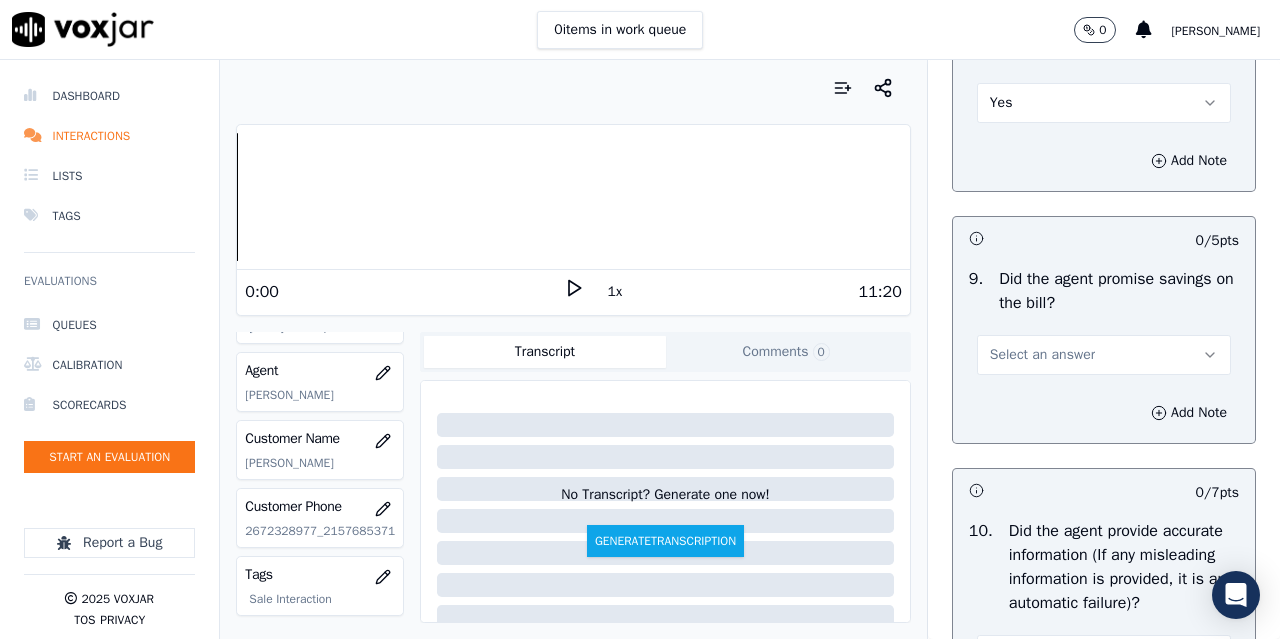 click on "Select an answer" at bounding box center (1042, 355) 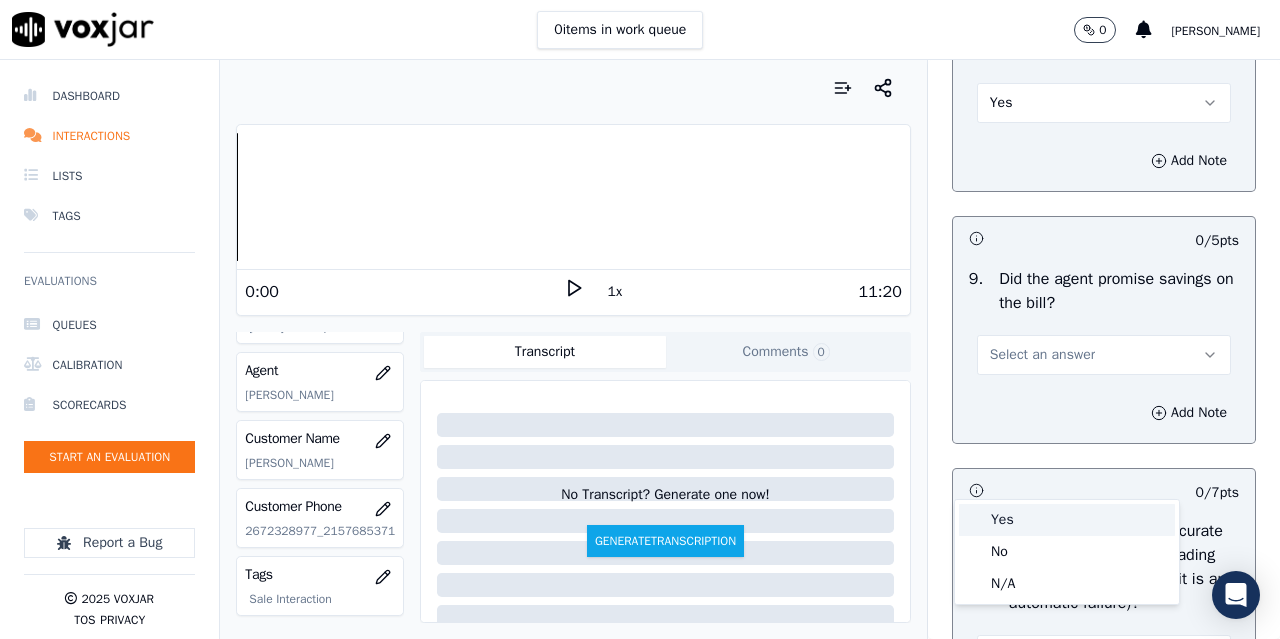 click on "Yes" at bounding box center [1067, 520] 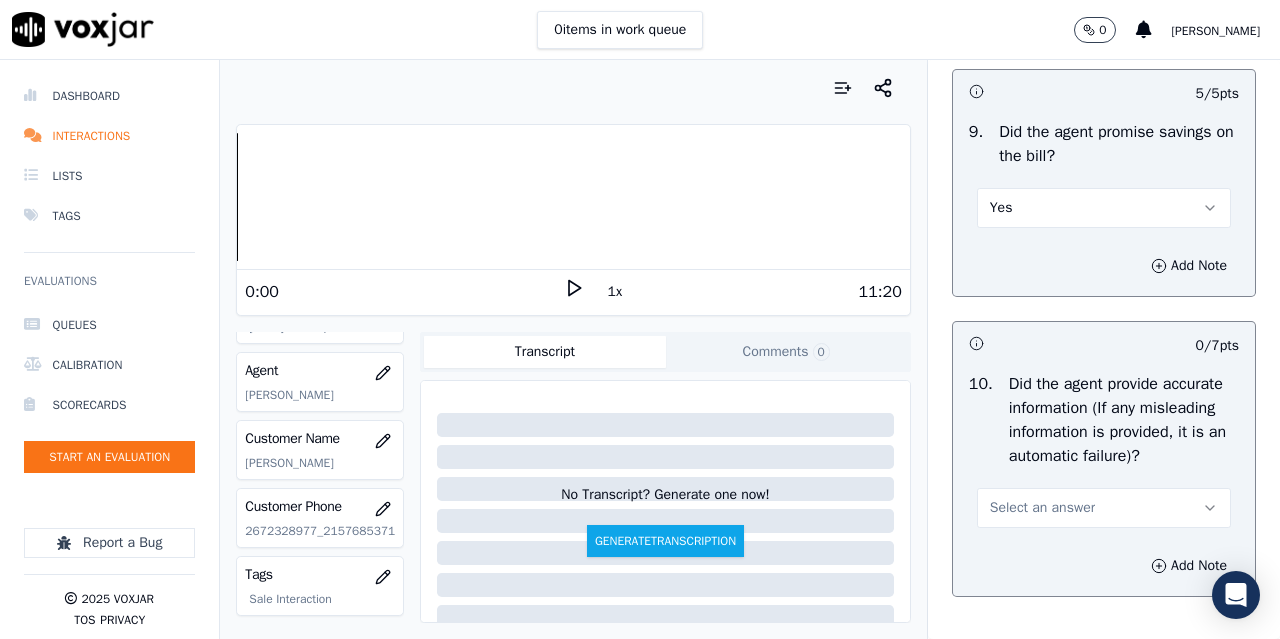 scroll, scrollTop: 2600, scrollLeft: 0, axis: vertical 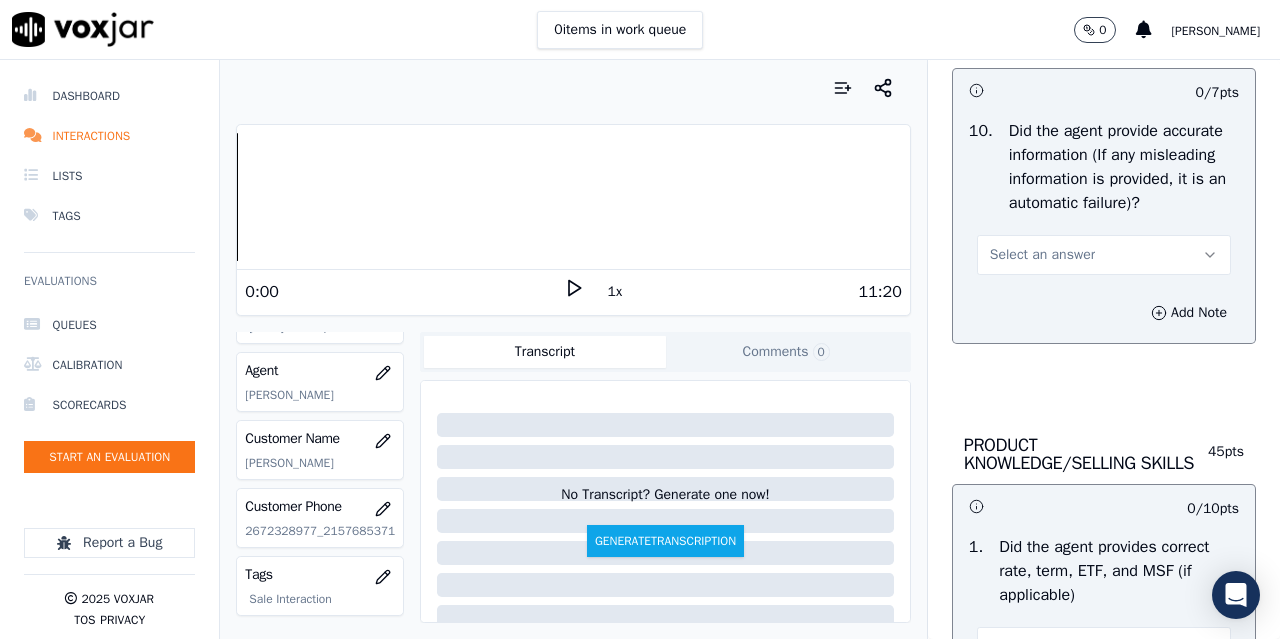 click on "Select an answer" at bounding box center [1042, 255] 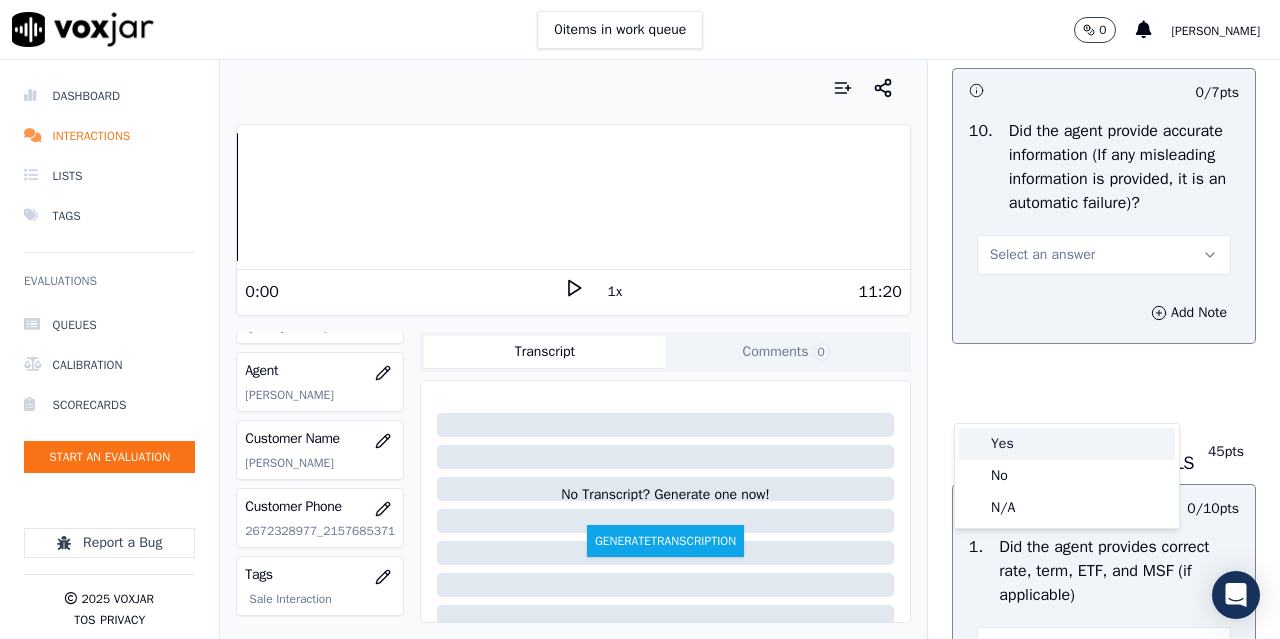 click on "Yes" at bounding box center [1067, 444] 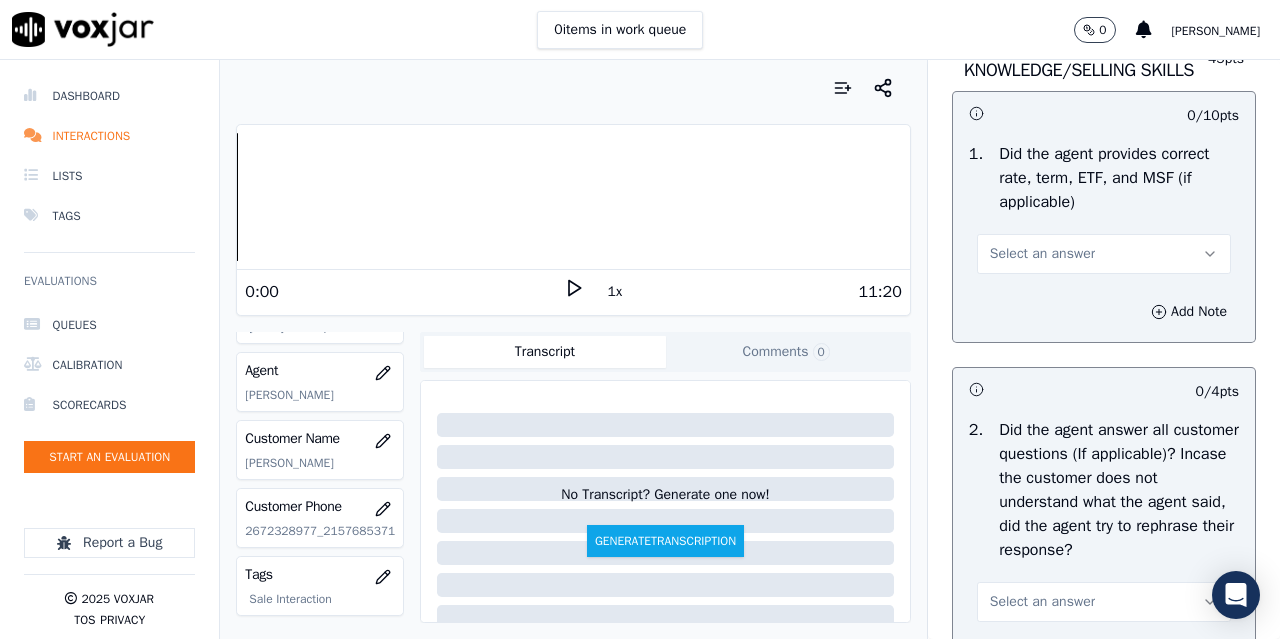 scroll, scrollTop: 3000, scrollLeft: 0, axis: vertical 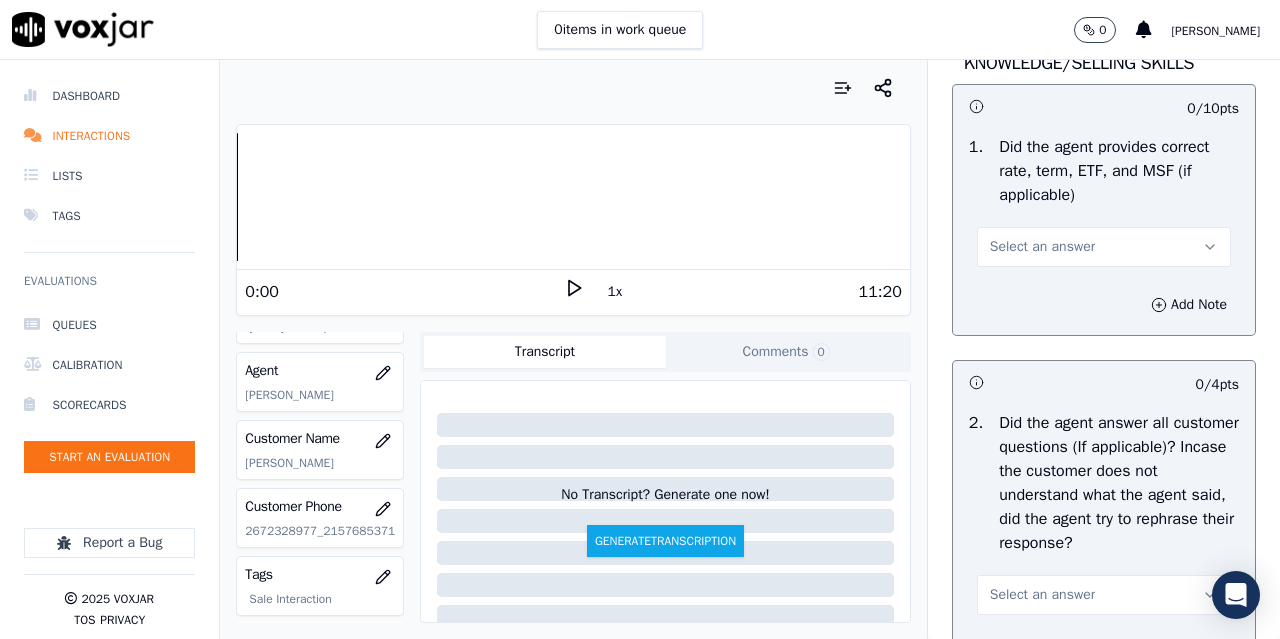 click on "Select an answer" at bounding box center [1104, 247] 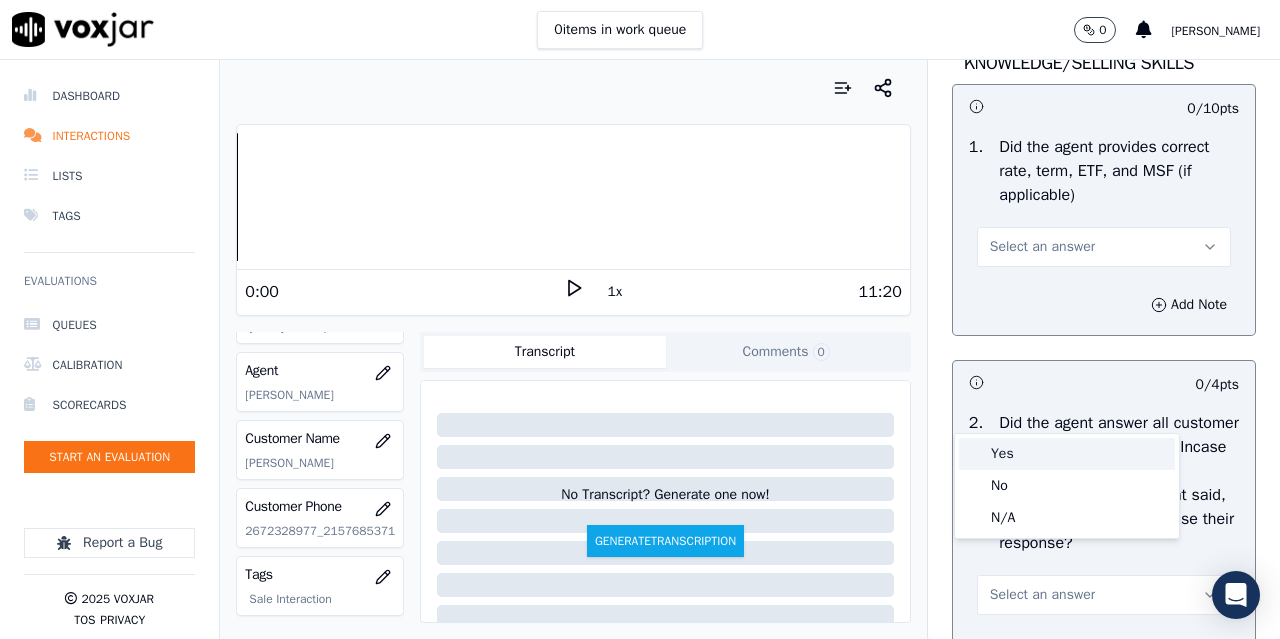 click on "Yes" at bounding box center [1067, 454] 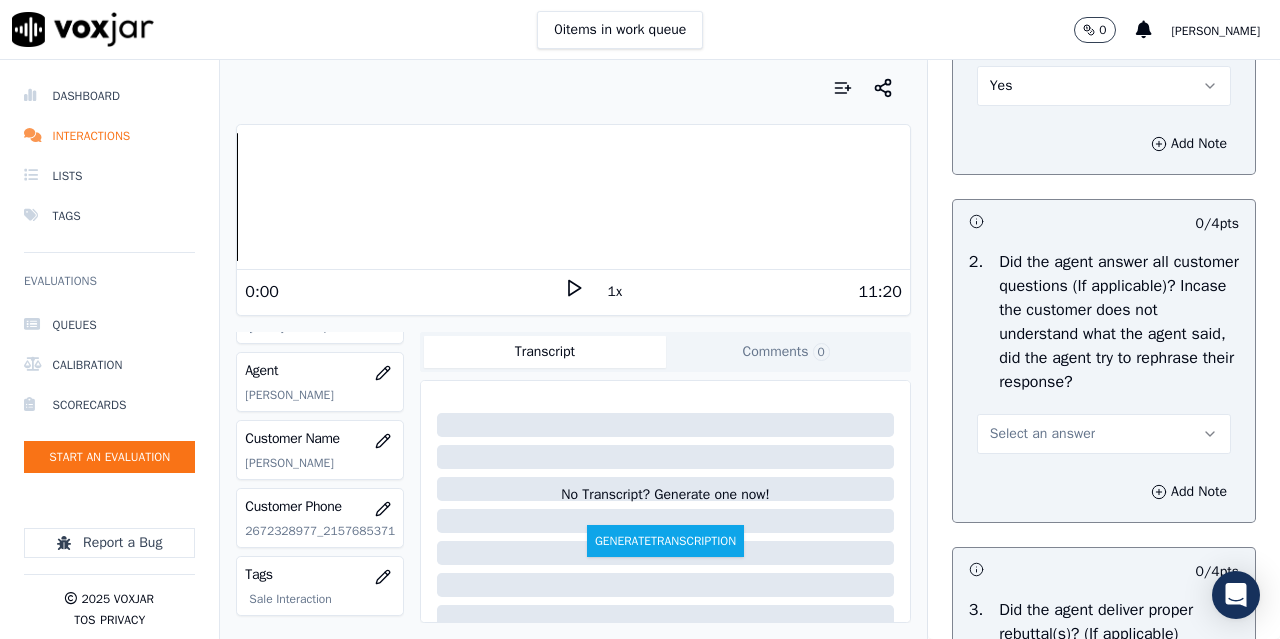 scroll, scrollTop: 3500, scrollLeft: 0, axis: vertical 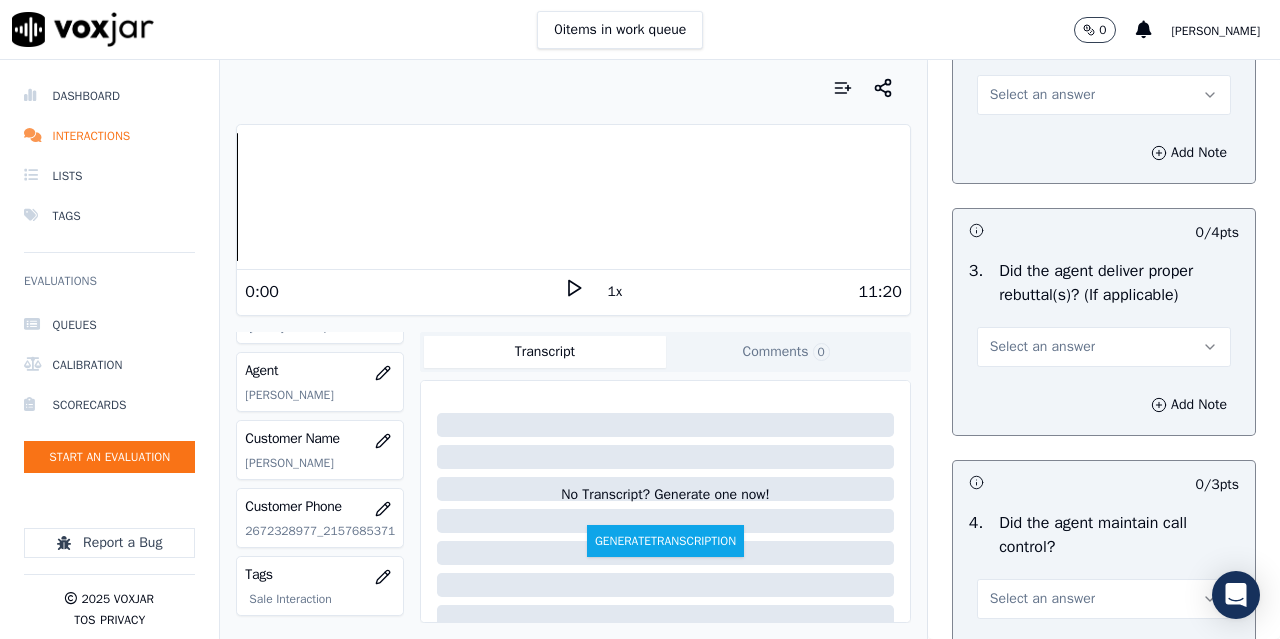 click on "Select an answer" at bounding box center [1042, 95] 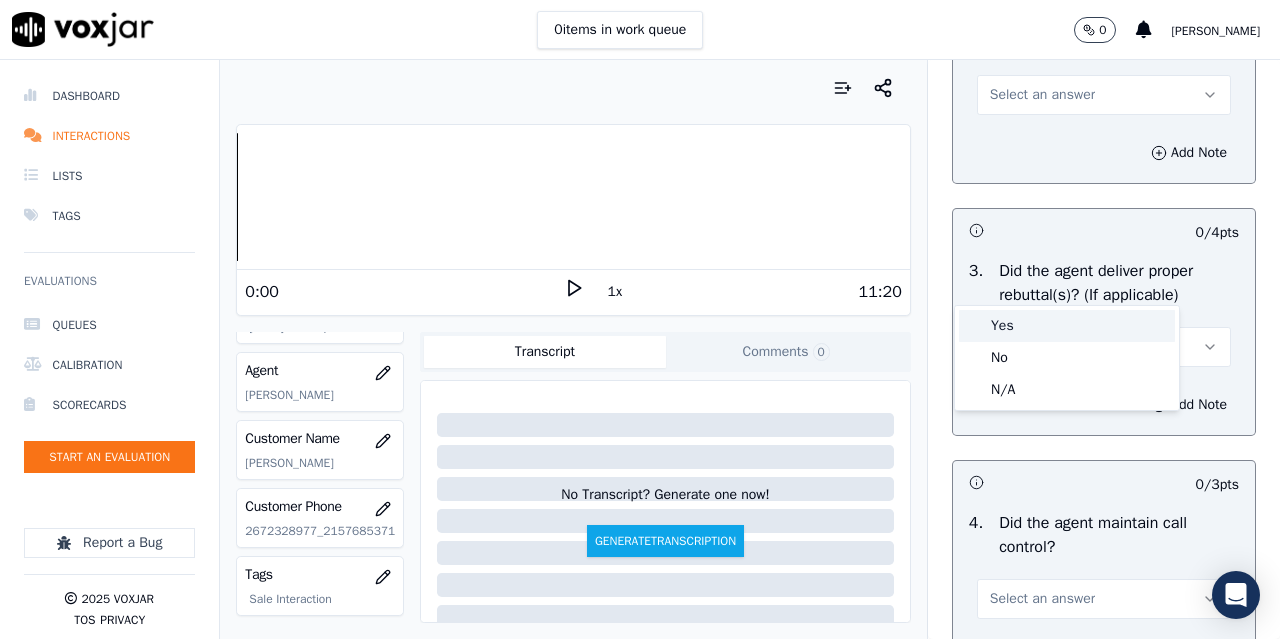 click on "Yes" at bounding box center (1067, 326) 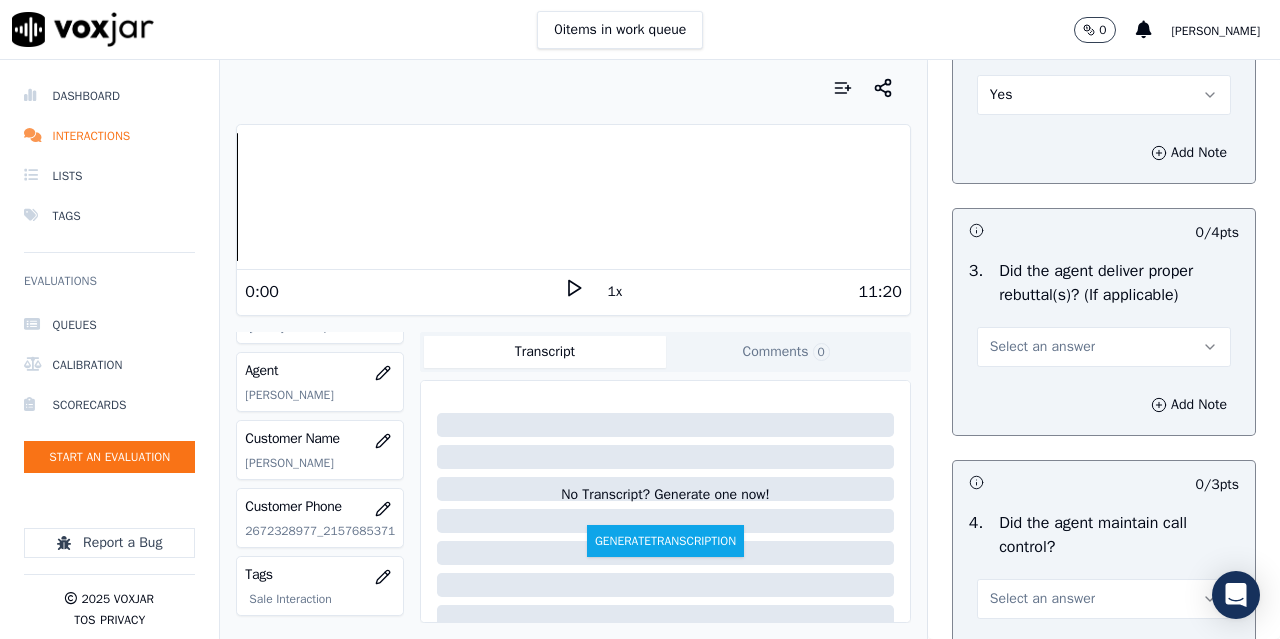 click on "Select an answer" at bounding box center [1042, 347] 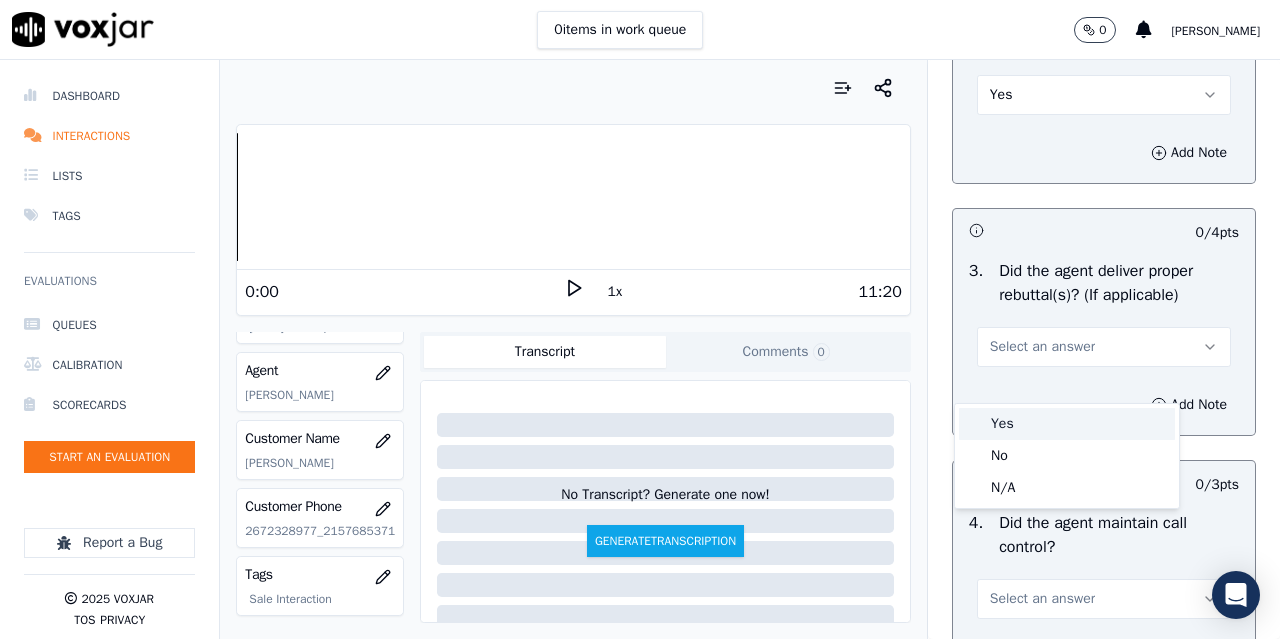 click on "Yes" at bounding box center [1067, 424] 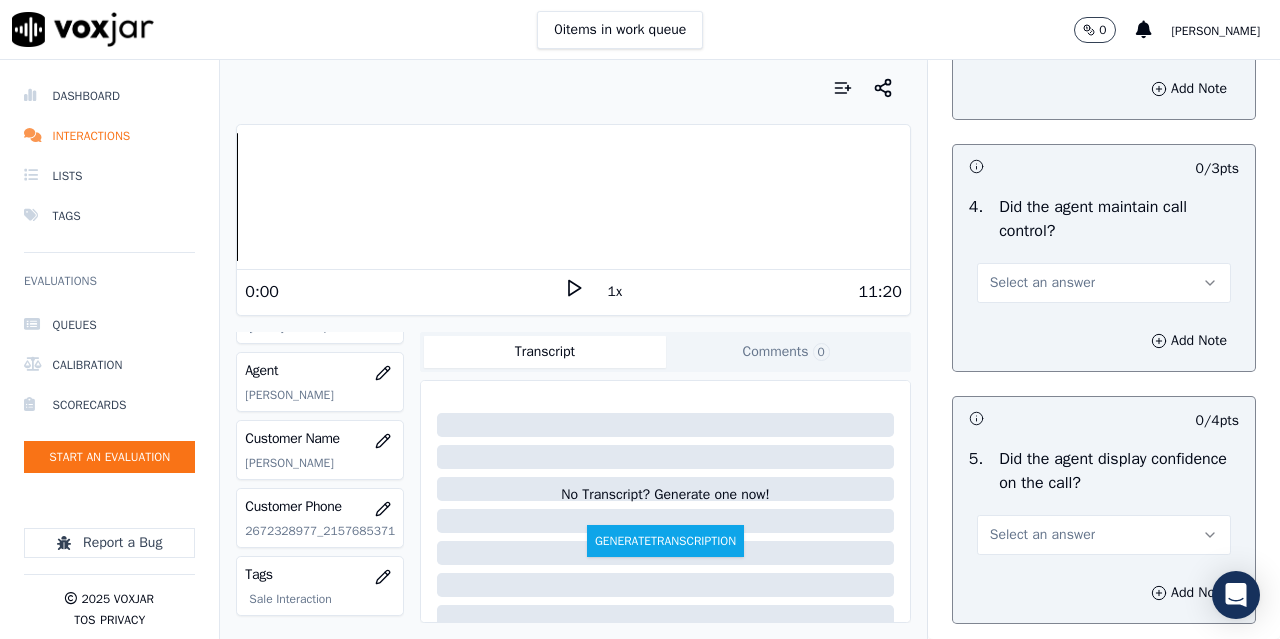 scroll, scrollTop: 4100, scrollLeft: 0, axis: vertical 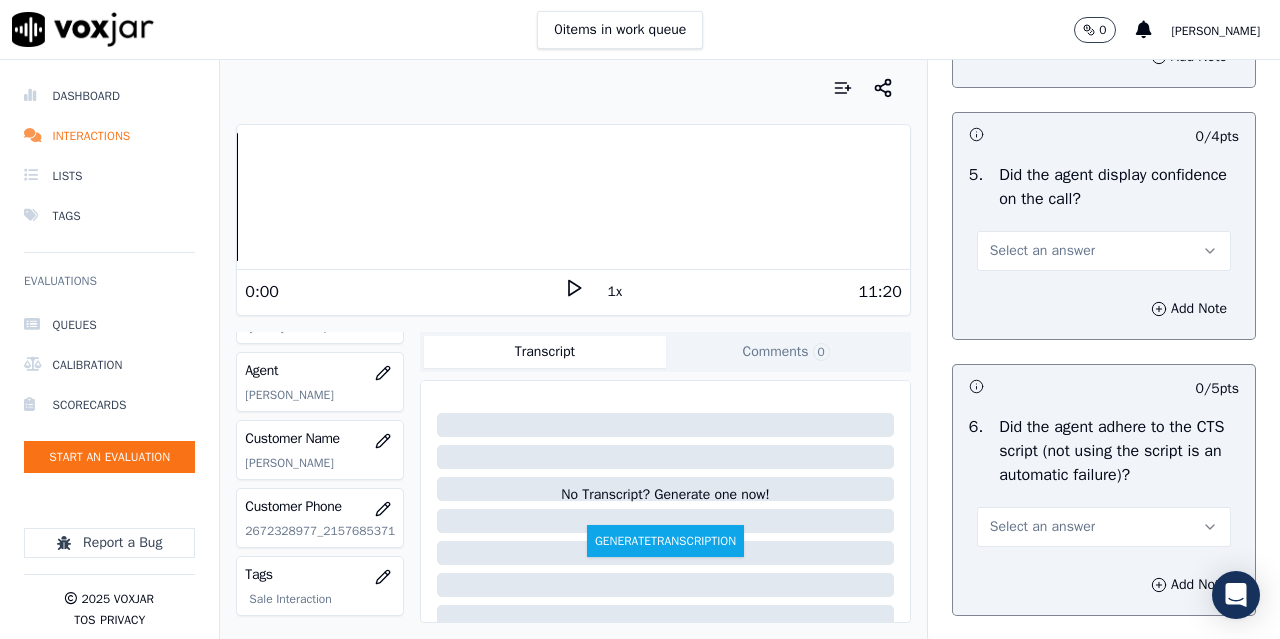 click on "Select an answer" at bounding box center (1042, -1) 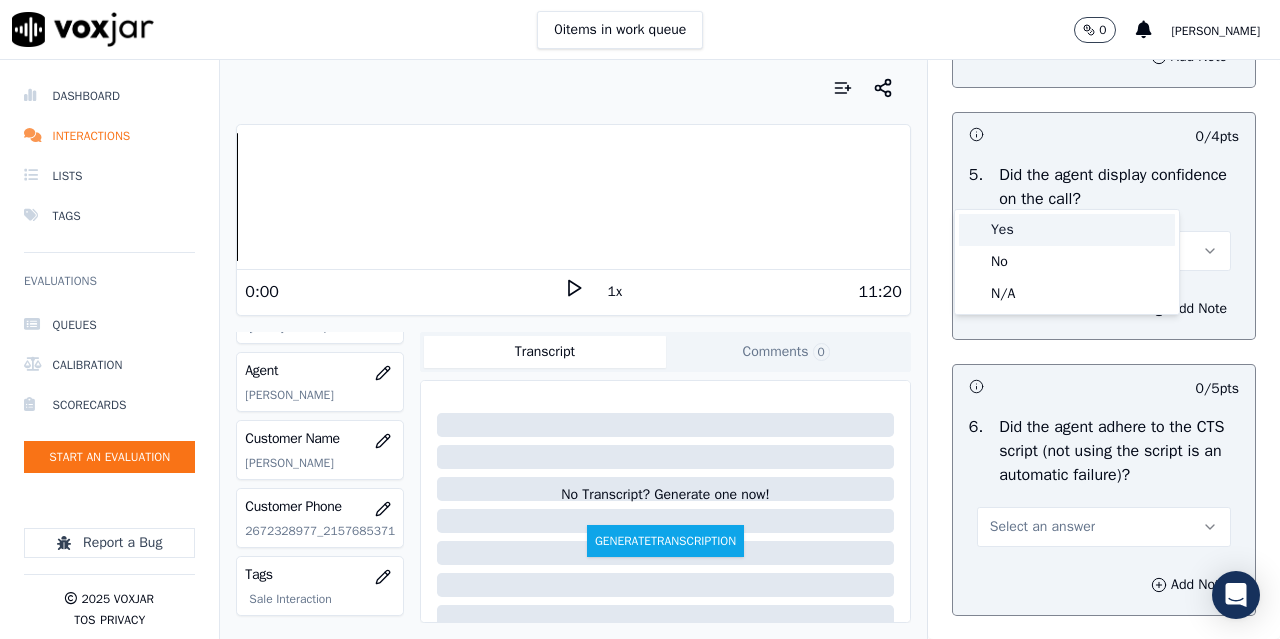 click on "Yes" at bounding box center [1067, 230] 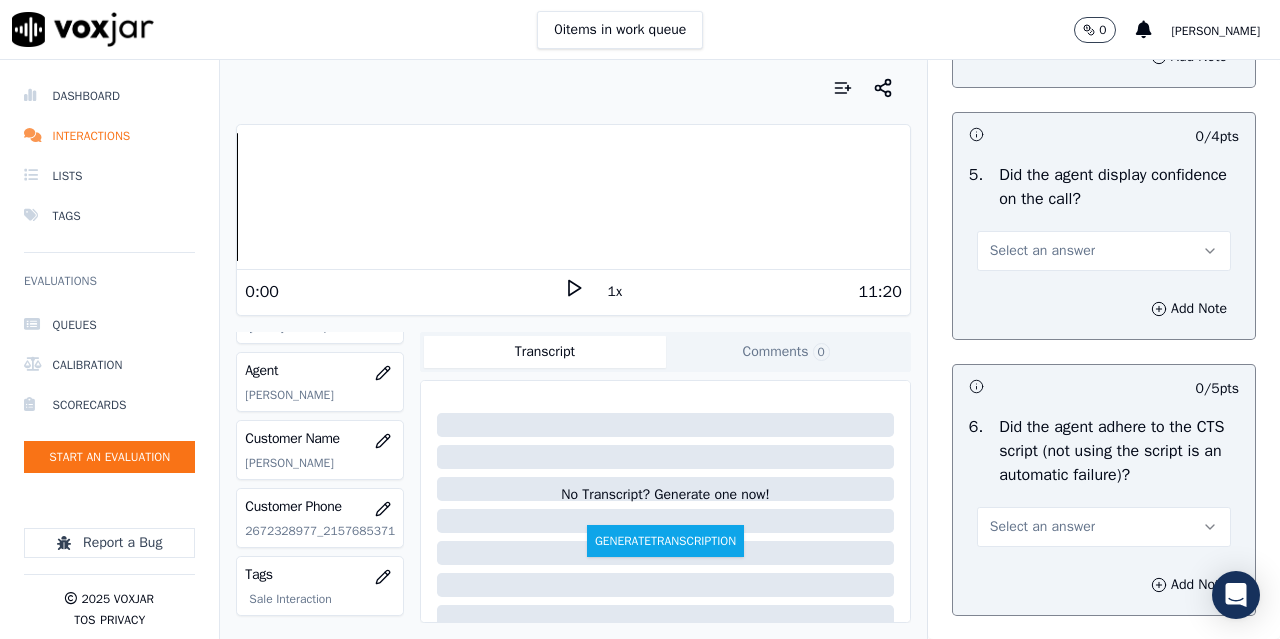 click on "Select an answer" at bounding box center (1042, 251) 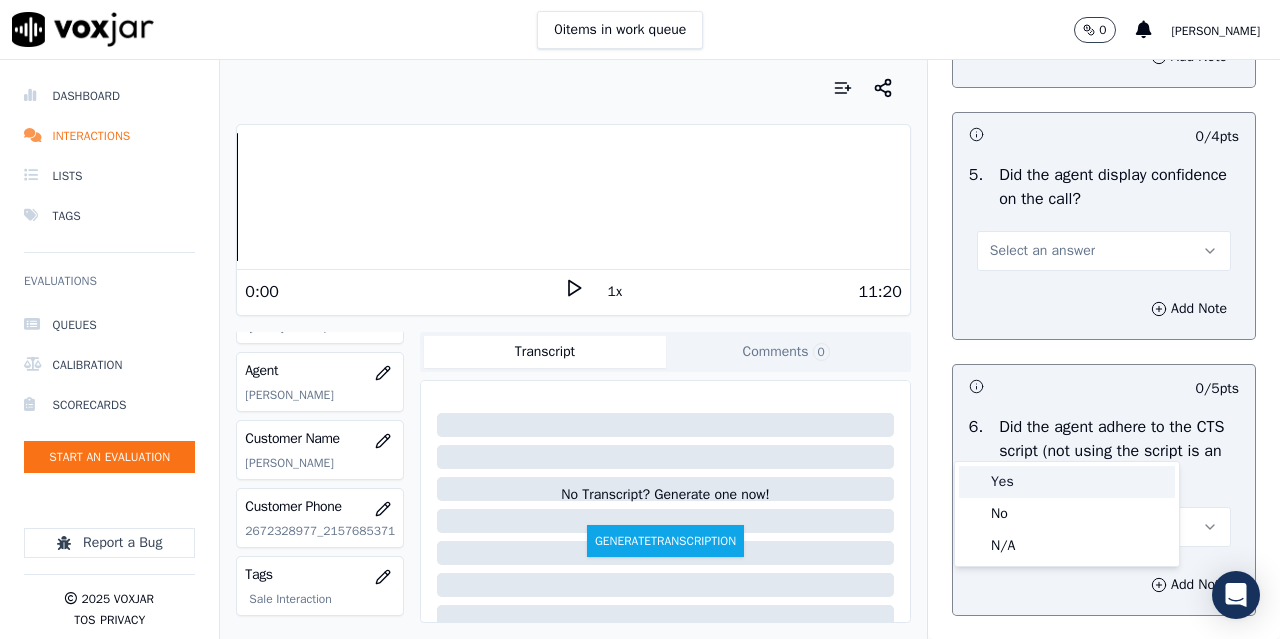 click on "Yes" at bounding box center (1067, 482) 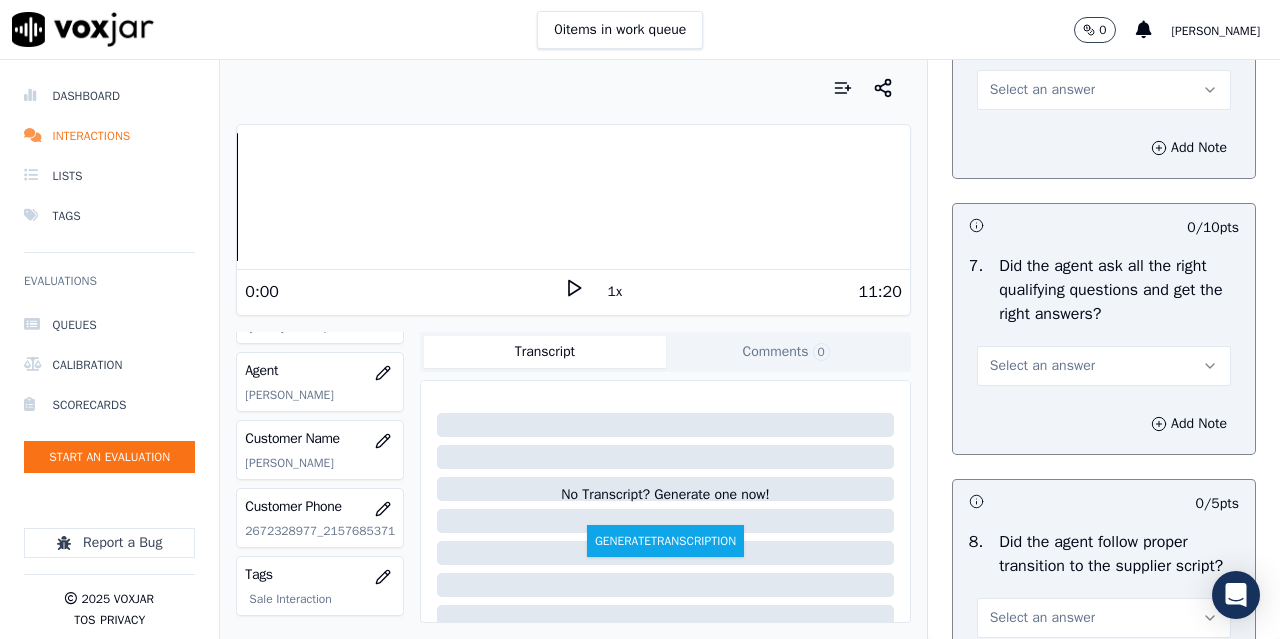 scroll, scrollTop: 4600, scrollLeft: 0, axis: vertical 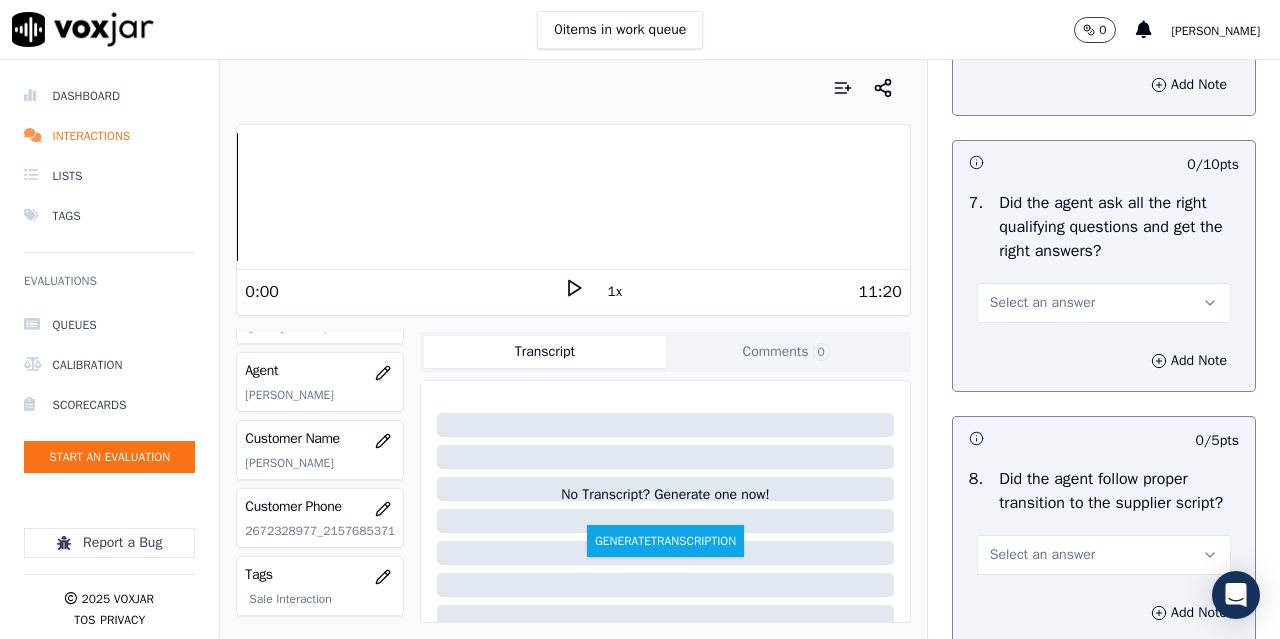 click on "Select an answer" at bounding box center [1042, 27] 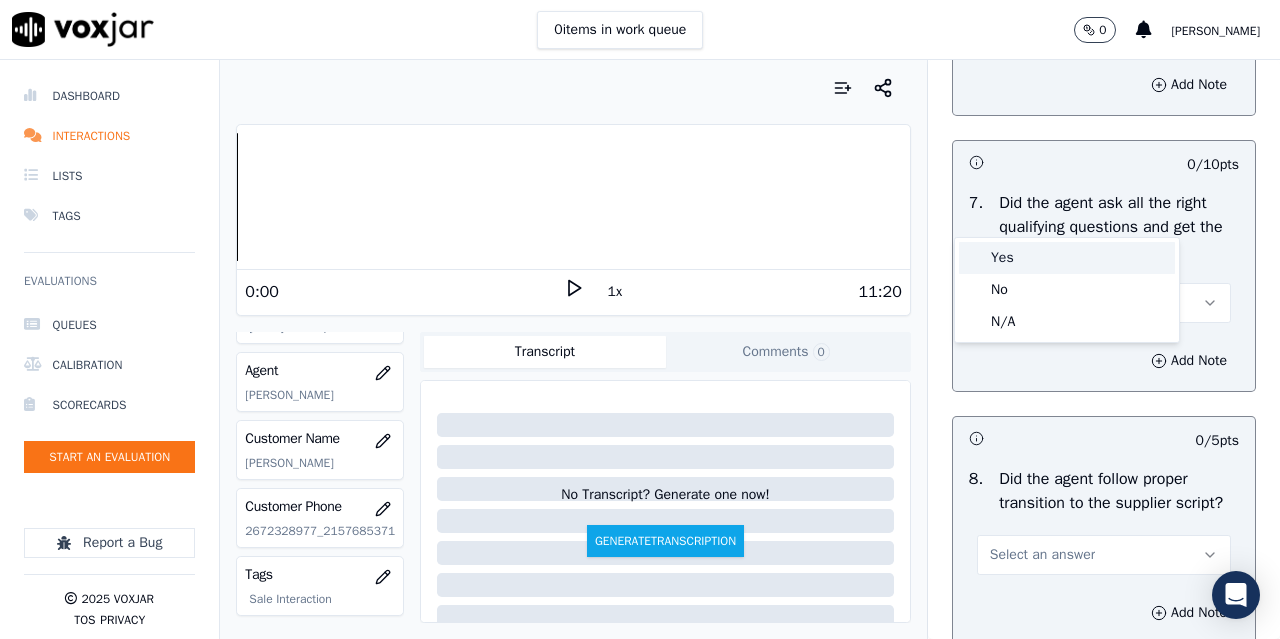 click on "Yes" at bounding box center (1067, 258) 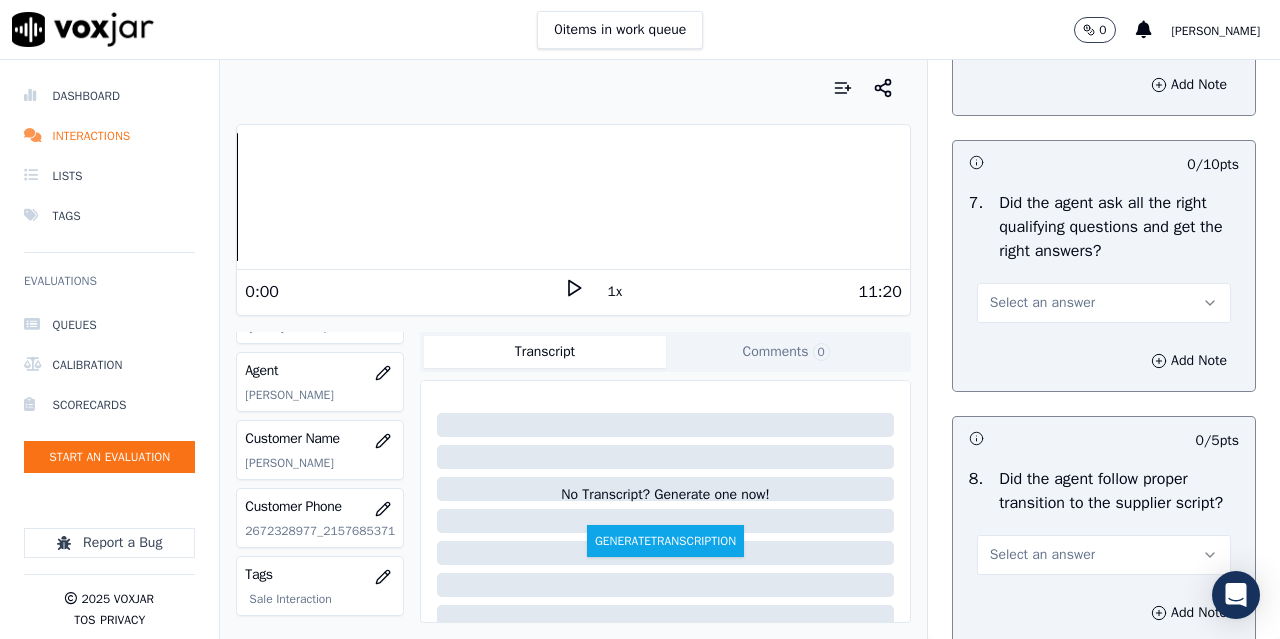 scroll, scrollTop: 4900, scrollLeft: 0, axis: vertical 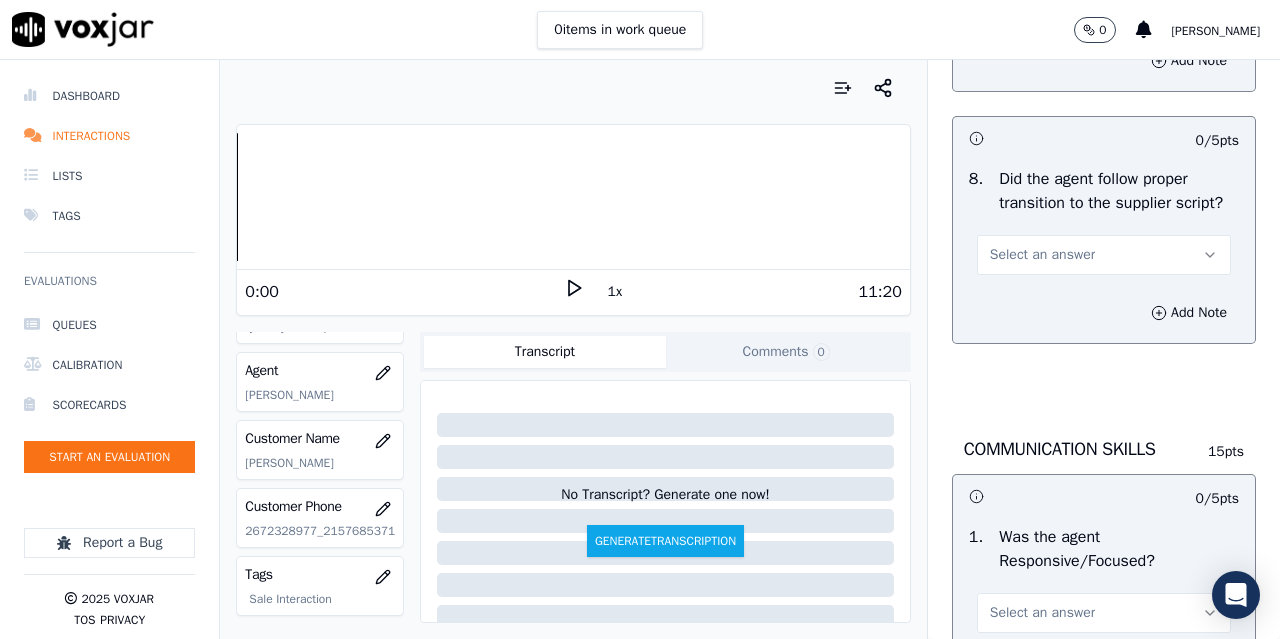 click on "Select an answer" at bounding box center [1042, 3] 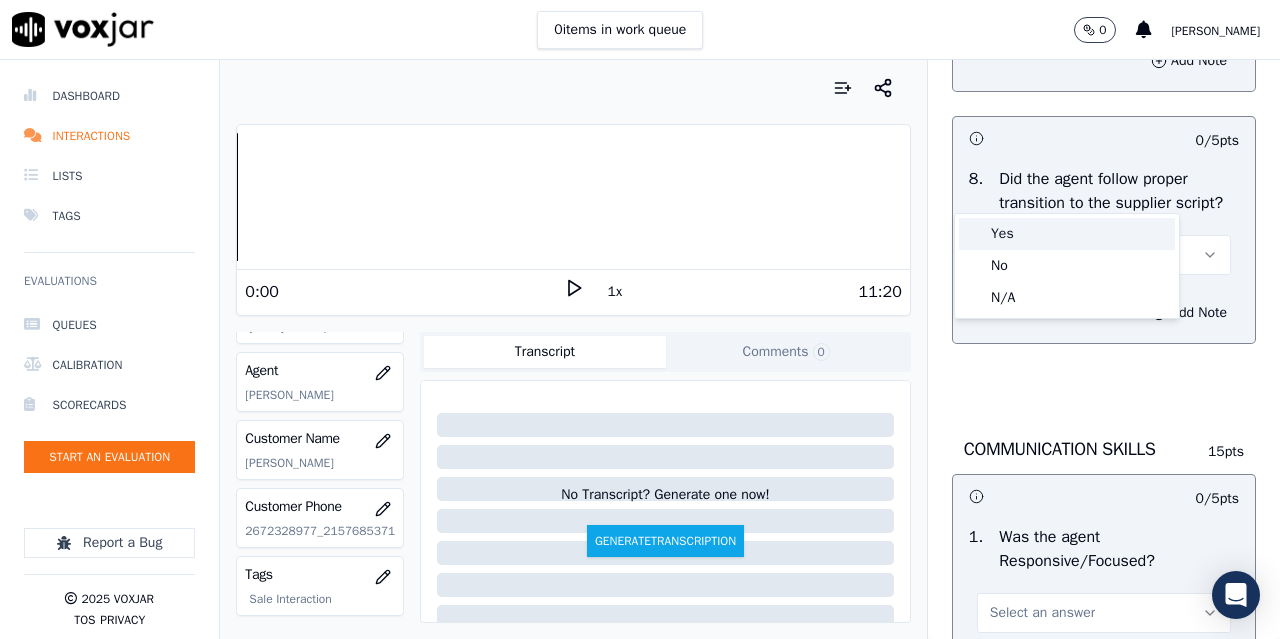 click on "Yes" at bounding box center [1067, 234] 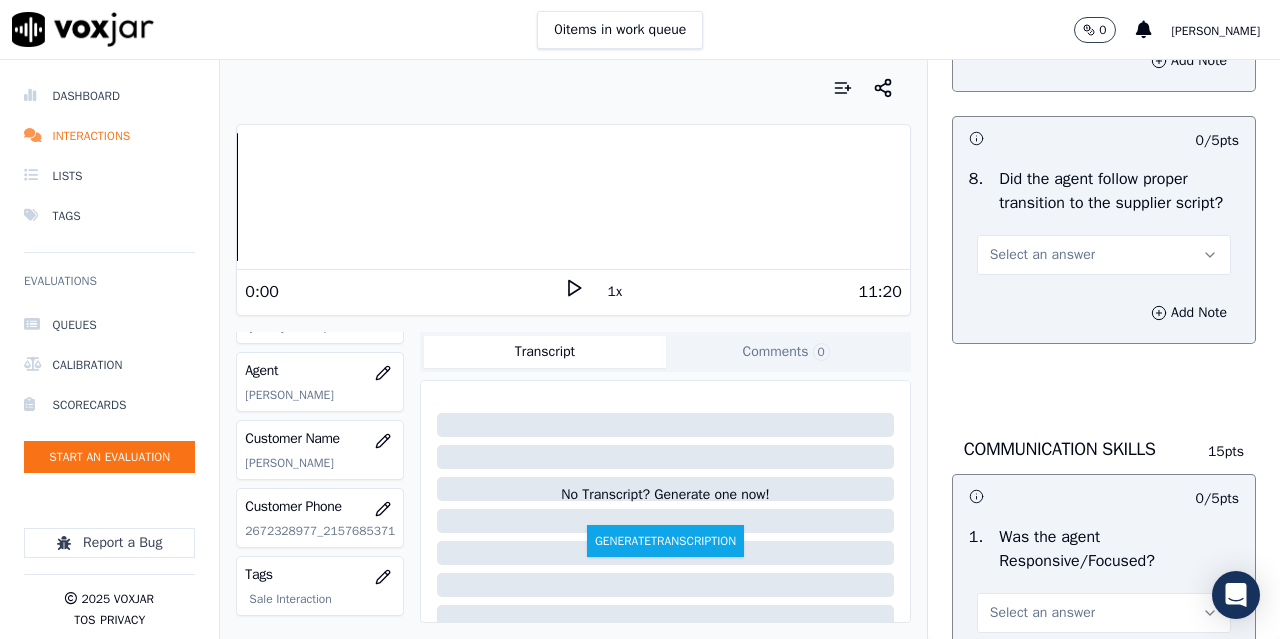 scroll, scrollTop: 5200, scrollLeft: 0, axis: vertical 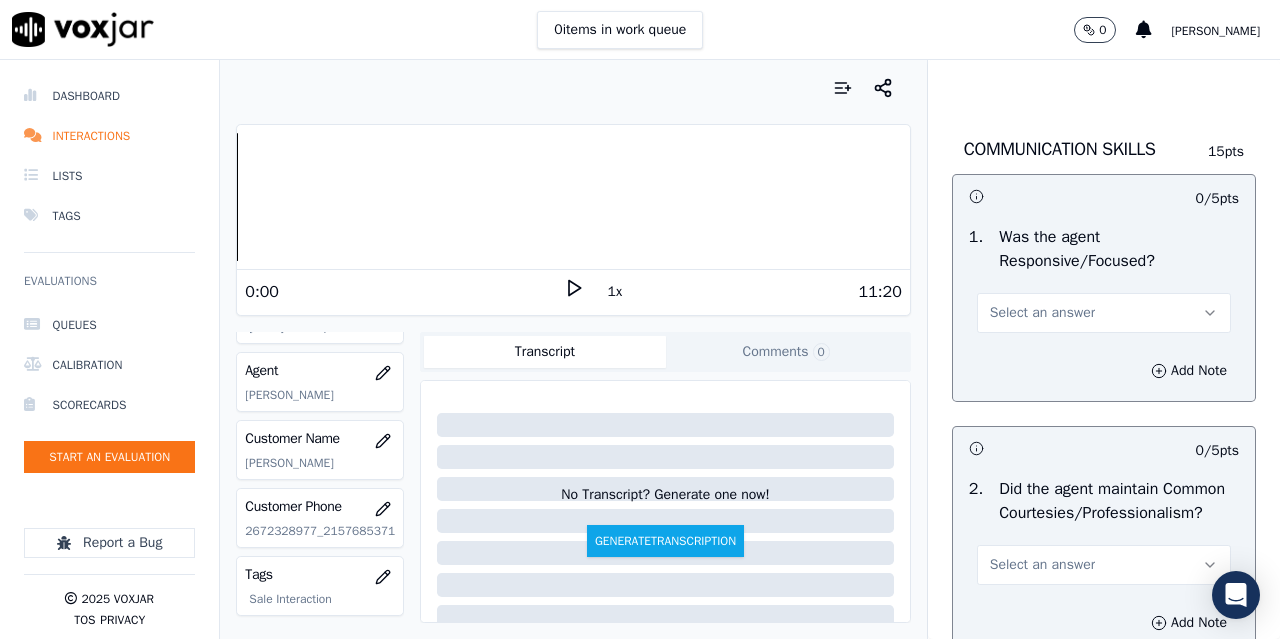 click on "Select an answer" at bounding box center (1042, -45) 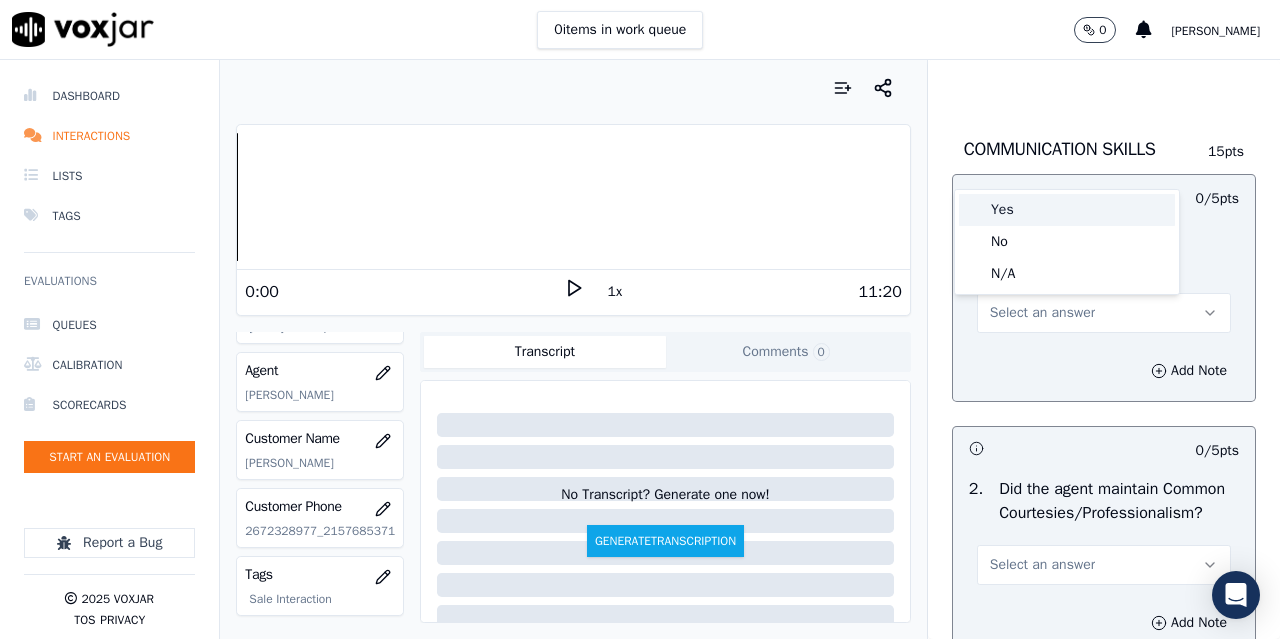 click on "Yes" at bounding box center [1067, 210] 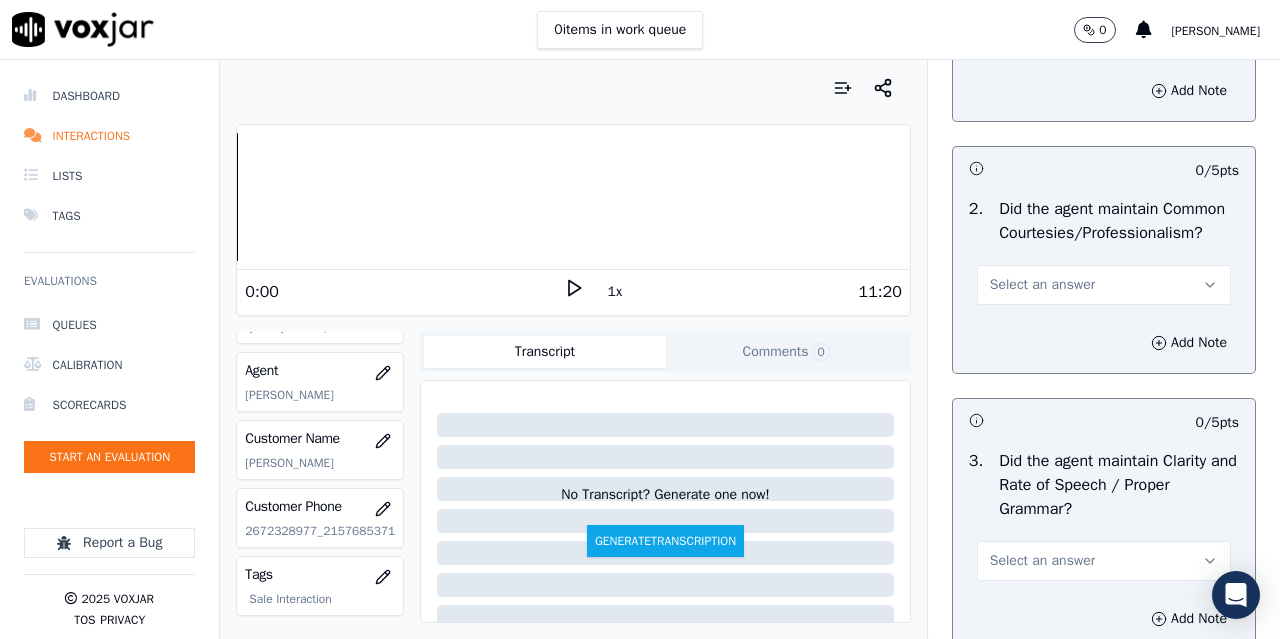 scroll, scrollTop: 5500, scrollLeft: 0, axis: vertical 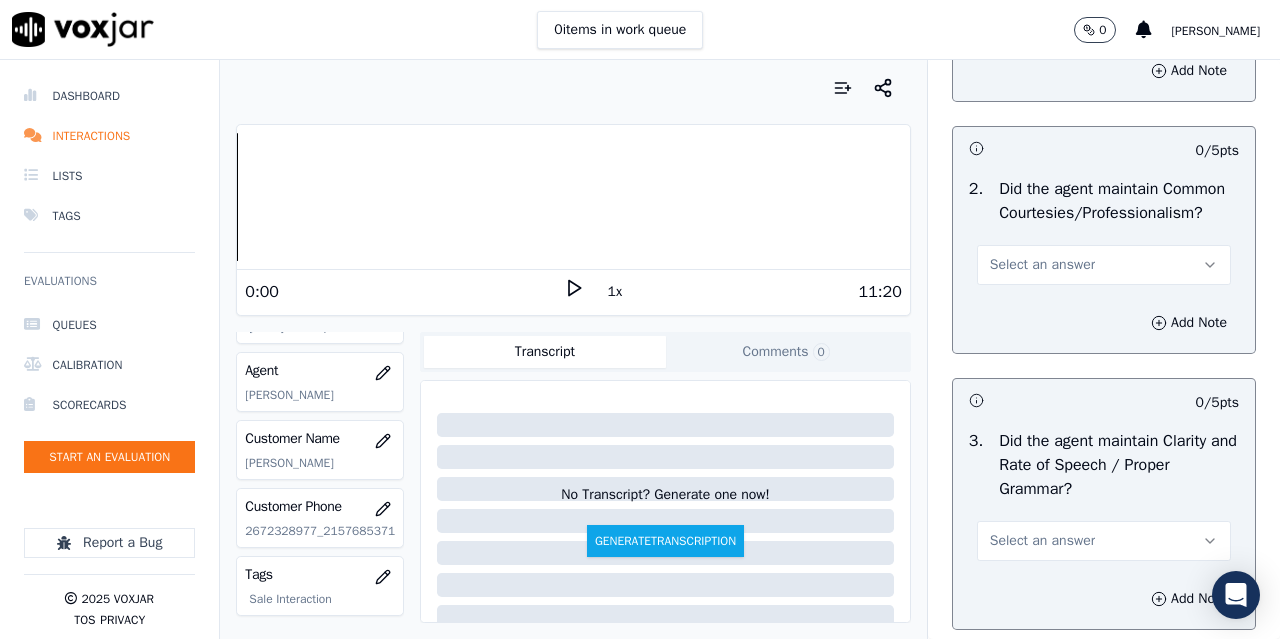 click on "Select an answer" at bounding box center (1042, 13) 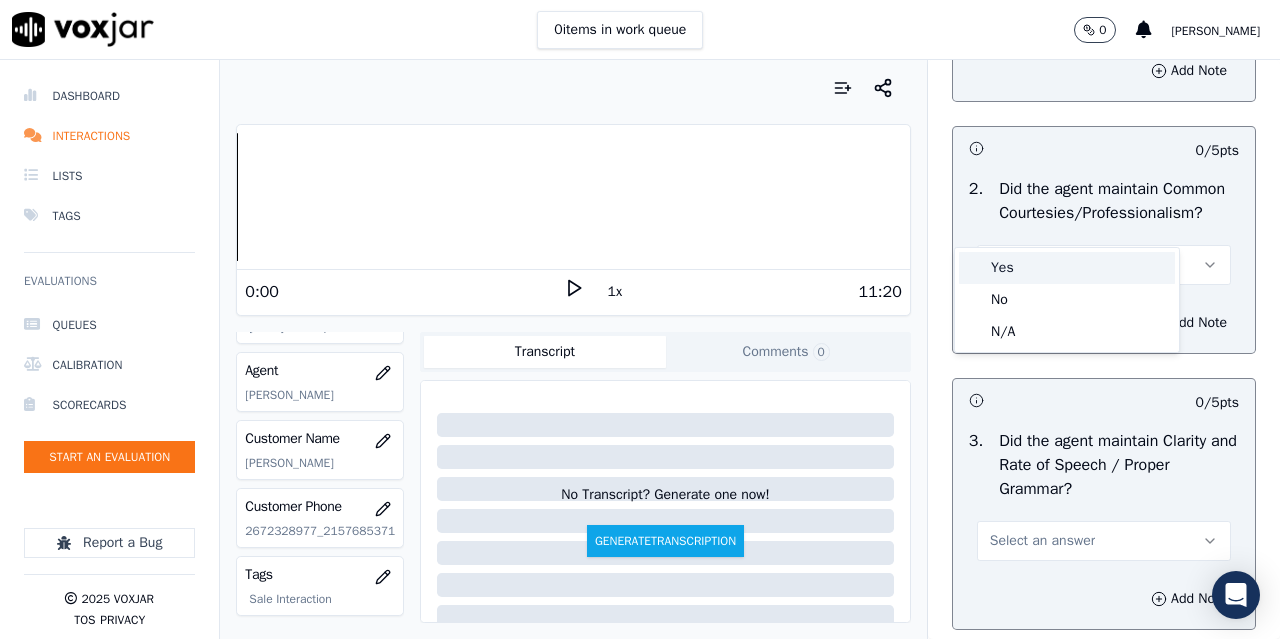 click on "Yes" at bounding box center (1067, 268) 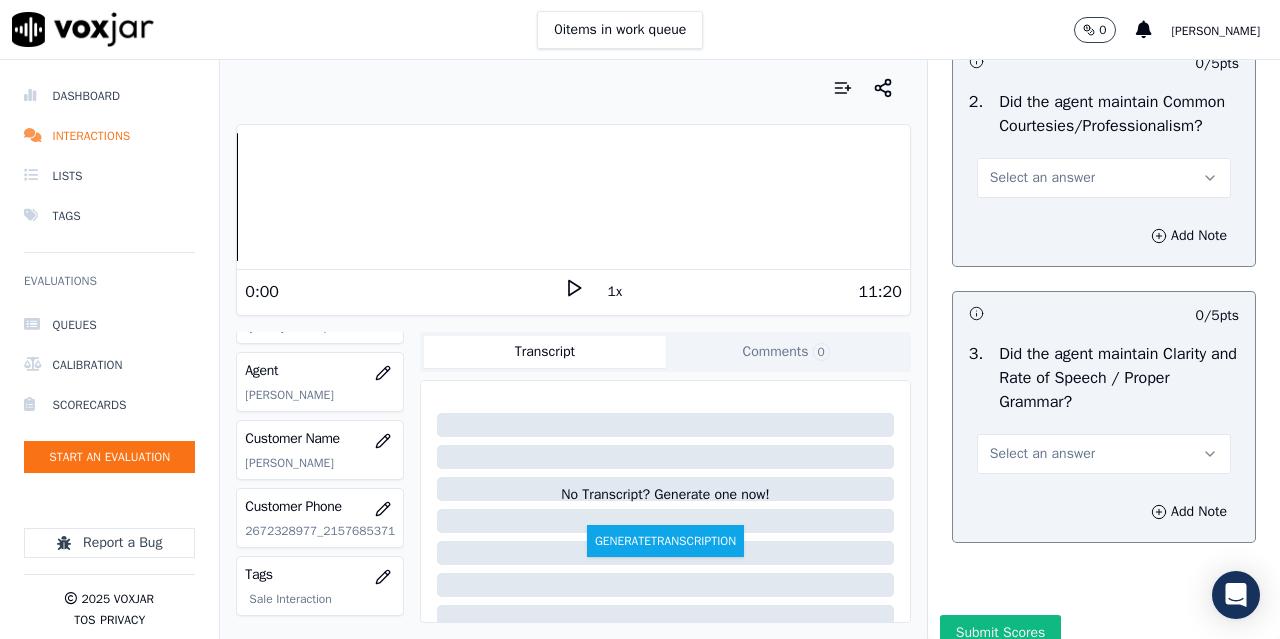 scroll, scrollTop: 5700, scrollLeft: 0, axis: vertical 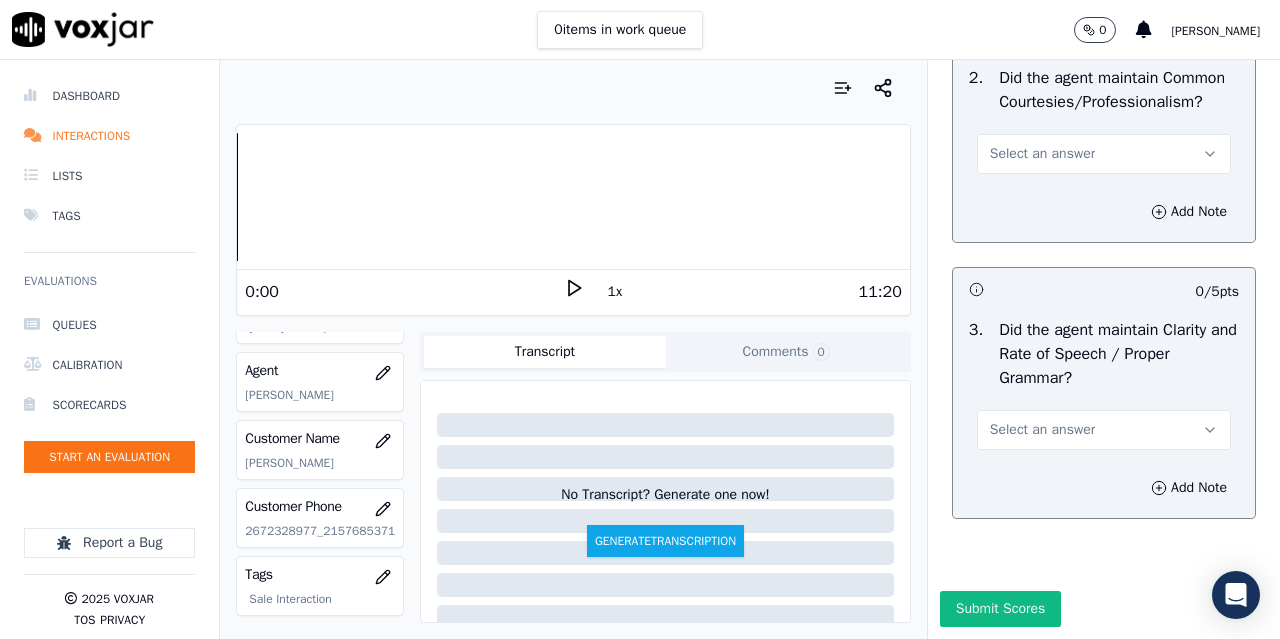 click on "Select an answer" at bounding box center [1042, 154] 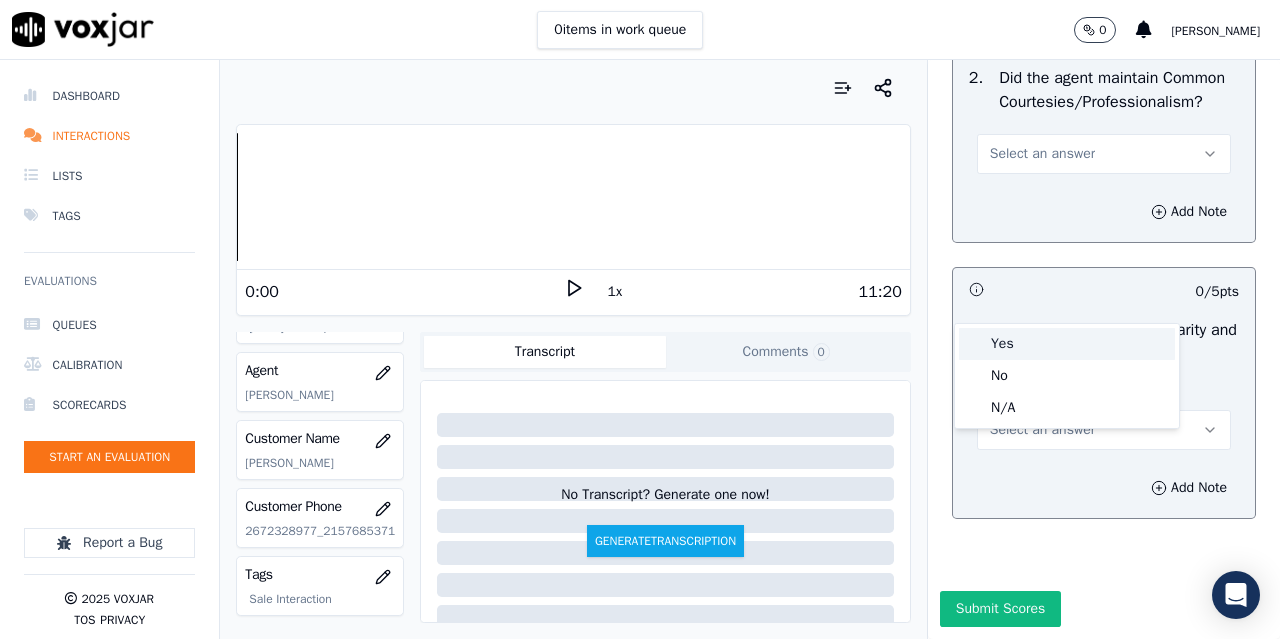 click on "Yes" at bounding box center [1067, 344] 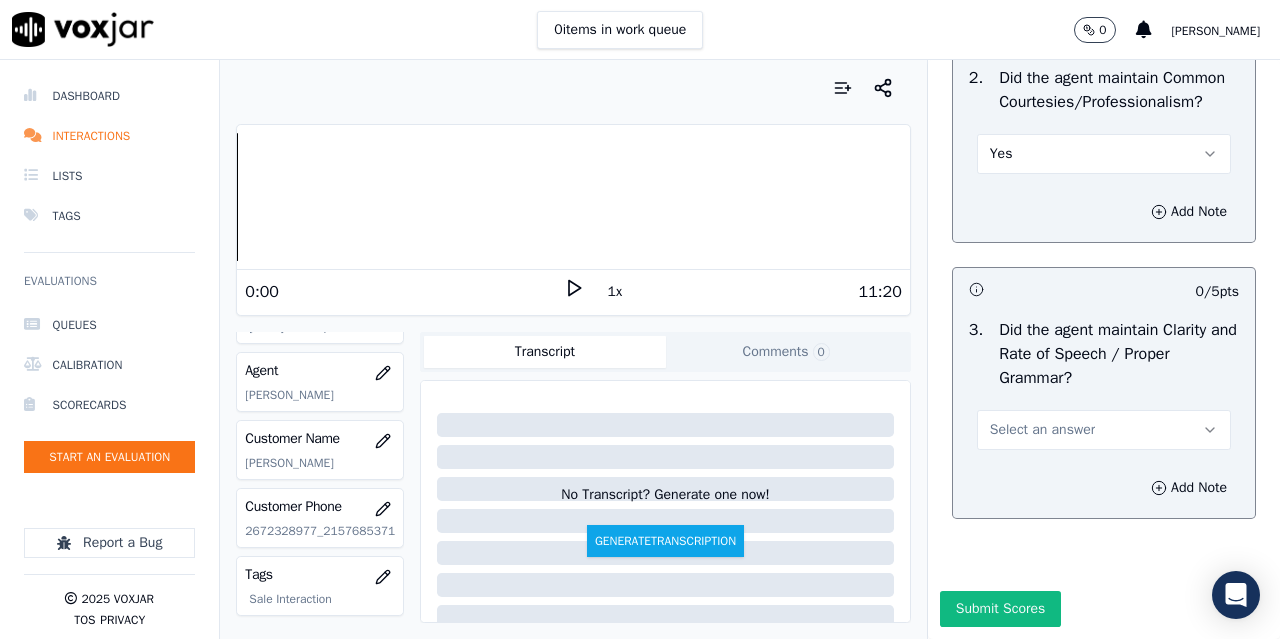 scroll, scrollTop: 5896, scrollLeft: 0, axis: vertical 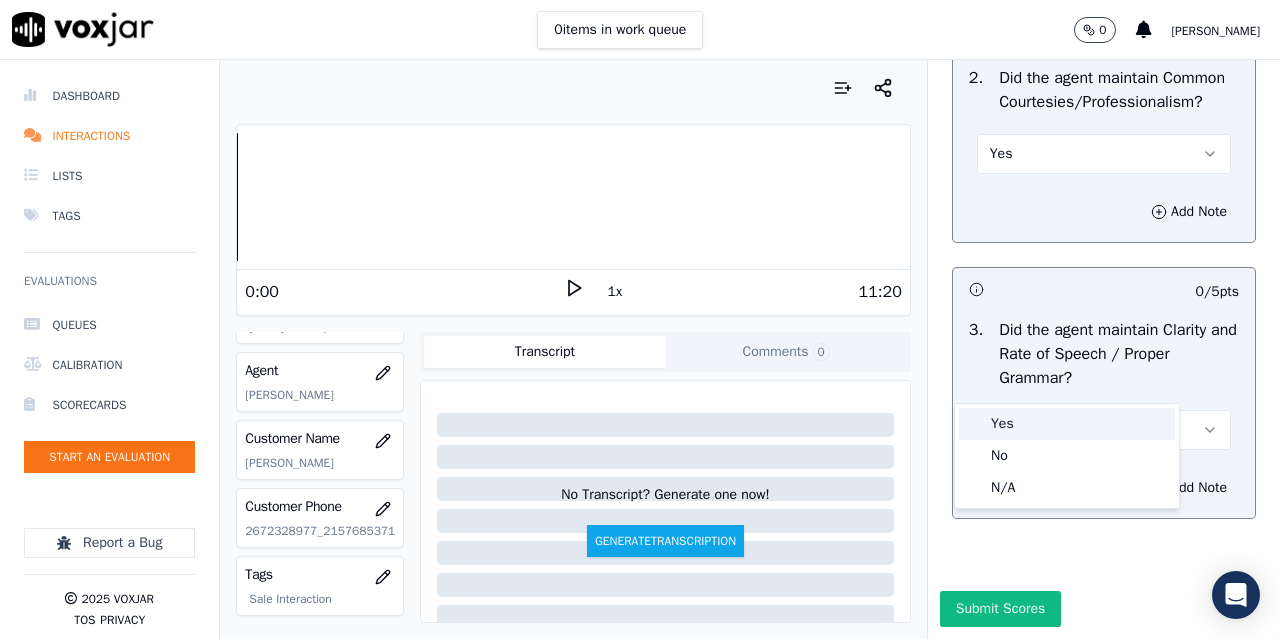 click on "Yes" at bounding box center [1067, 424] 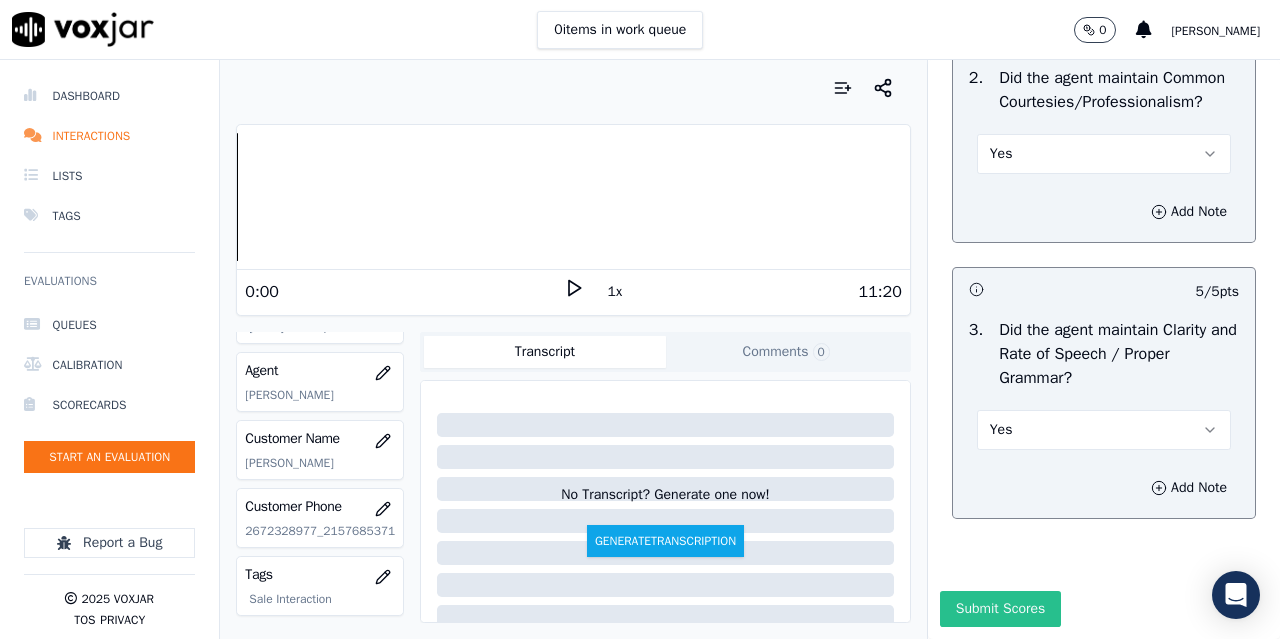click on "Submit Scores" at bounding box center [1000, 609] 